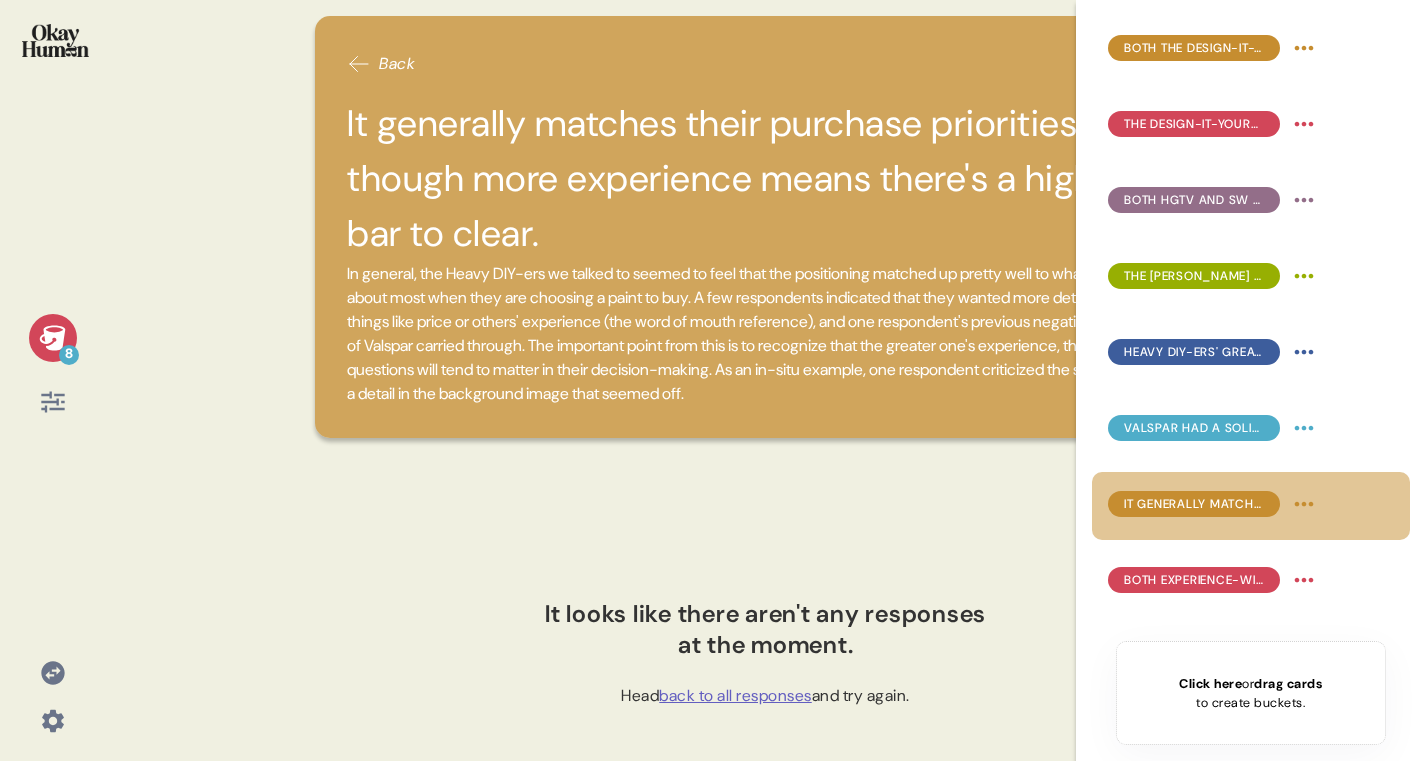 scroll, scrollTop: 0, scrollLeft: 0, axis: both 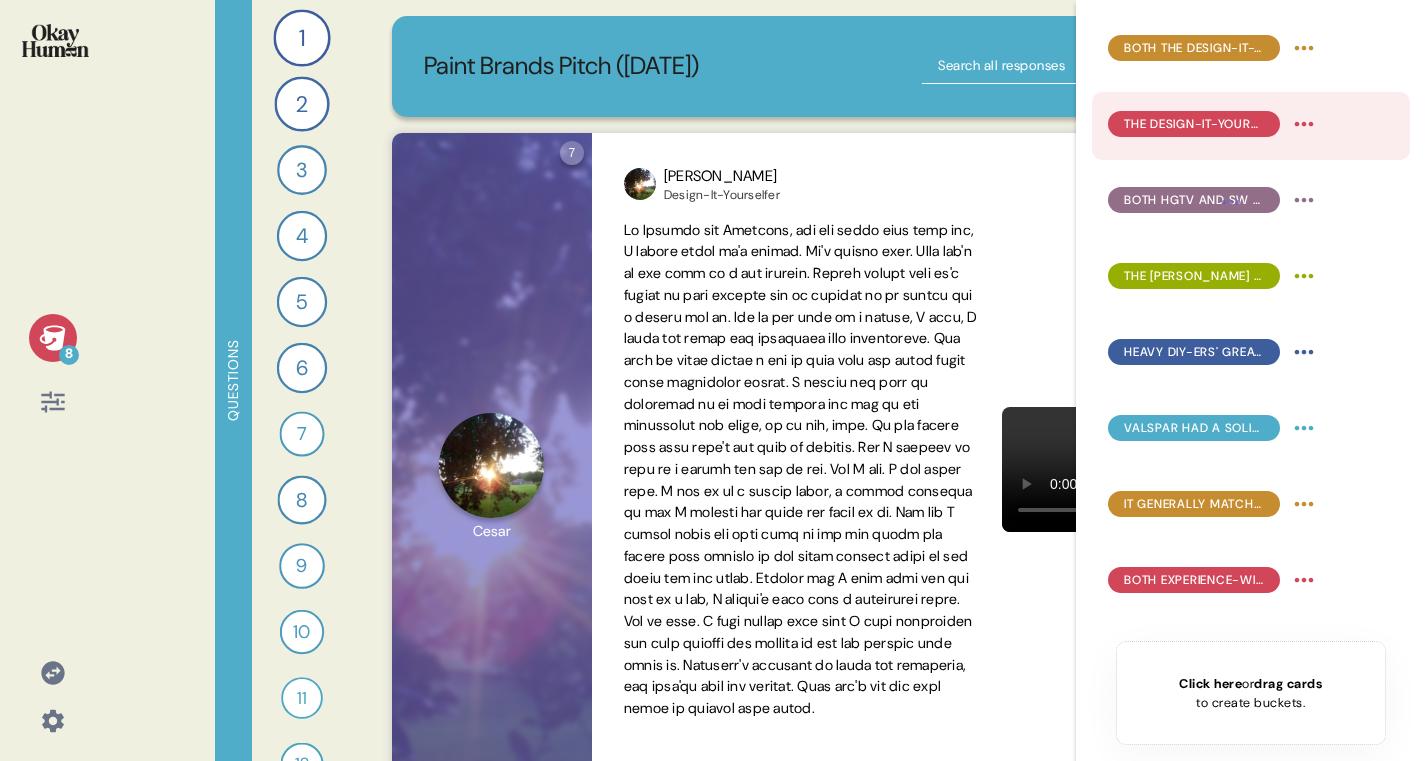 click on "The Design-It-Yourselfers connected both with color & quality, though it may have a feminine lean." at bounding box center (1214, 126) 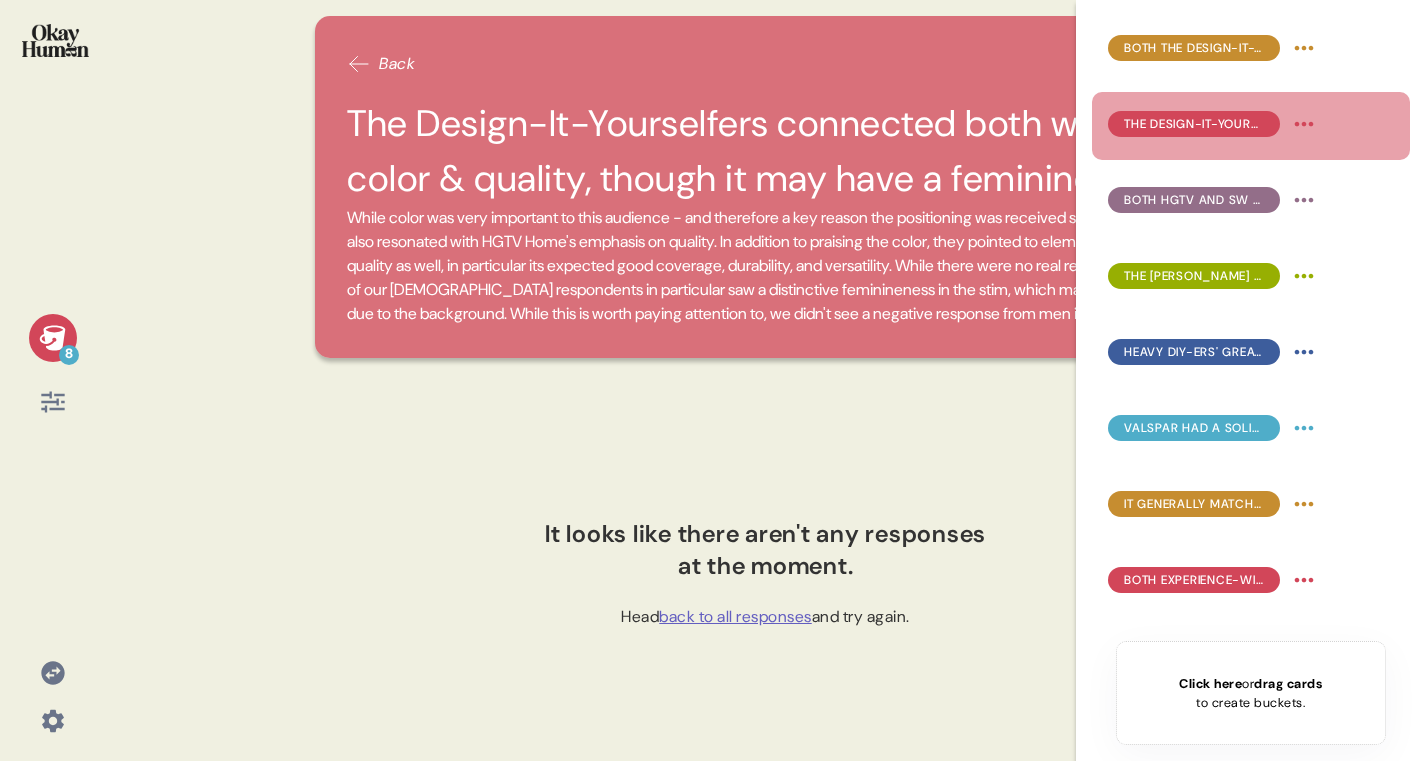click at bounding box center (55, 40) 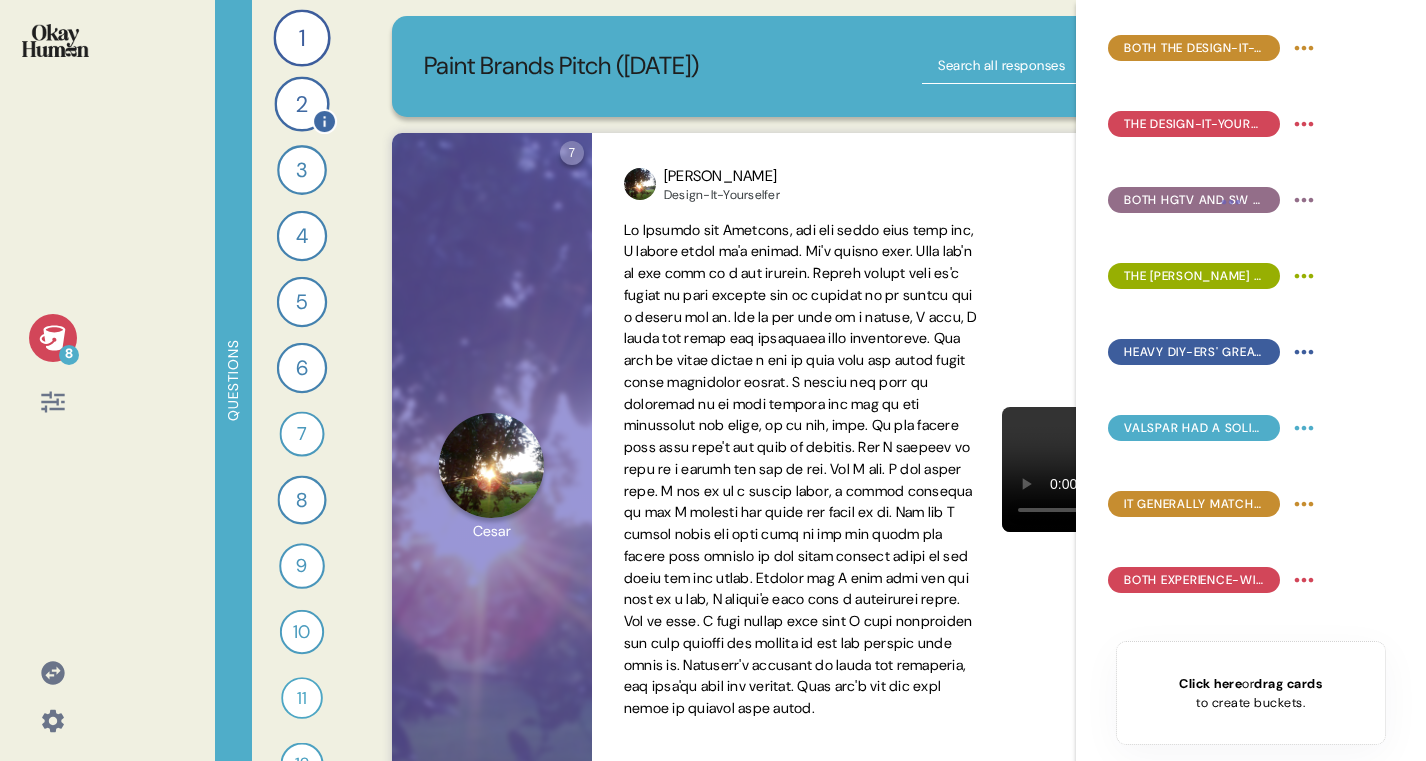 click on "2" at bounding box center (301, 103) 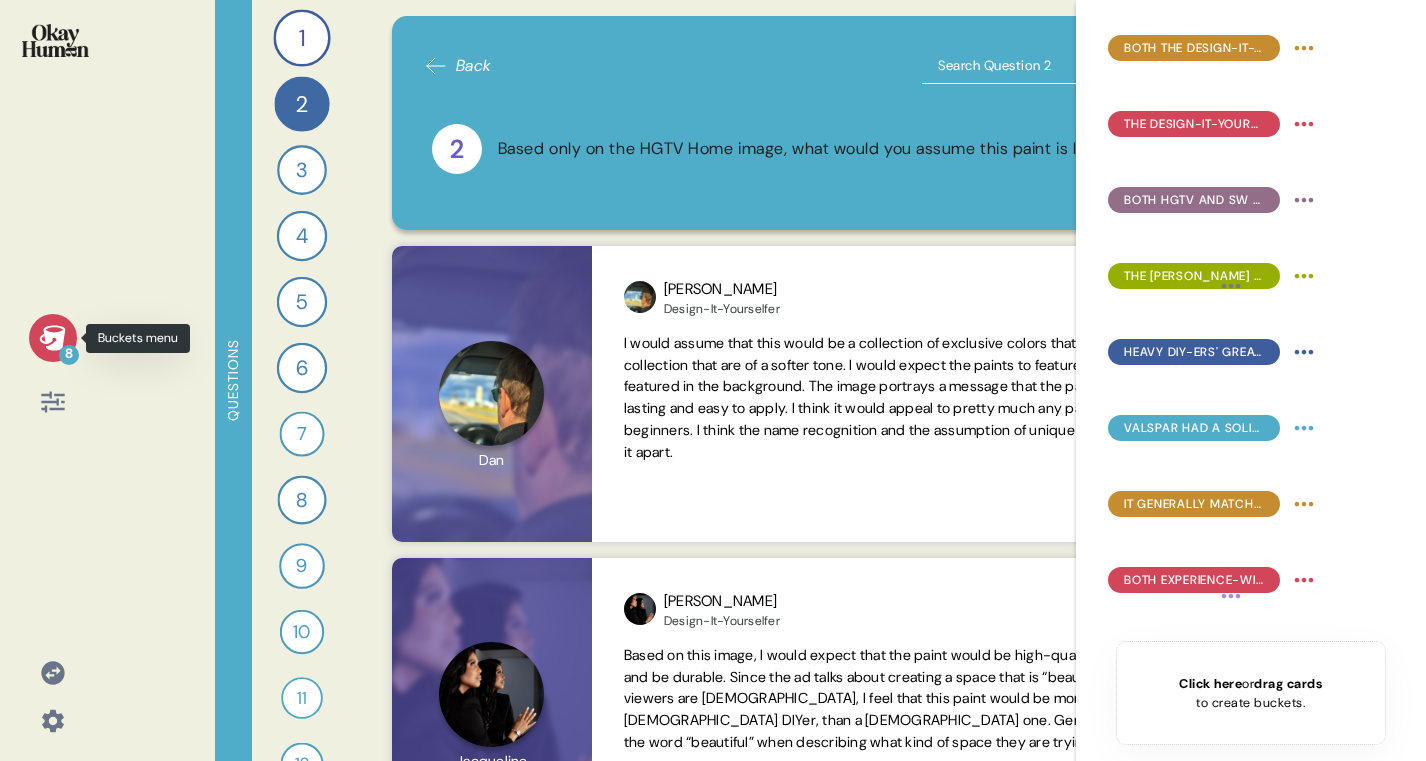 click 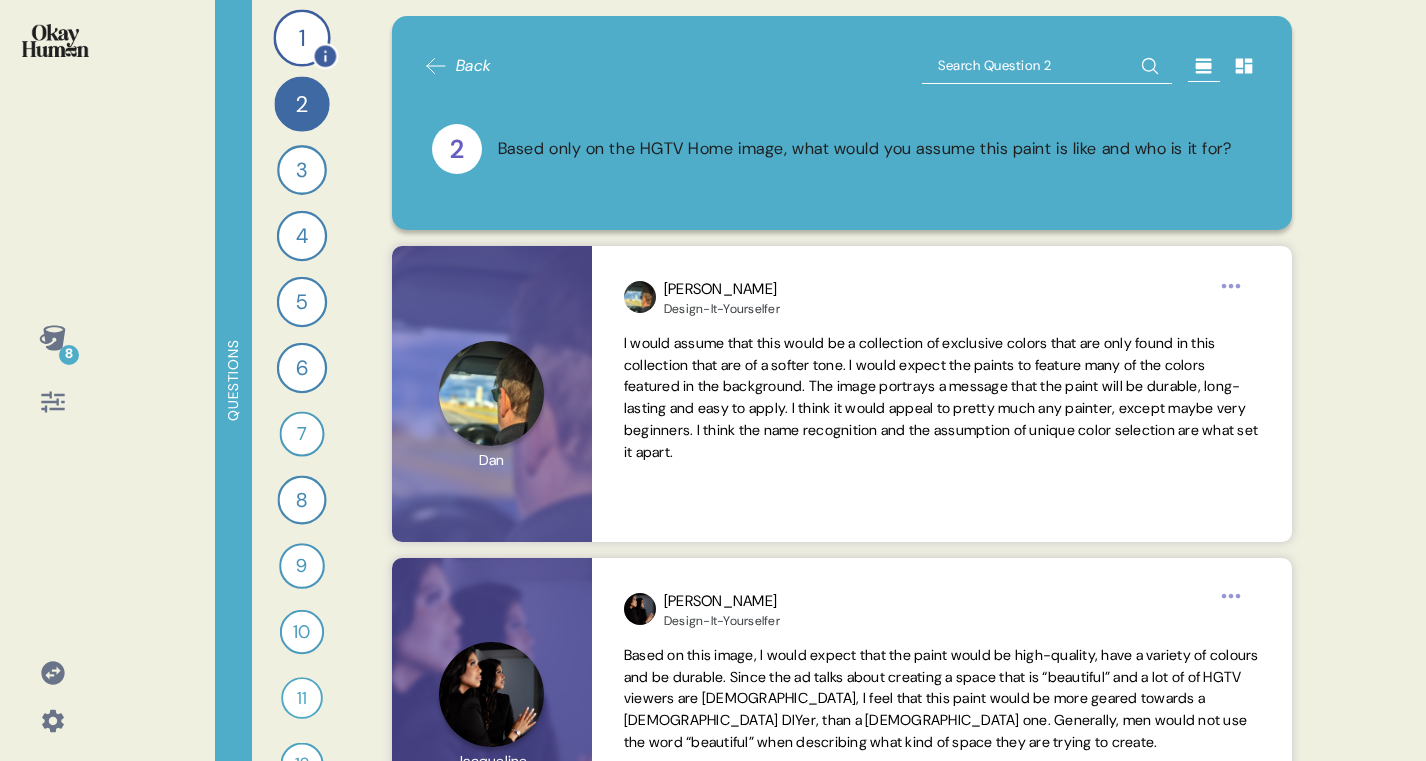 click on "1" at bounding box center (301, 37) 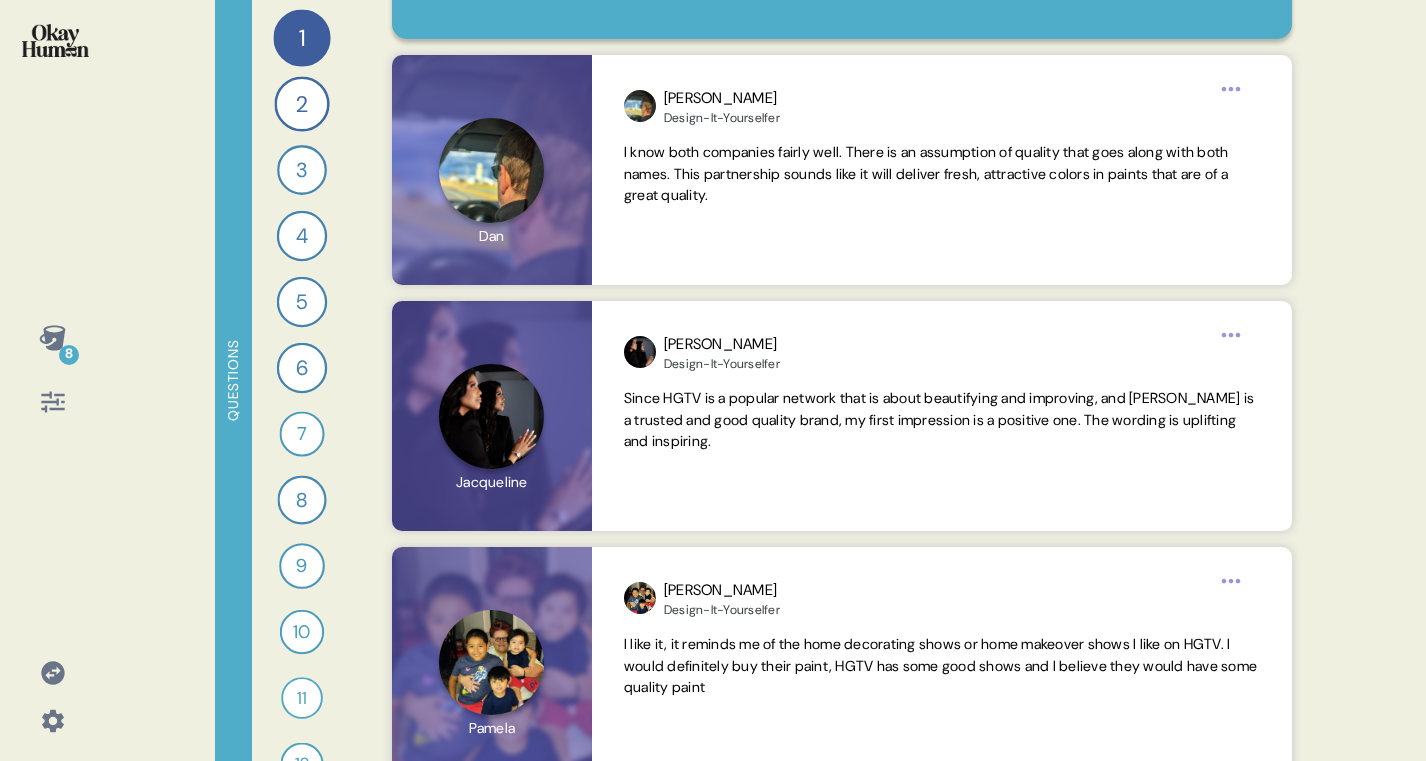 scroll, scrollTop: 196, scrollLeft: 0, axis: vertical 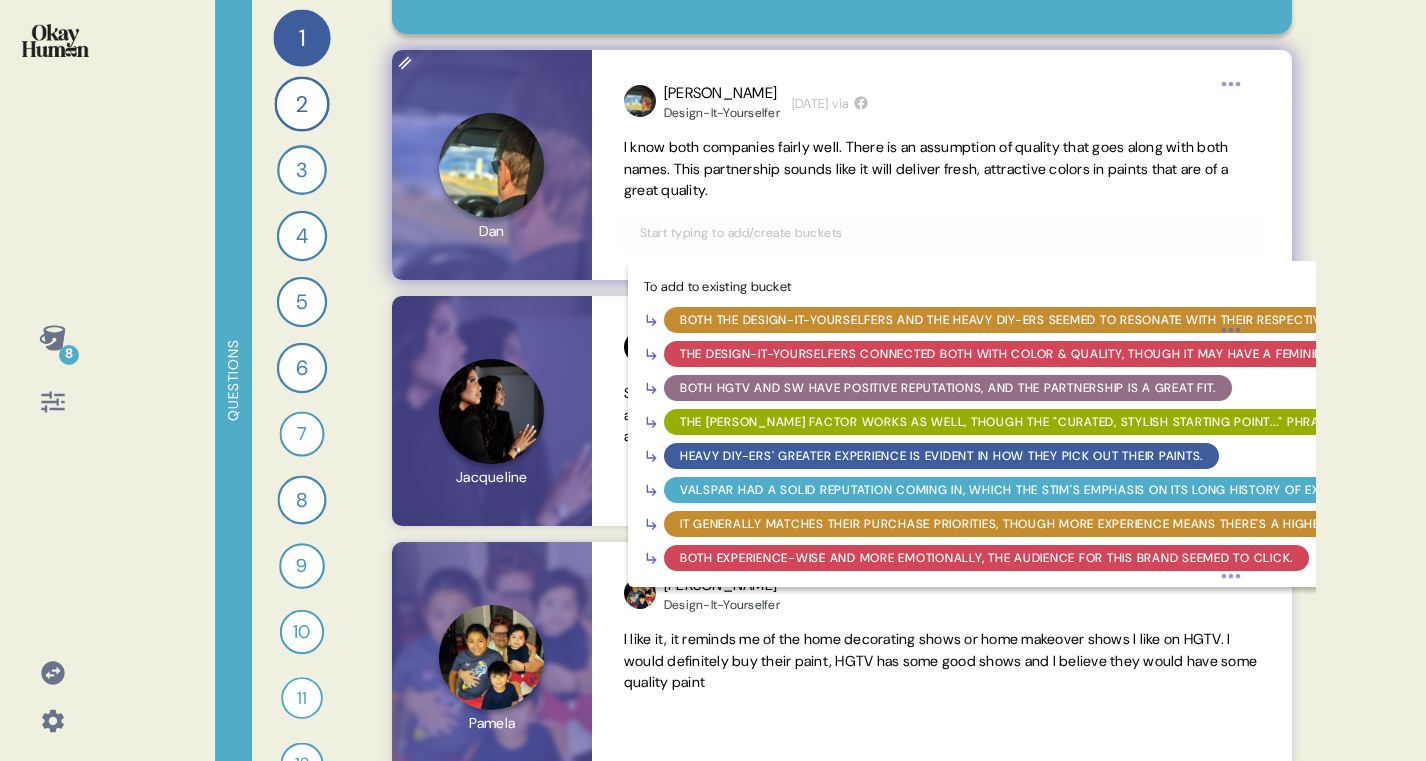 click at bounding box center (942, 233) 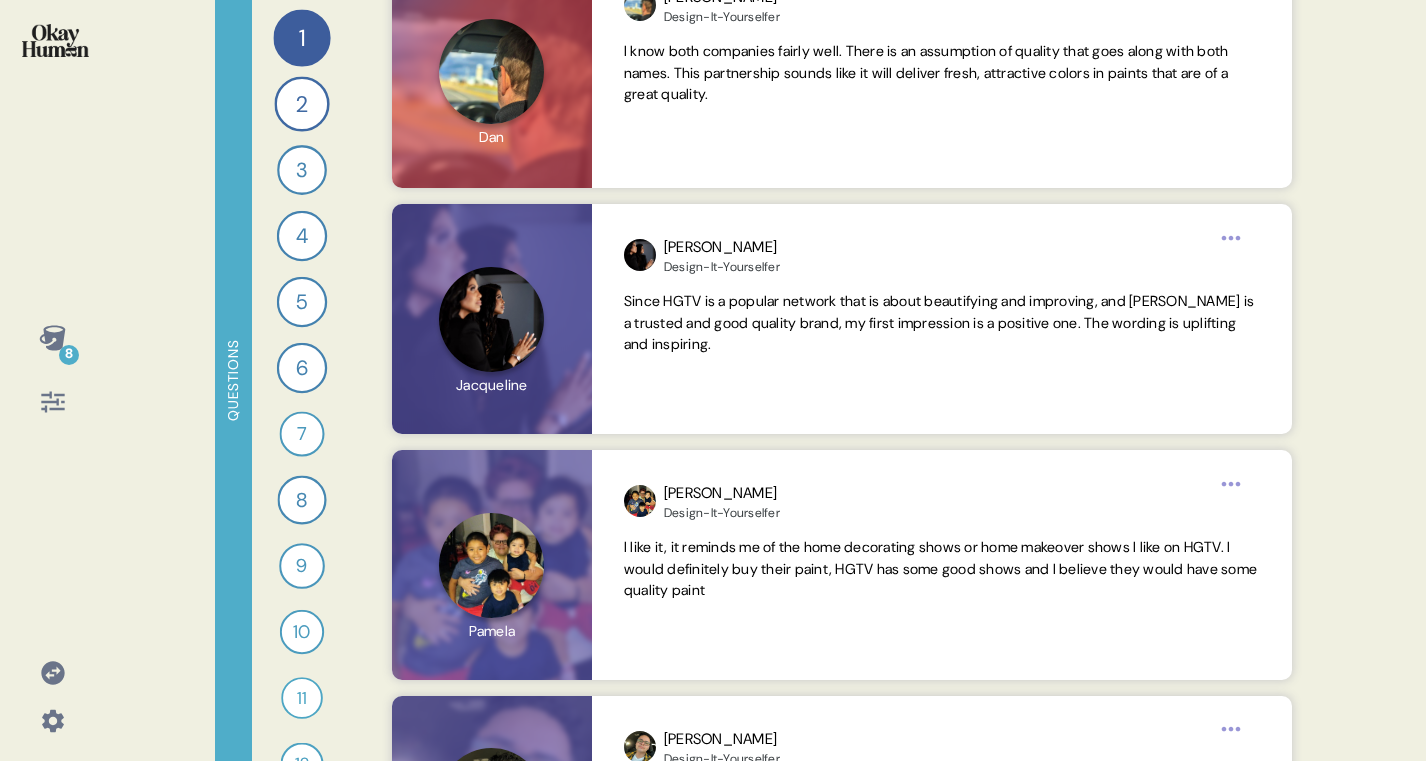 scroll, scrollTop: 550, scrollLeft: 0, axis: vertical 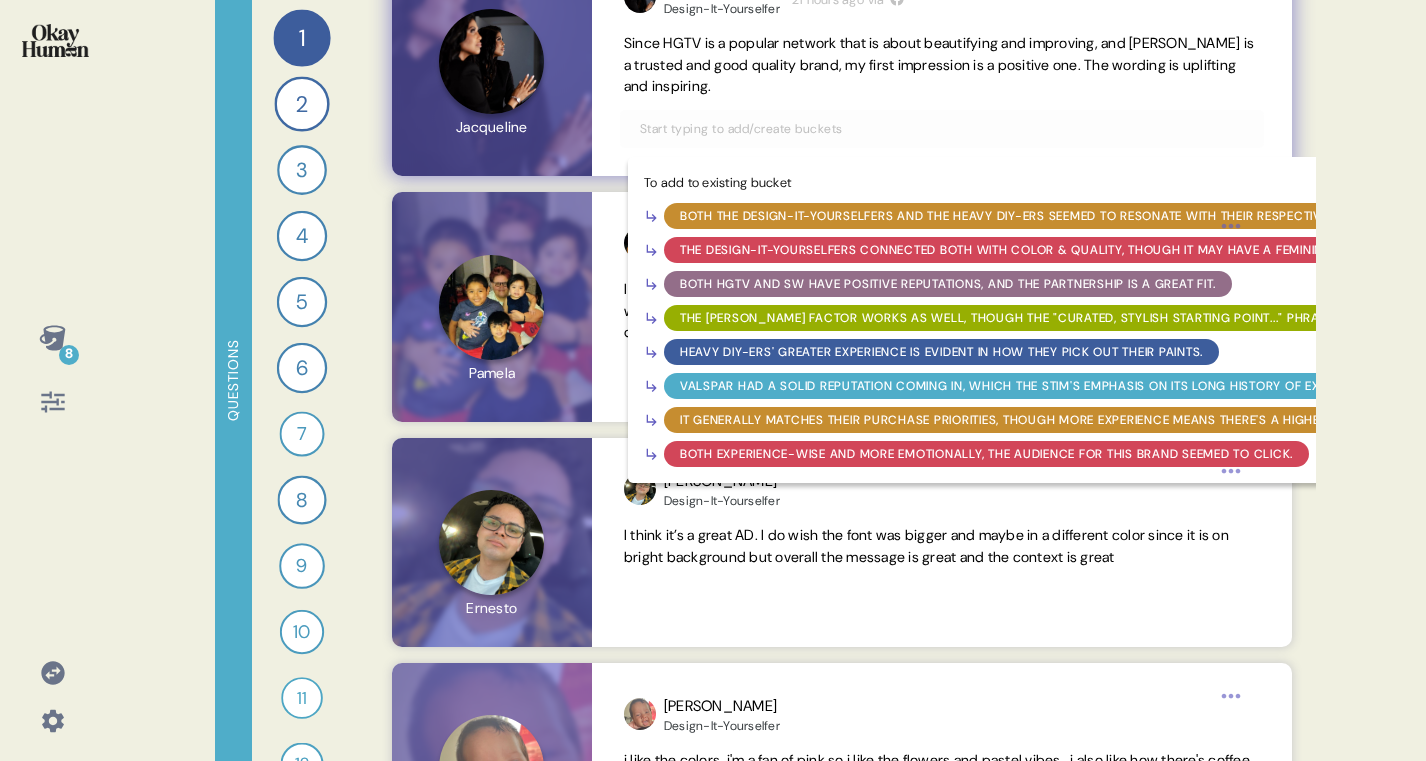click at bounding box center [942, 129] 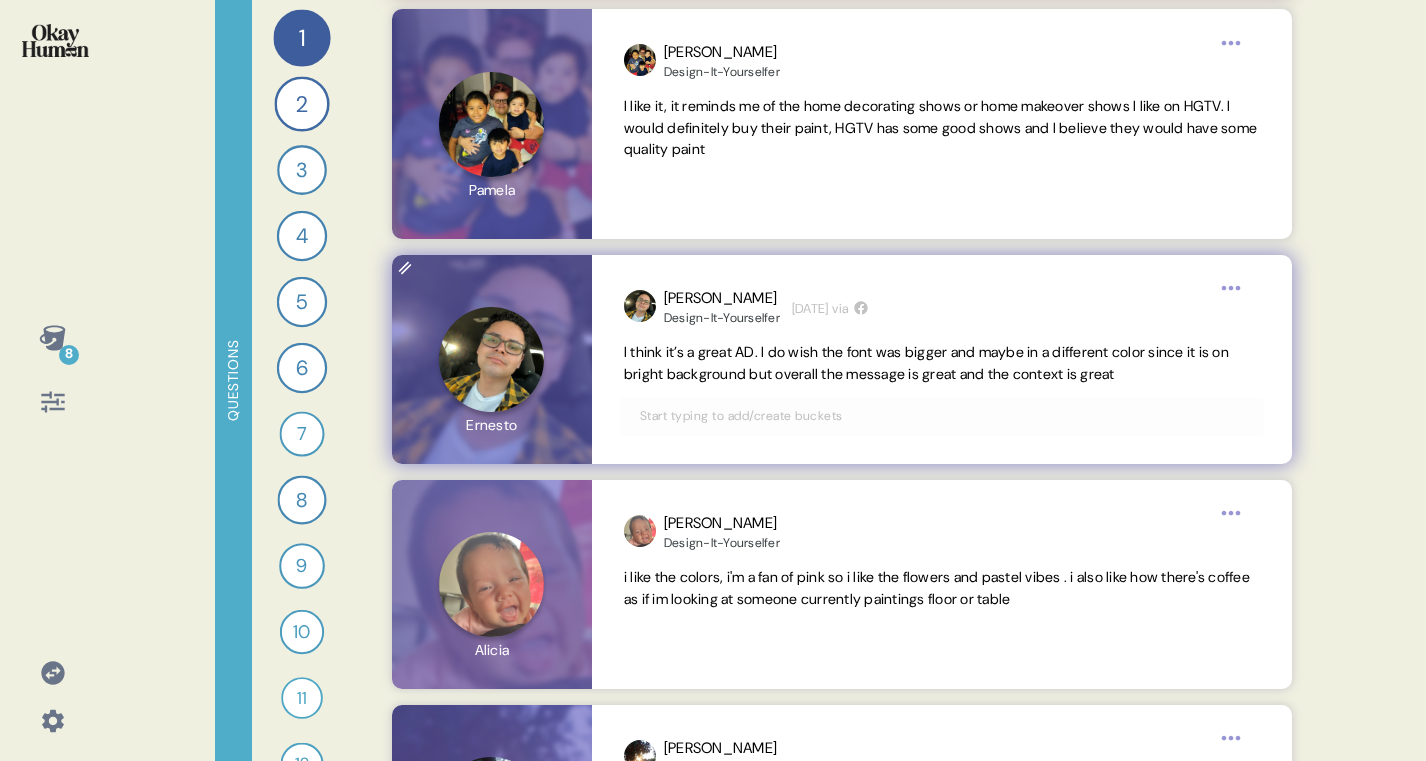 scroll, scrollTop: 738, scrollLeft: 0, axis: vertical 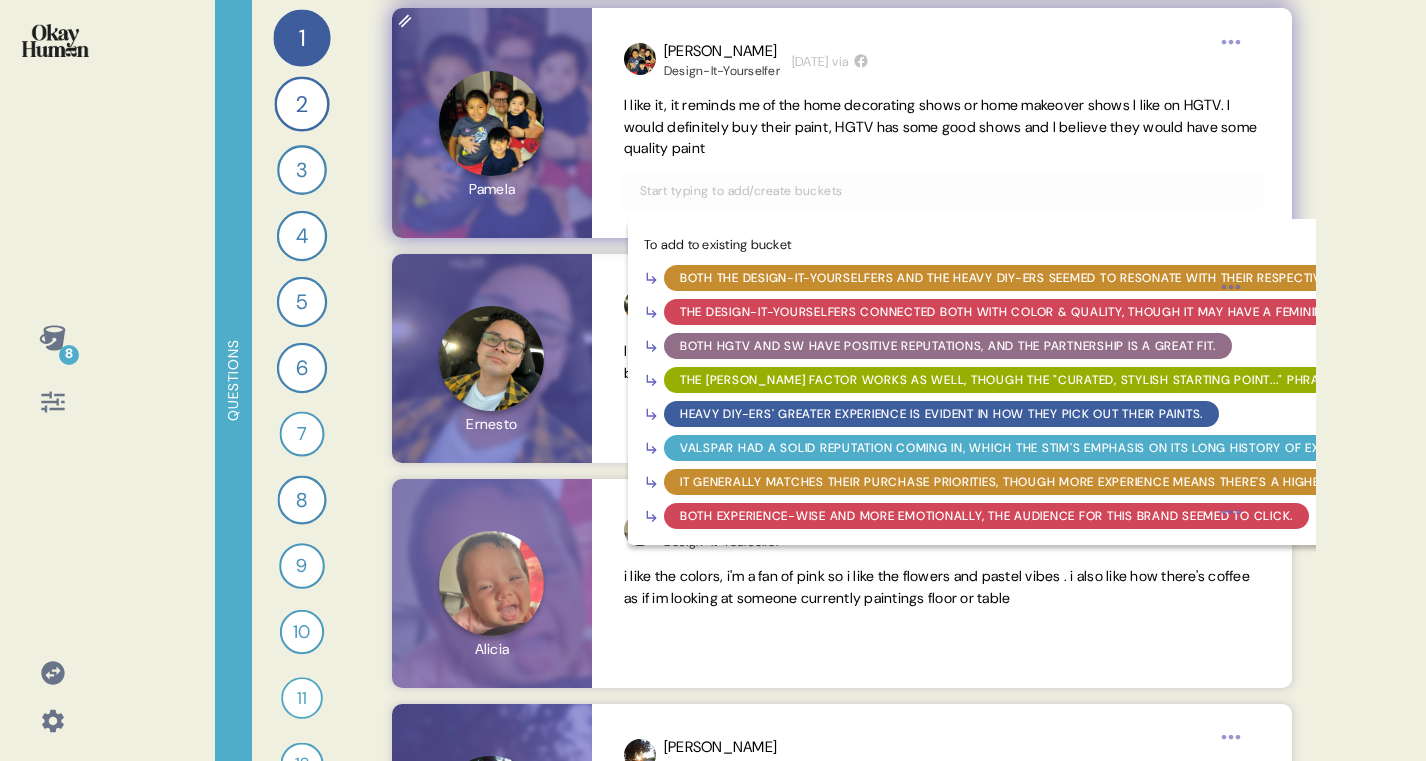 click at bounding box center (942, 191) 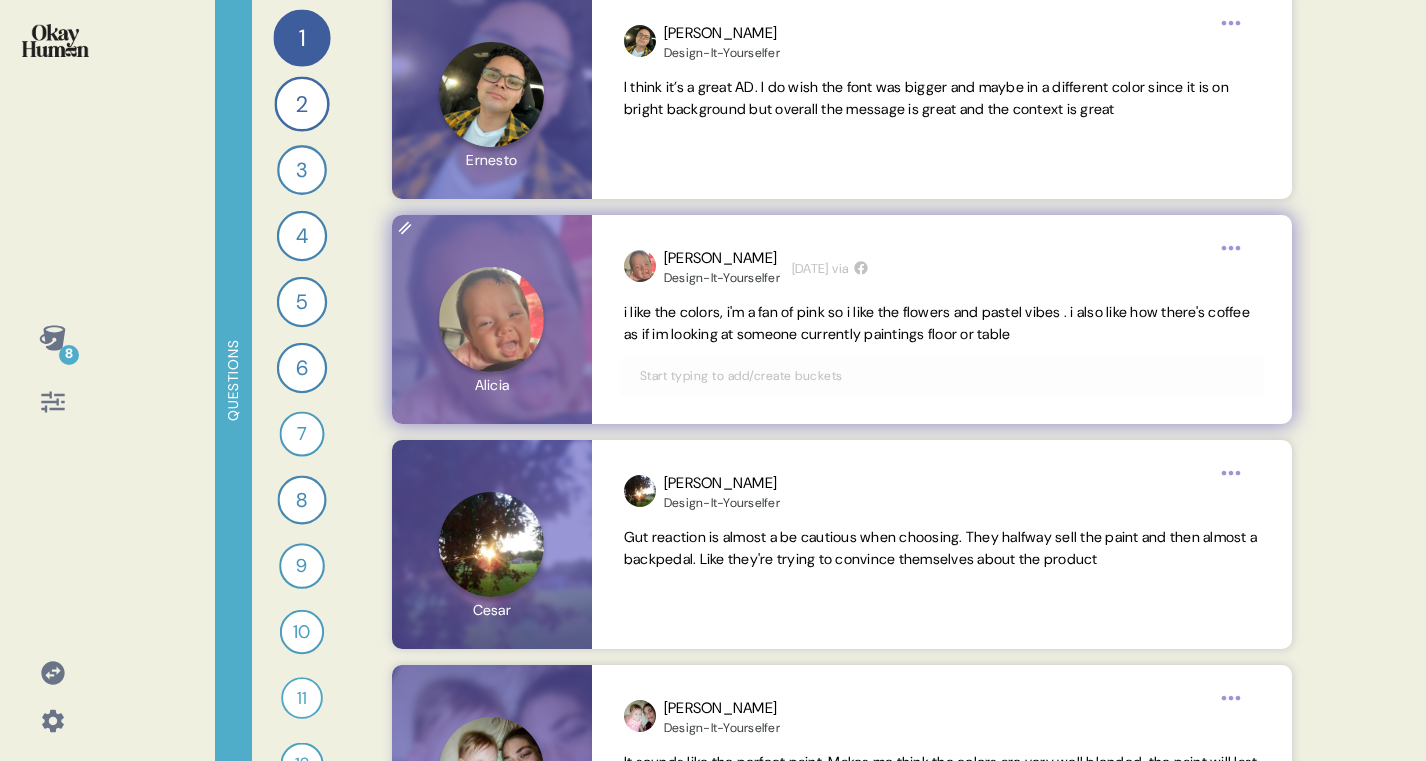 scroll, scrollTop: 1048, scrollLeft: 0, axis: vertical 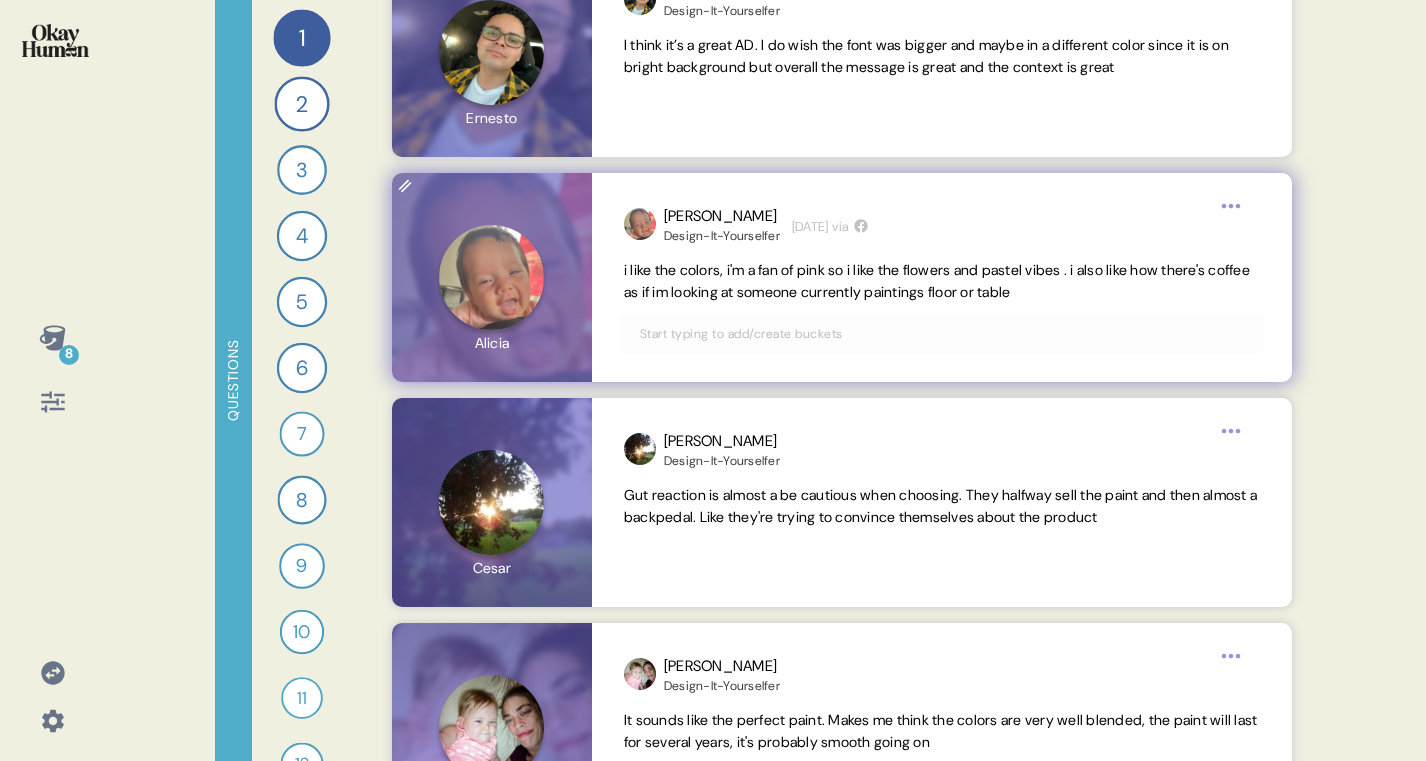 click at bounding box center (942, 334) 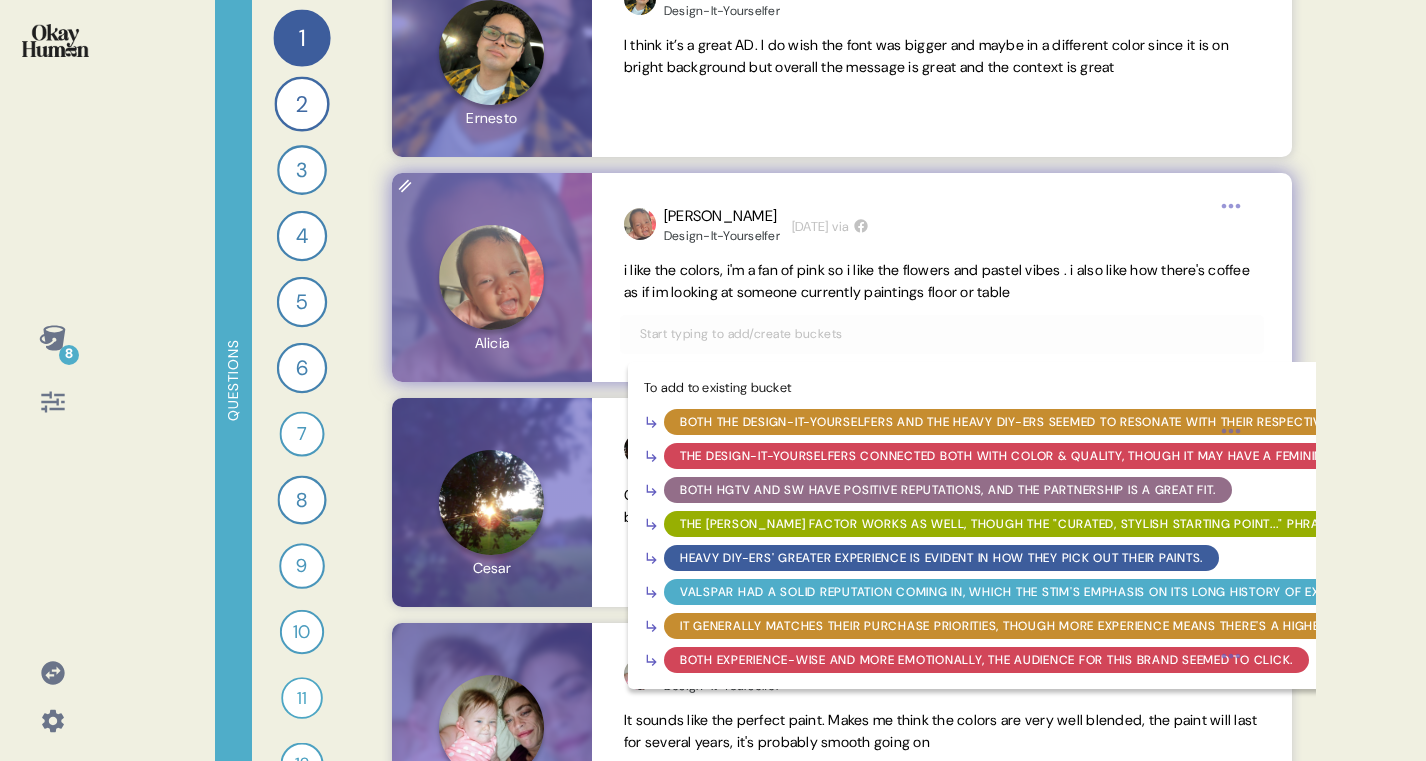 click on "i like the colors, i'm a fan of pink so i like the flowers and pastel vibes . i also like how there's coffee as if im looking at someone currently paintings floor or table" at bounding box center [937, 281] 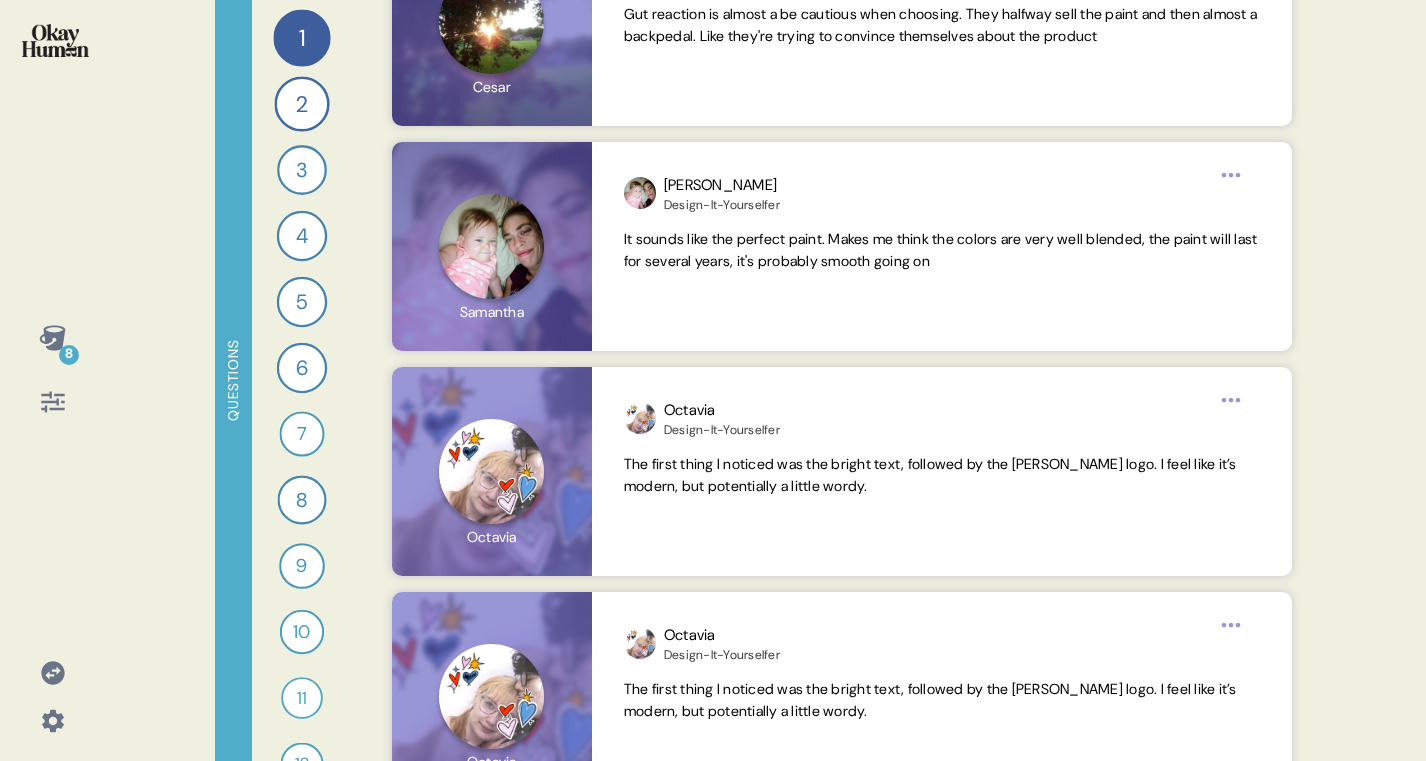 scroll, scrollTop: 1533, scrollLeft: 0, axis: vertical 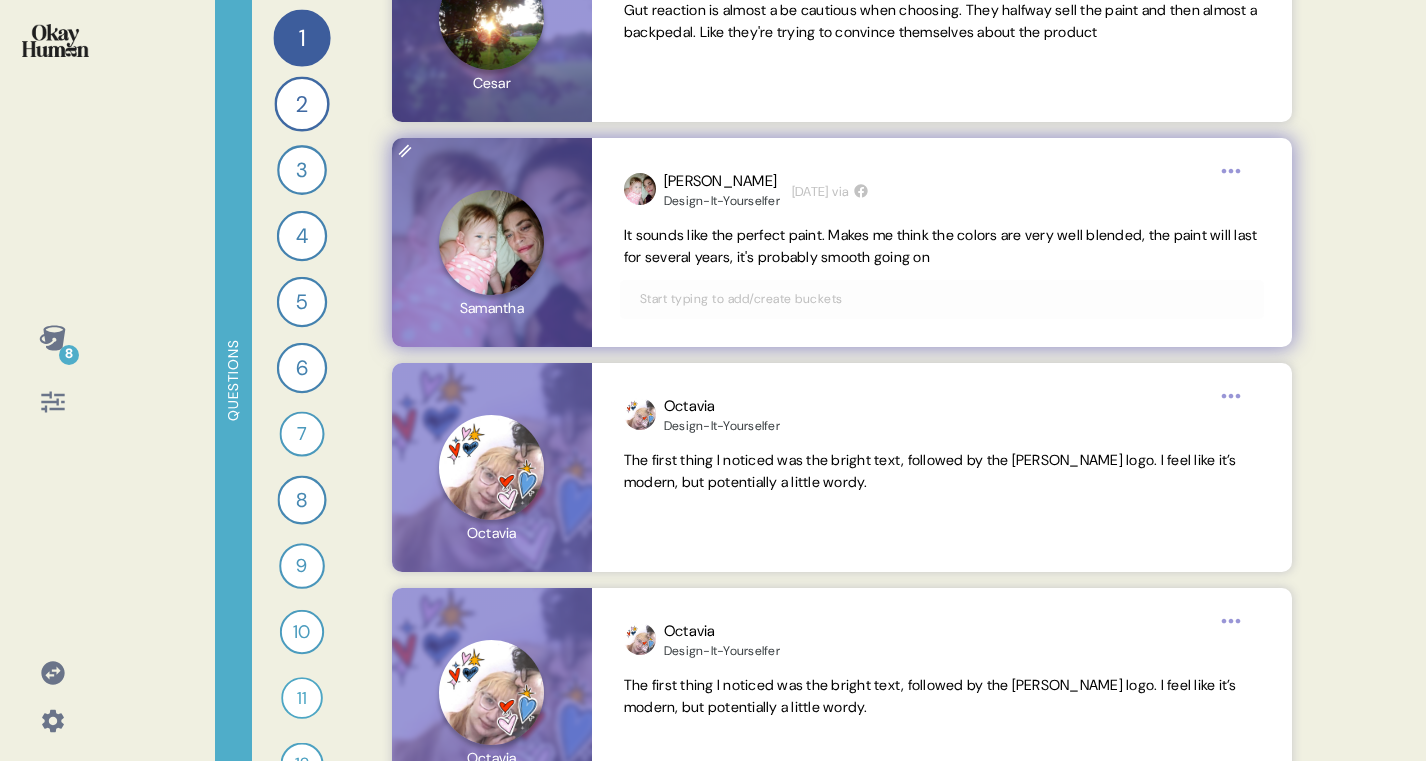 click at bounding box center [942, 299] 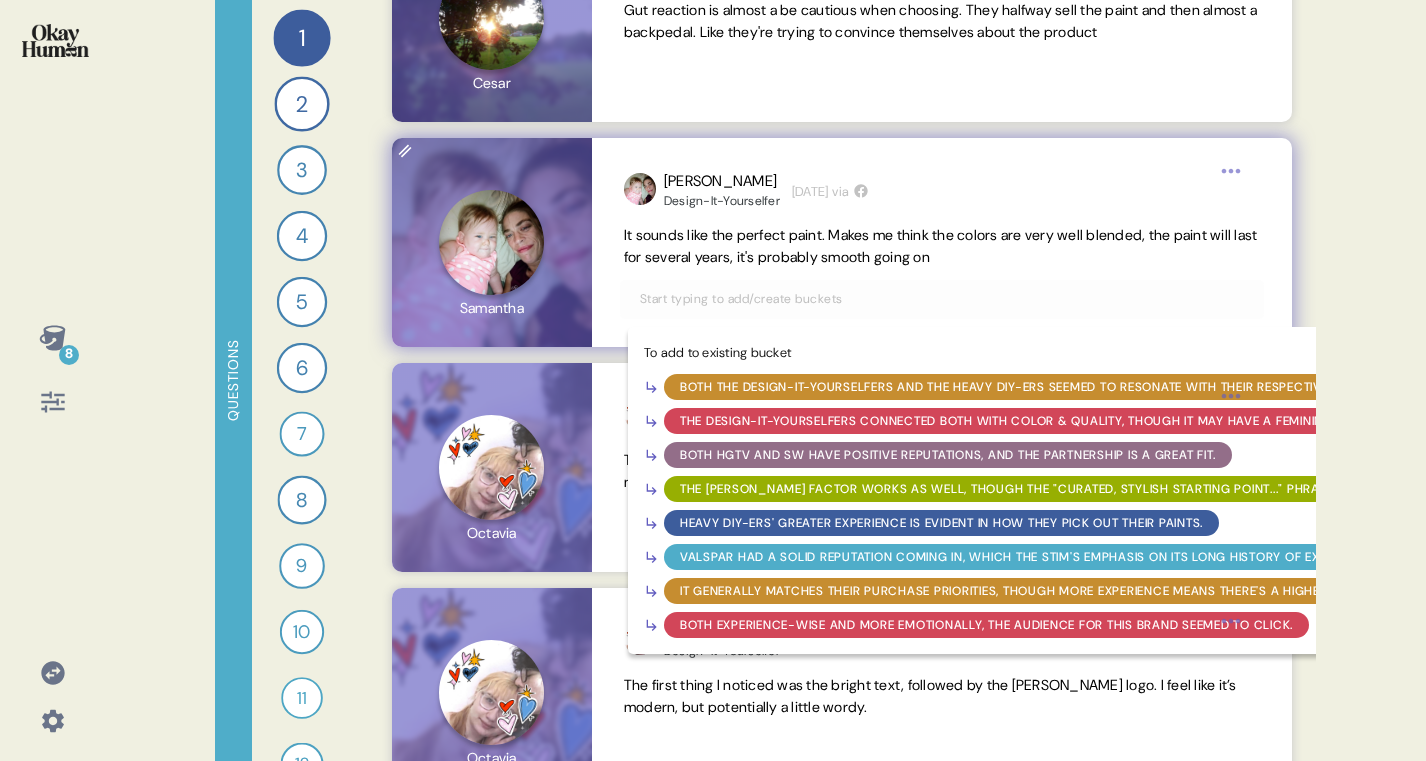 click at bounding box center (942, 299) 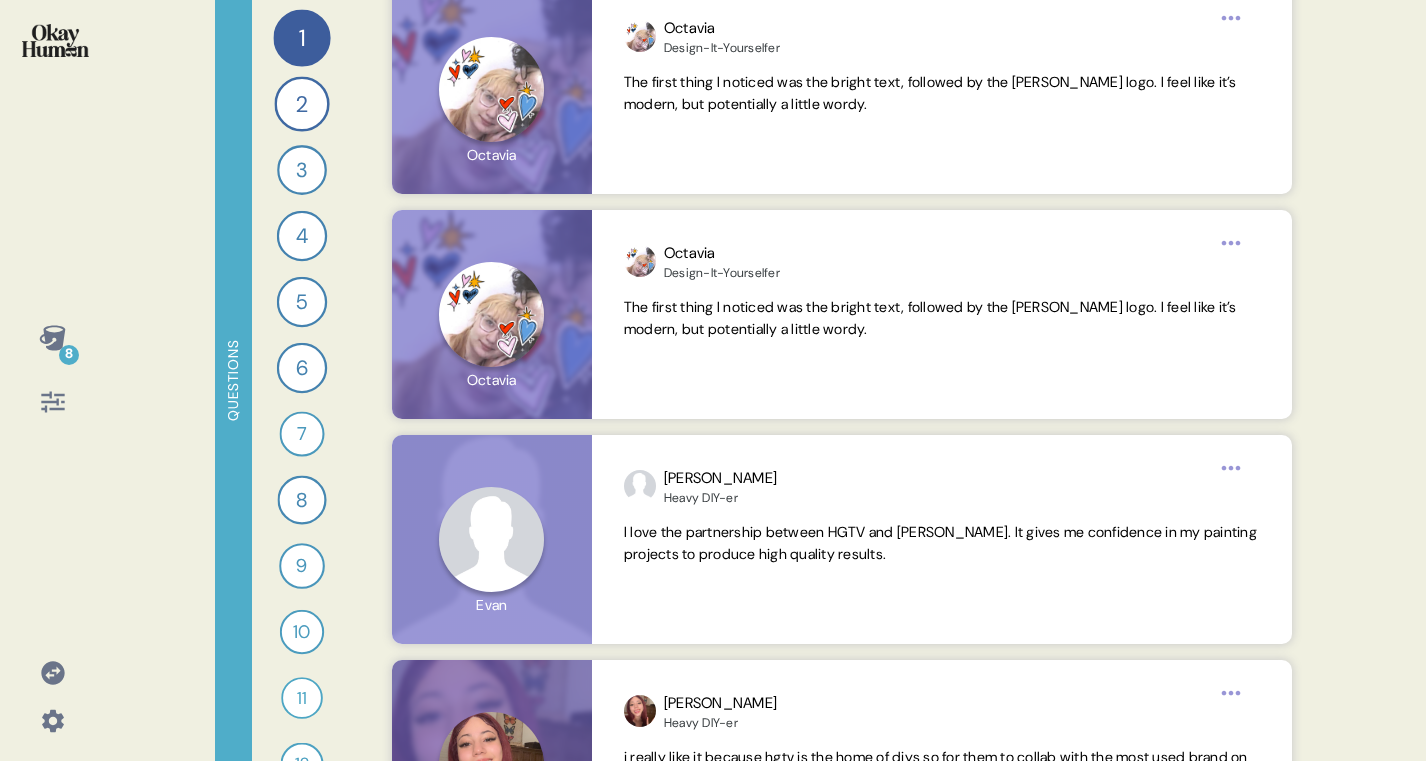 scroll, scrollTop: 1928, scrollLeft: 0, axis: vertical 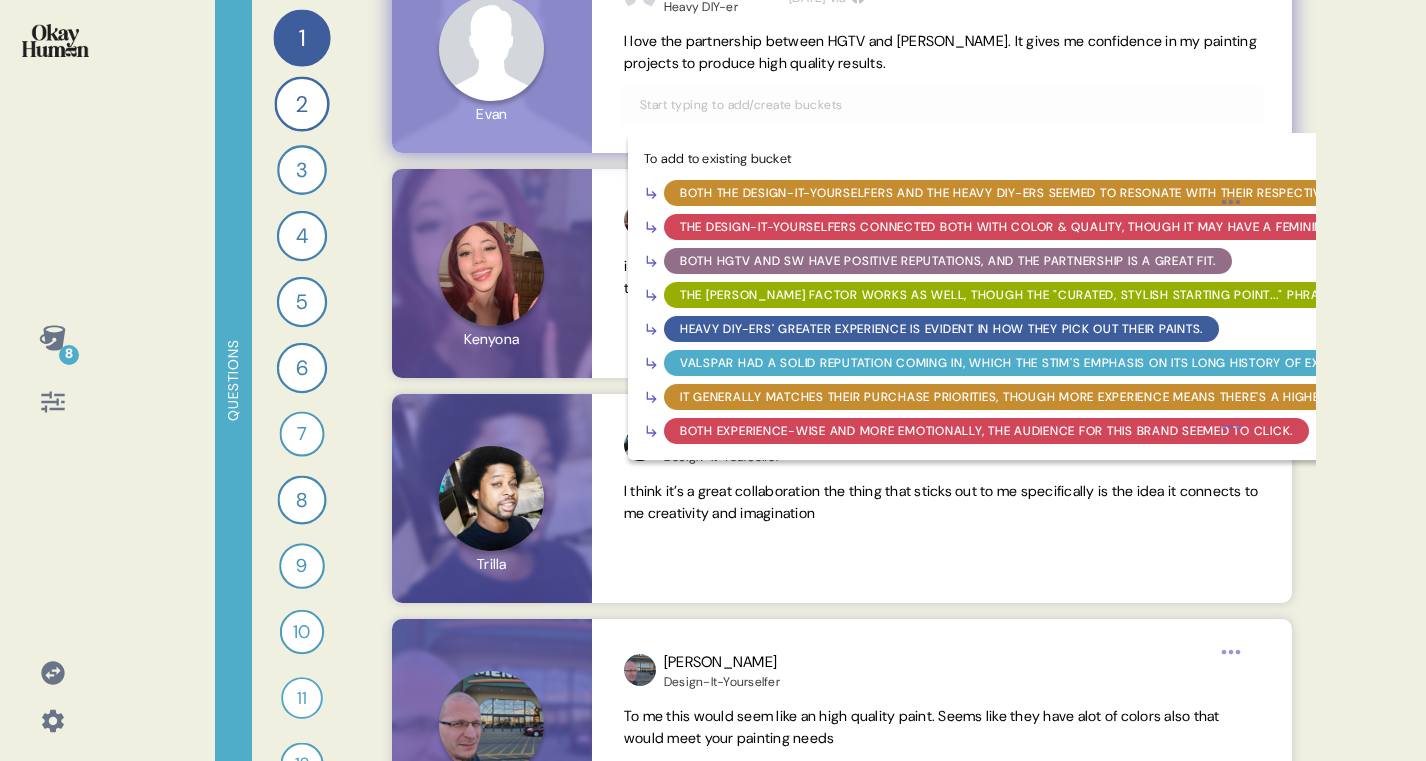 click at bounding box center [942, 105] 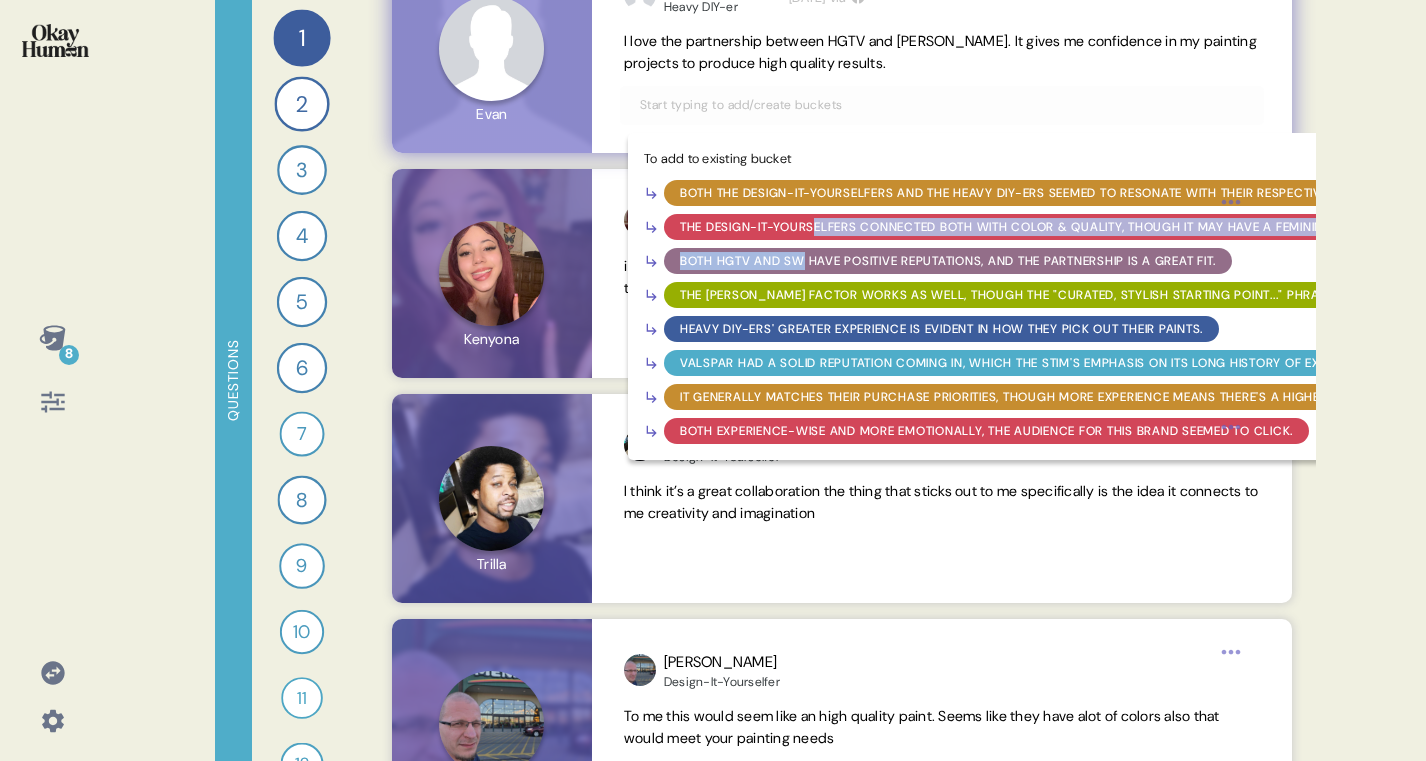 drag, startPoint x: 820, startPoint y: 229, endPoint x: 805, endPoint y: 267, distance: 40.853397 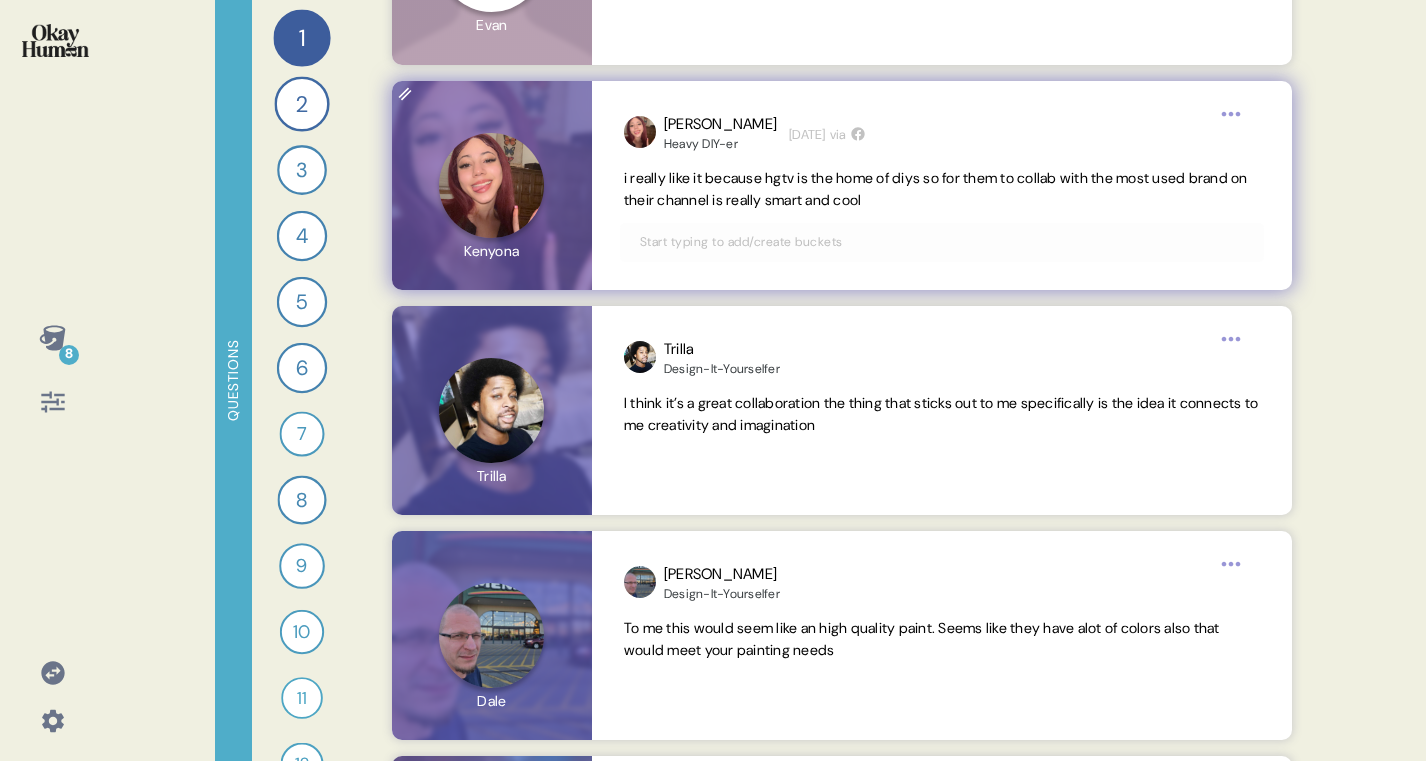 scroll, scrollTop: 2499, scrollLeft: 0, axis: vertical 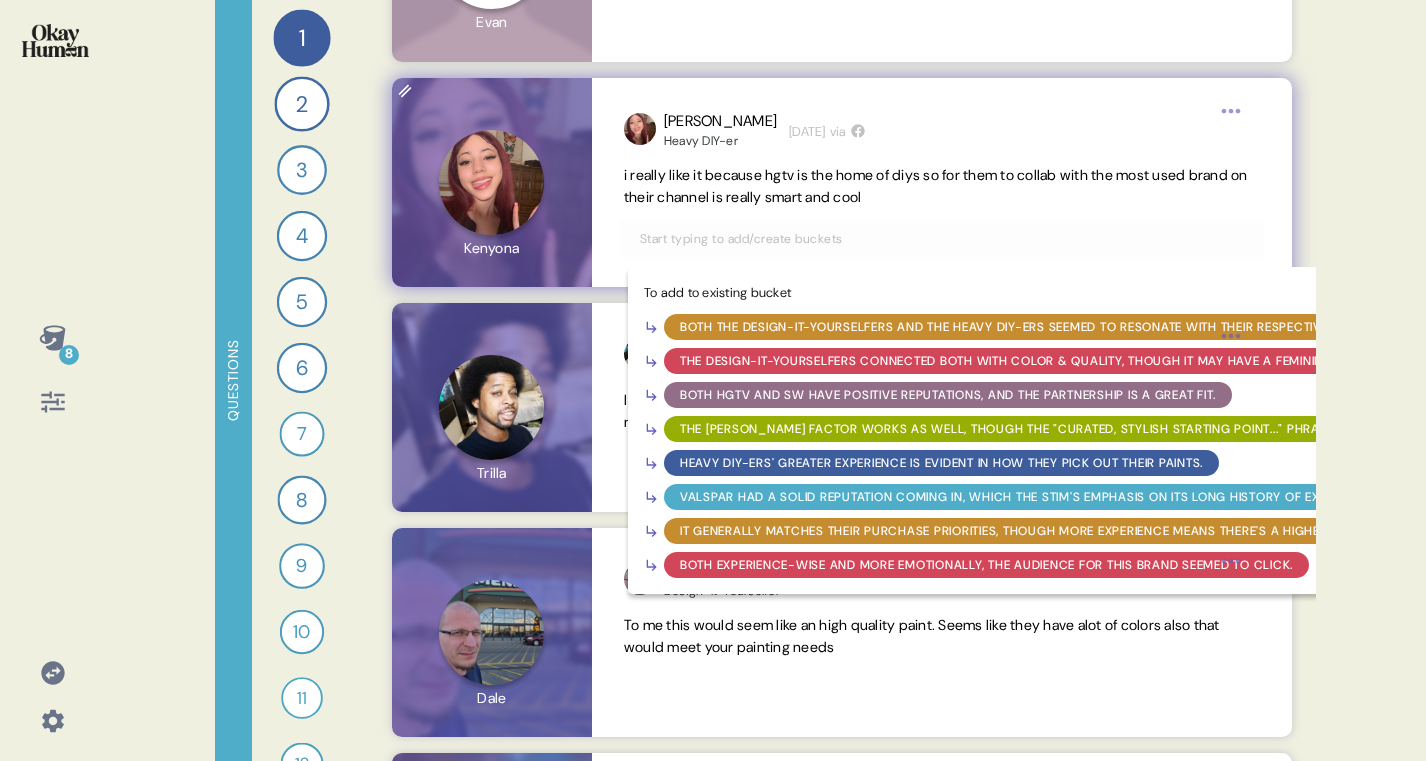 click at bounding box center [942, 239] 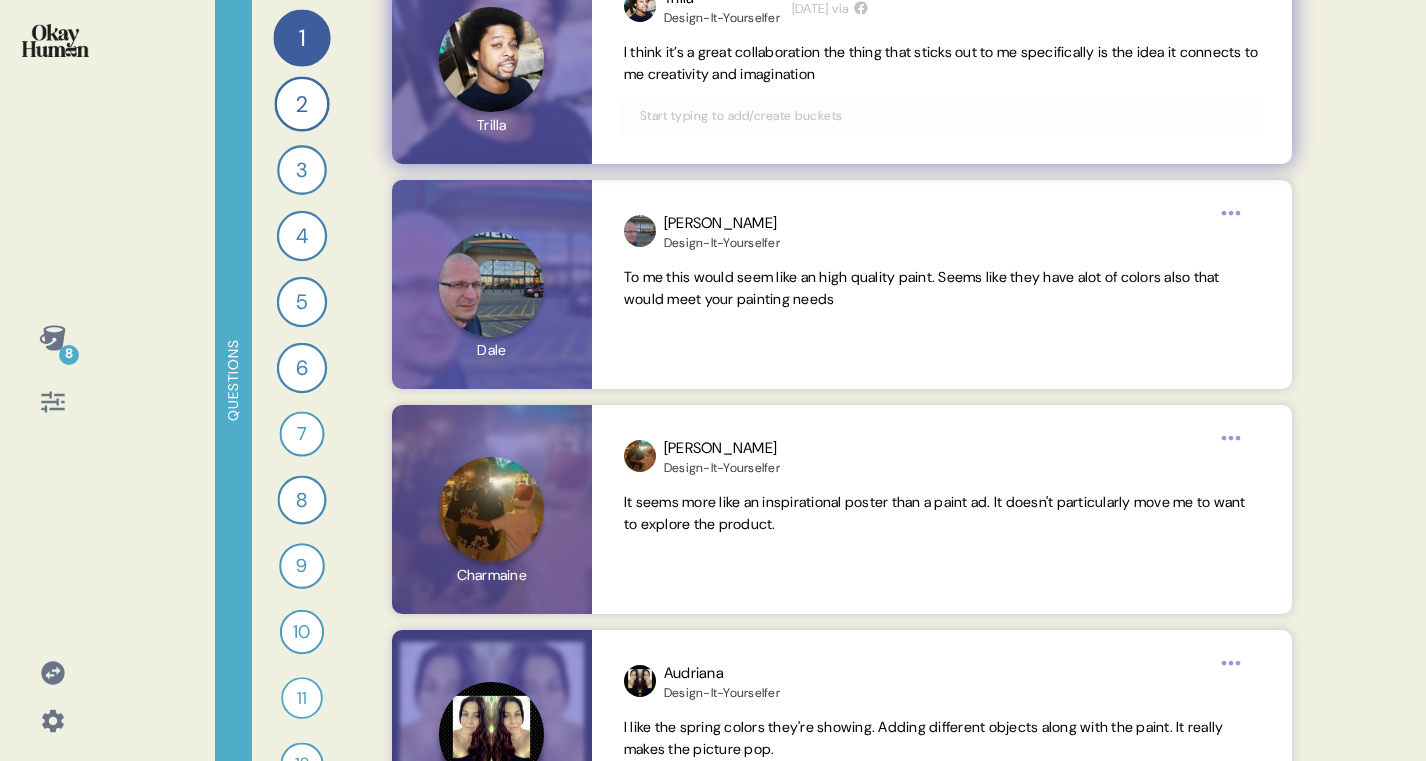 scroll, scrollTop: 2851, scrollLeft: 0, axis: vertical 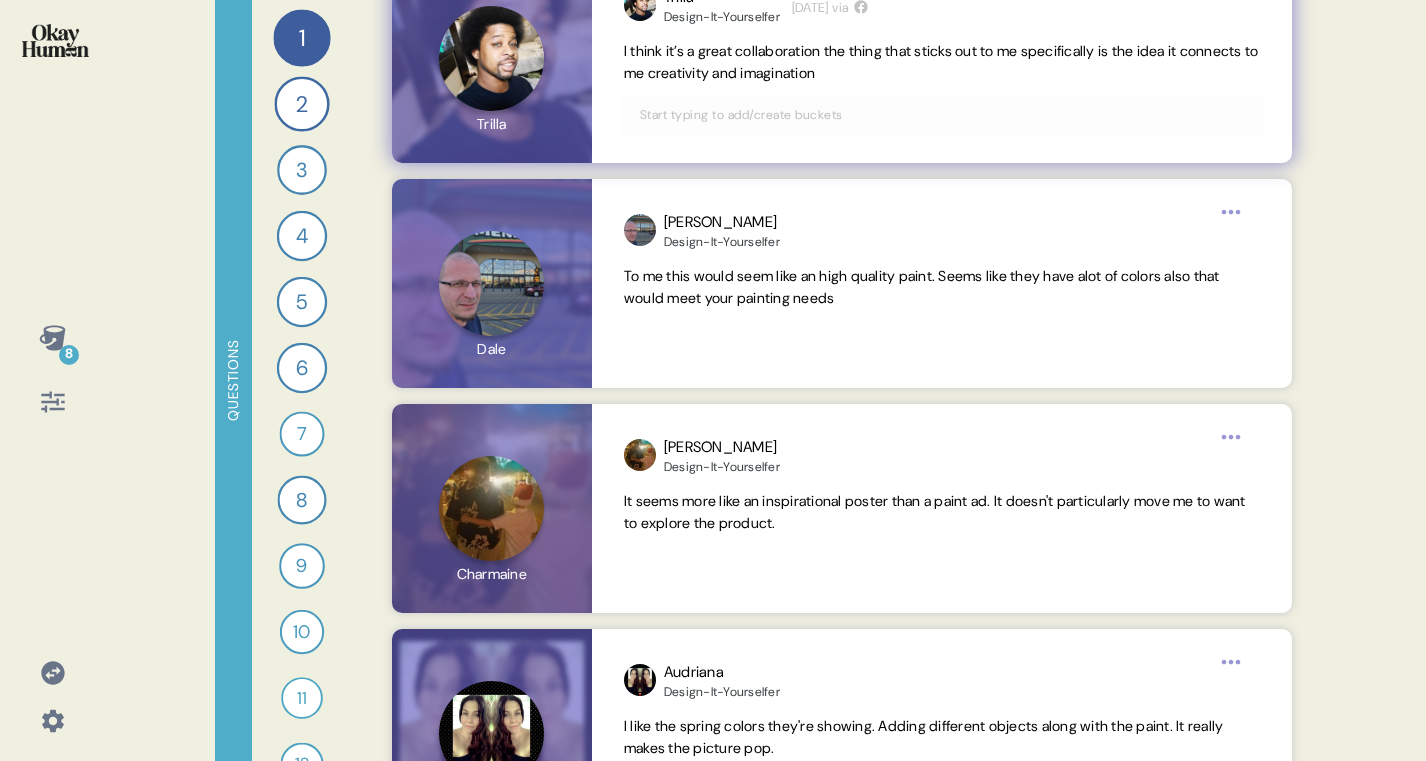 click at bounding box center [942, 115] 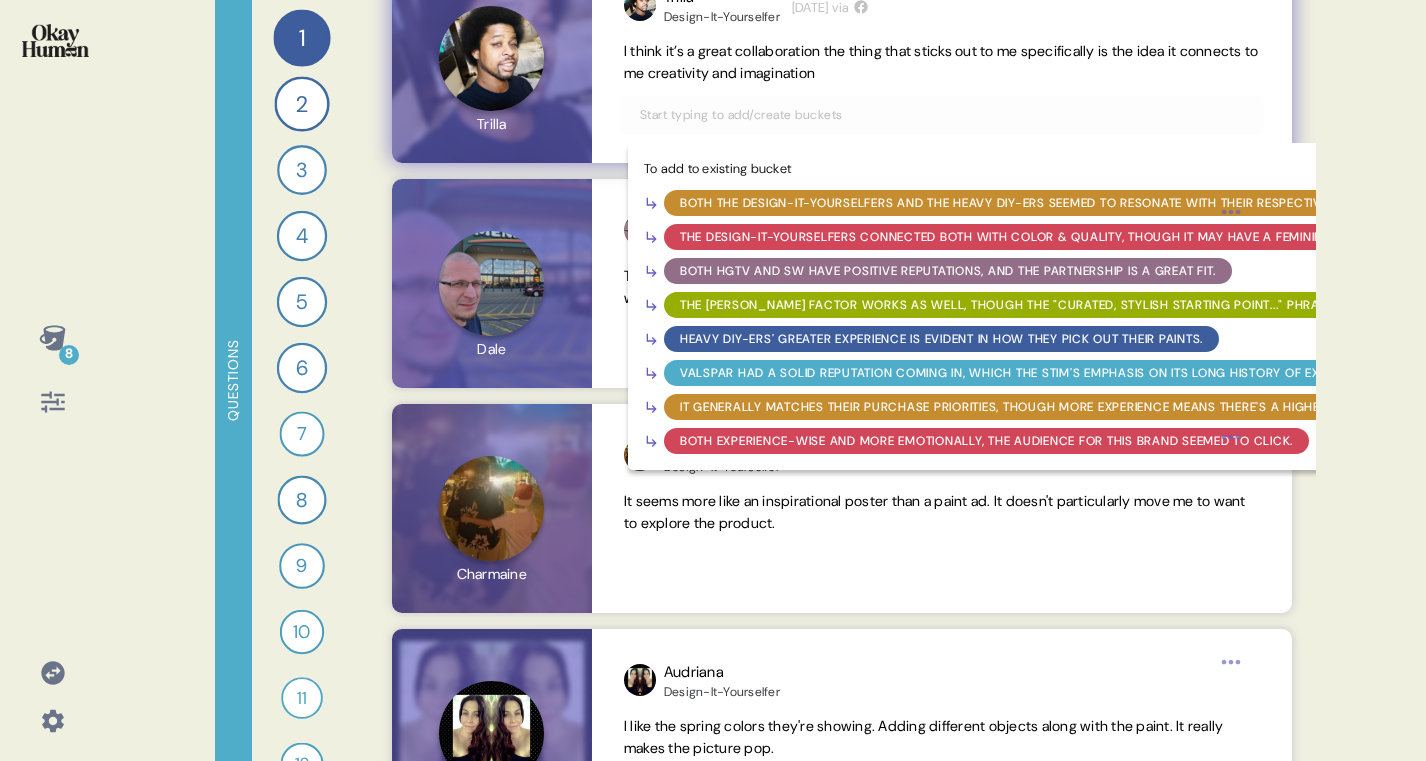 click on "Both HGTV and SW have positive reputations, and the partnership is a great fit." at bounding box center [948, 271] 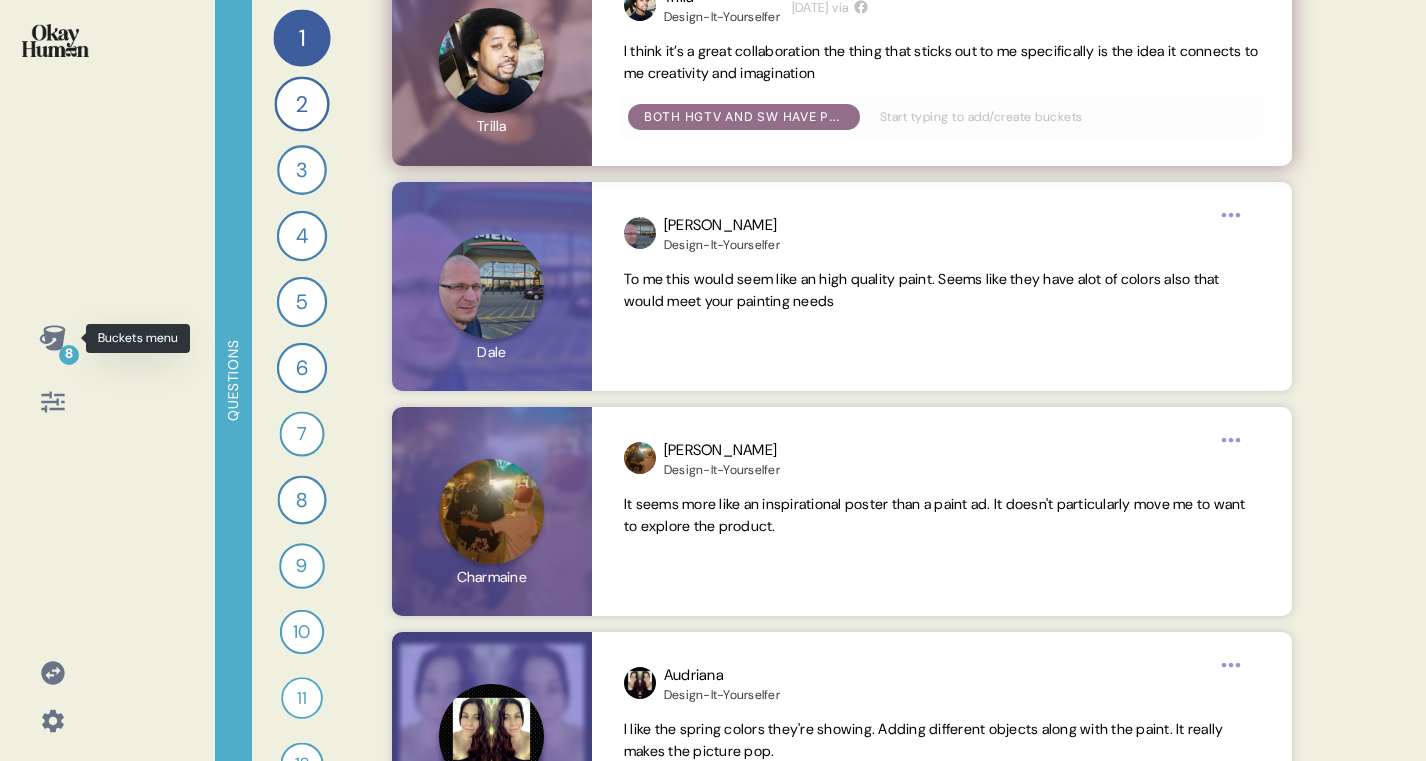click 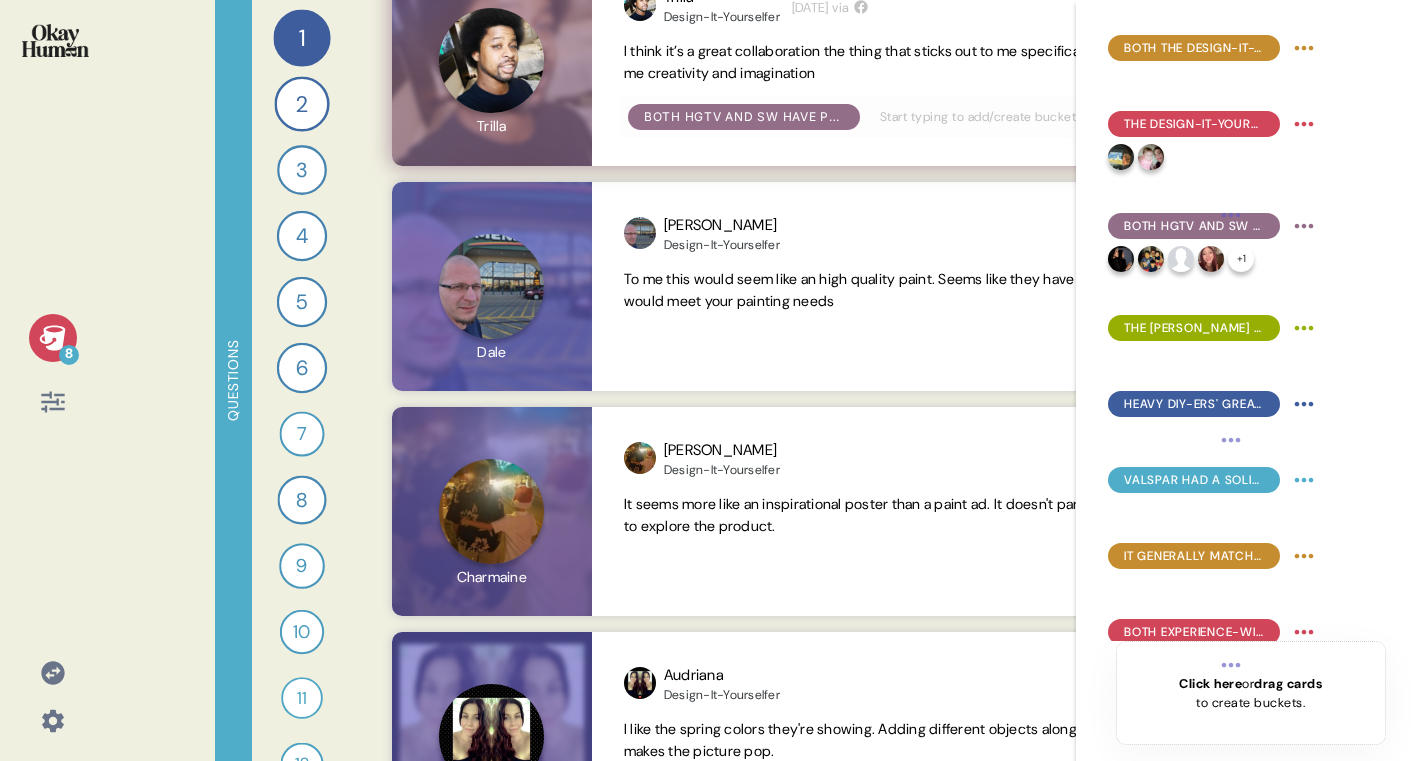 click 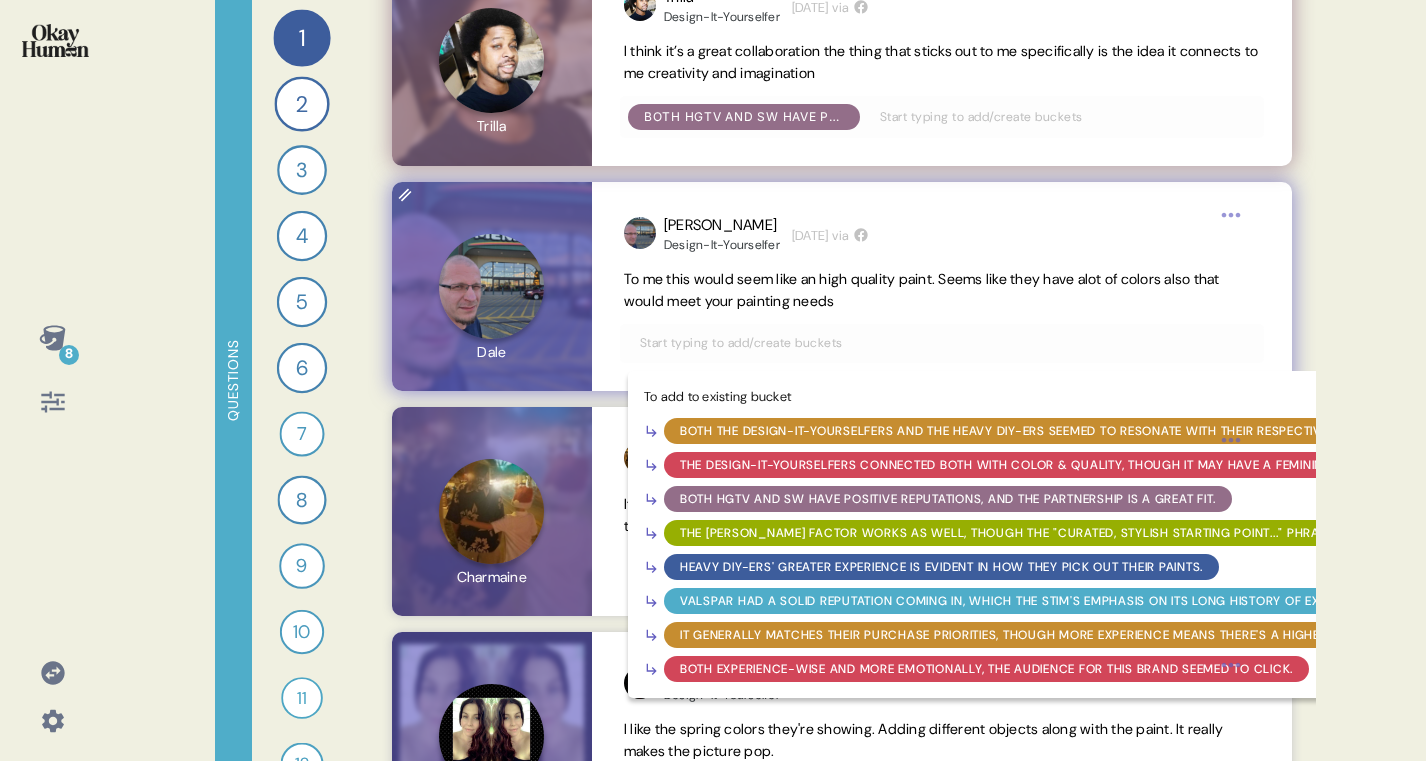 click at bounding box center [942, 343] 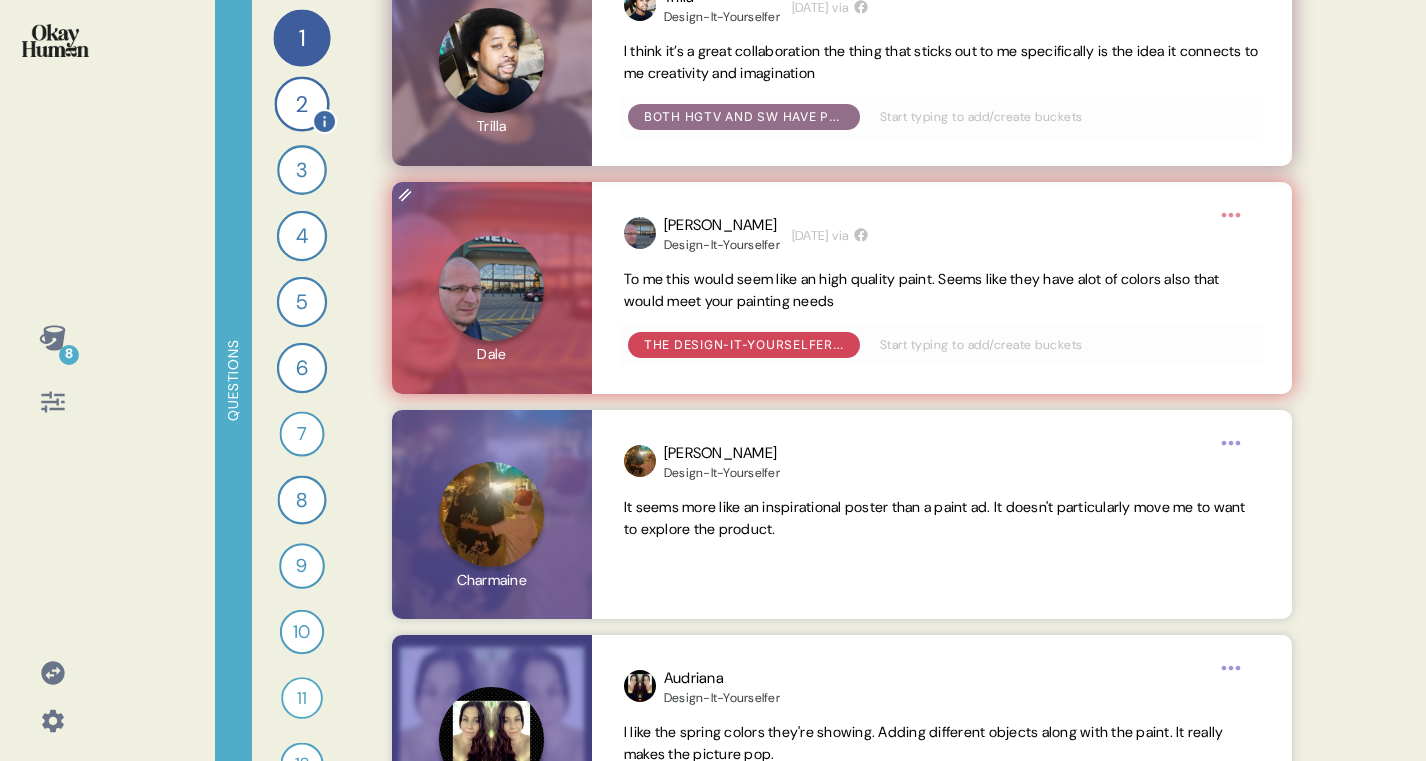 click on "2" at bounding box center (301, 103) 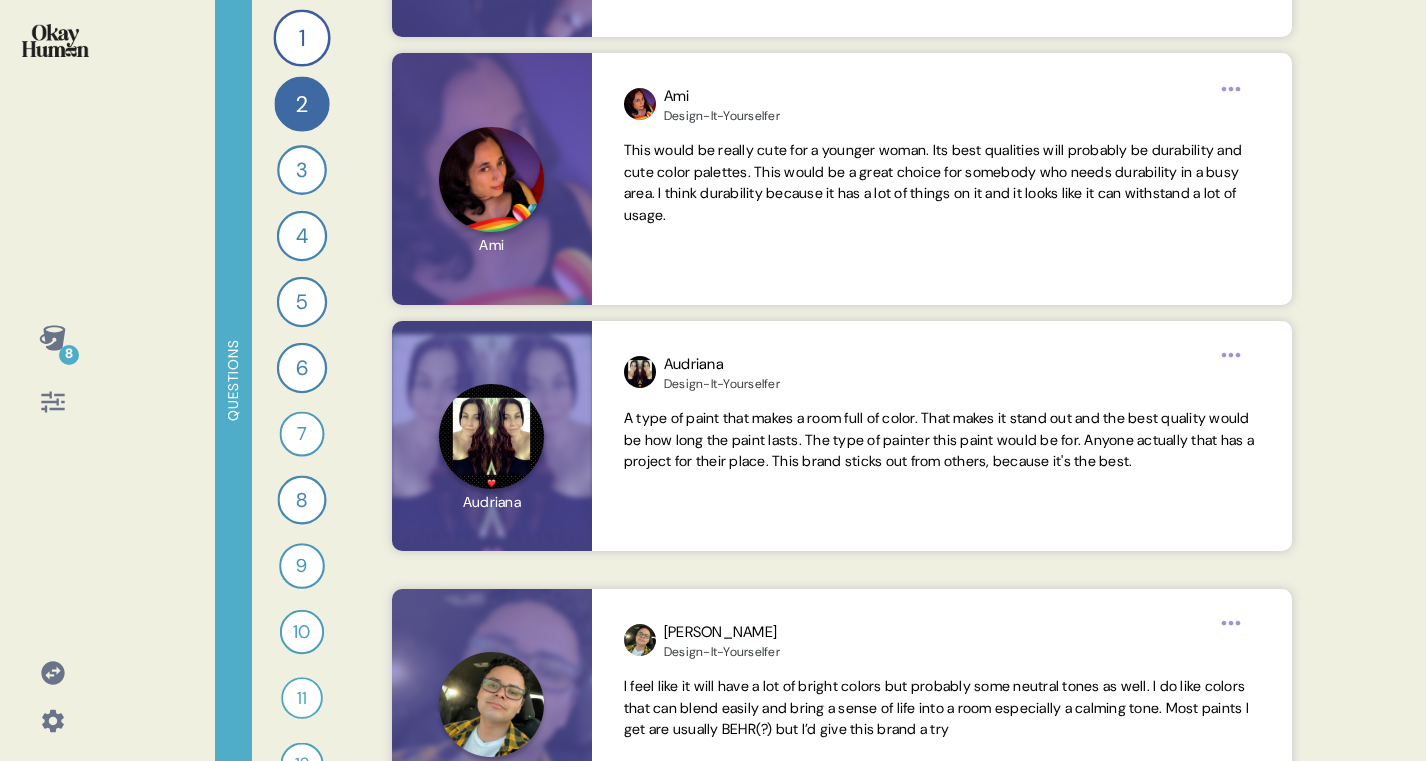 scroll, scrollTop: 889, scrollLeft: 0, axis: vertical 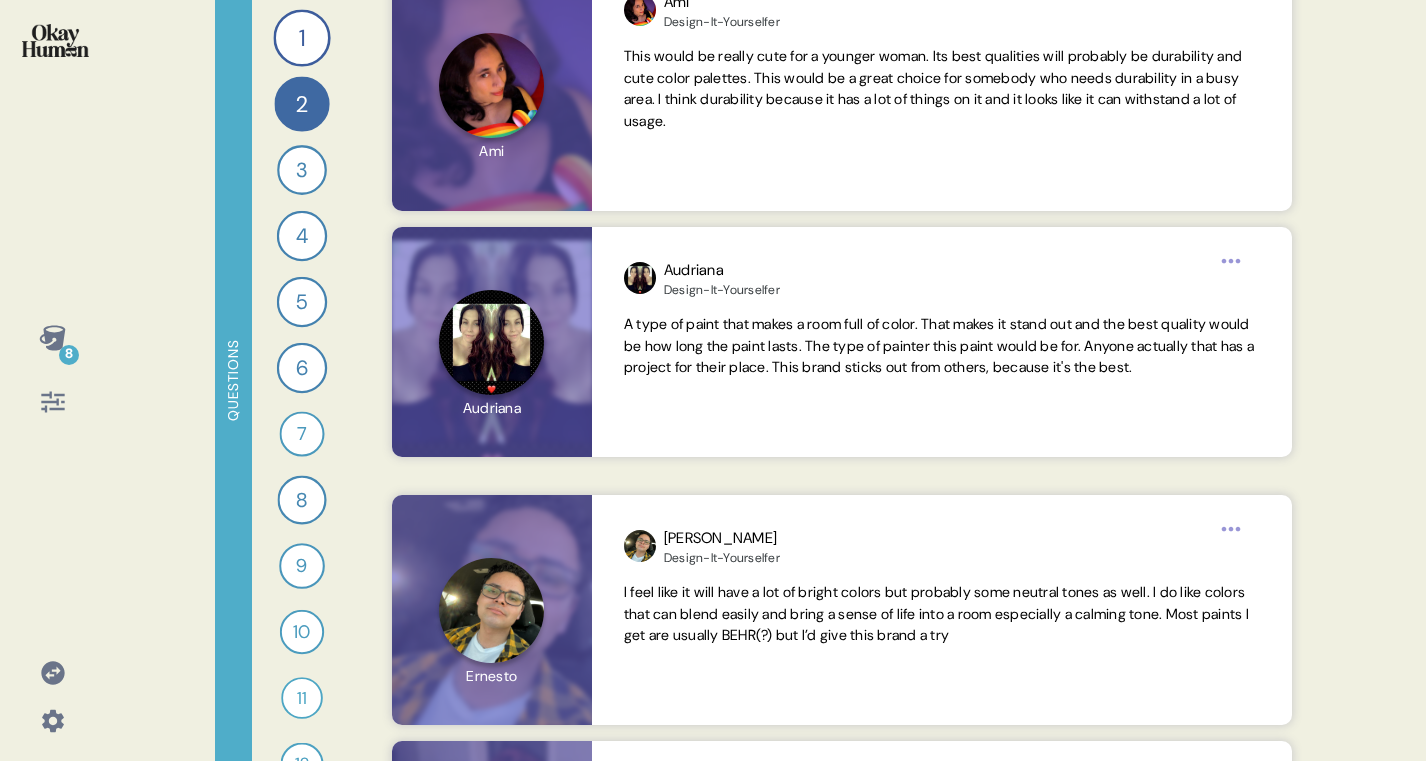 click 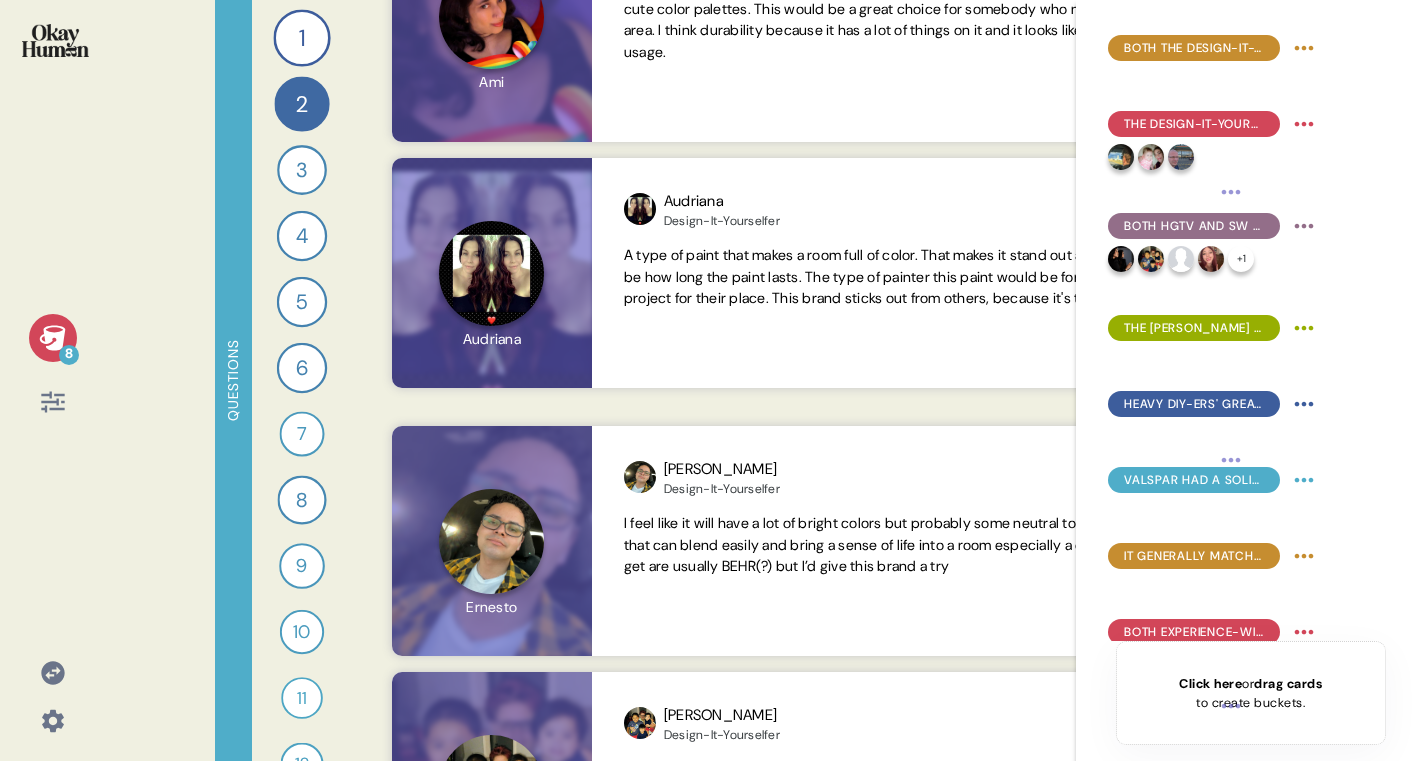 scroll, scrollTop: 967, scrollLeft: 0, axis: vertical 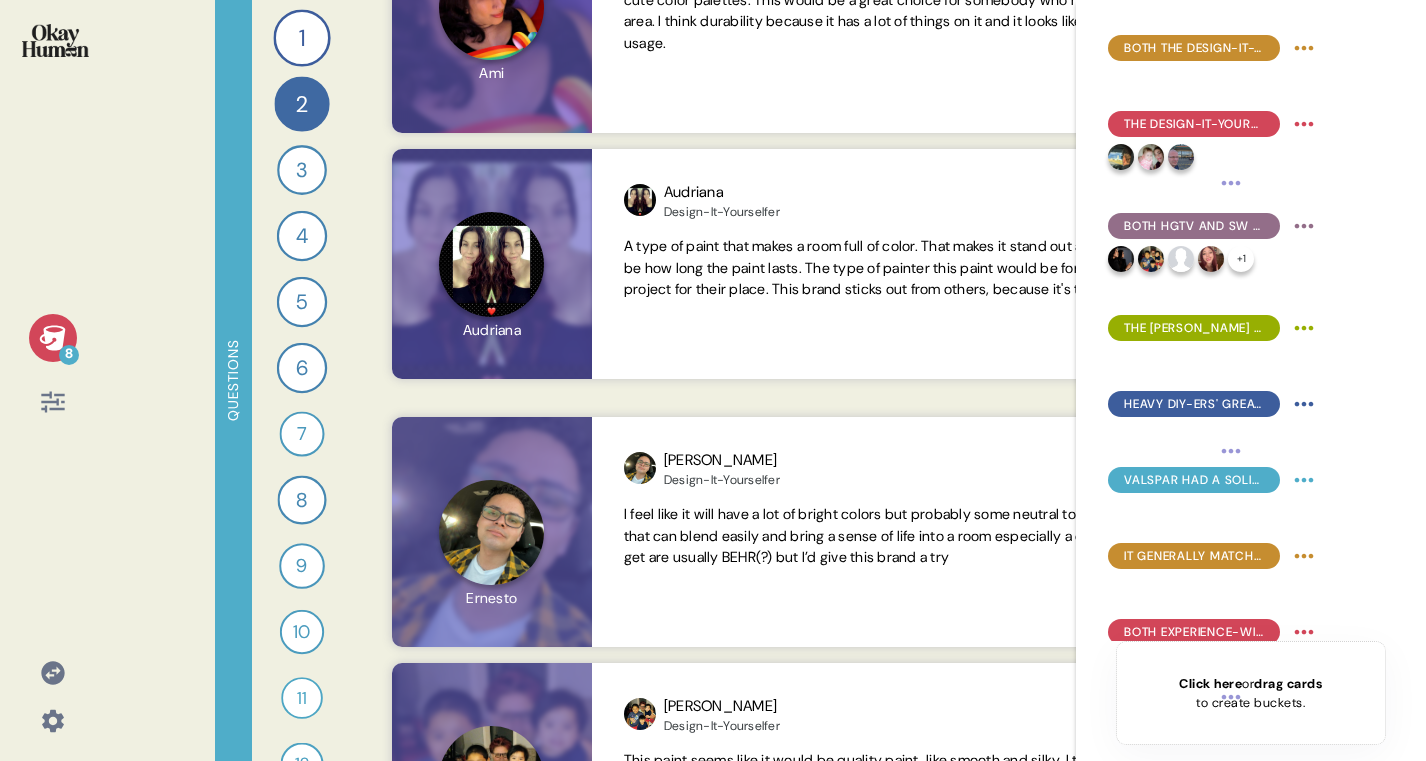 click 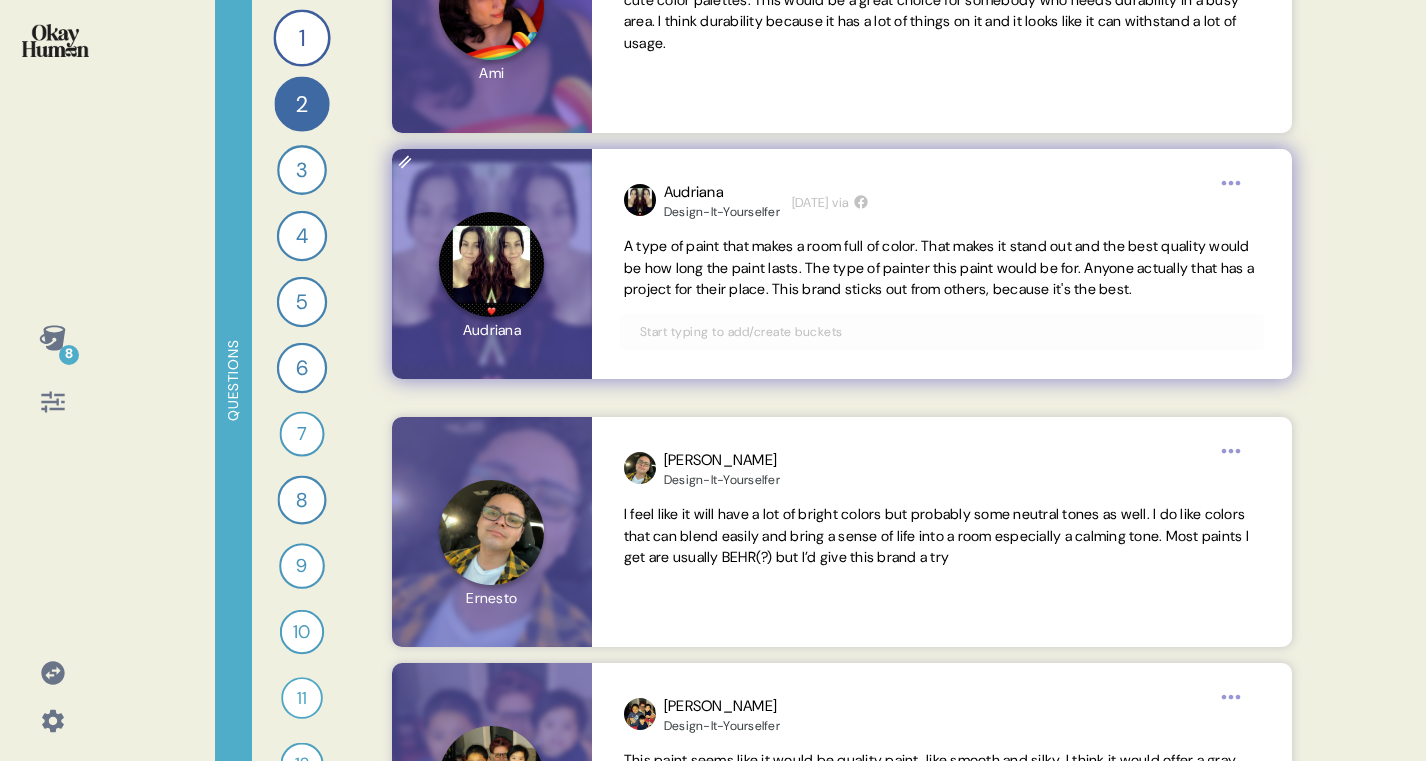 click at bounding box center [942, 332] 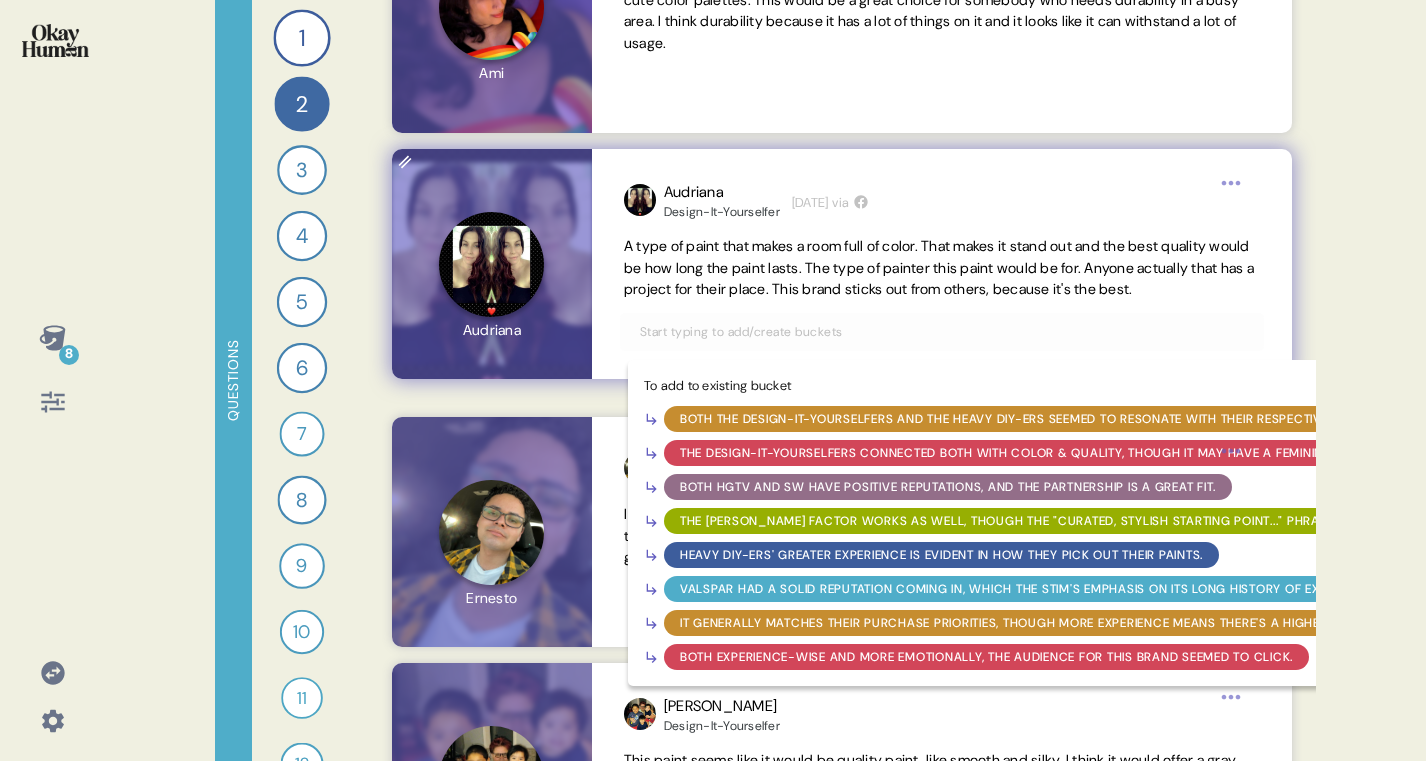 click on "The Design-It-Yourselfers connected both with color & quality, though it may have a feminine lean." at bounding box center (1024, 453) 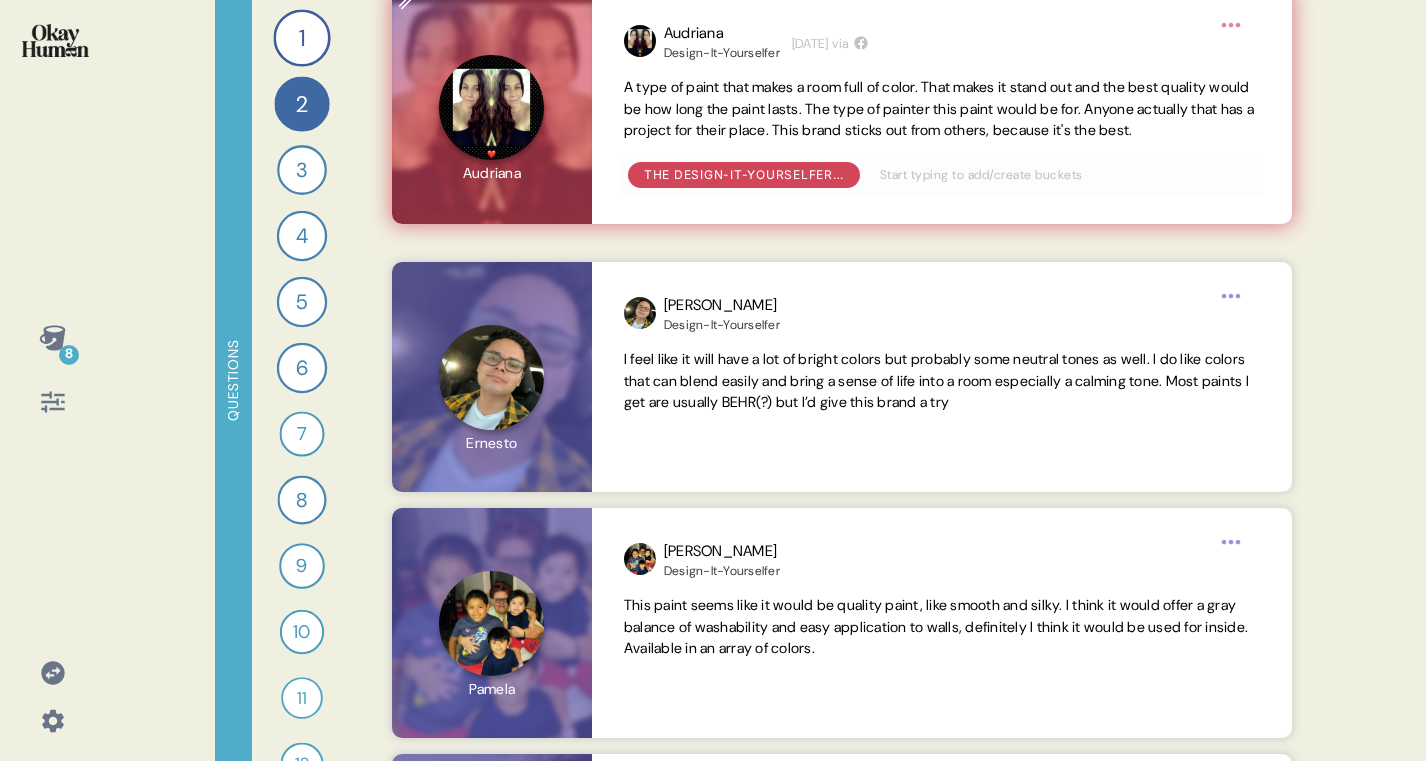 scroll, scrollTop: 1227, scrollLeft: 0, axis: vertical 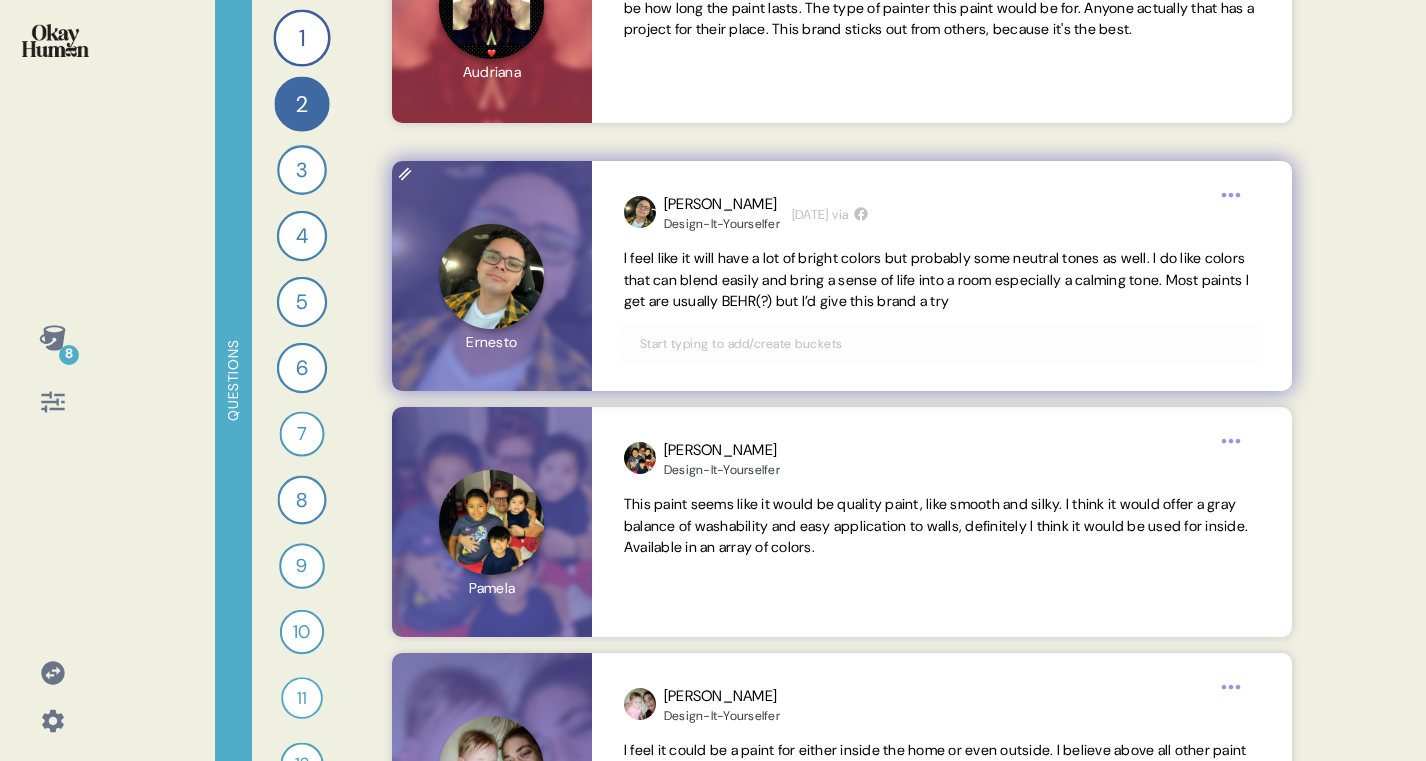 click at bounding box center (942, 344) 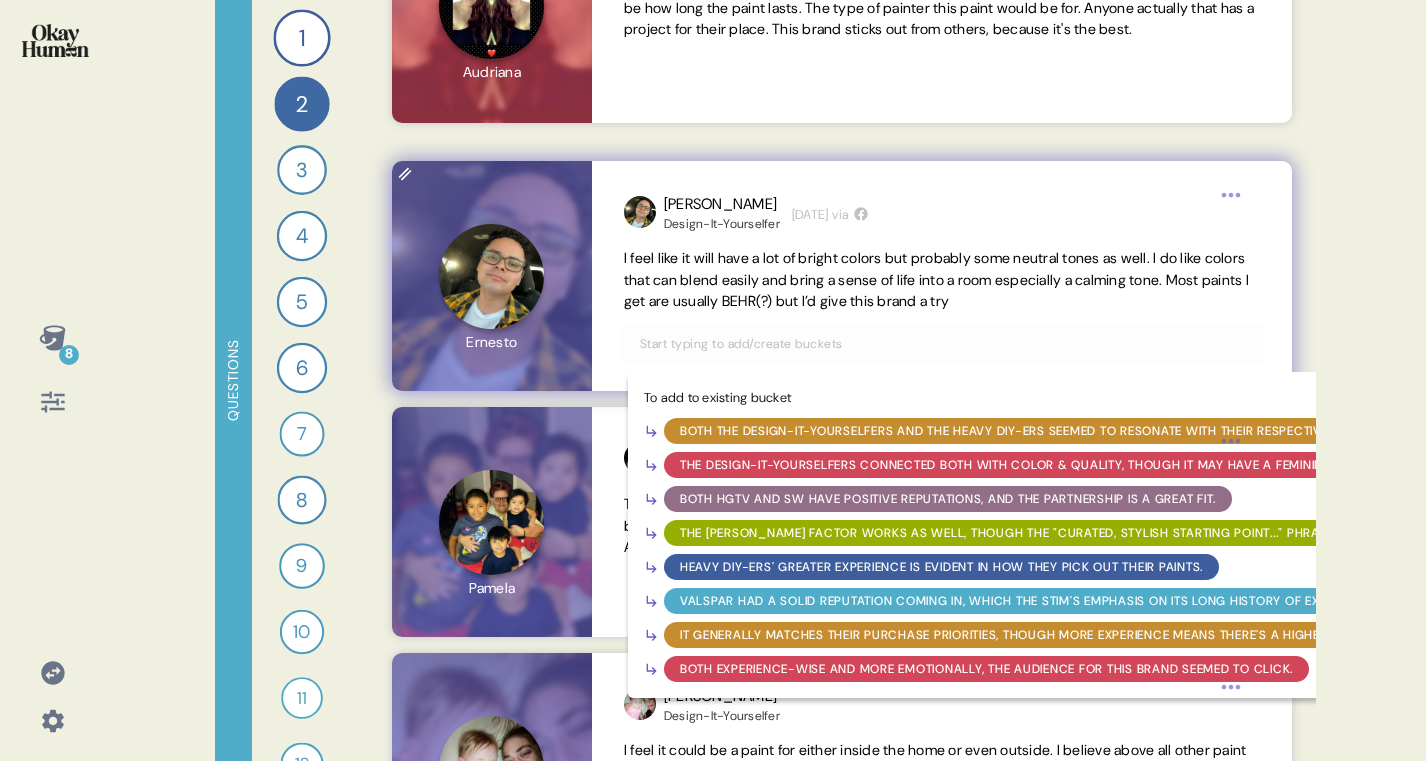click on "The Design-It-Yourselfers connected both with color & quality, though it may have a feminine lean." at bounding box center [1024, 465] 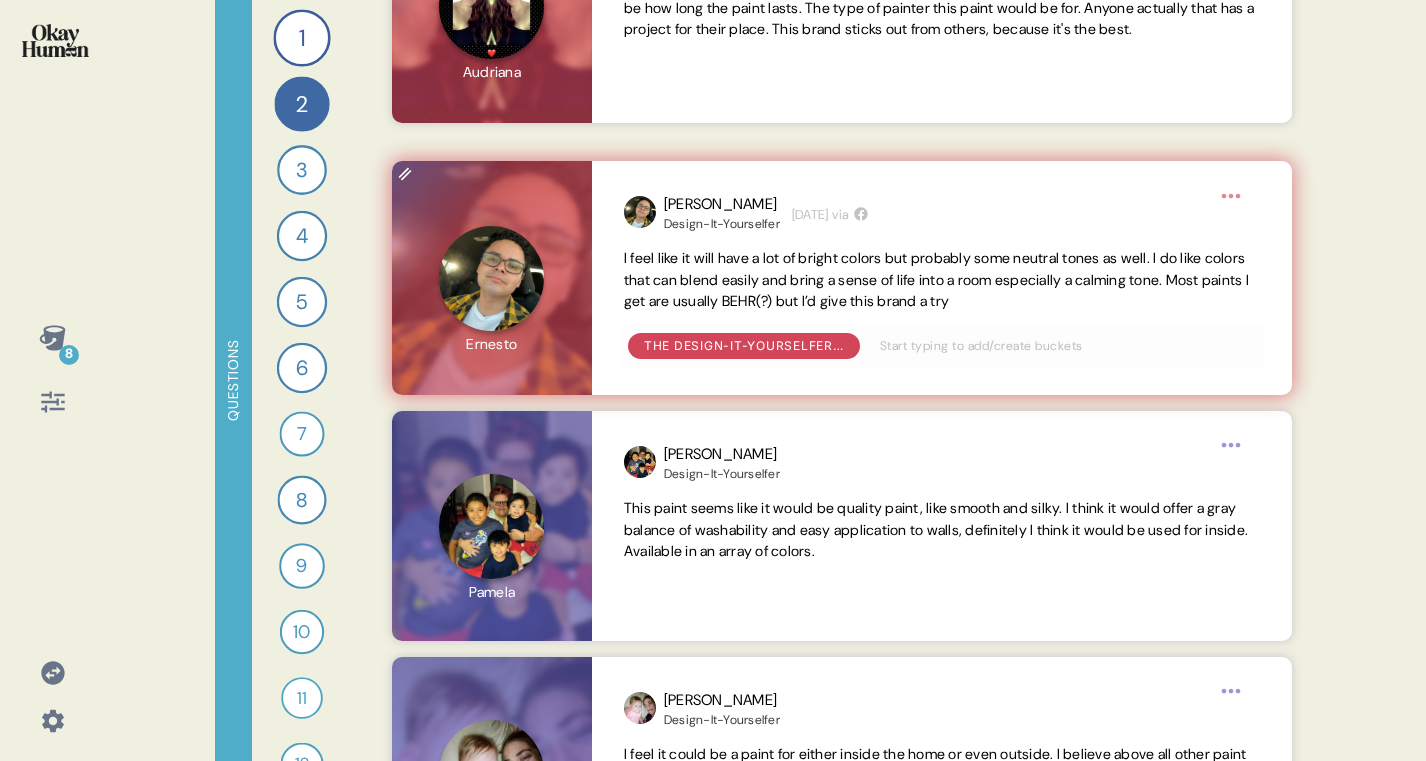 click 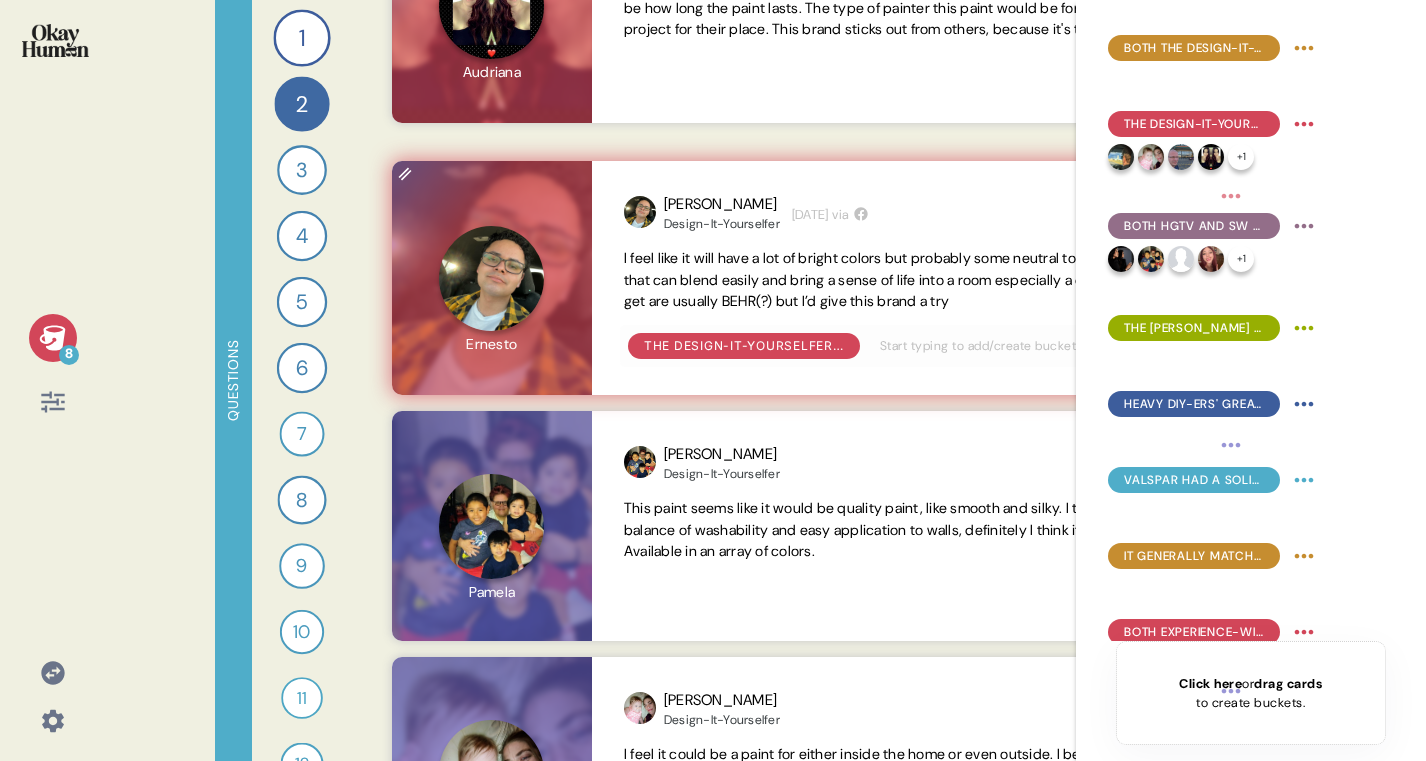 click 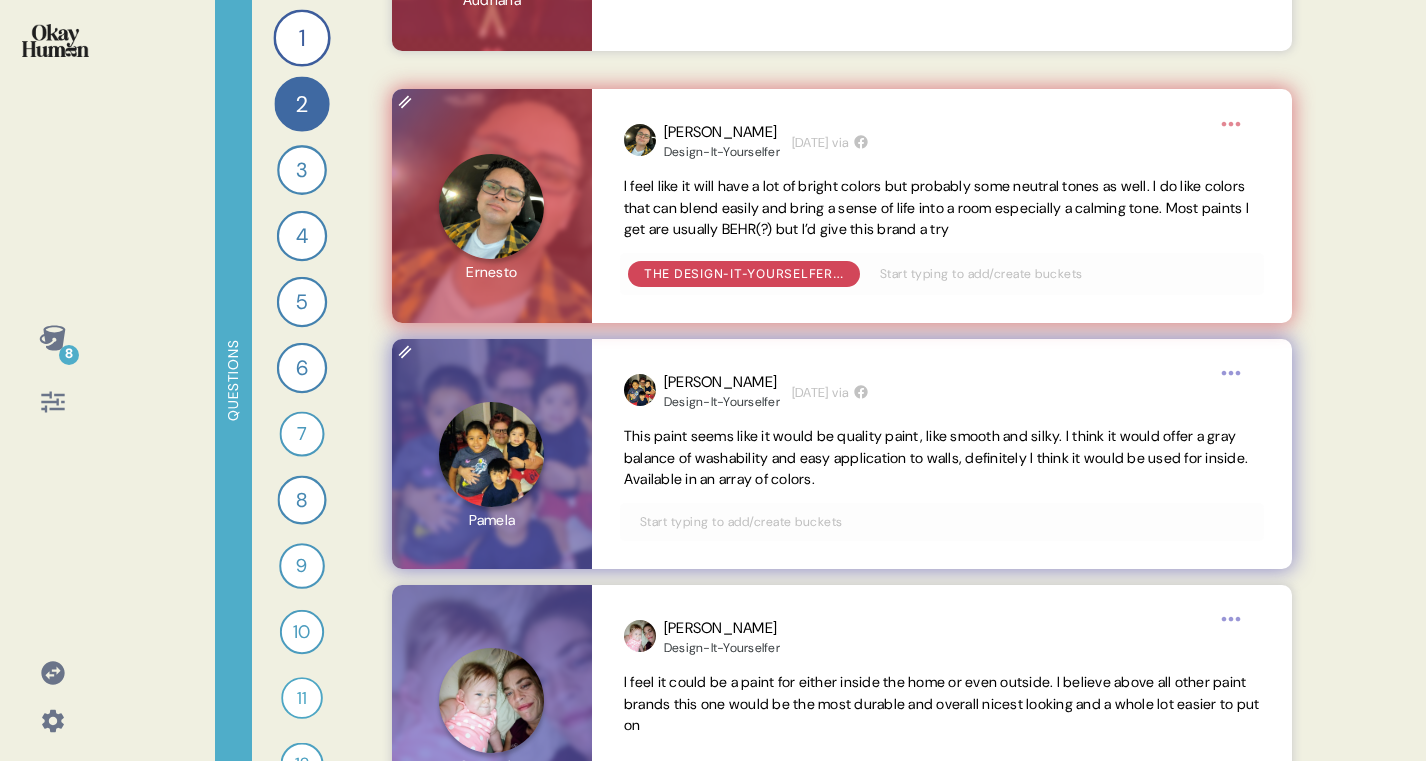 scroll, scrollTop: 1401, scrollLeft: 0, axis: vertical 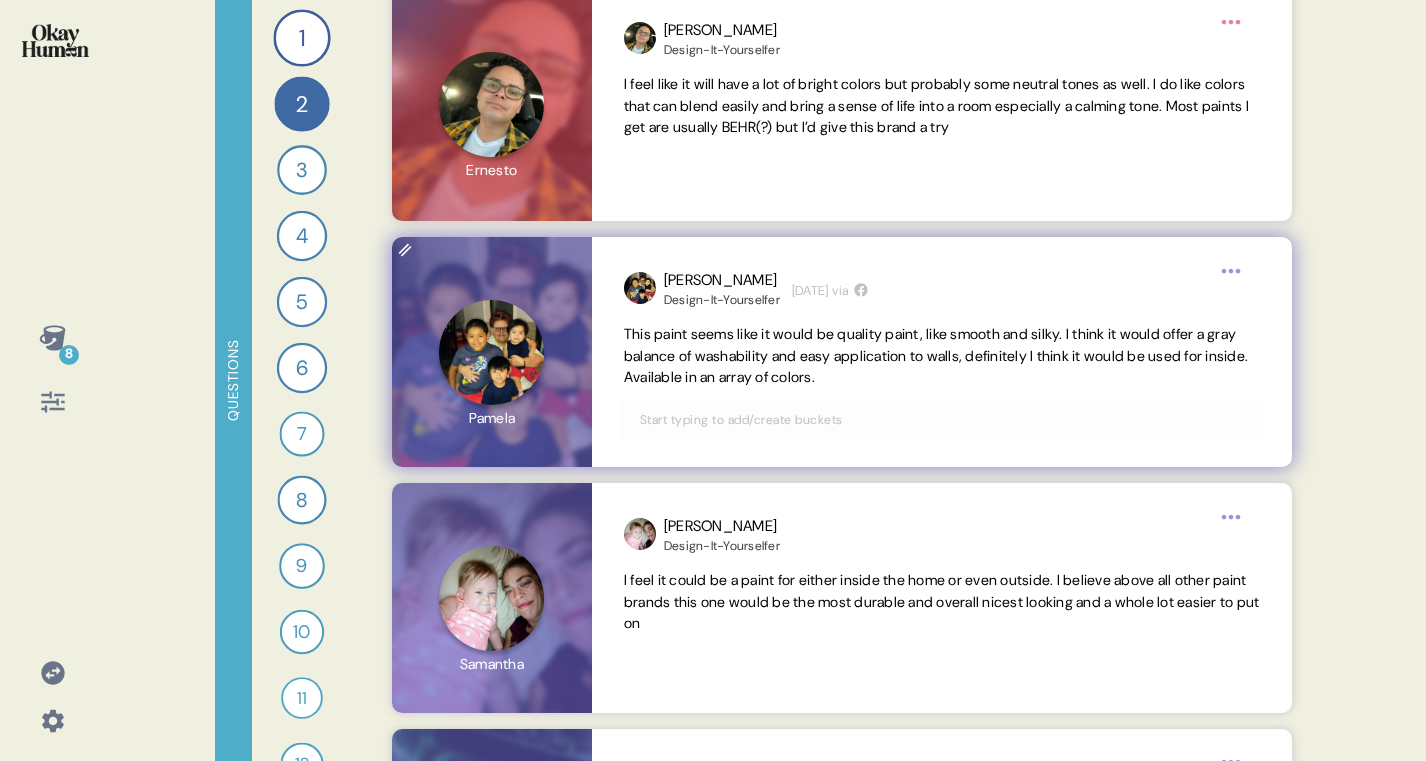 click at bounding box center (942, 420) 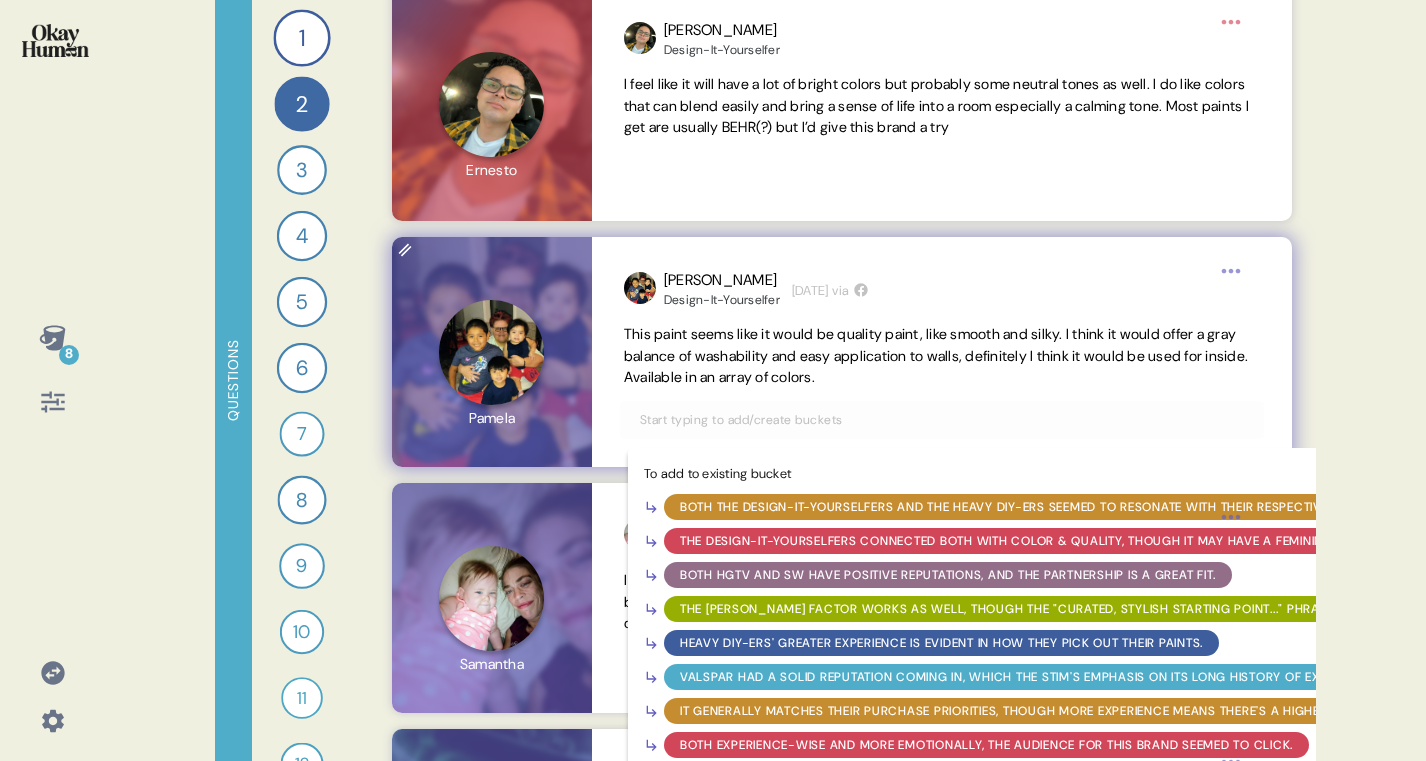 click on "The Design-It-Yourselfers connected both with color & quality, though it may have a feminine lean." at bounding box center [1024, 541] 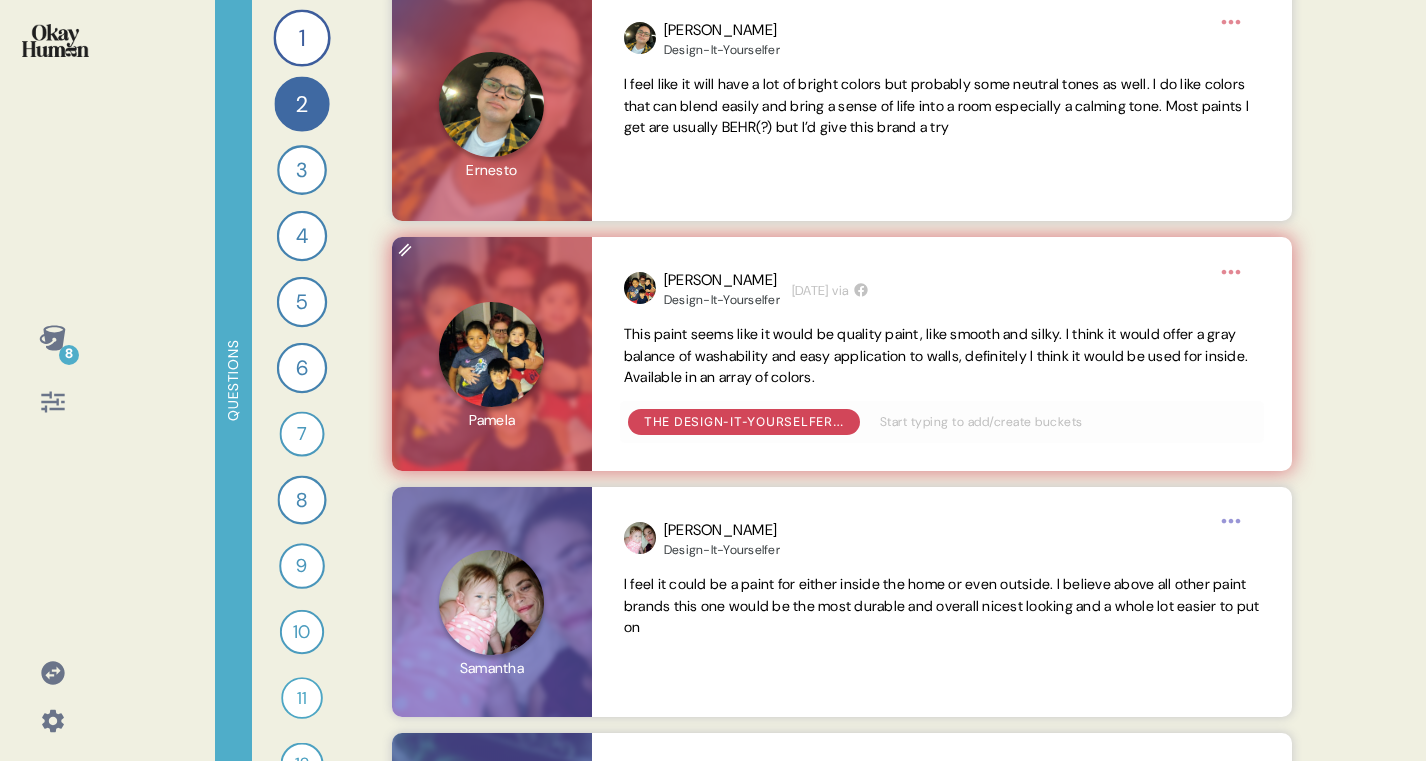 click on "8" at bounding box center [69, 355] 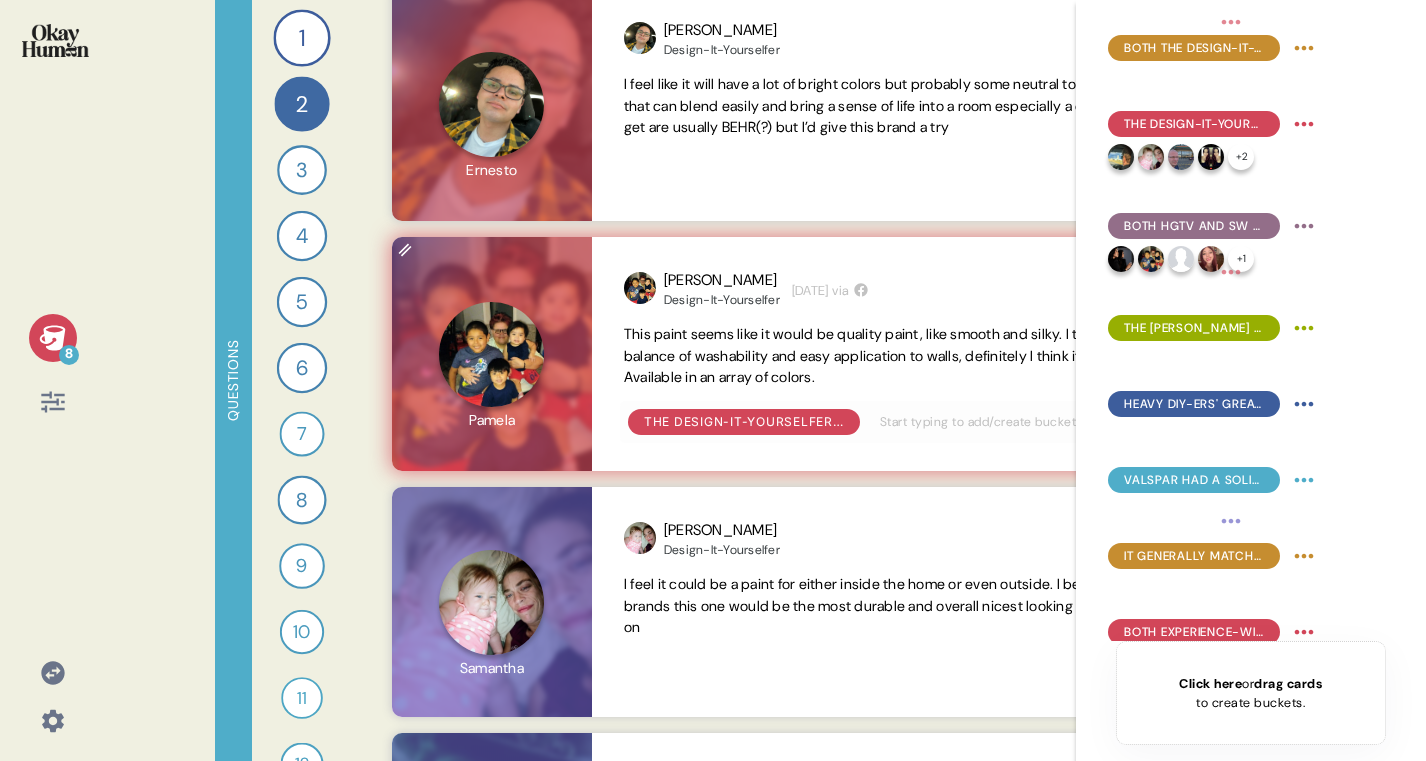 click on "8" at bounding box center [69, 355] 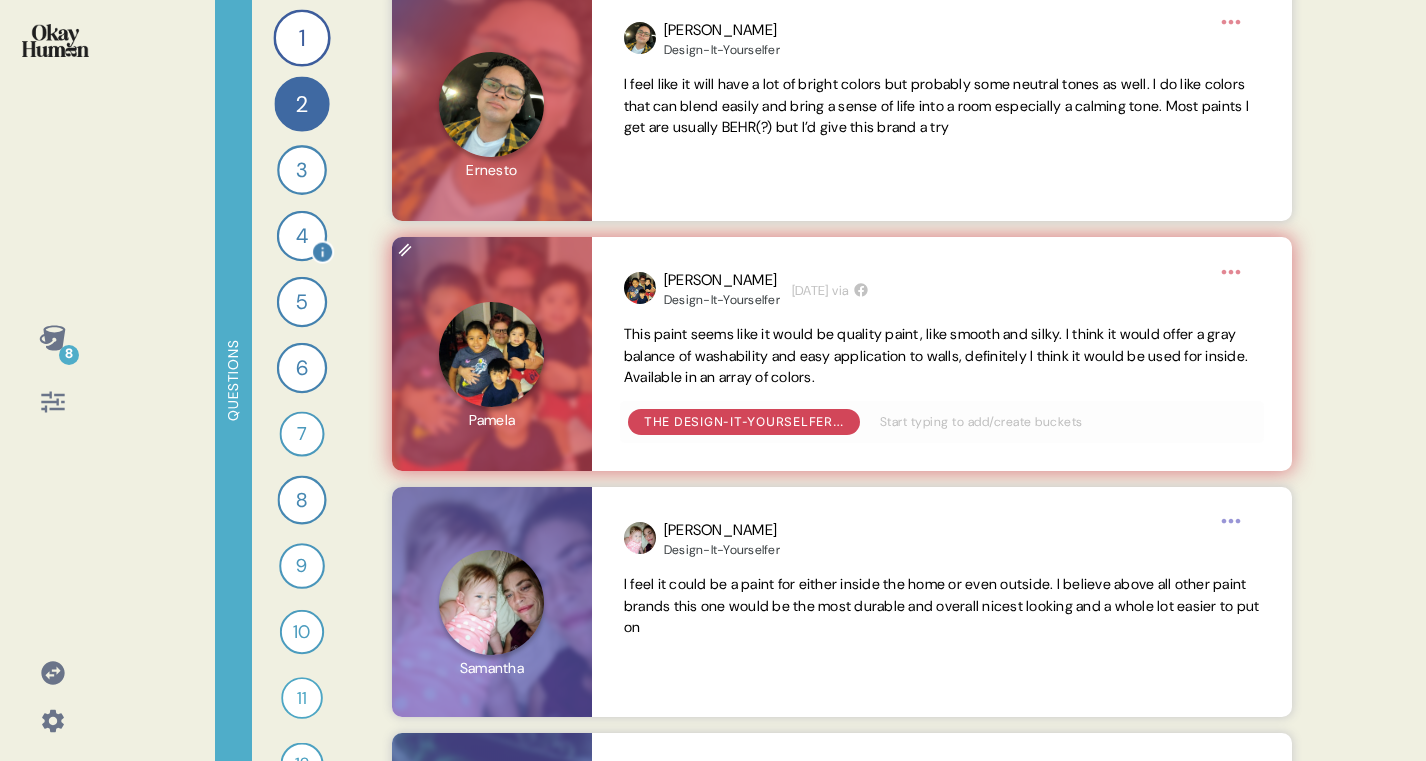 click on "4" at bounding box center [302, 236] 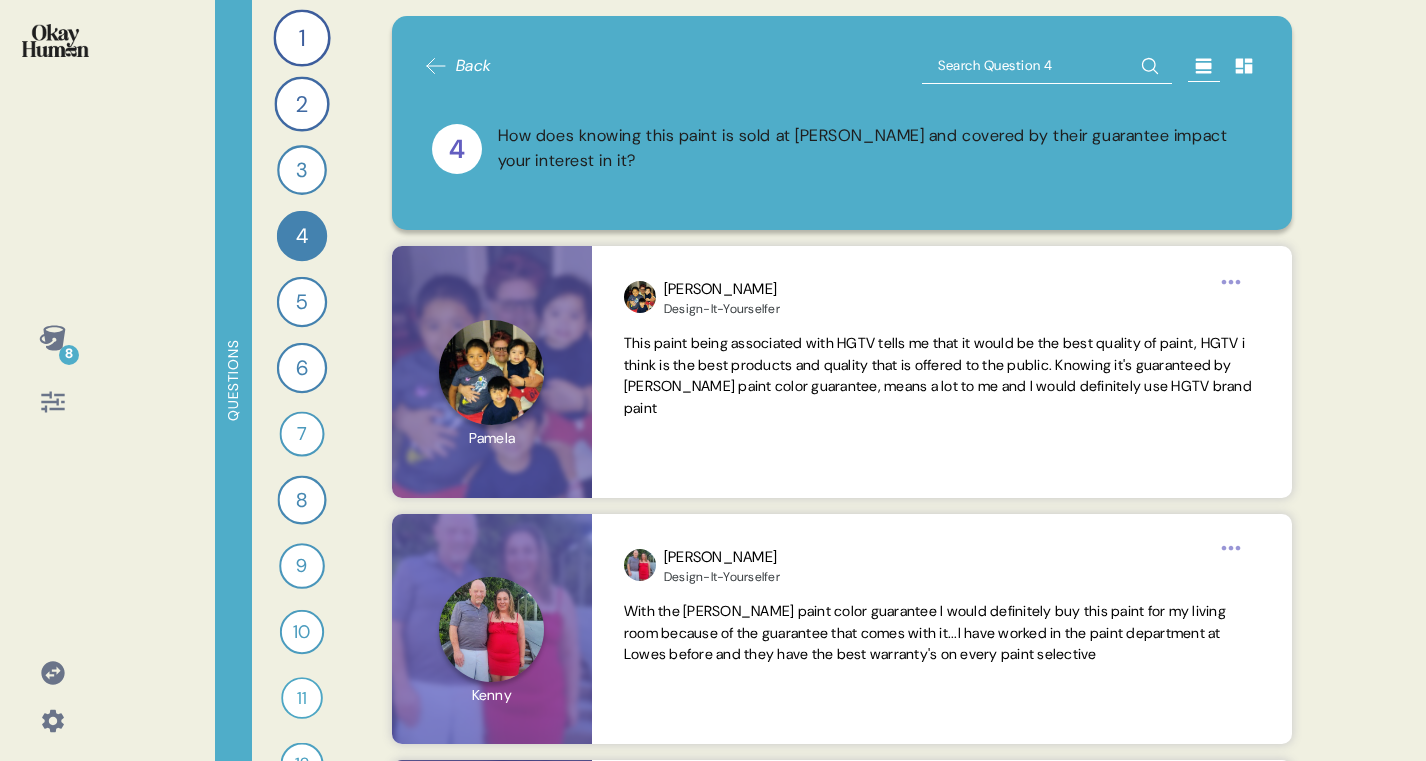click 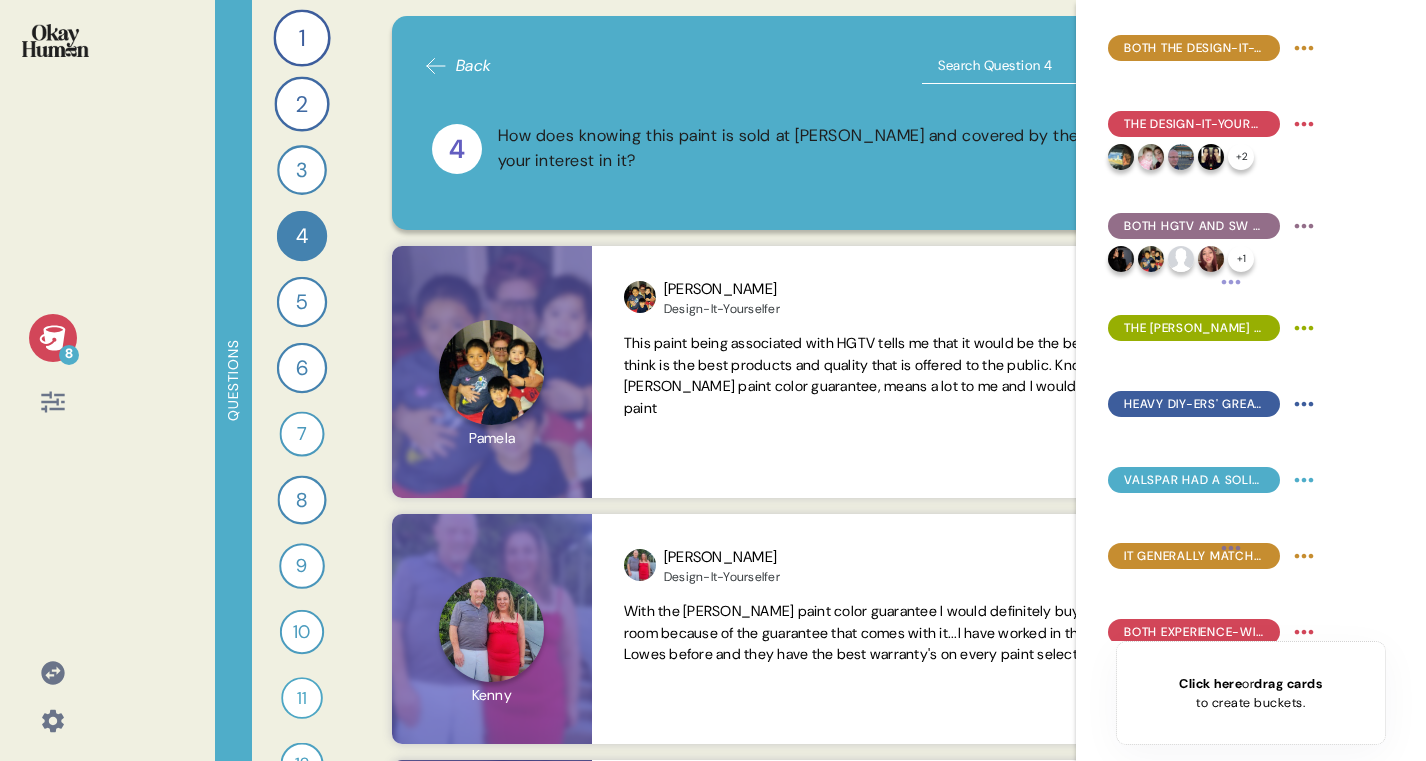 click 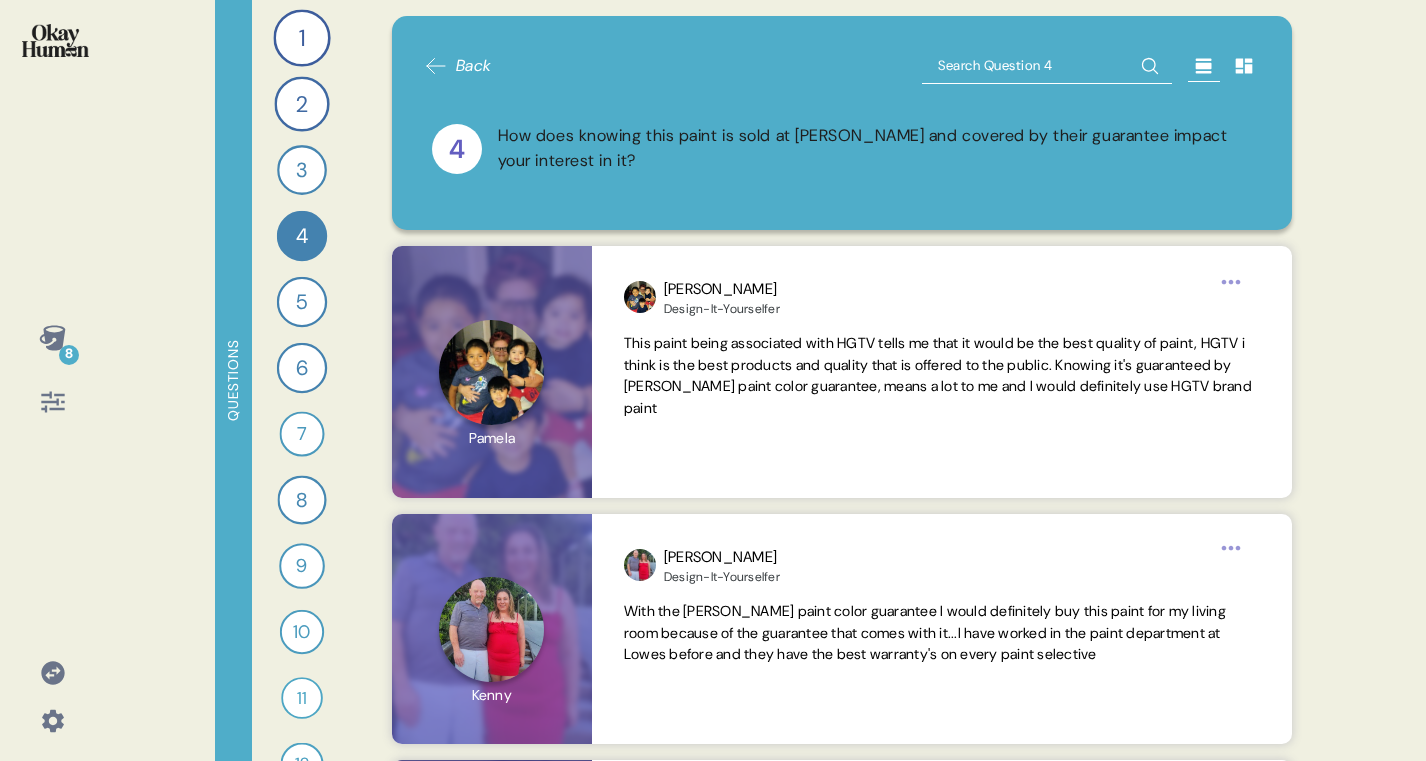 click 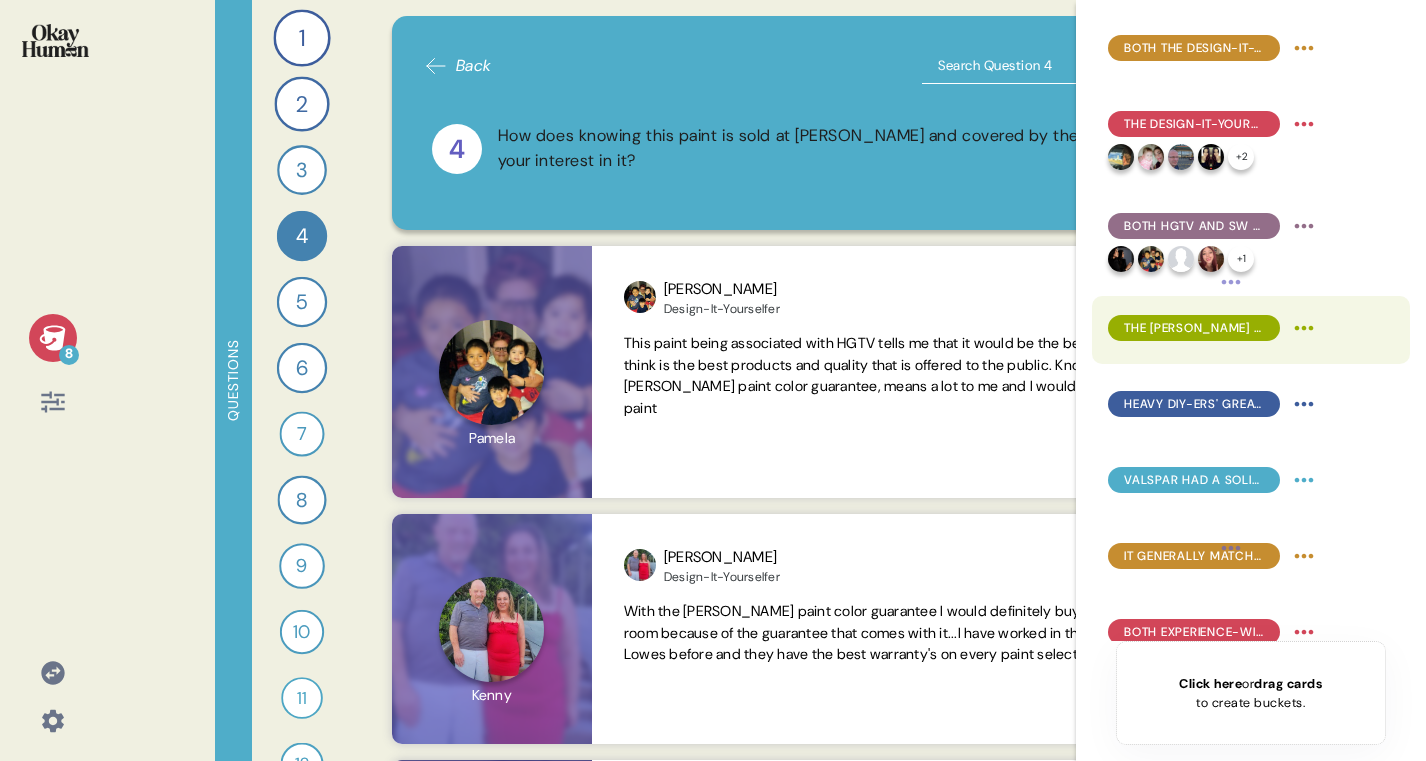 click on "The [PERSON_NAME] factor works as well, though the "curated, stylish starting point..." phrase had a more muted impact." at bounding box center (1194, 328) 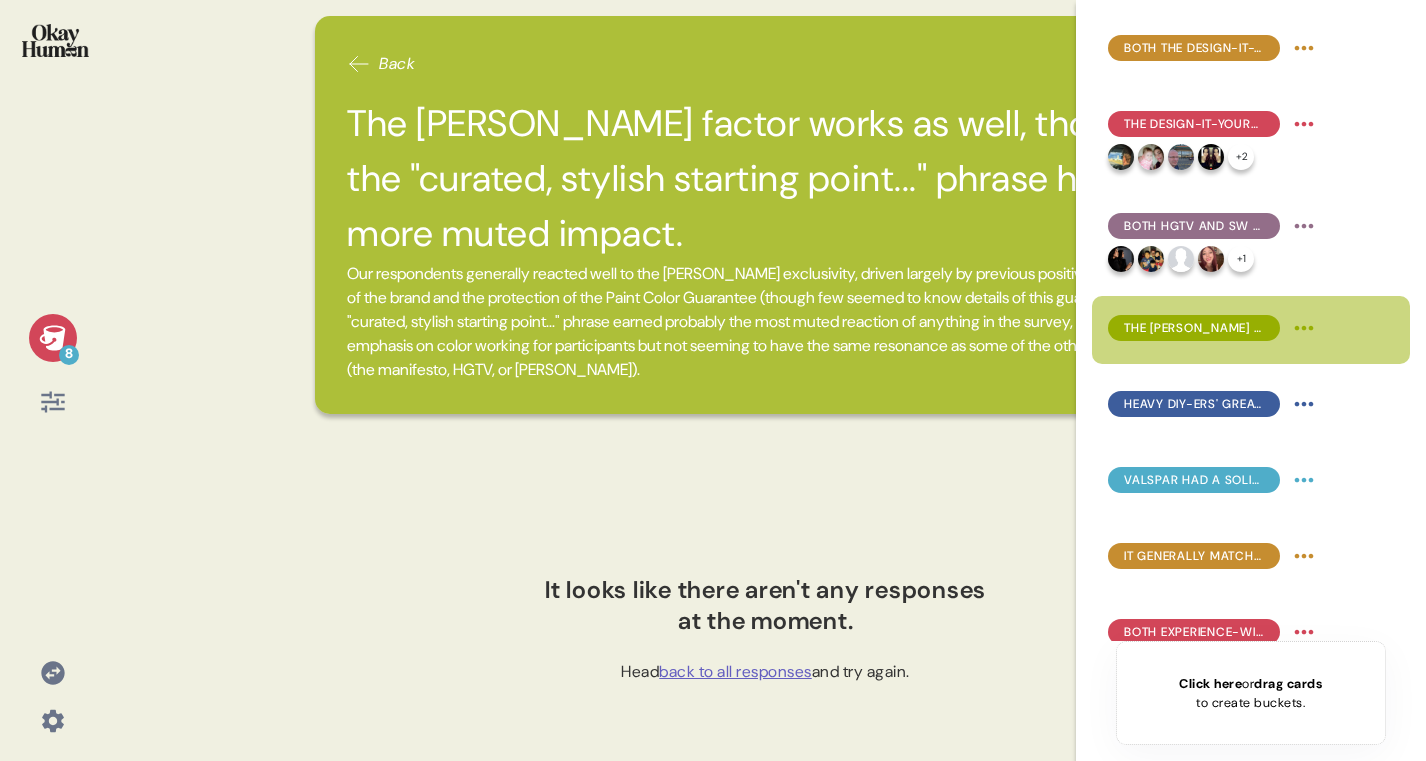click at bounding box center (55, 40) 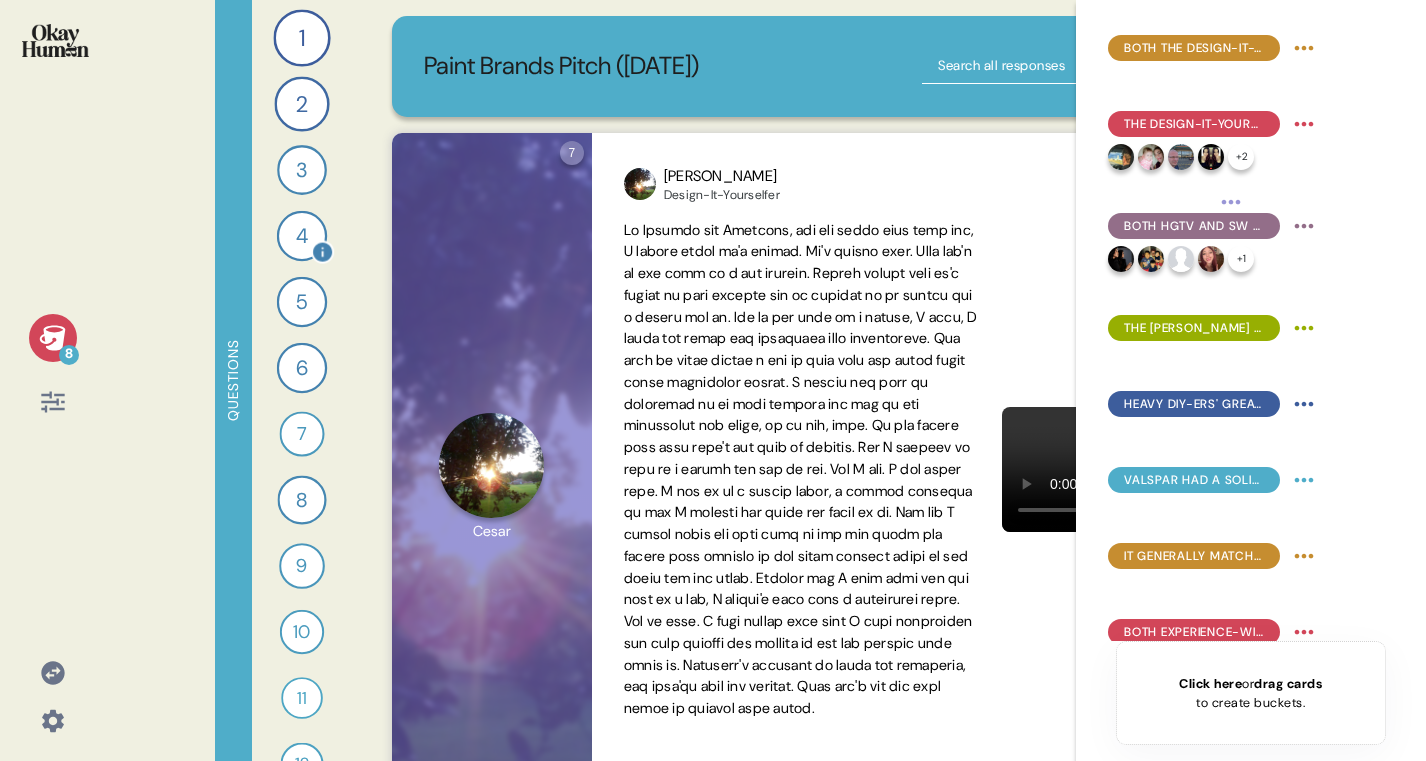 click on "4" at bounding box center [302, 236] 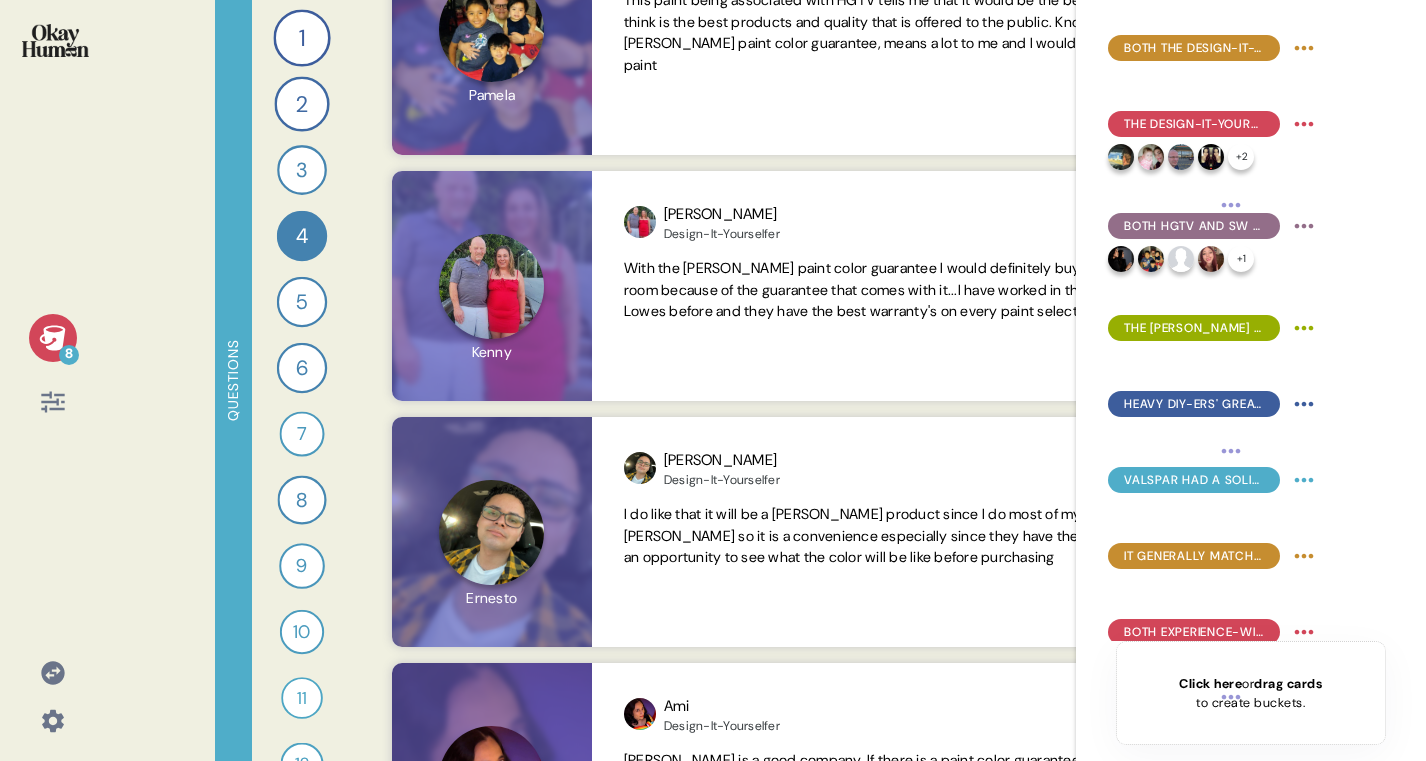 scroll, scrollTop: 385, scrollLeft: 0, axis: vertical 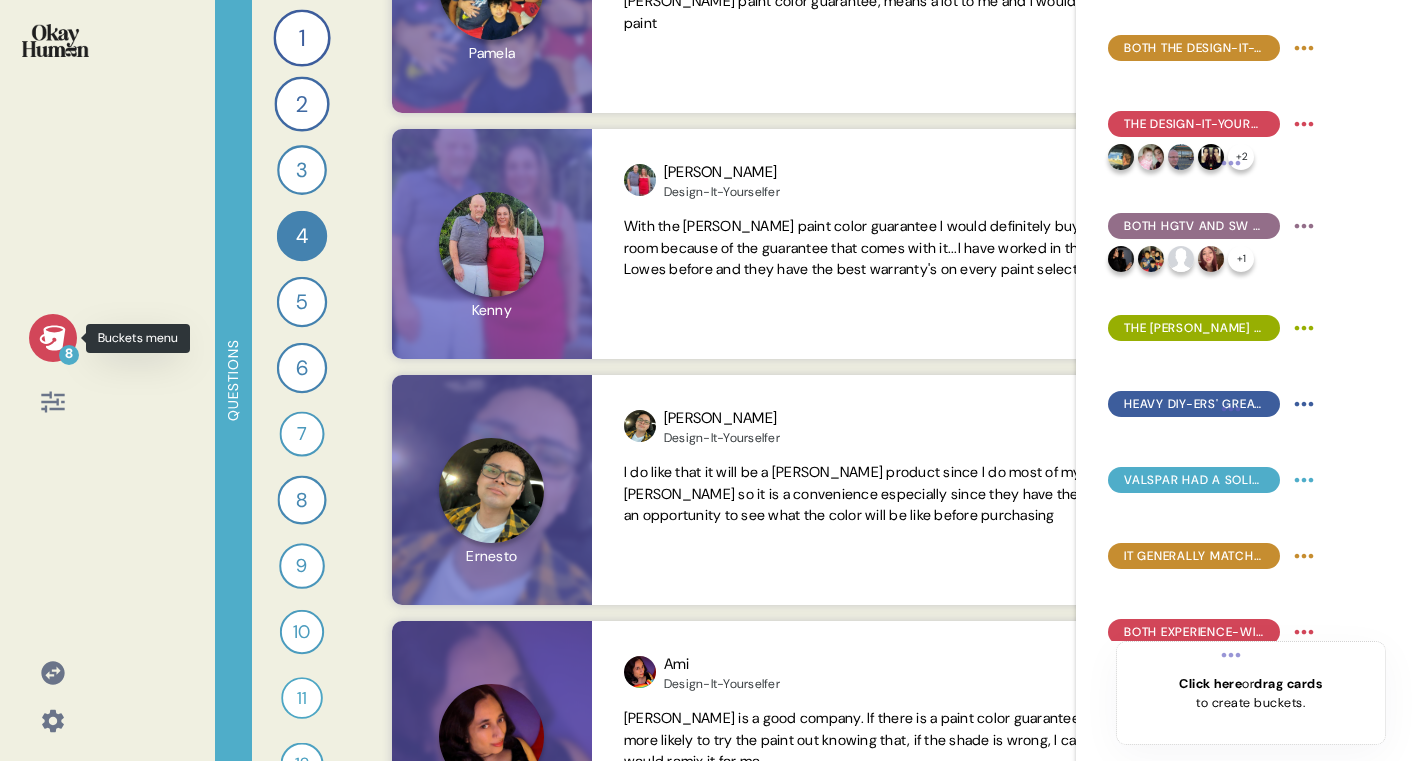 click 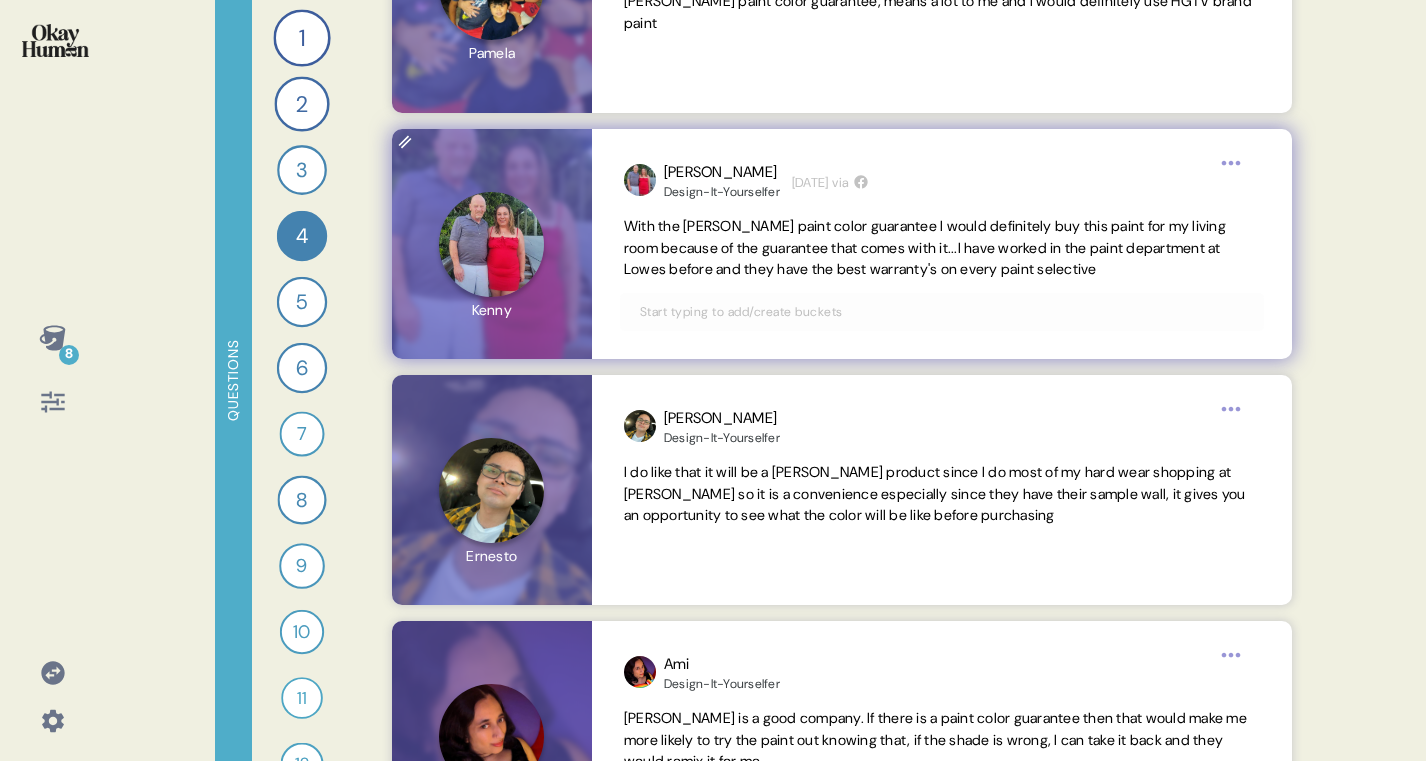 click at bounding box center [942, 312] 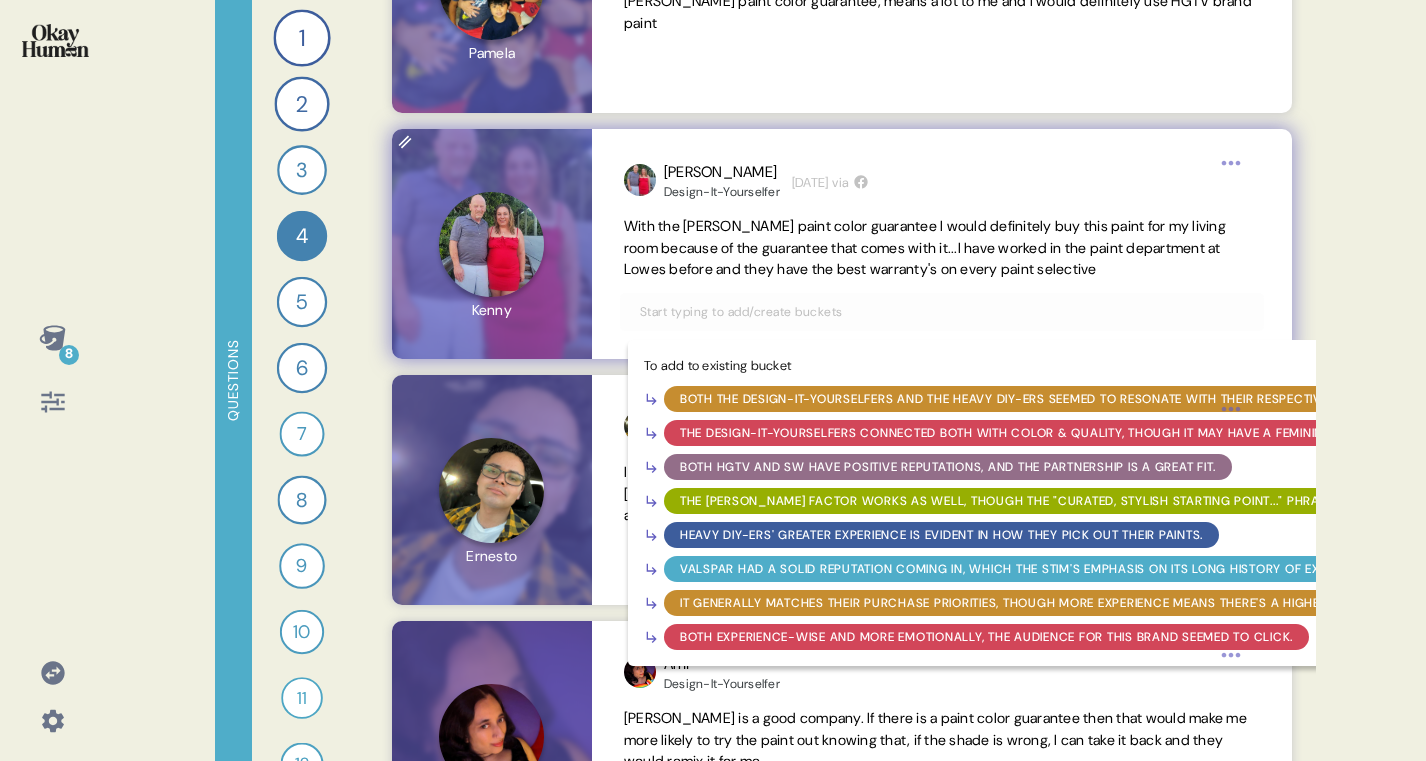 click on "The [PERSON_NAME] factor works as well, though the "curated, stylish starting point..." phrase had a more muted impact." at bounding box center [1096, 501] 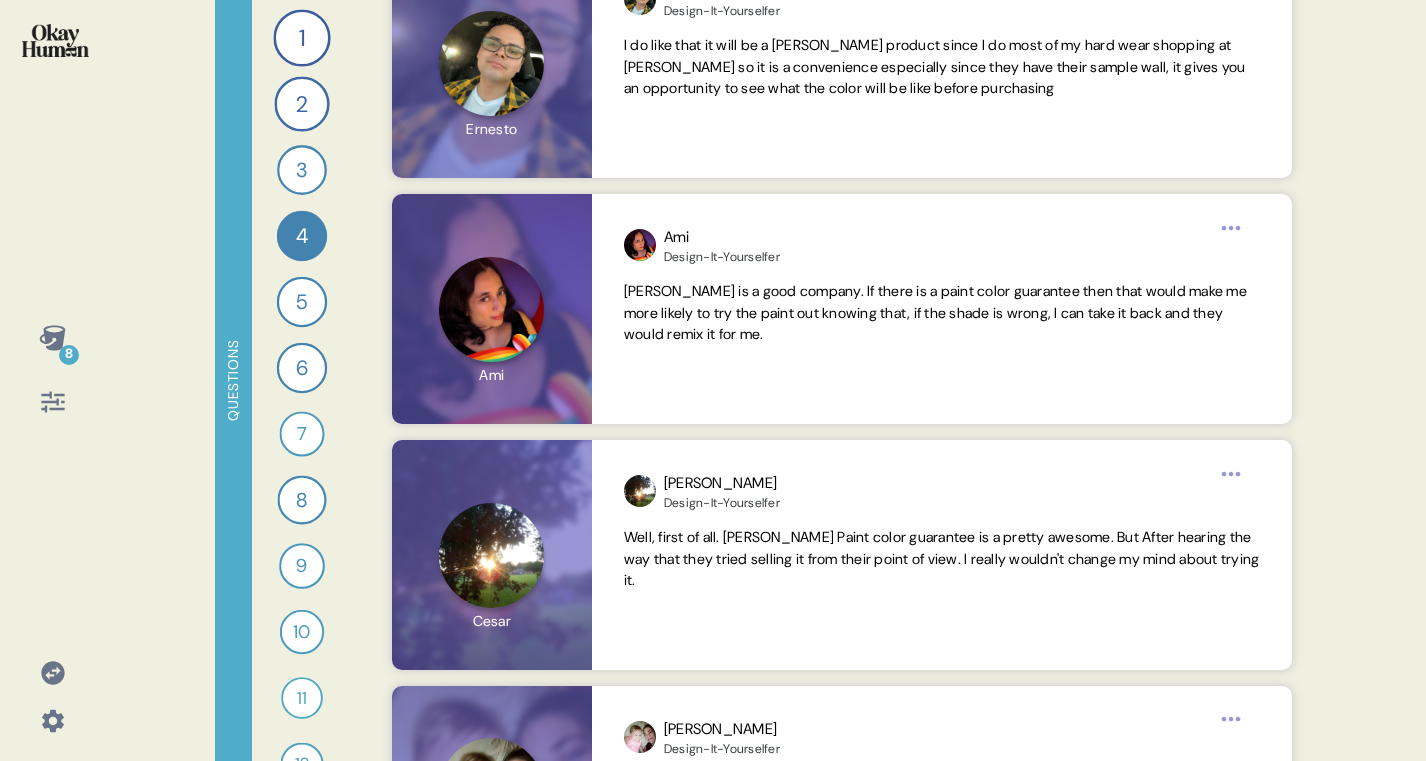 scroll, scrollTop: 832, scrollLeft: 0, axis: vertical 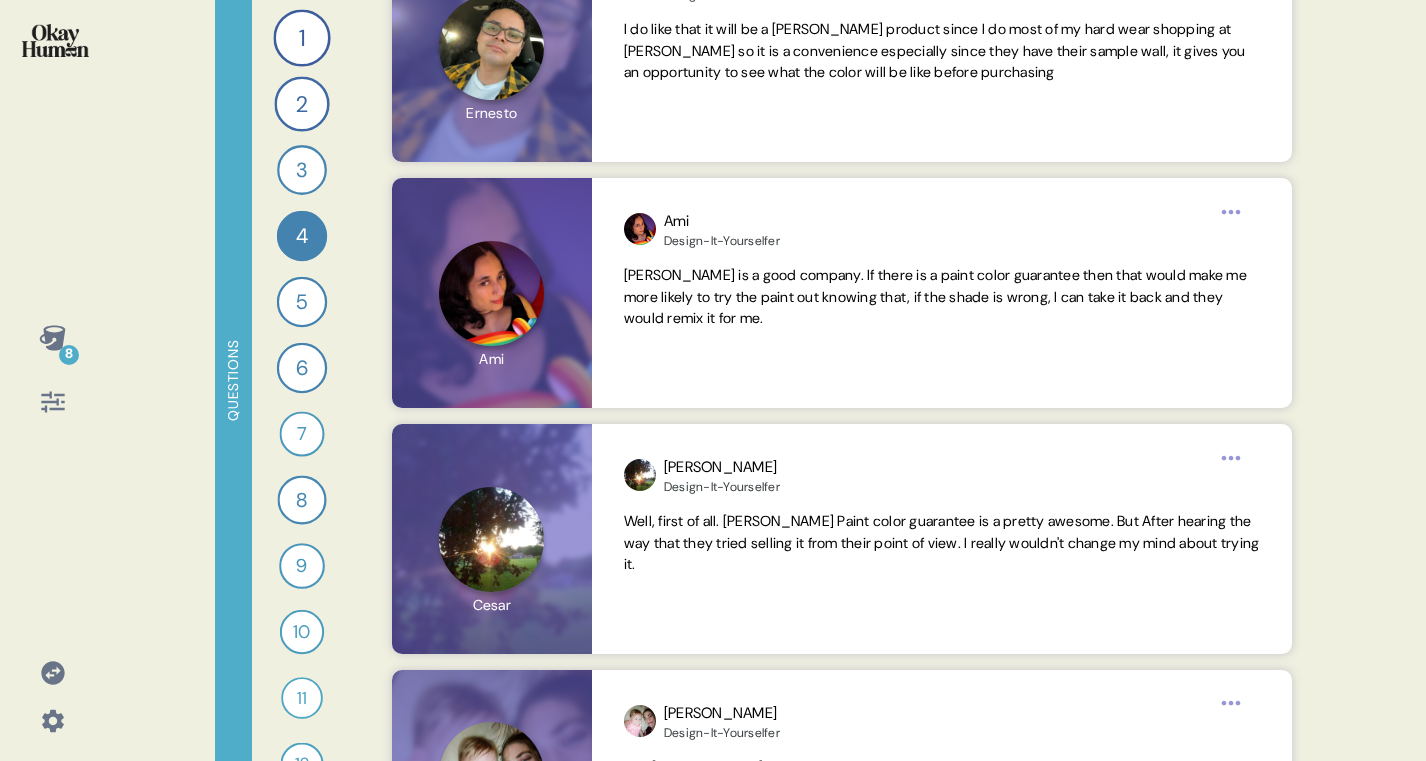 click 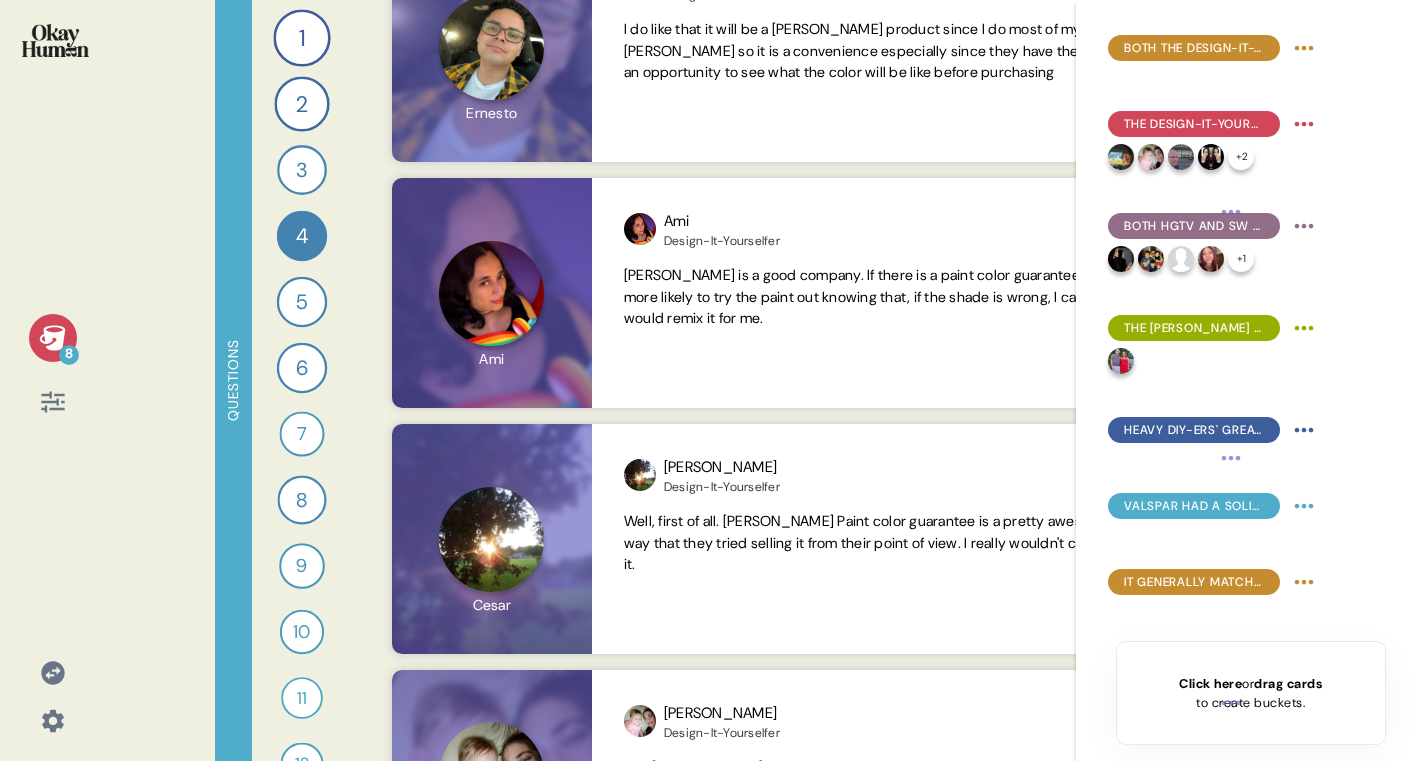 click 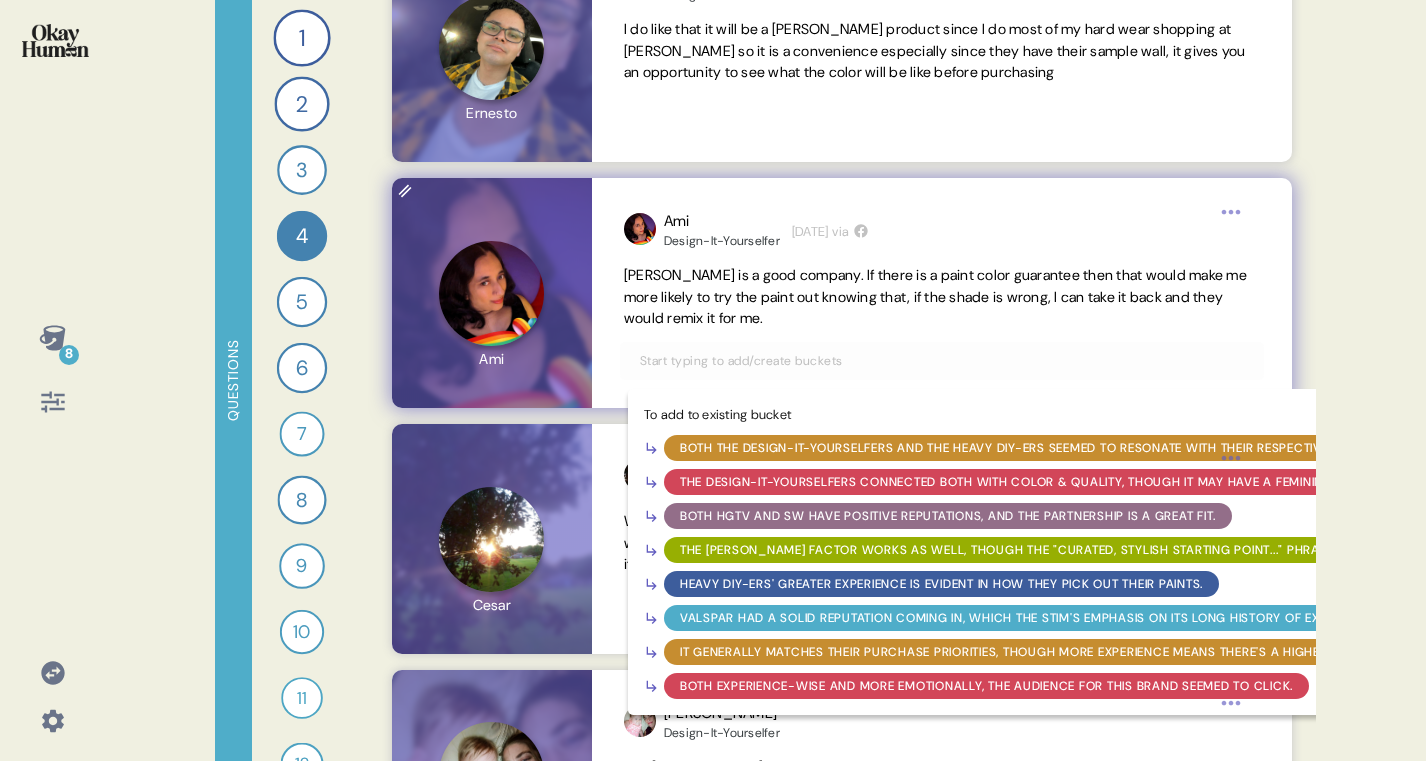 click at bounding box center [942, 361] 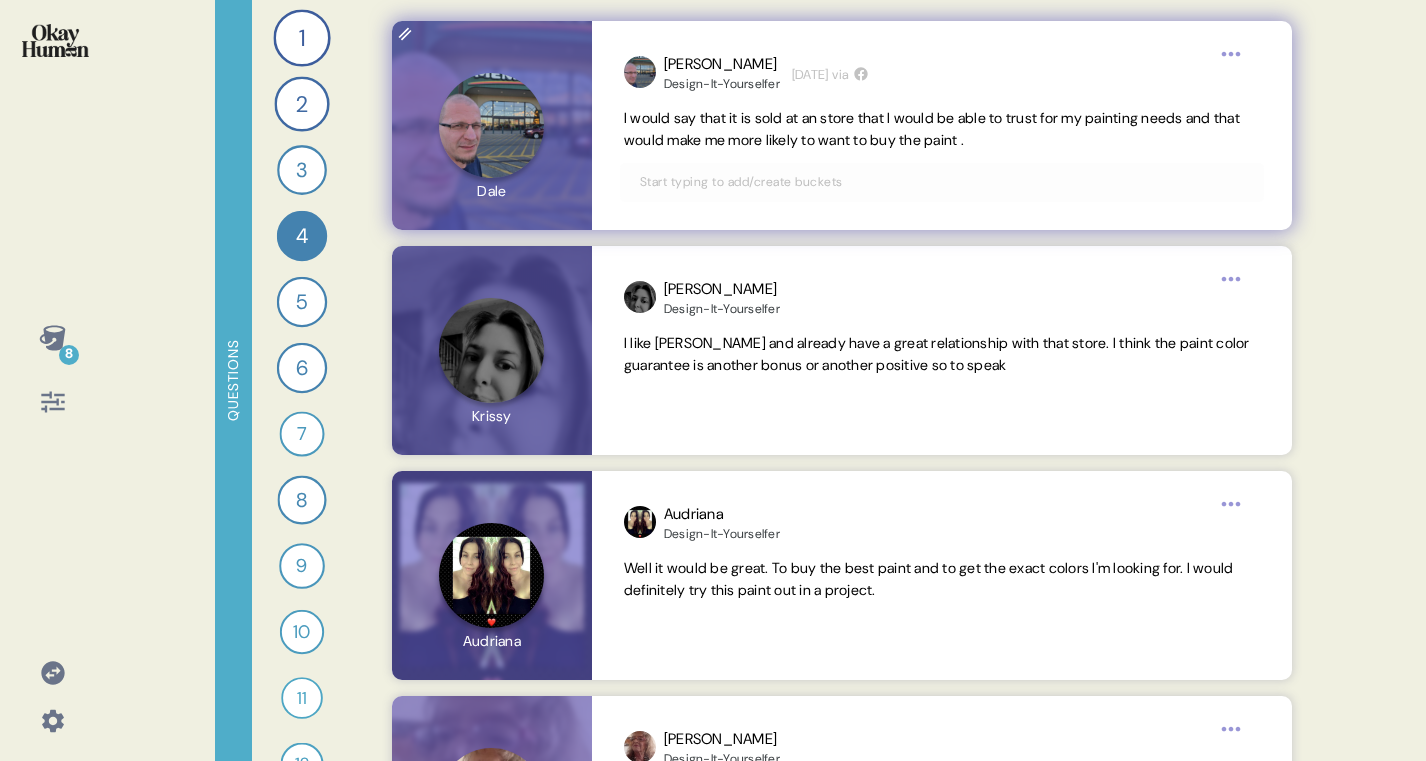 scroll, scrollTop: 1753, scrollLeft: 0, axis: vertical 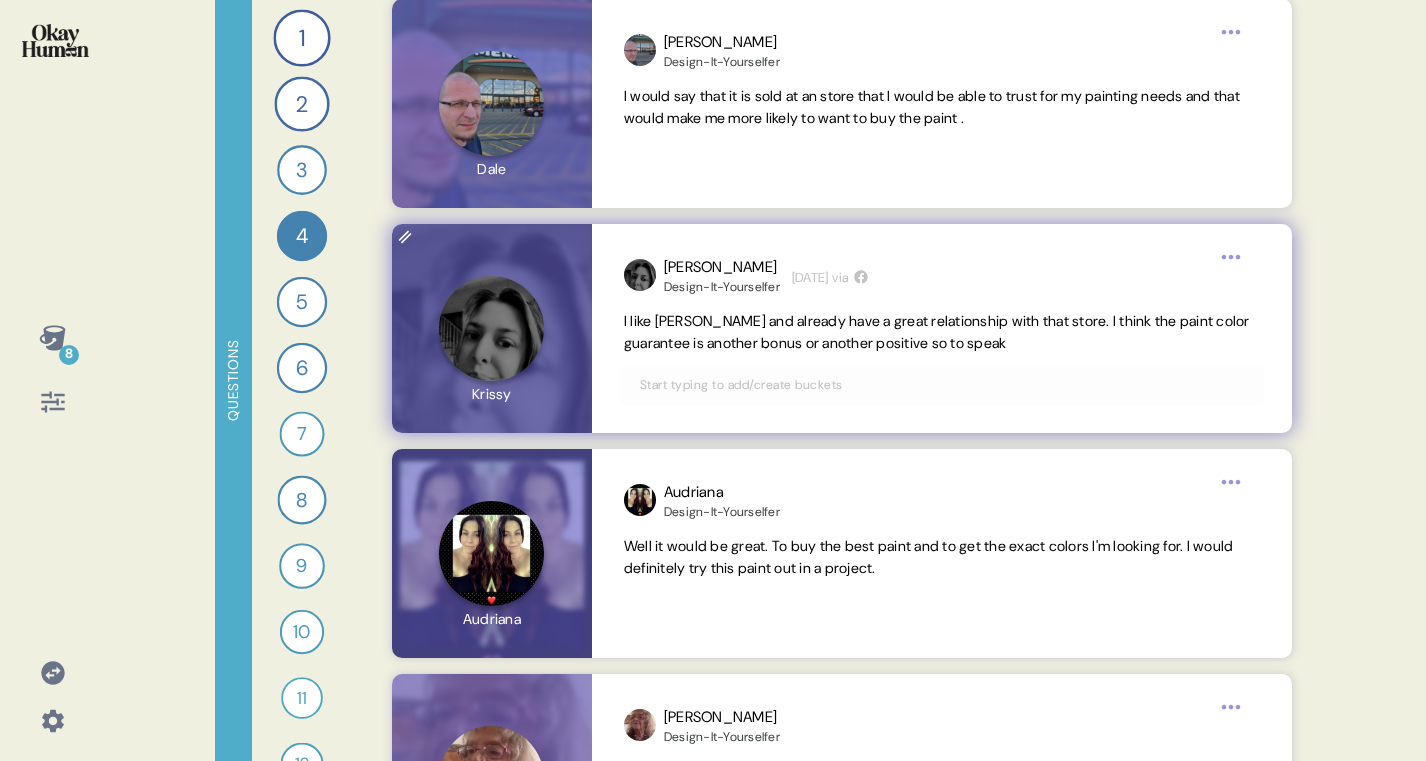 click at bounding box center [942, 385] 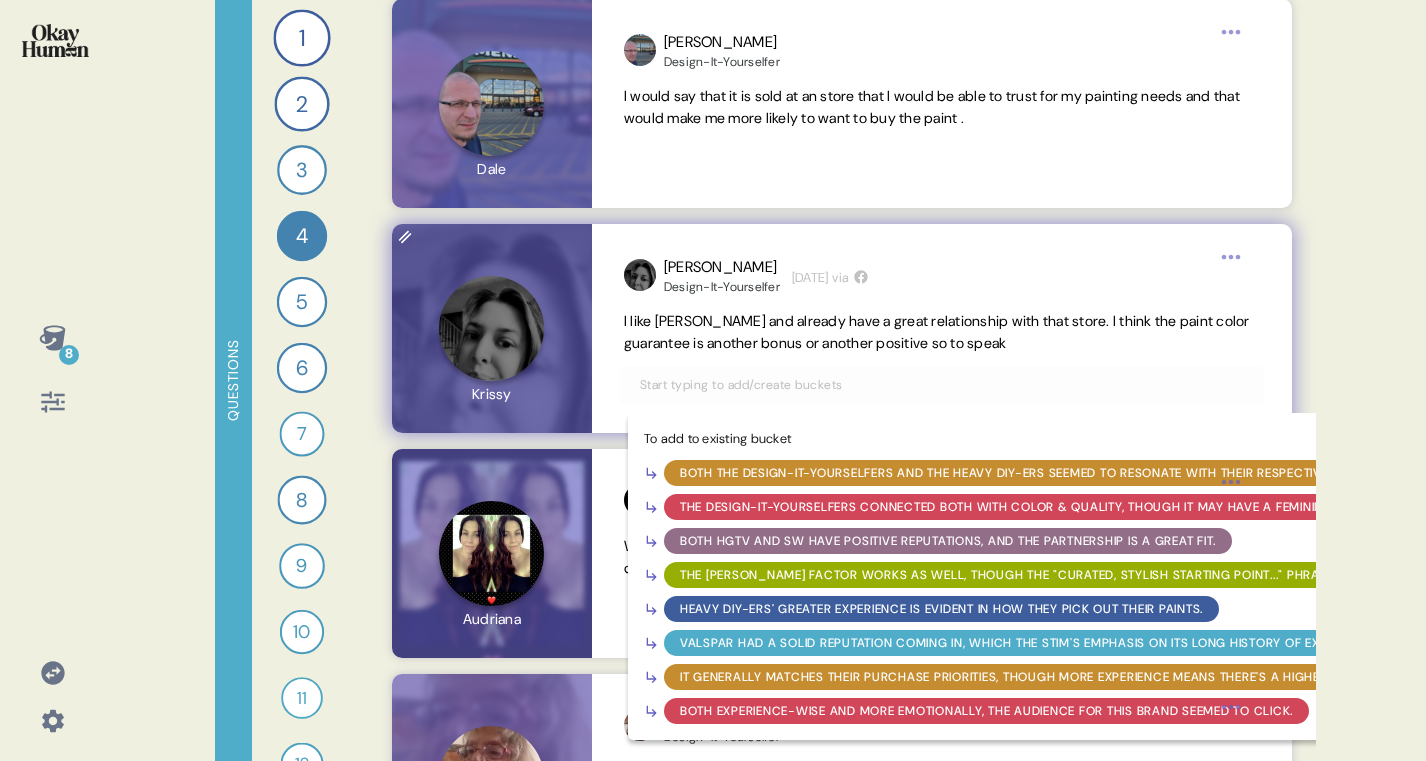 click on "The [PERSON_NAME] factor works as well, though the "curated, stylish starting point..." phrase had a more muted impact." at bounding box center [1096, 575] 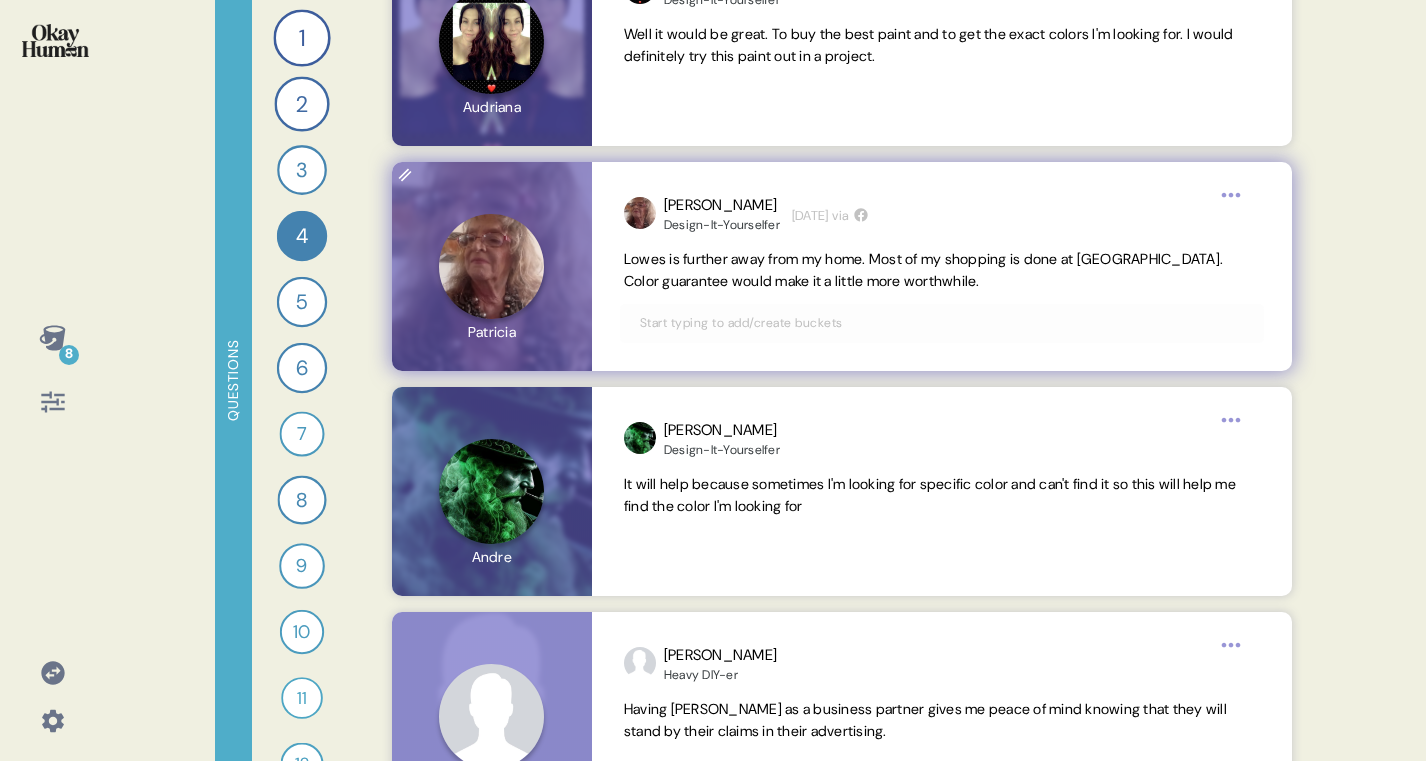 scroll, scrollTop: 2387, scrollLeft: 0, axis: vertical 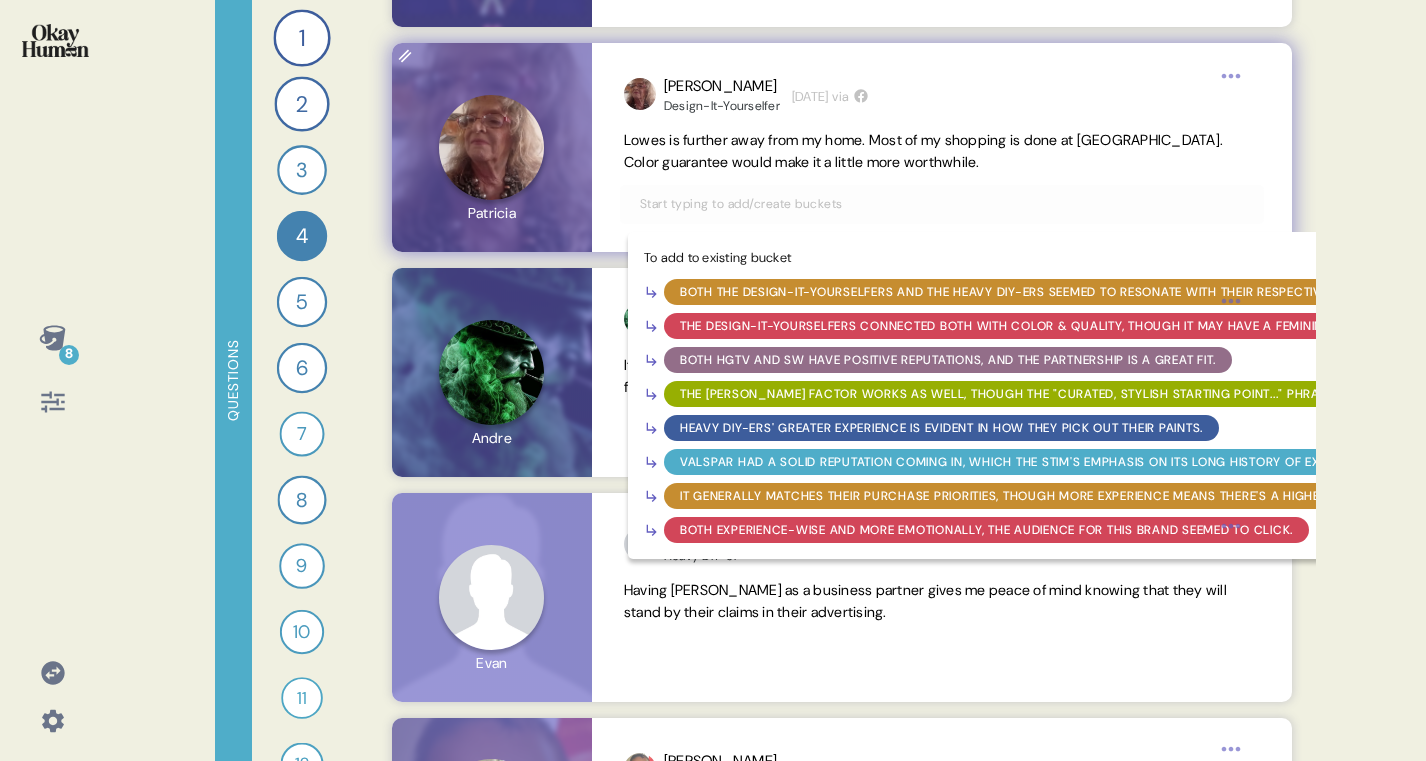 click at bounding box center [942, 204] 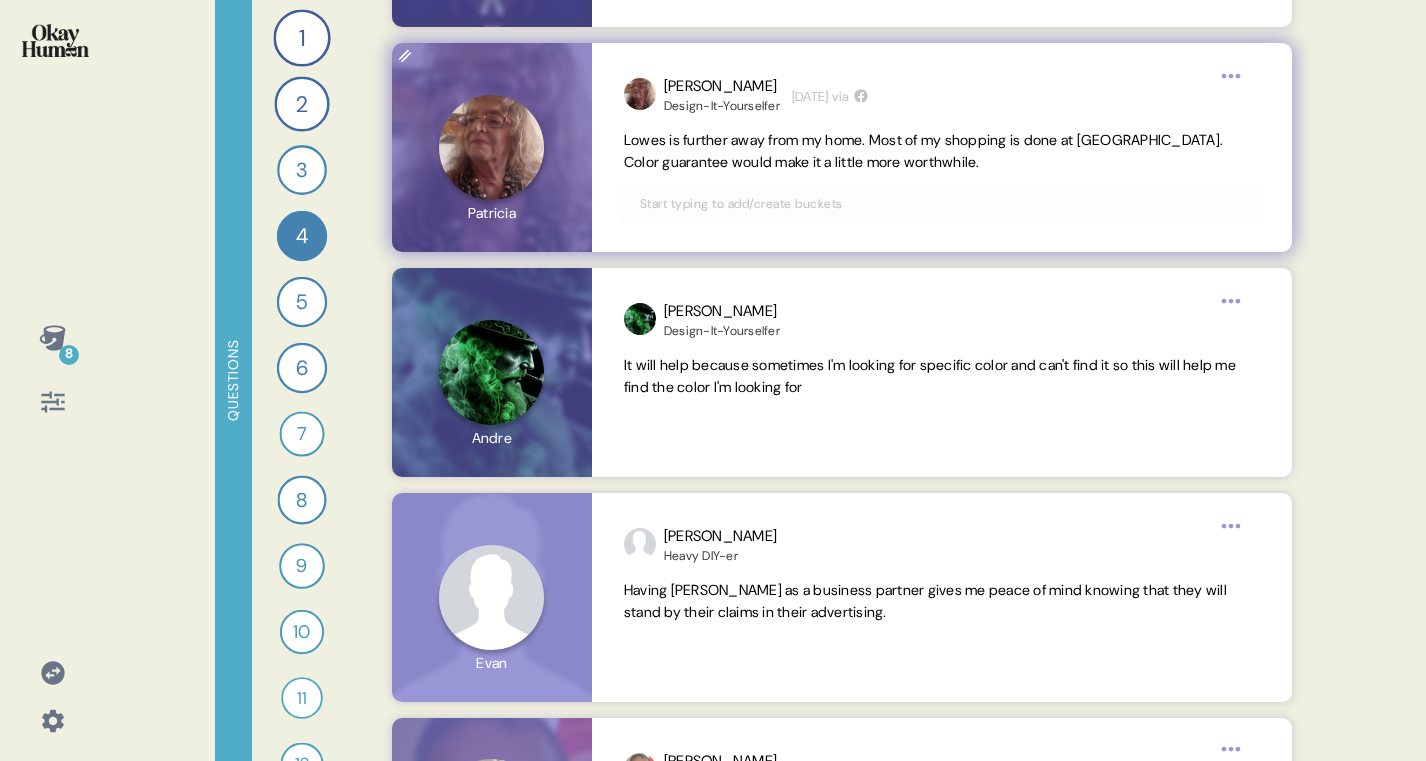 click at bounding box center [942, 204] 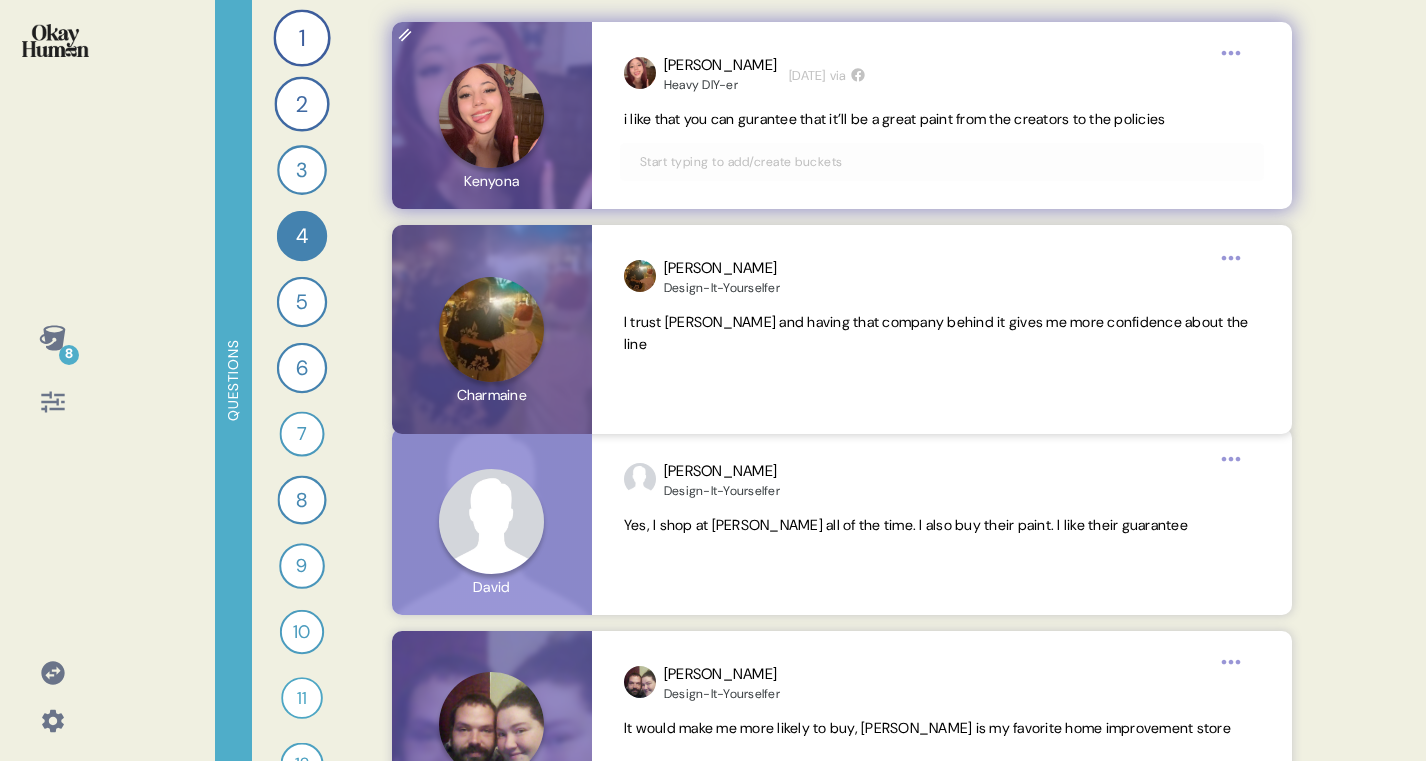 scroll, scrollTop: 3317, scrollLeft: 0, axis: vertical 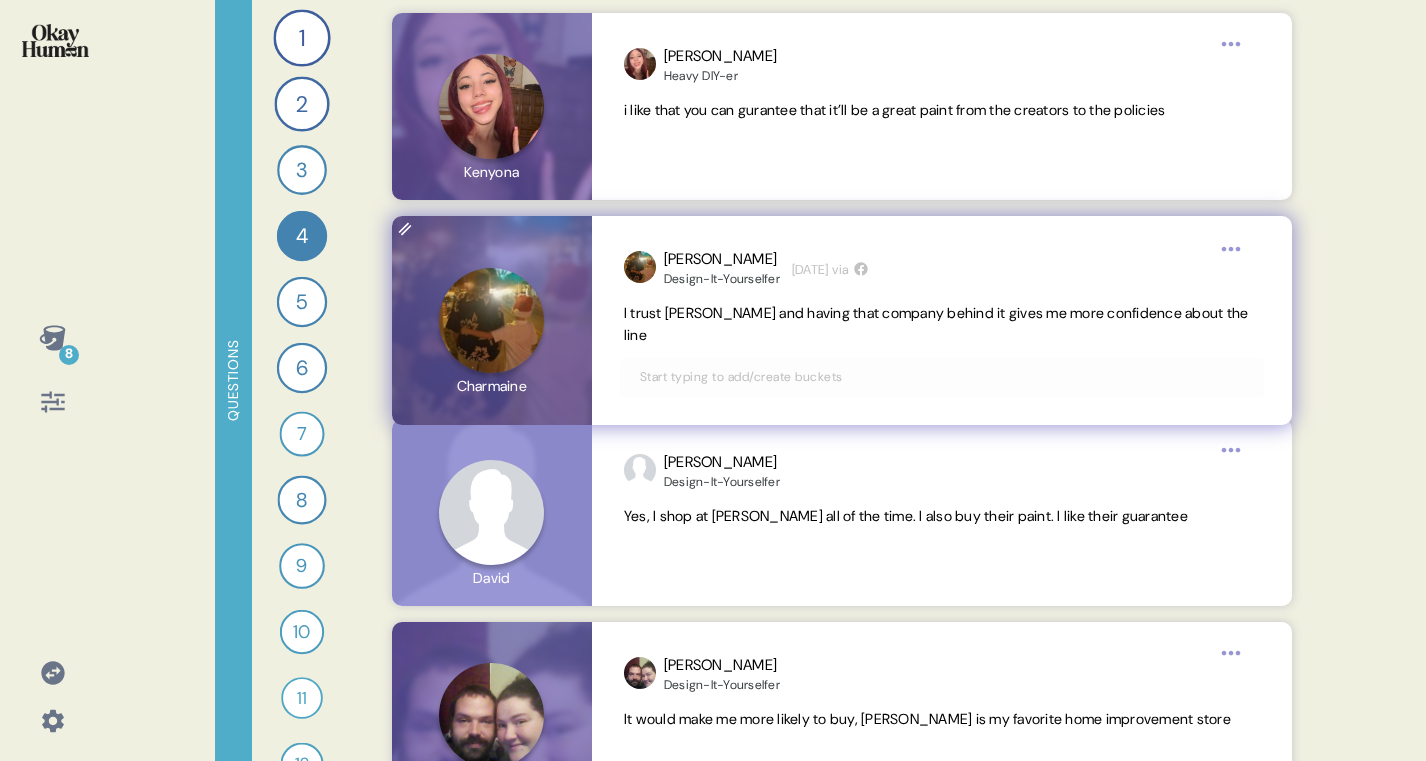 click at bounding box center [942, 377] 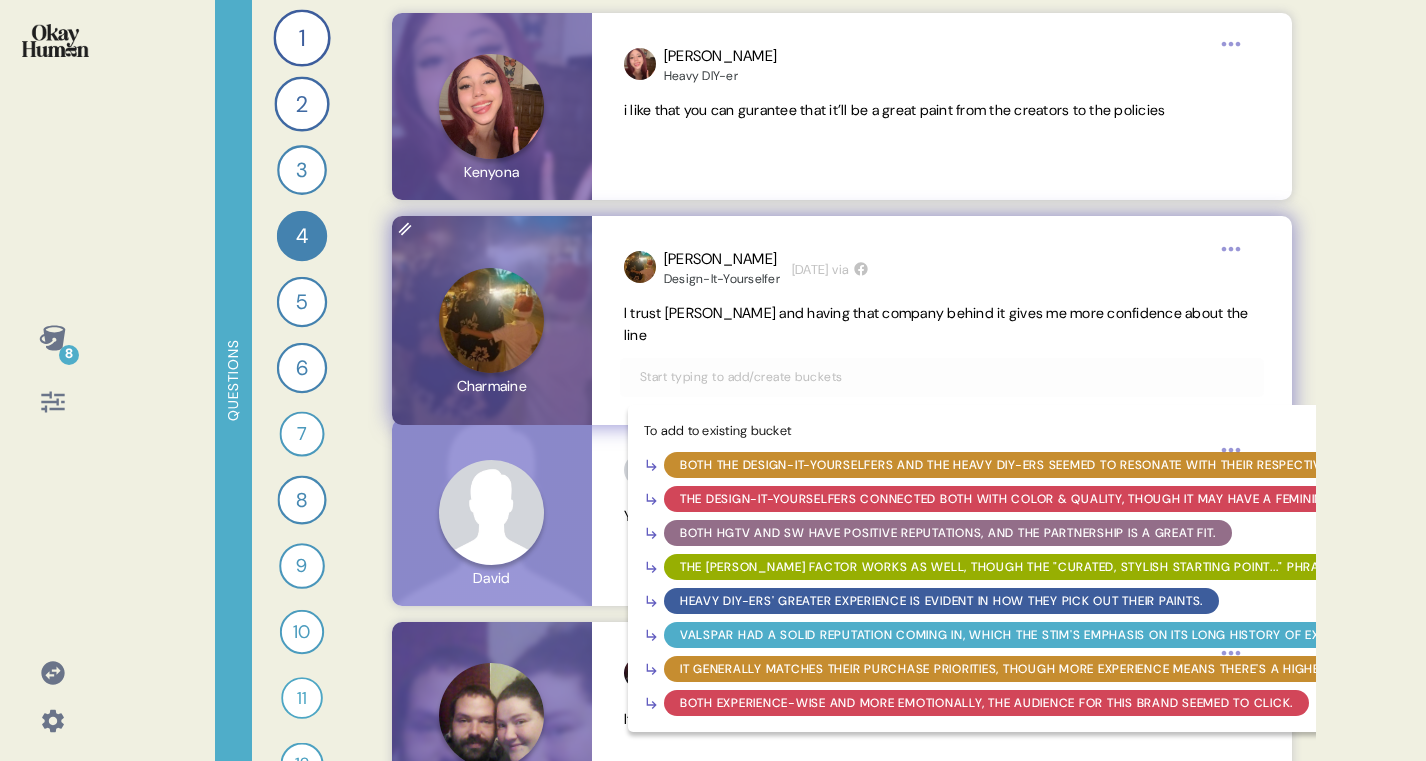 click on "The [PERSON_NAME] factor works as well, though the "curated, stylish starting point..." phrase had a more muted impact." at bounding box center (1096, 567) 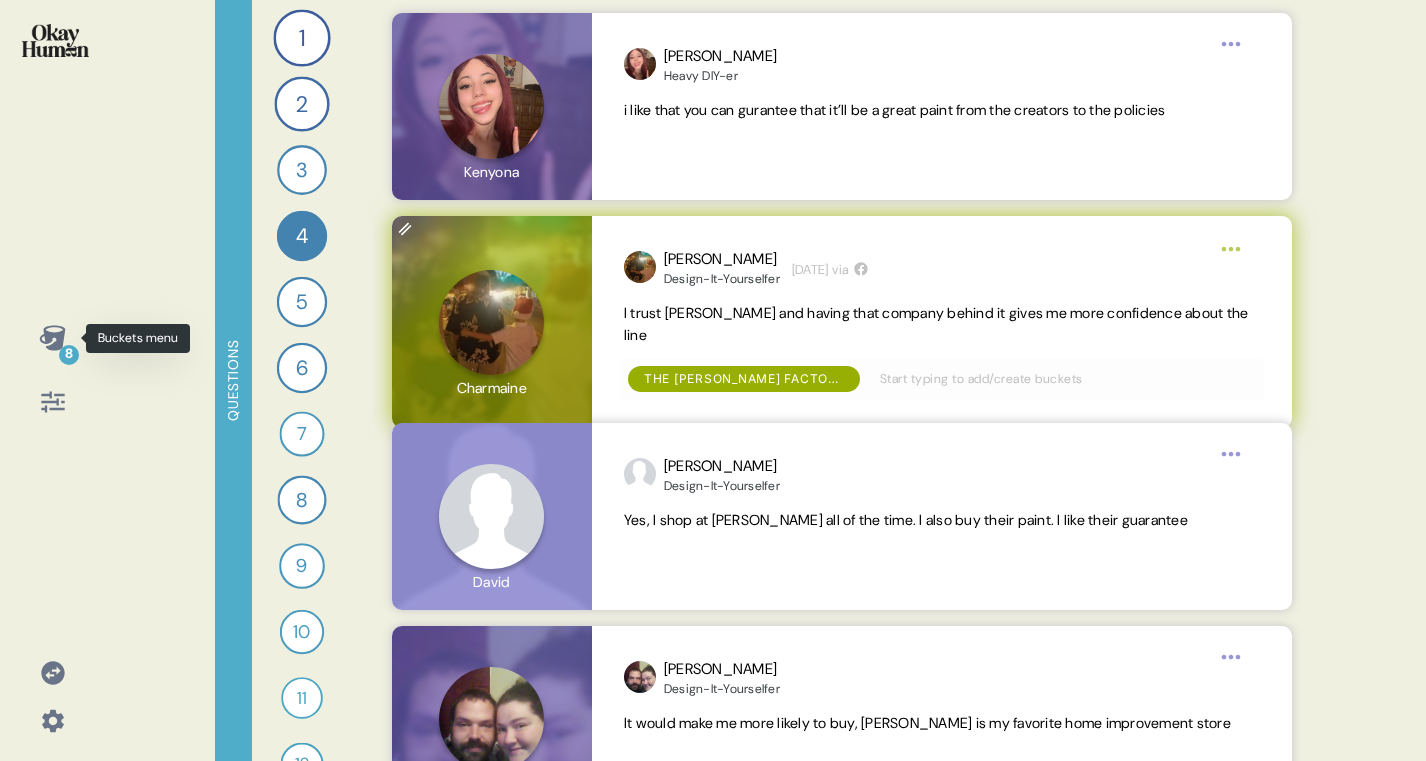 click 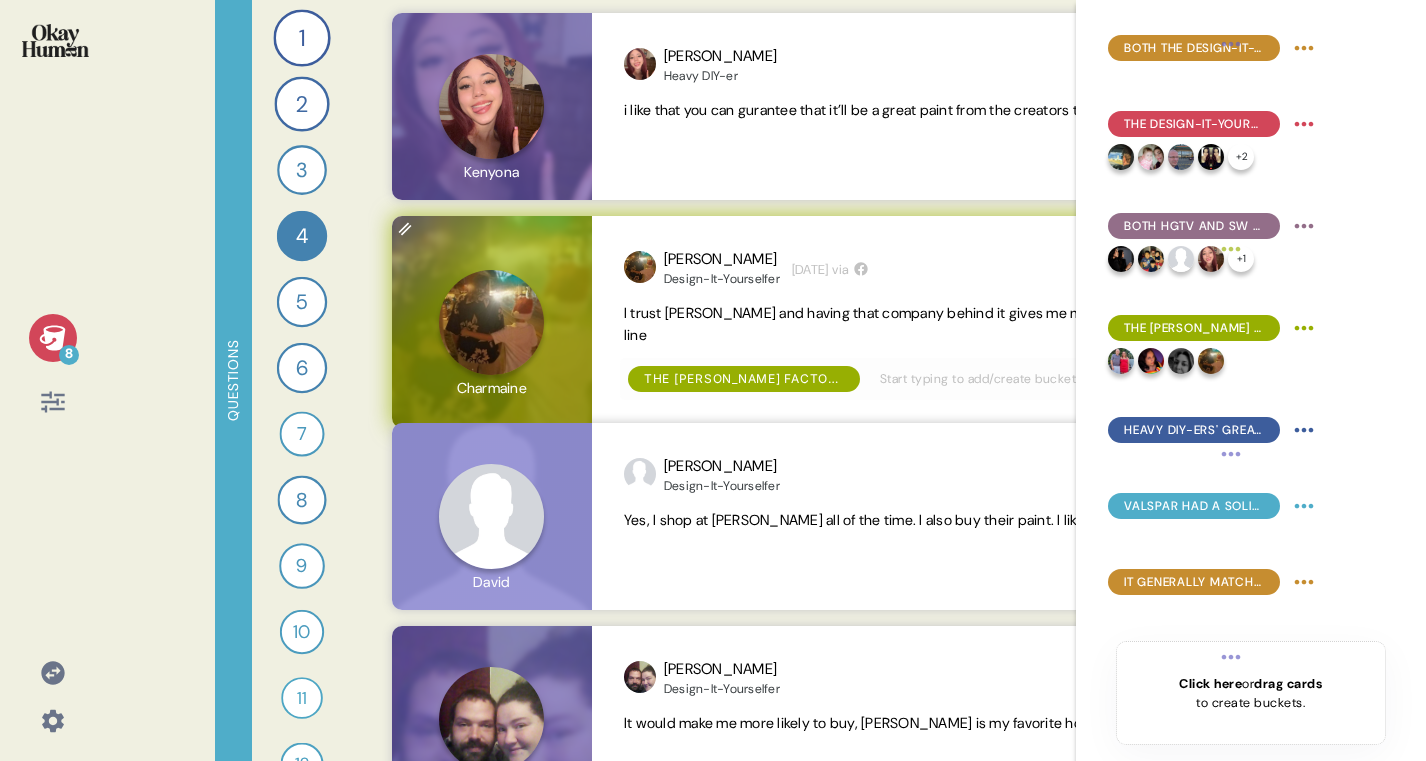 click 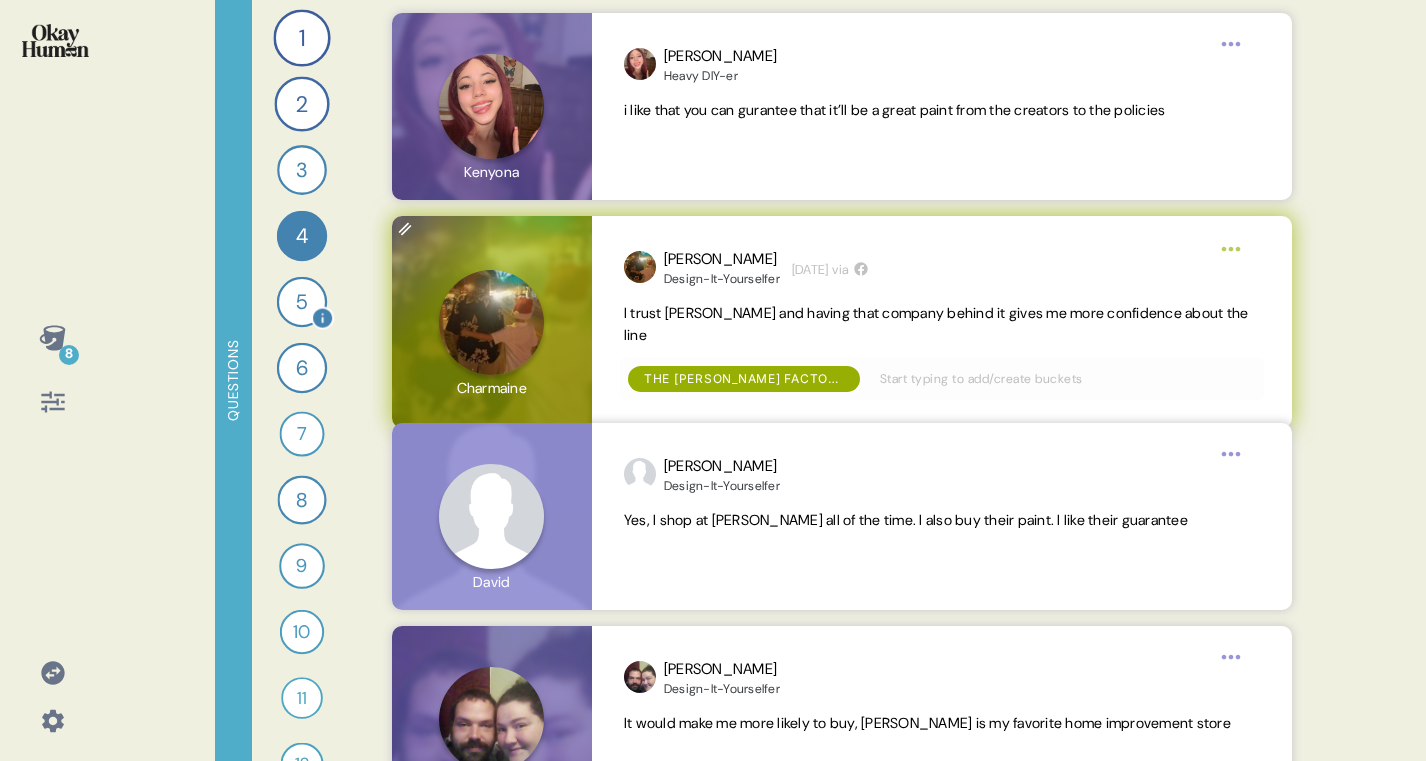 click on "5" at bounding box center (302, 302) 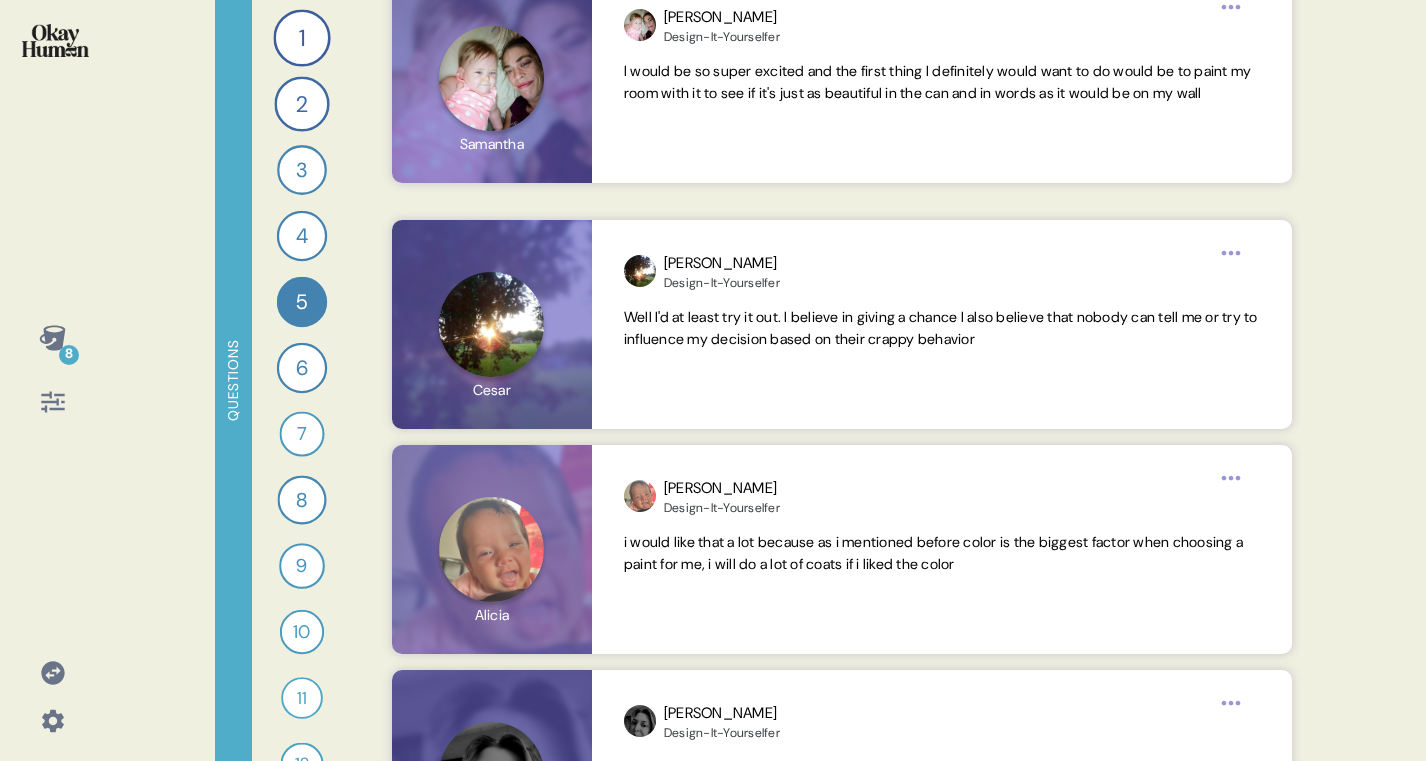 scroll, scrollTop: 1129, scrollLeft: 0, axis: vertical 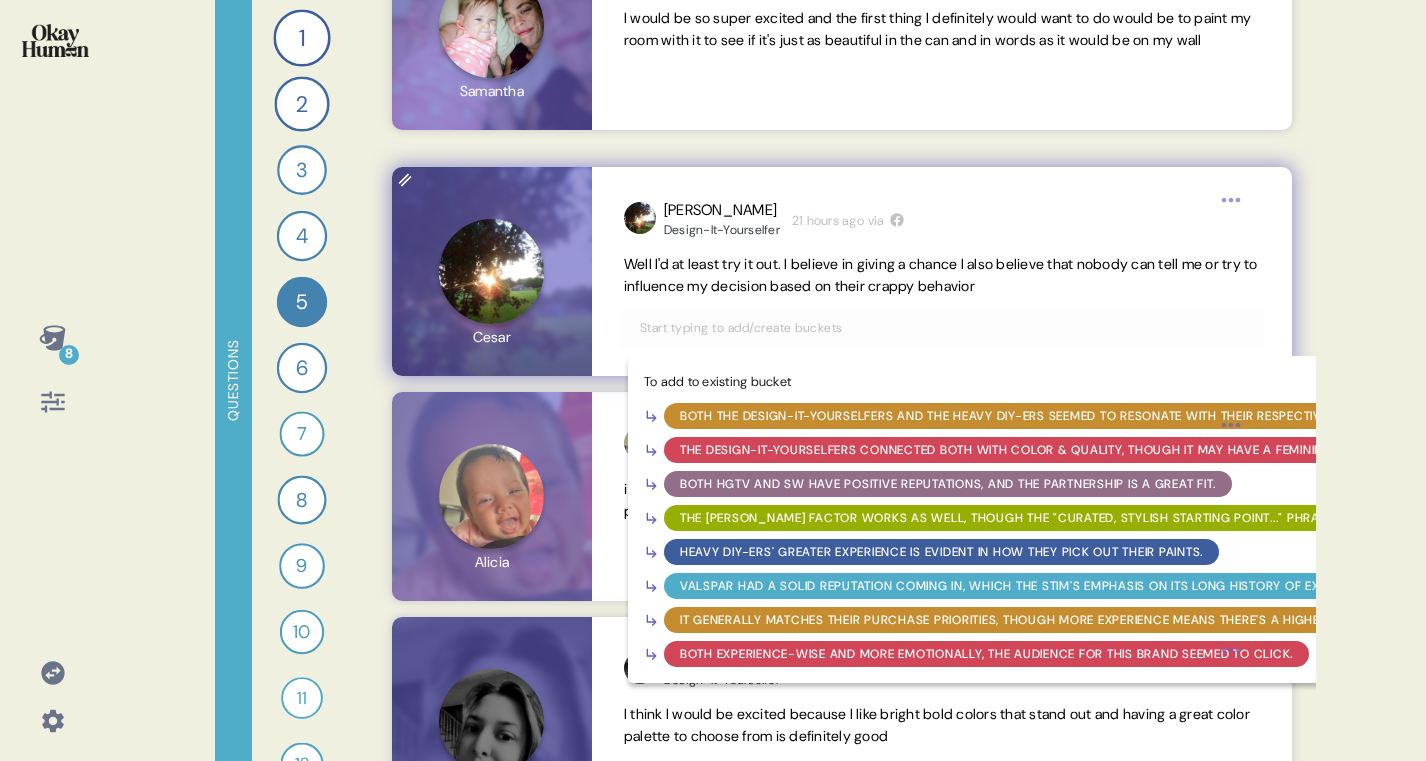 click at bounding box center (942, 328) 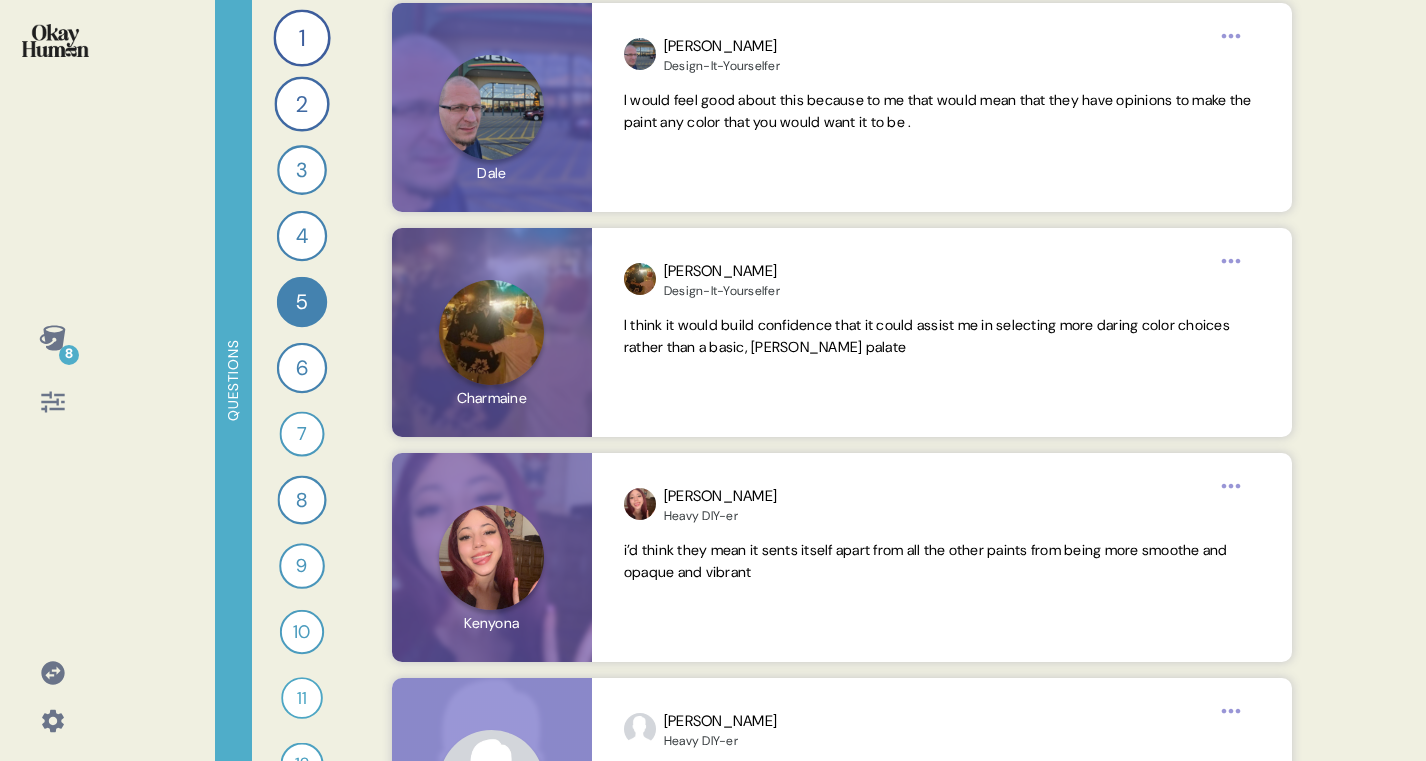 scroll, scrollTop: 2026, scrollLeft: 0, axis: vertical 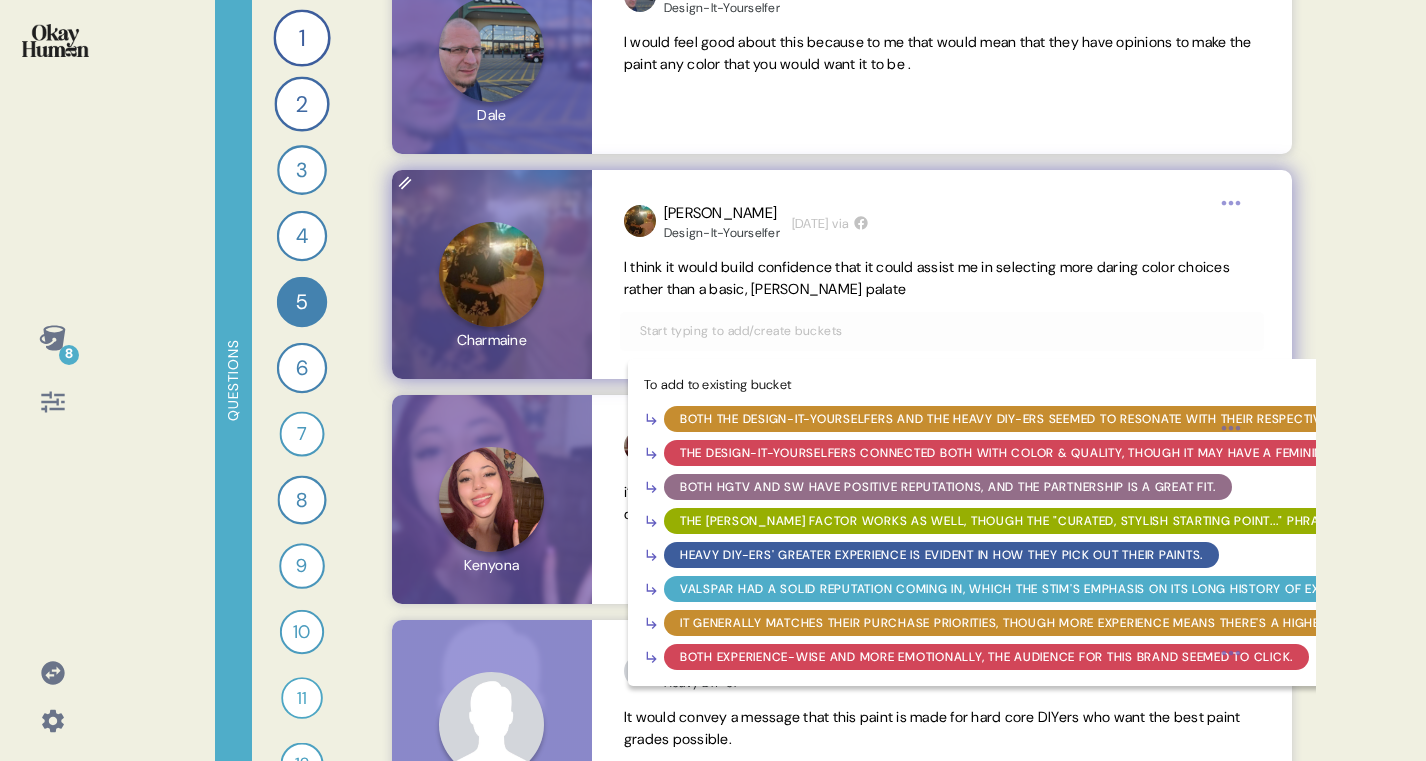 click at bounding box center (942, 331) 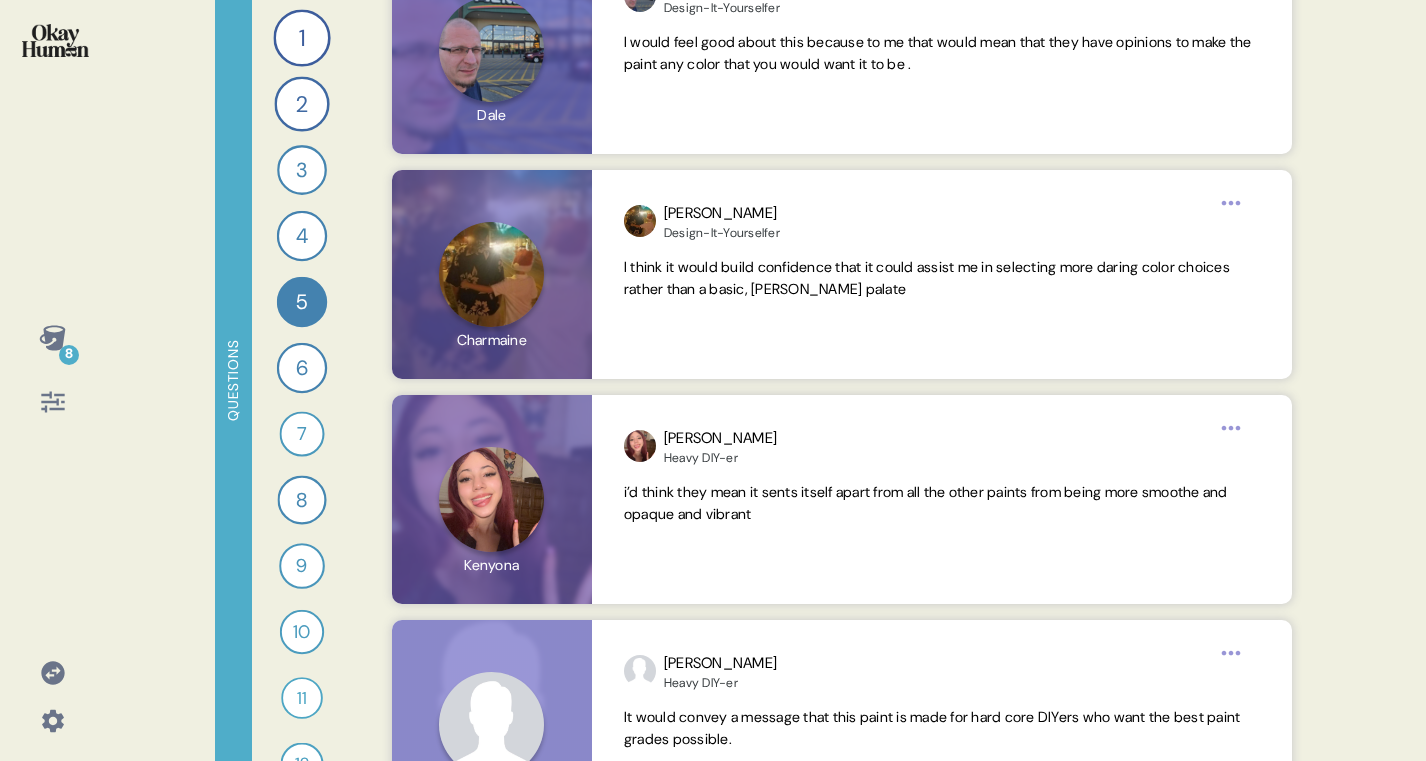 click 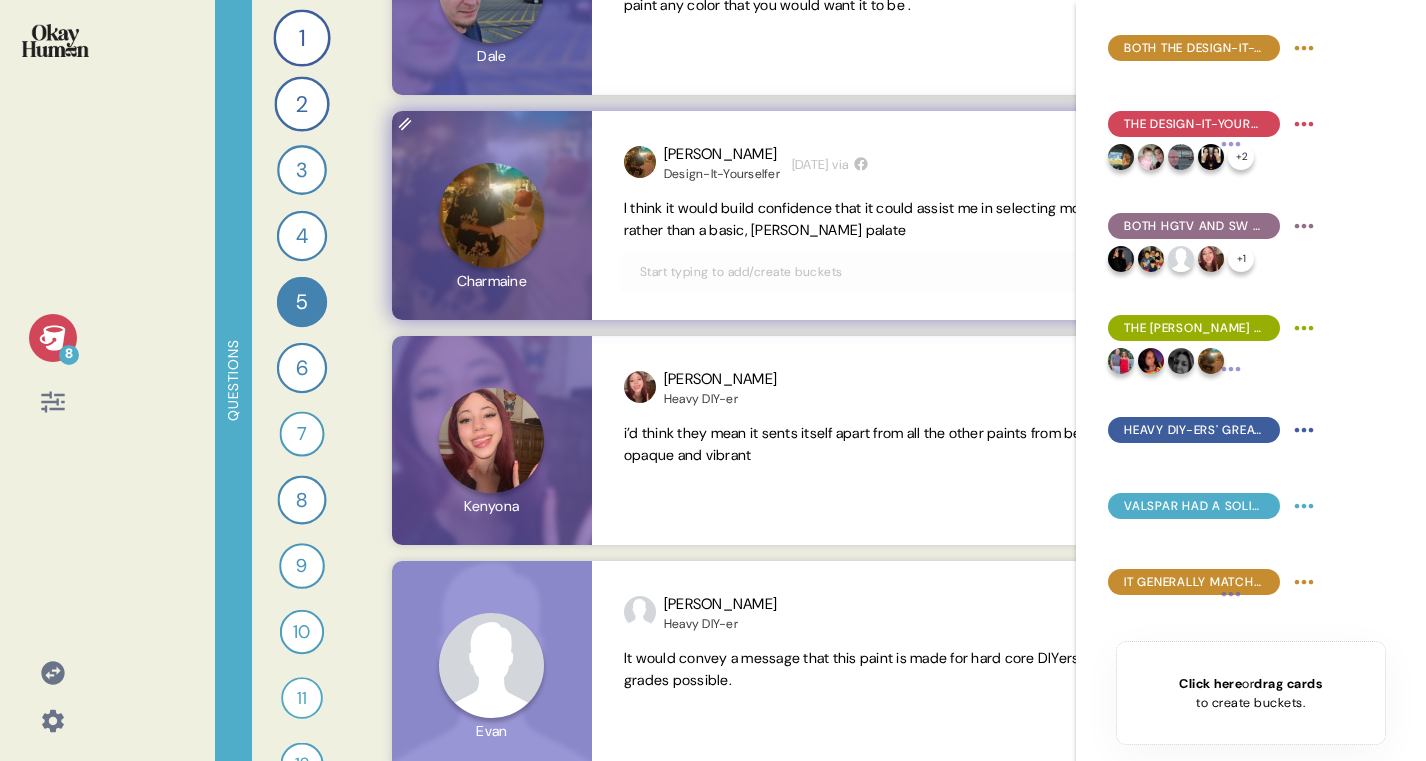 scroll, scrollTop: 2092, scrollLeft: 0, axis: vertical 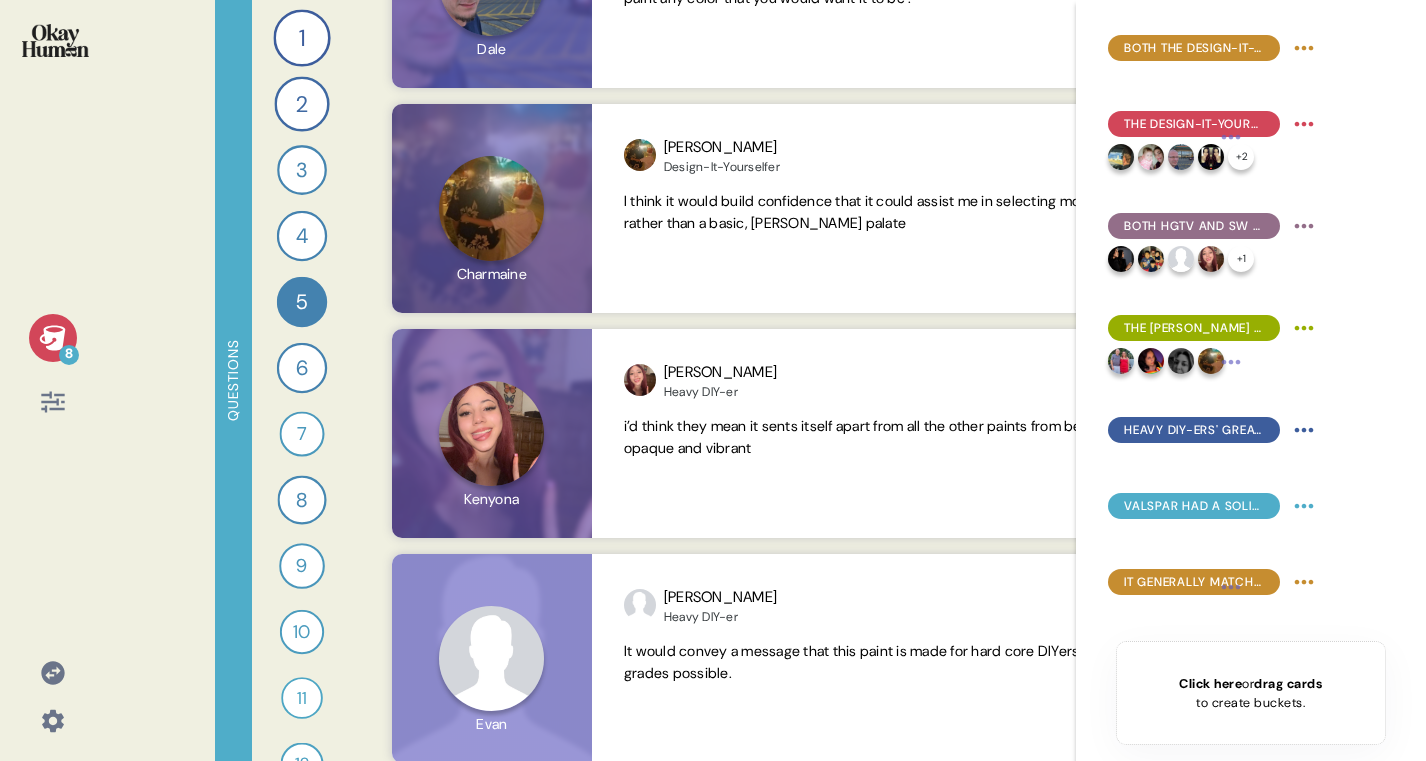 click 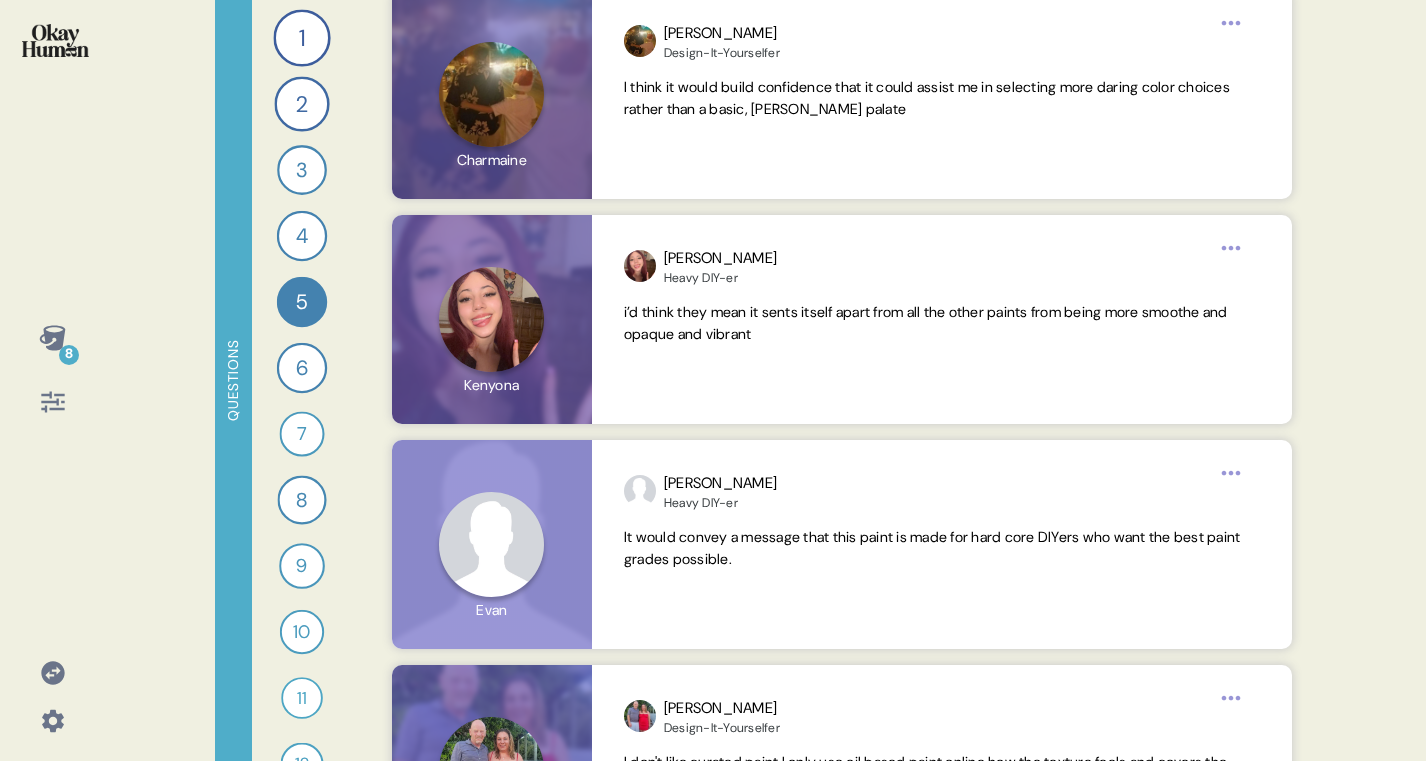 scroll, scrollTop: 2347, scrollLeft: 0, axis: vertical 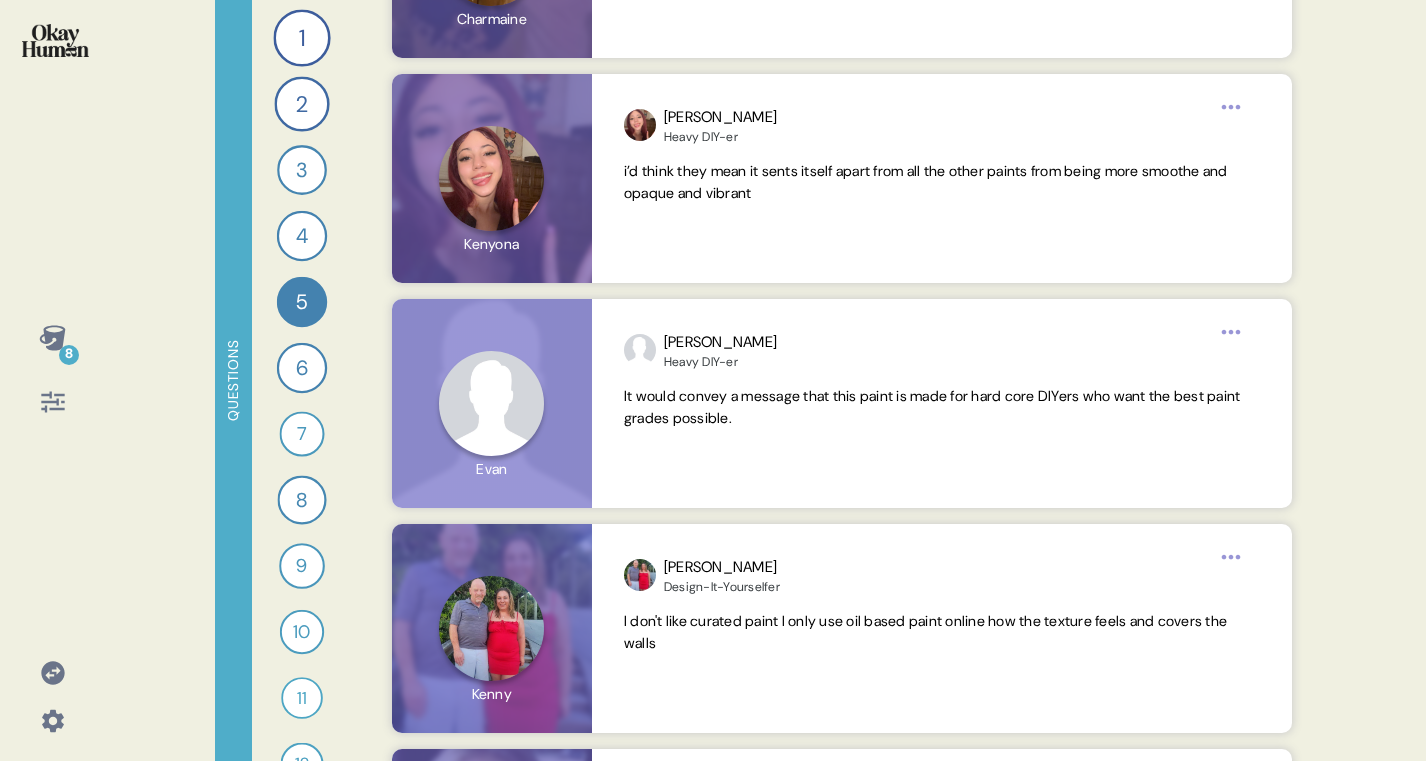 click on "8" at bounding box center [53, 338] 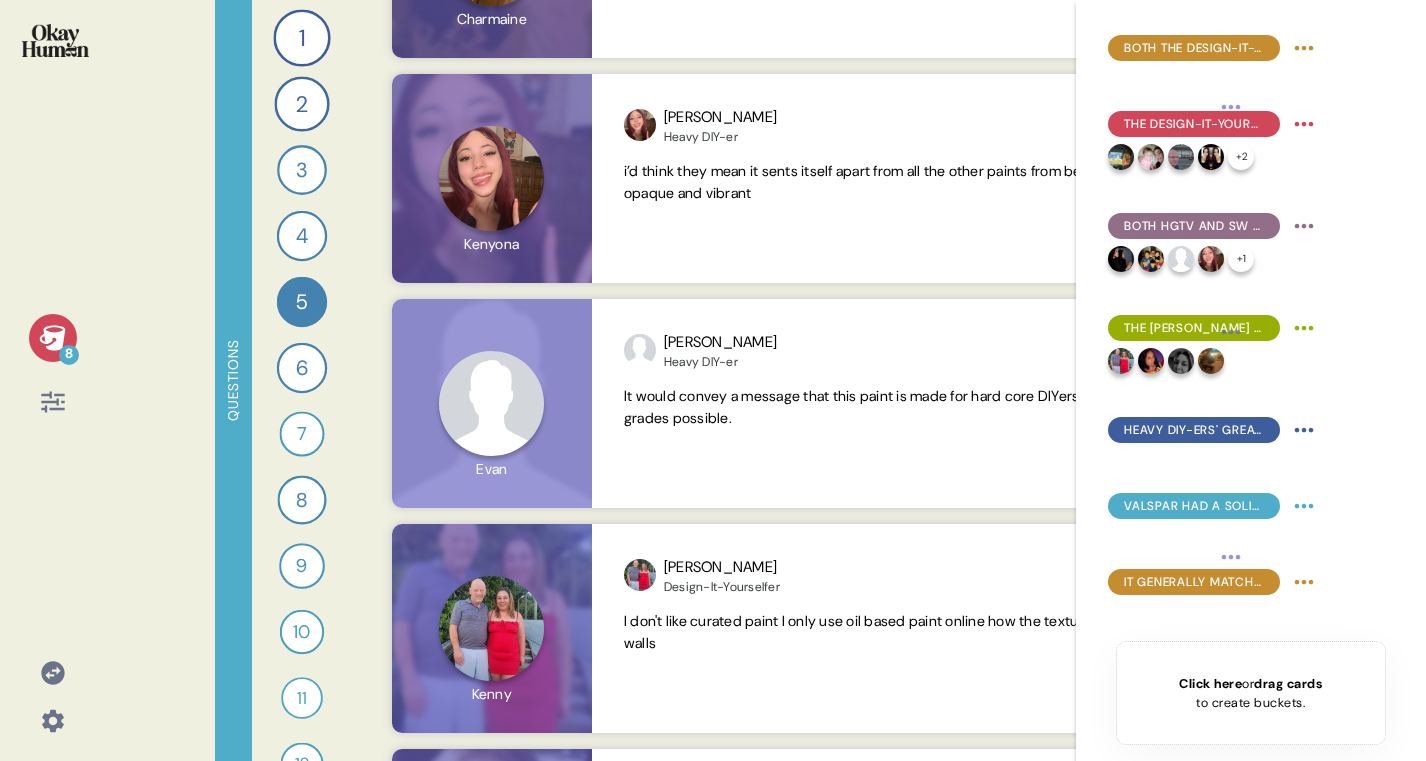 click 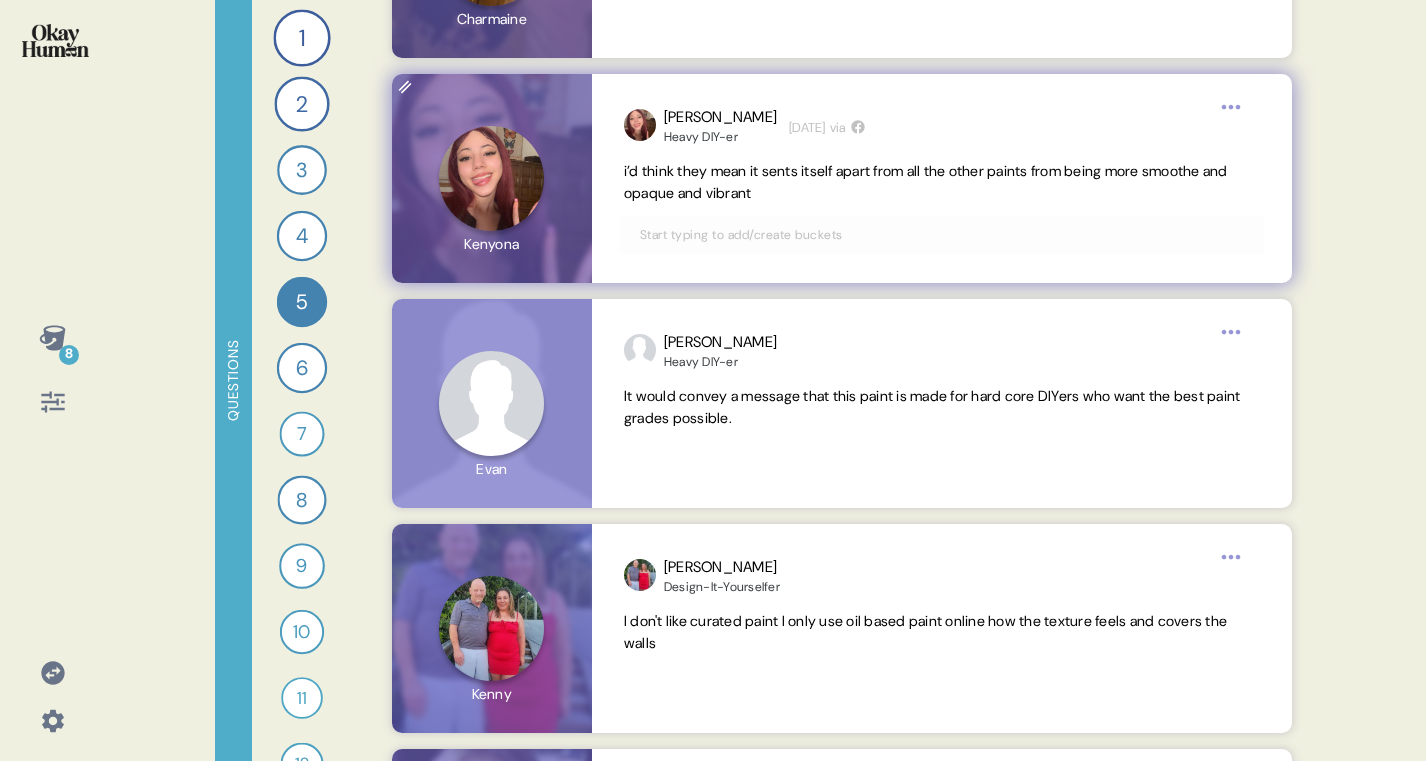 click at bounding box center [942, 235] 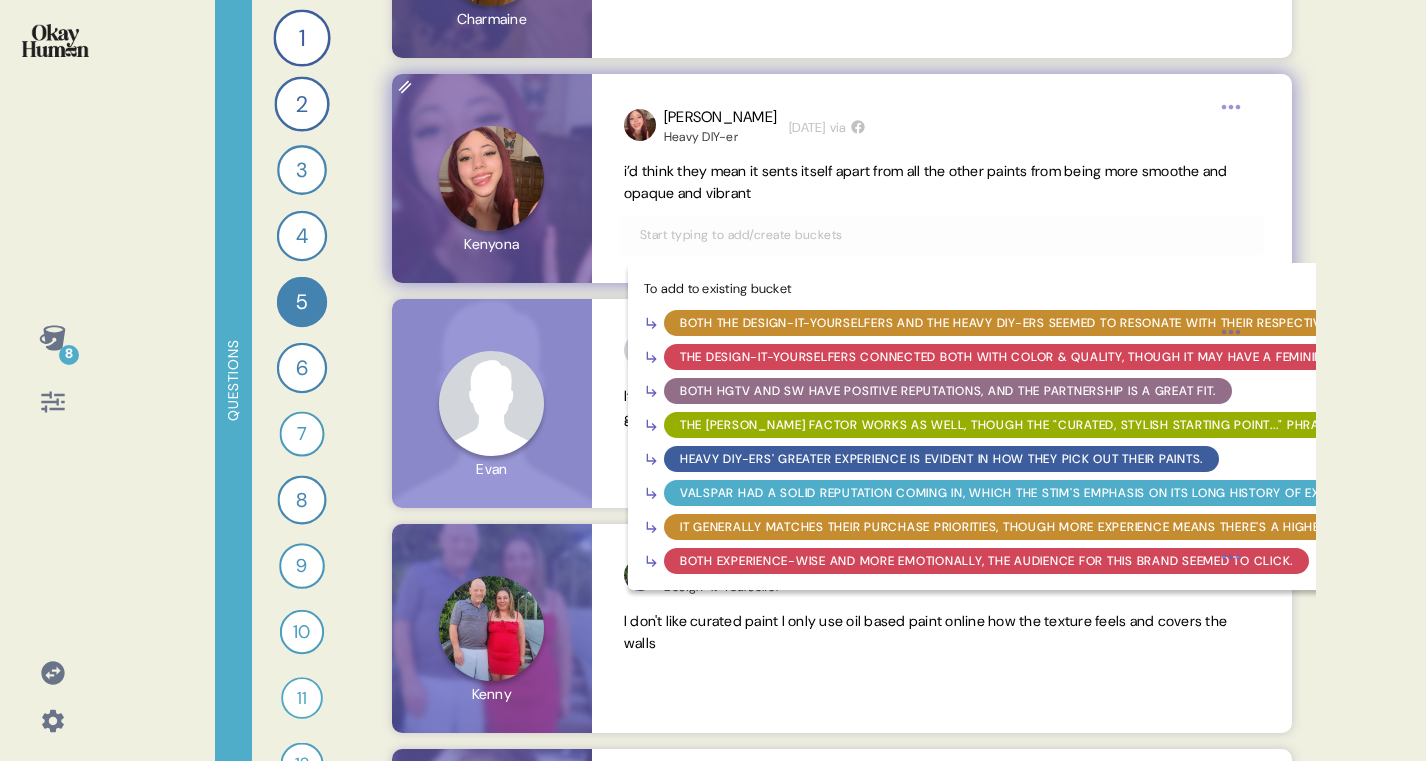 click on "The [PERSON_NAME] factor works as well, though the "curated, stylish starting point..." phrase had a more muted impact." at bounding box center [1096, 425] 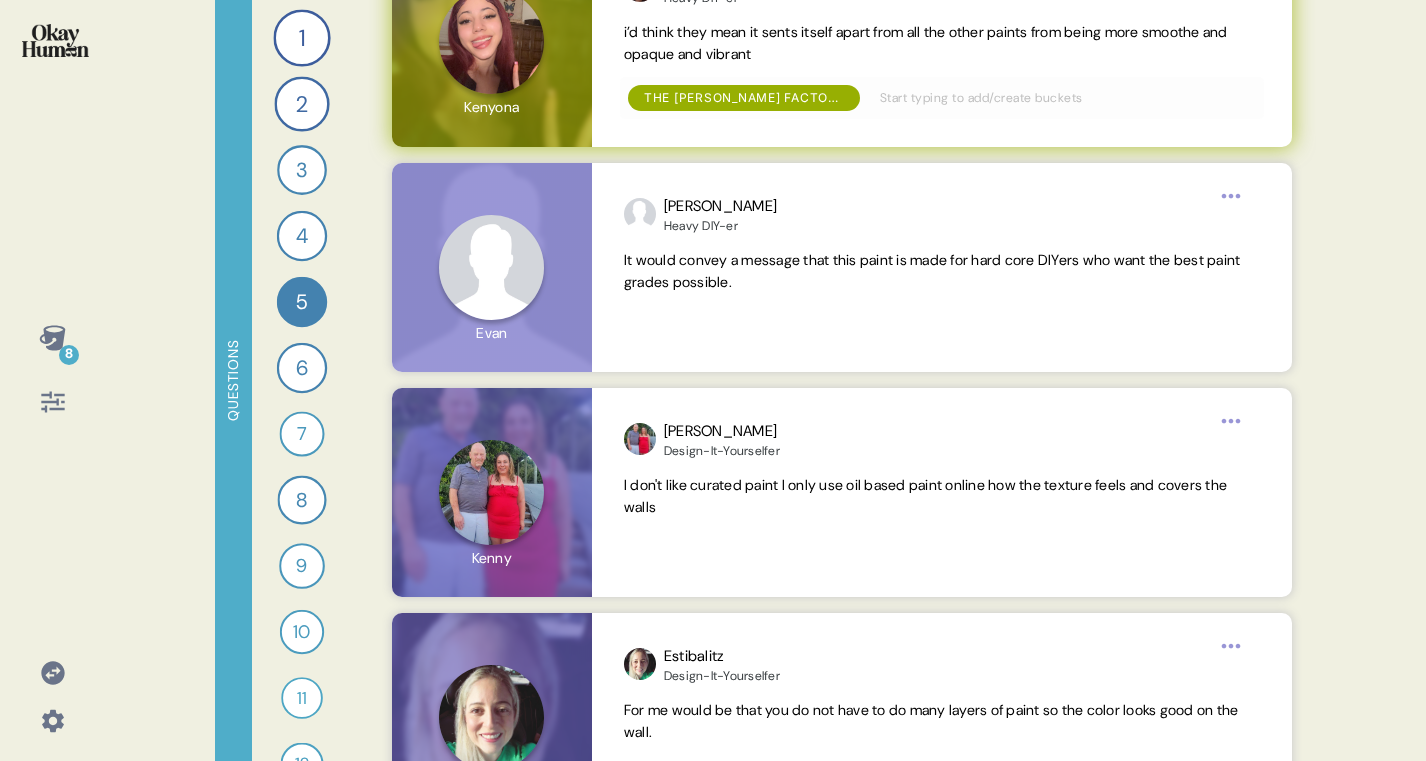 scroll, scrollTop: 2564, scrollLeft: 0, axis: vertical 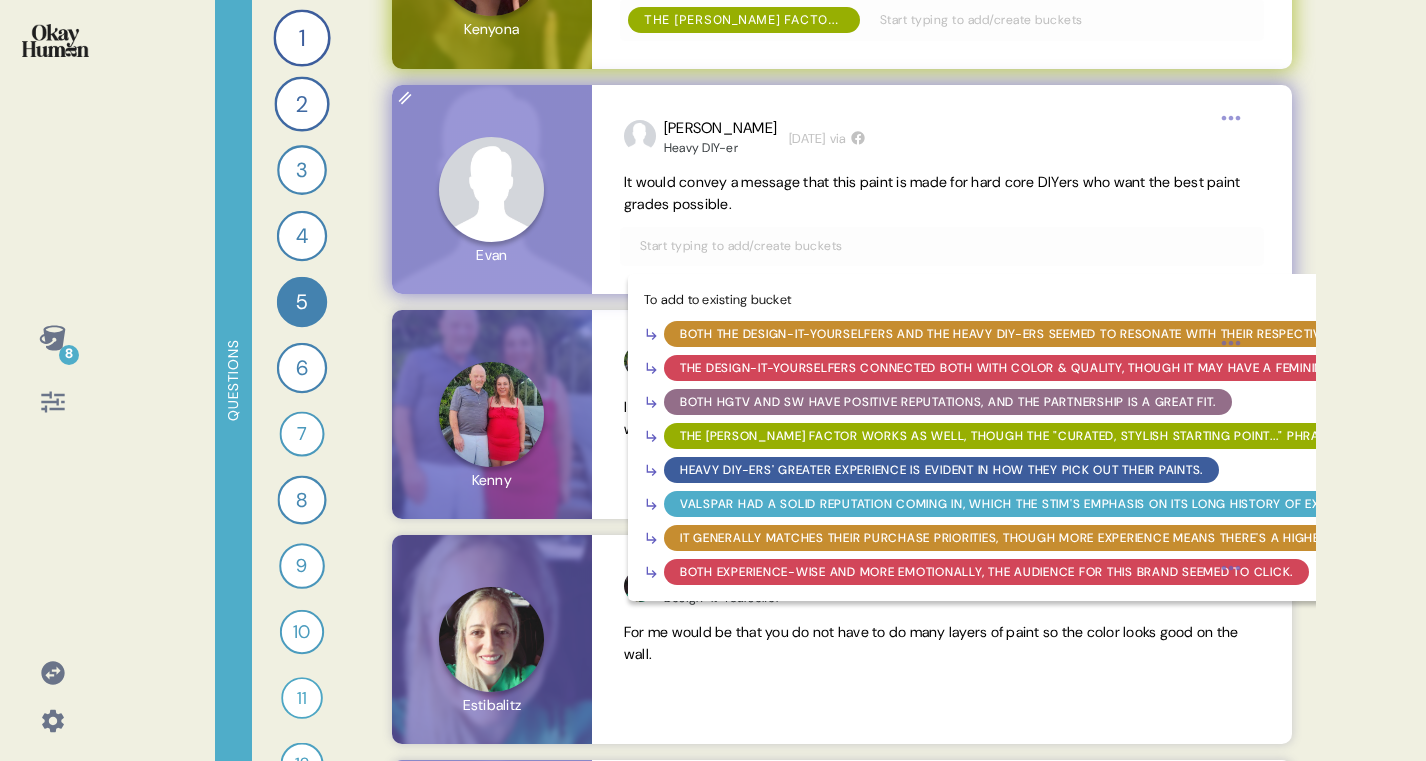 click at bounding box center [942, 246] 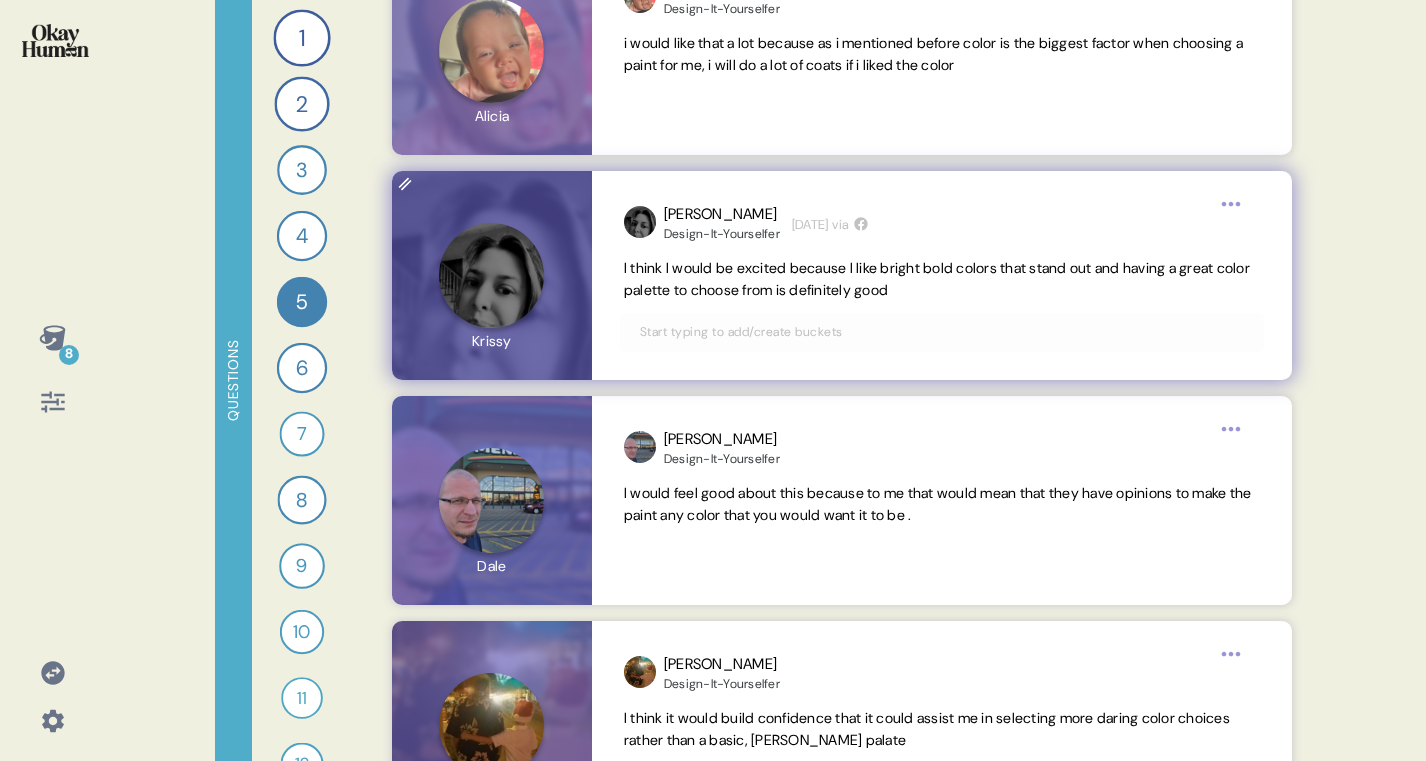 scroll, scrollTop: 1572, scrollLeft: 0, axis: vertical 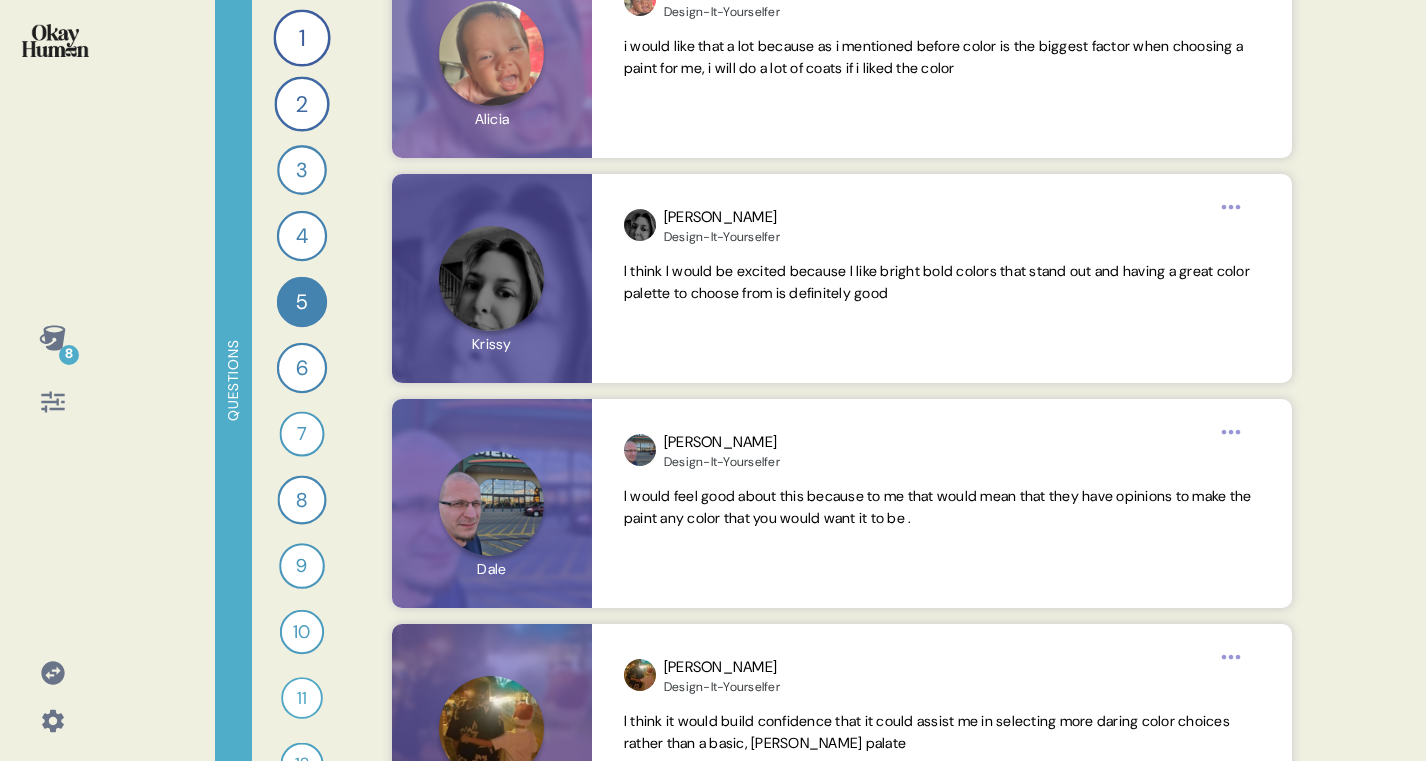 click 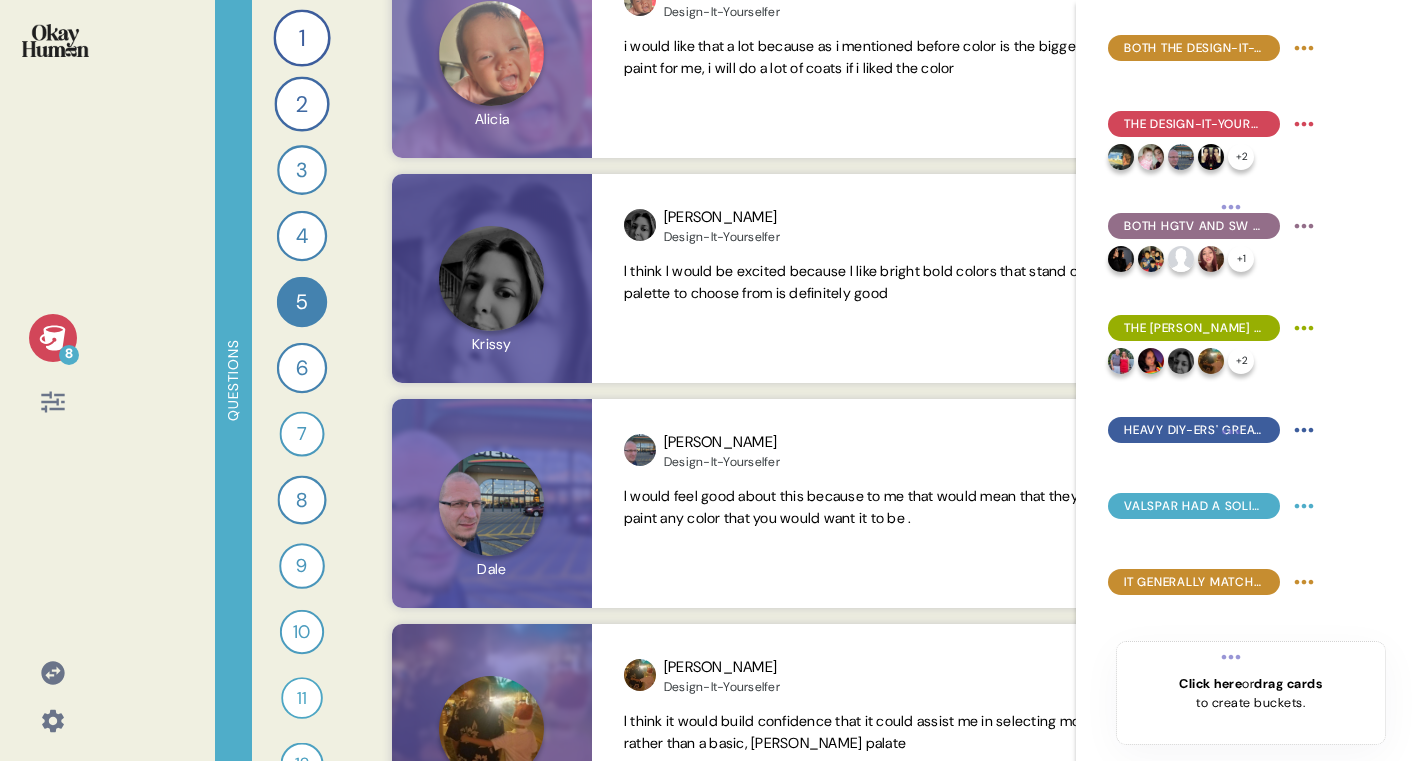click 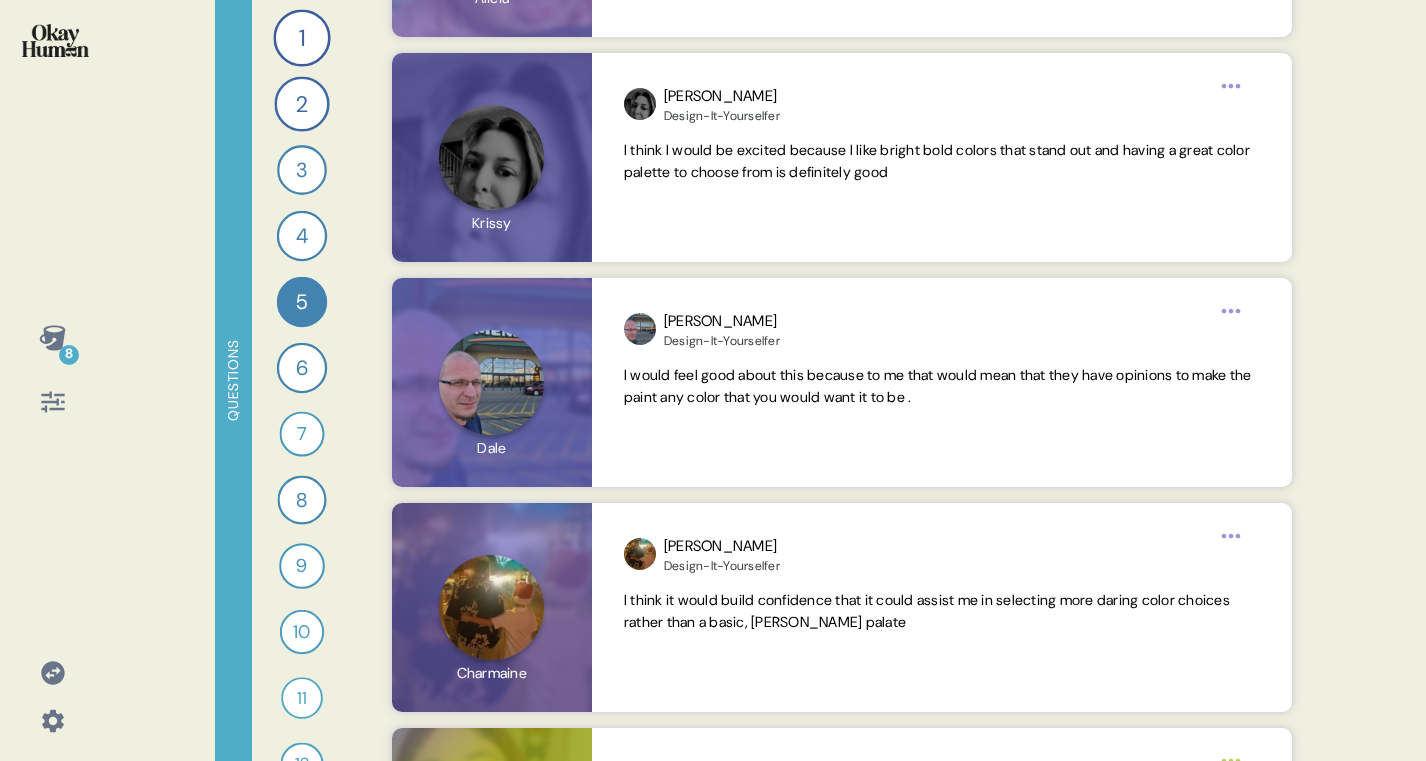 scroll, scrollTop: 1710, scrollLeft: 0, axis: vertical 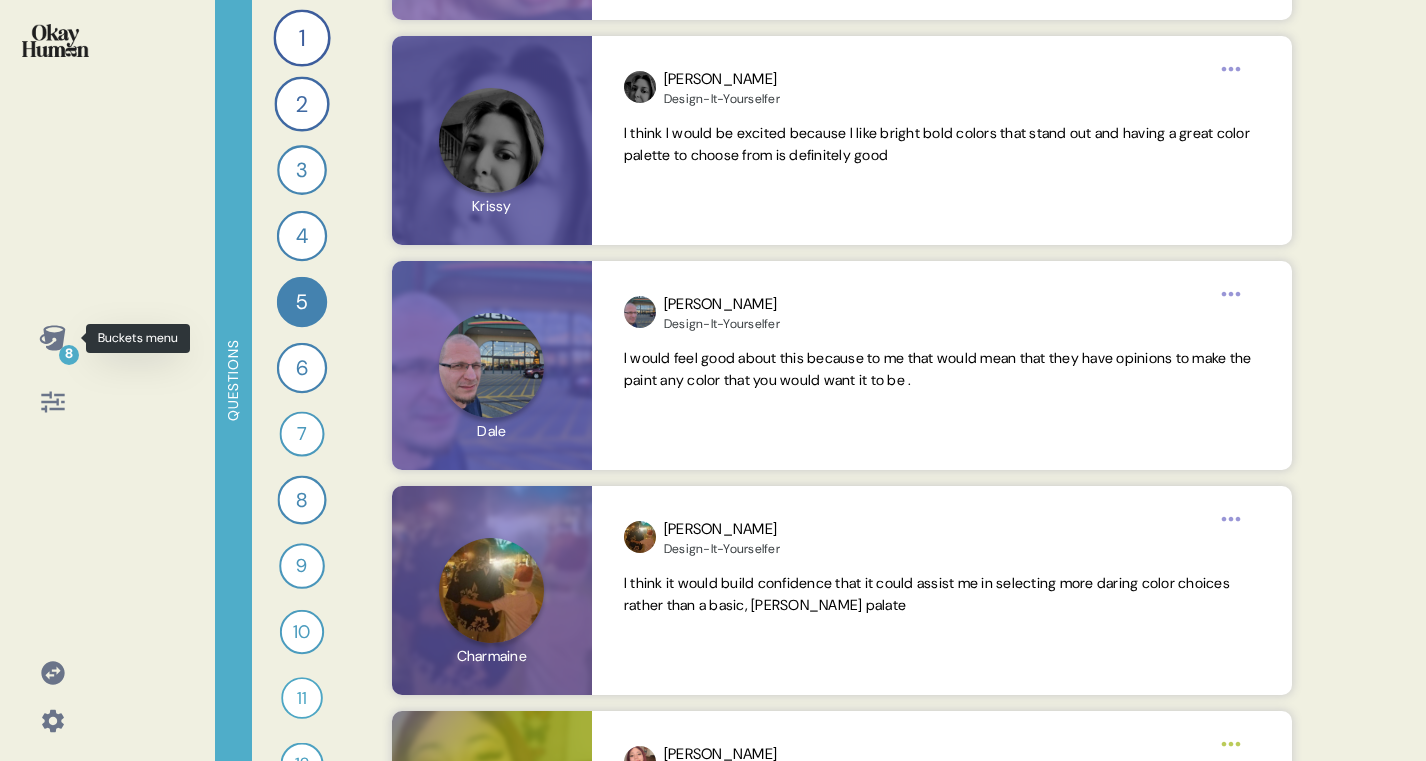 click 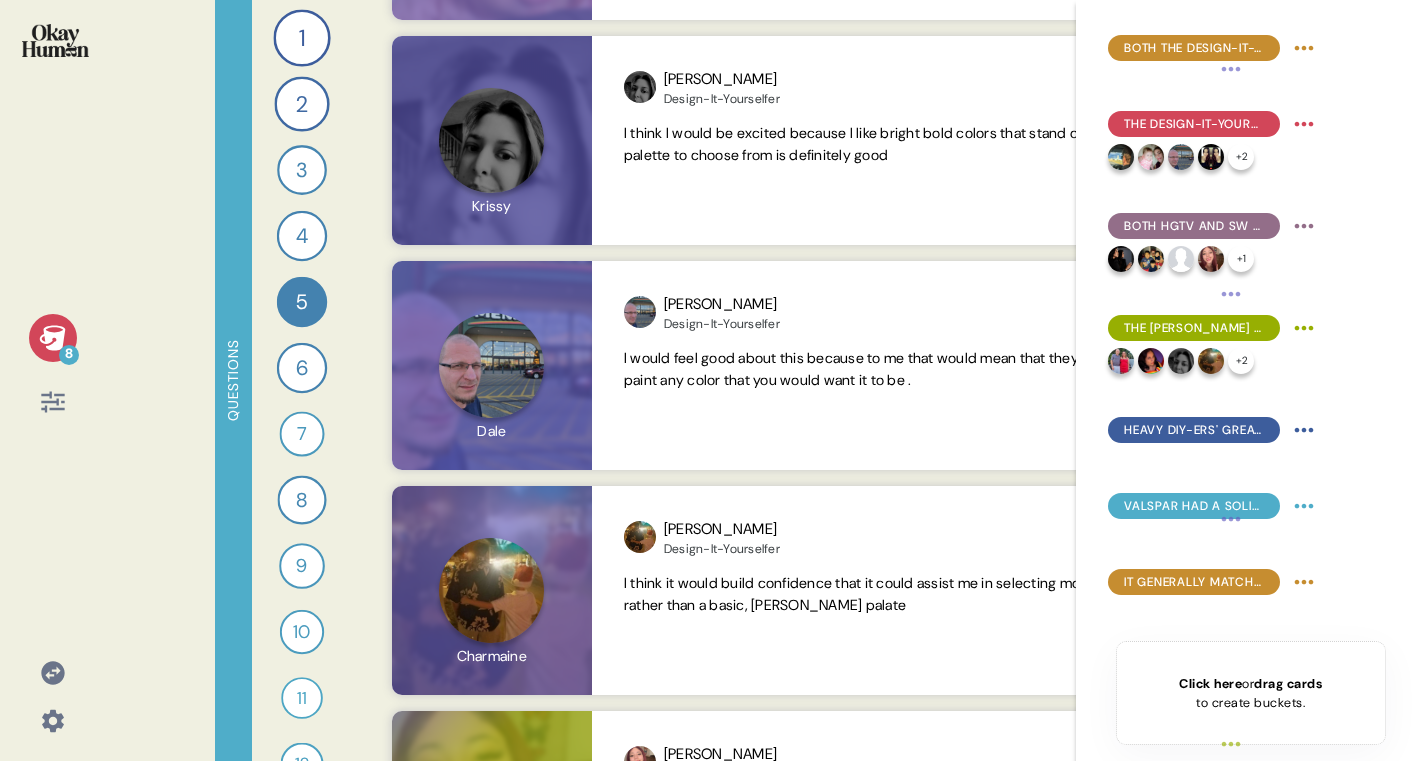 click 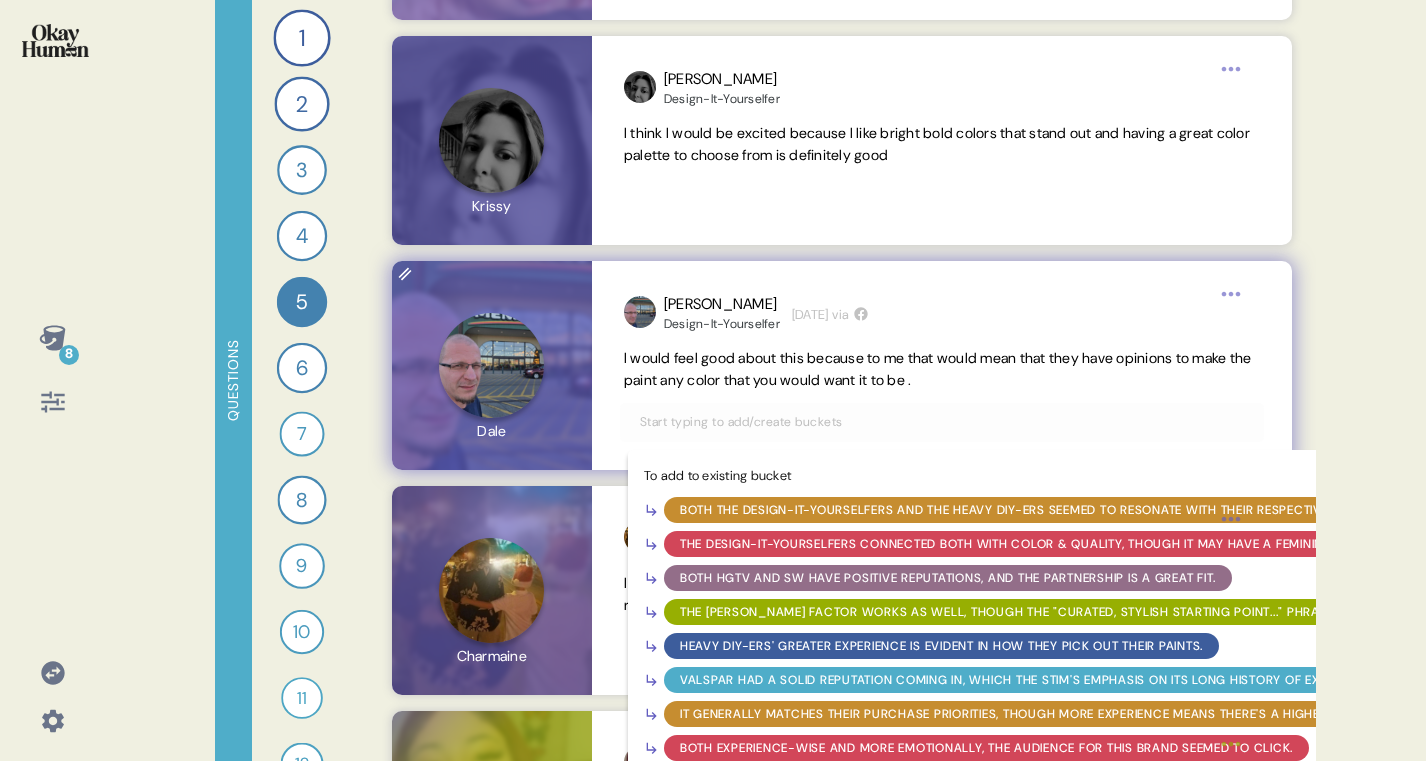 click at bounding box center [942, 422] 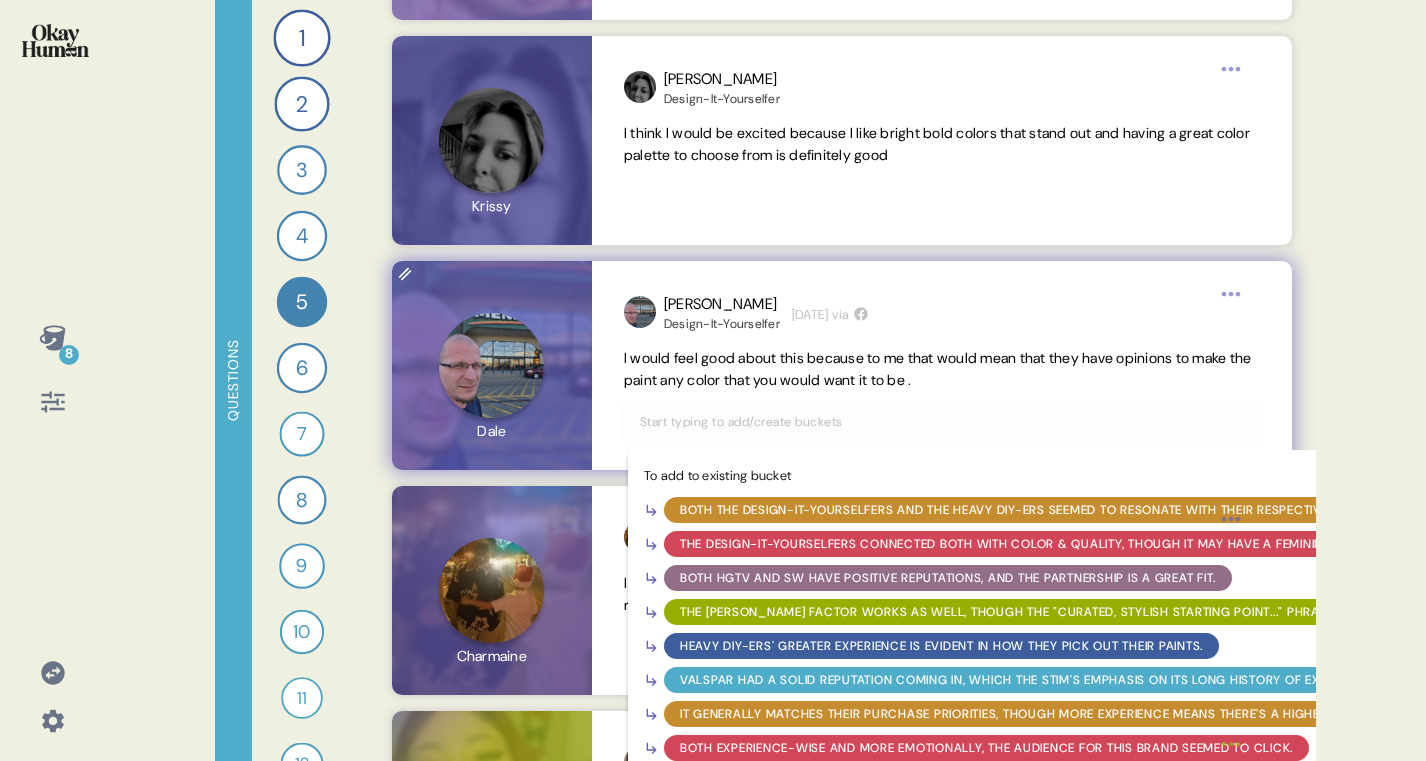 click on "The [PERSON_NAME] factor works as well, though the "curated, stylish starting point..." phrase had a more muted impact." at bounding box center [1096, 612] 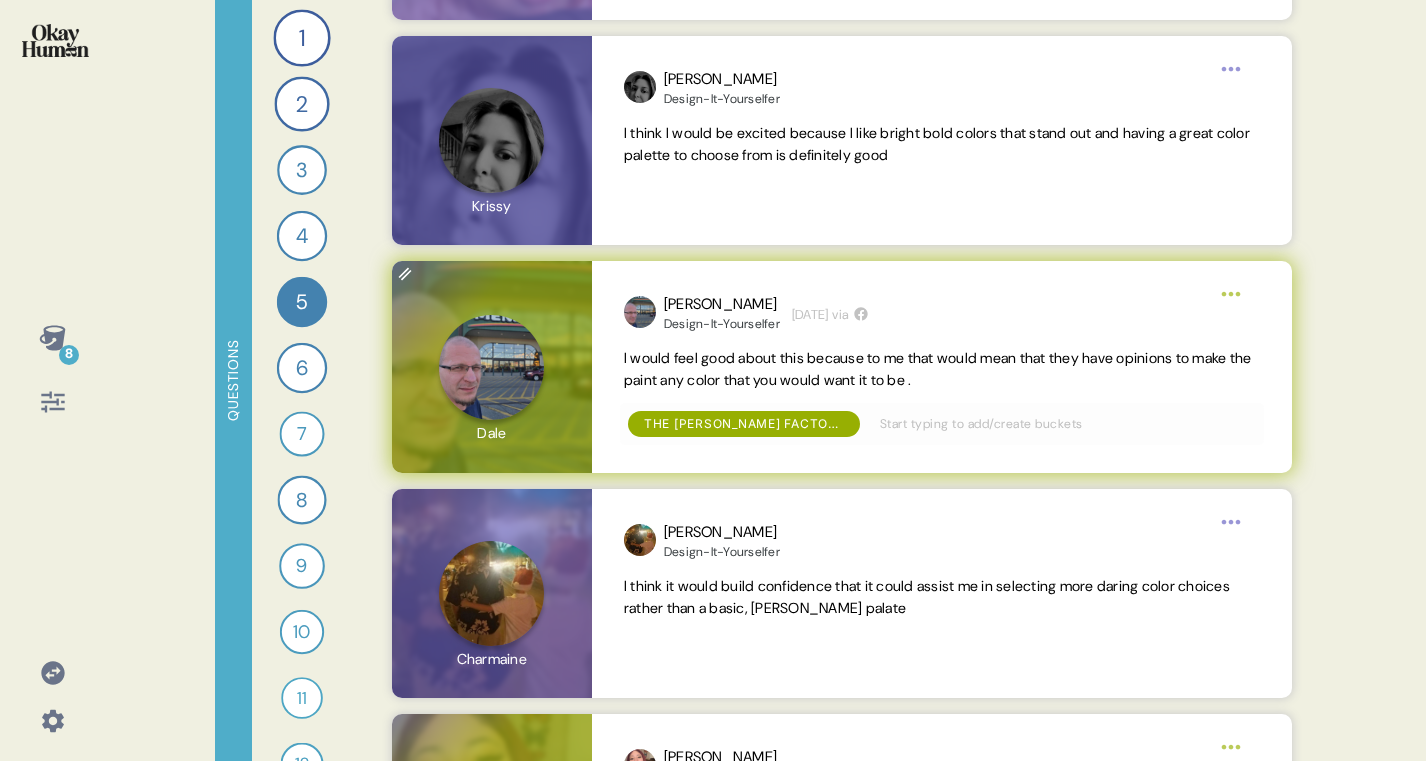 click 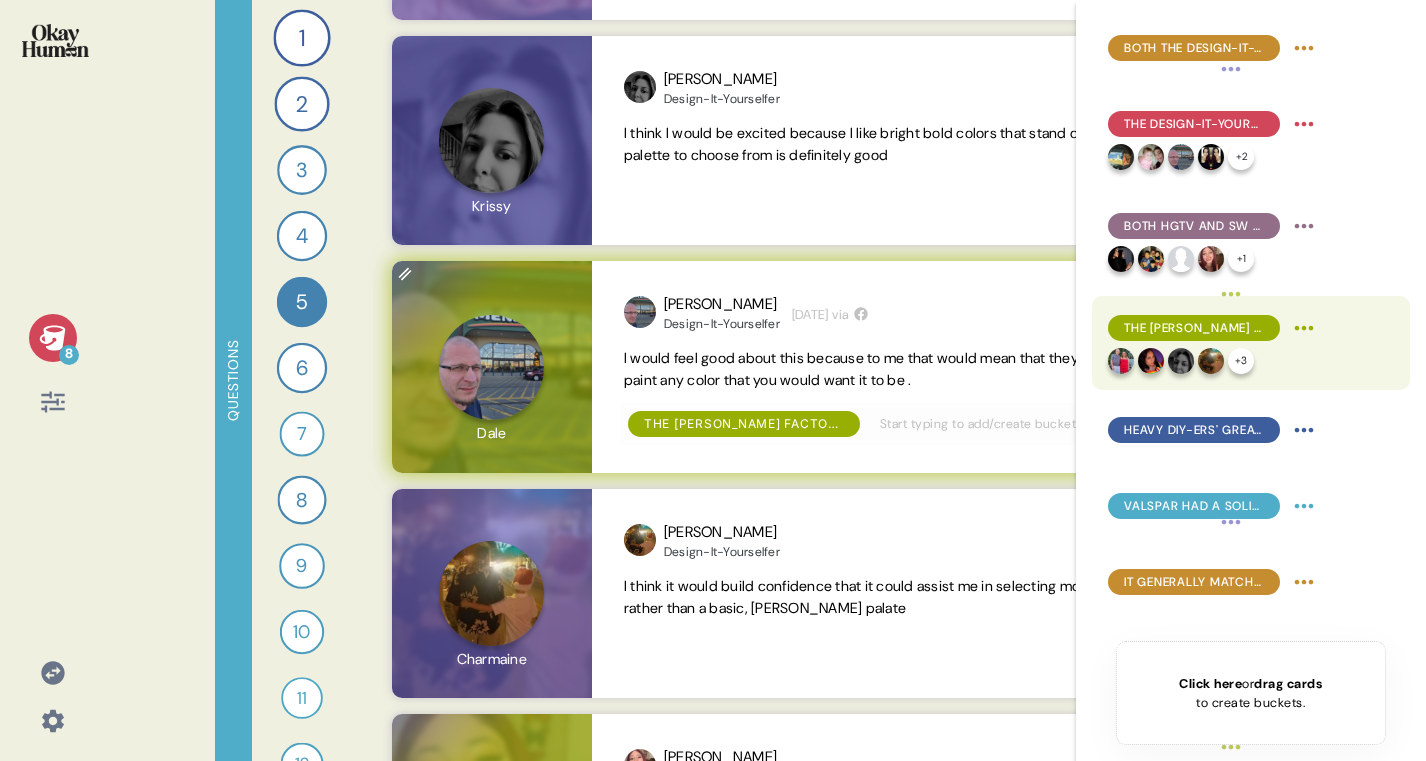 click on "8 Questions 1 What are your gut reactions to the HGTV Home image you saw—what stood out and connected with you most? 34 Responses text Responses 2 Based only on the HGTV Home image, what would you assume this paint is like and who is it for? 31 Responses text Responses 3 What do you think and feel about HGTV, and how does that affect your view of this paint brand? 23 Responses text Responses 4 How does knowing this paint is sold at [PERSON_NAME] and covered by their guarantee impact your interest in it? 24 Responses text Responses 5 How would you feel if someone described this paint brand as a “curated, stylish starting point for color lovers”? 24 Responses text Responses 6 How does seeing the HGTV Home image change or reinforce how you think about [PERSON_NAME] as a brand? 24 Responses text Responses 7 Can you record a video explaining what HGTV Home by [PERSON_NAME] is all about for a friend who hasn’t seen it? 16 Responses video Responses 8 22 Responses text Responses 9 17 Responses text Responses" at bounding box center [713, 380] 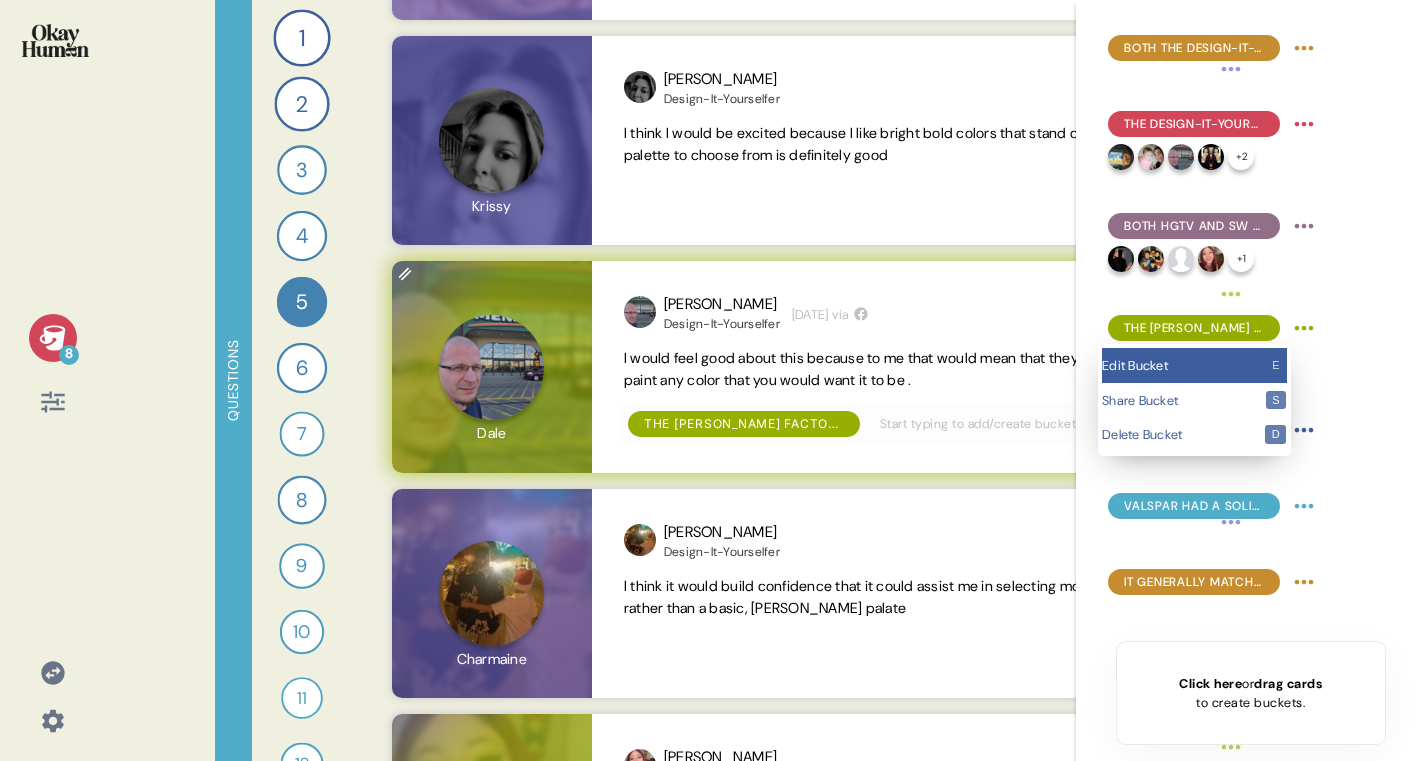 click on "Edit Bucket" at bounding box center [1183, 365] 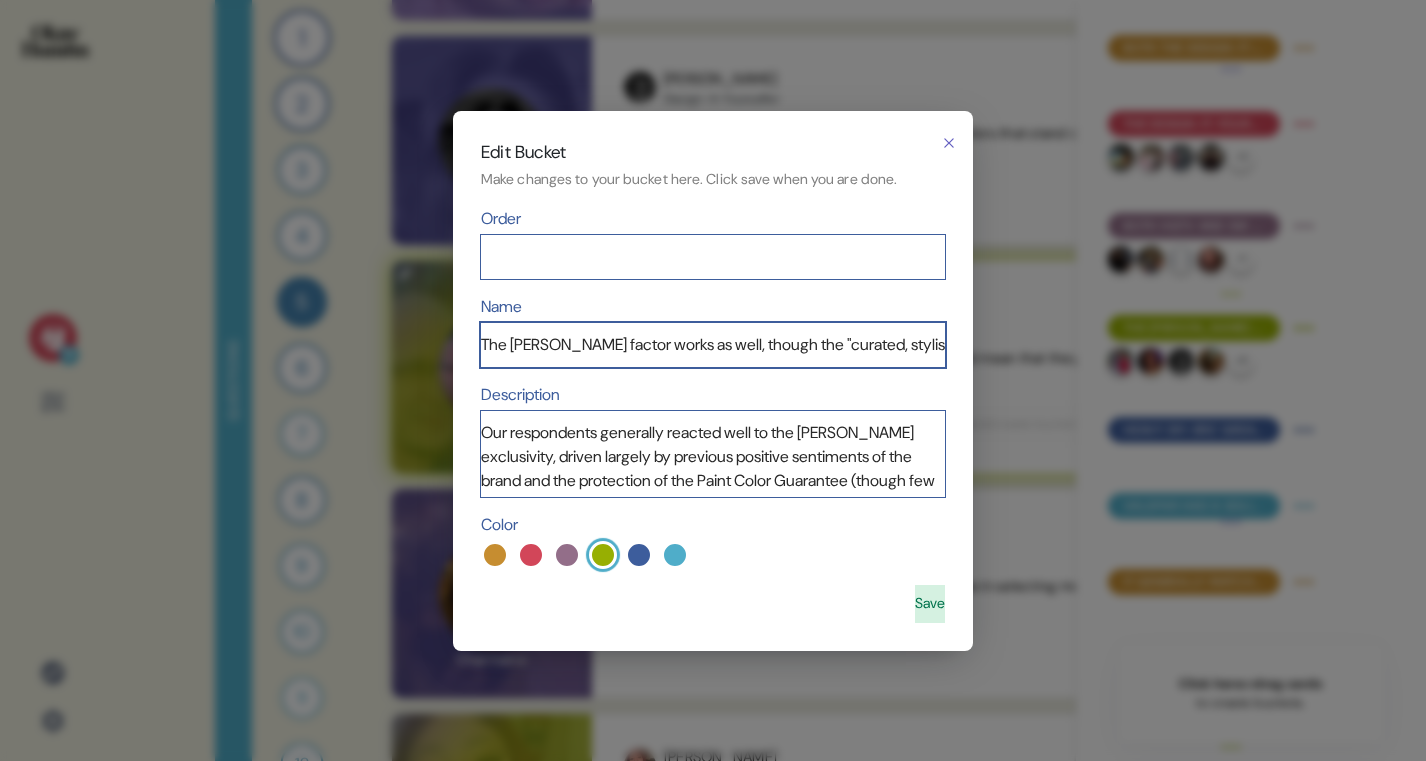 click on "The [PERSON_NAME] factor works as well, though the "curated, stylish starting point..." phrase had a more muted impact." at bounding box center [713, 345] 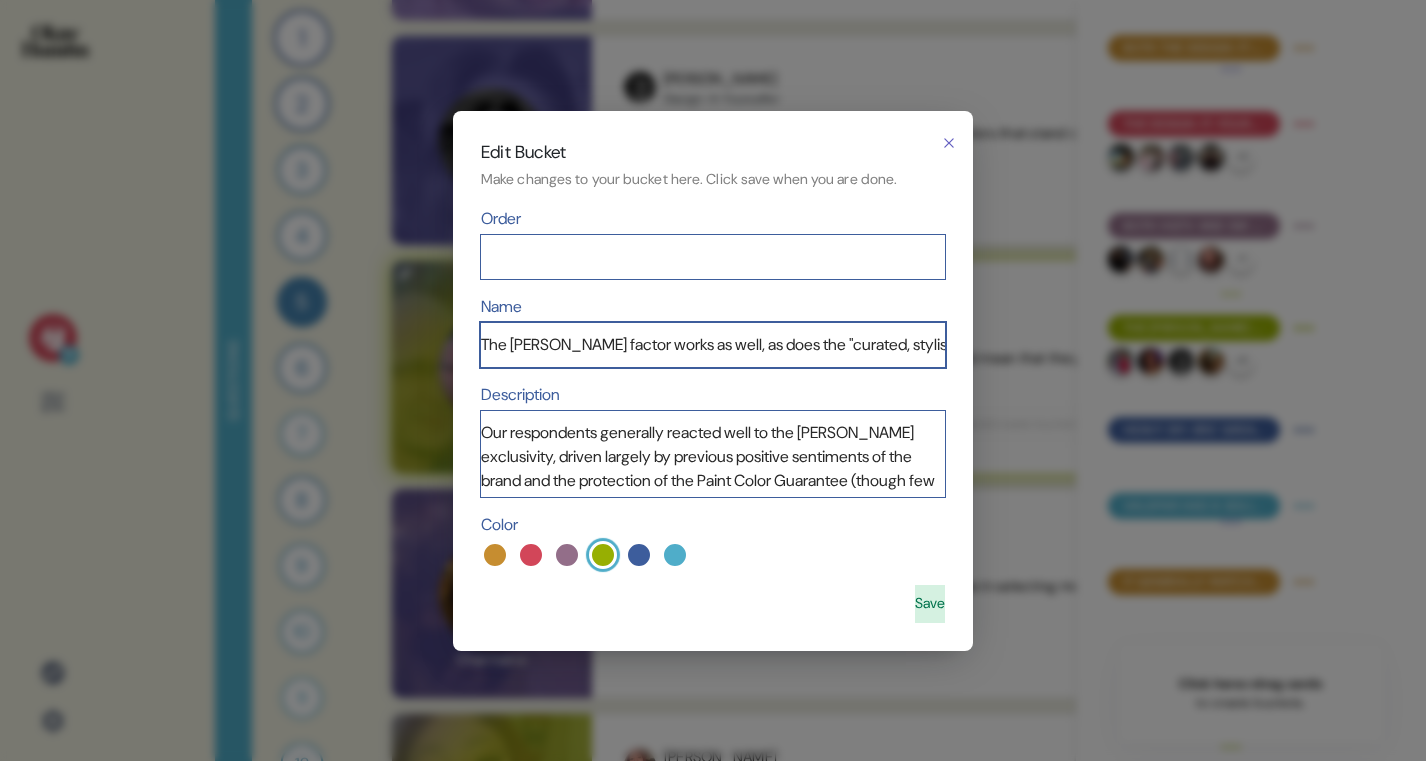 scroll, scrollTop: 0, scrollLeft: 372, axis: horizontal 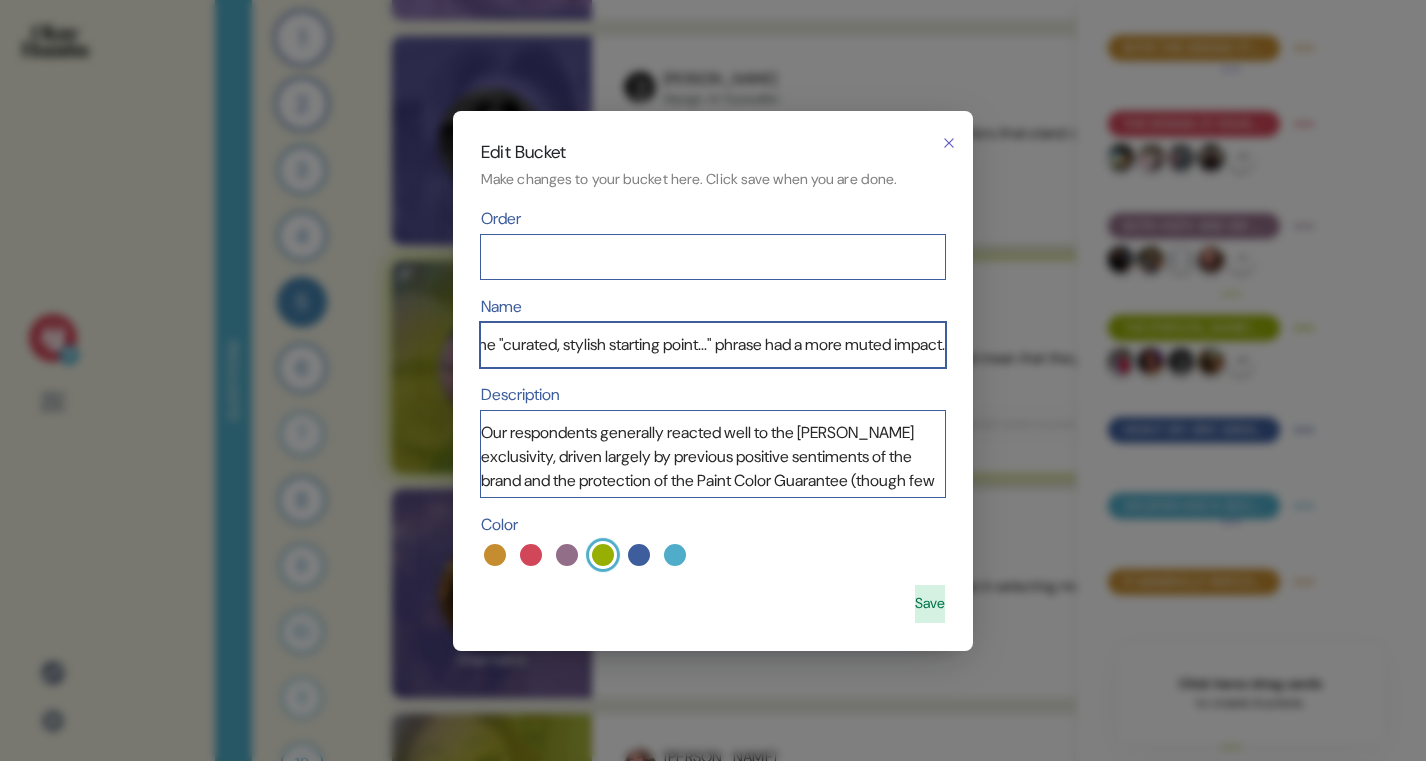 drag, startPoint x: 931, startPoint y: 345, endPoint x: 737, endPoint y: 343, distance: 194.01031 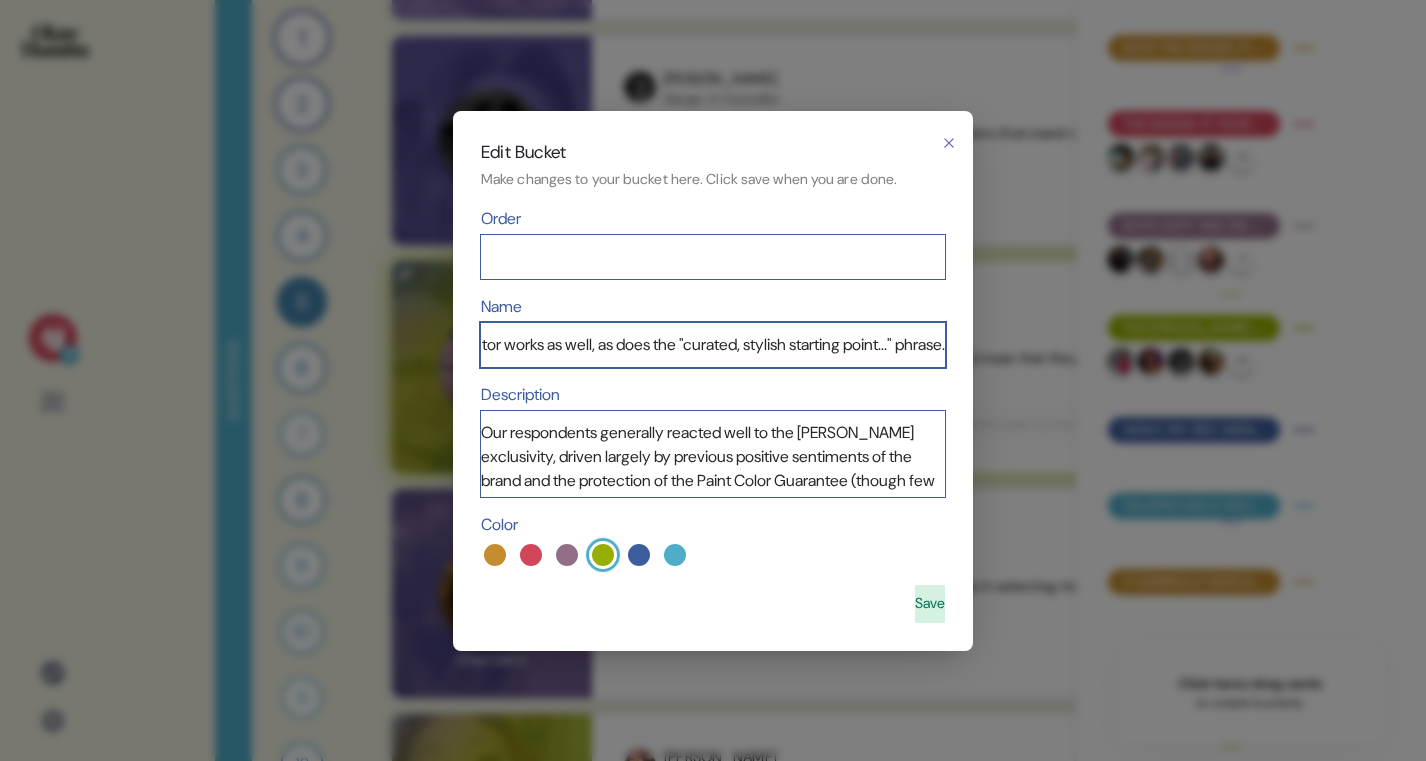 scroll, scrollTop: 0, scrollLeft: 175, axis: horizontal 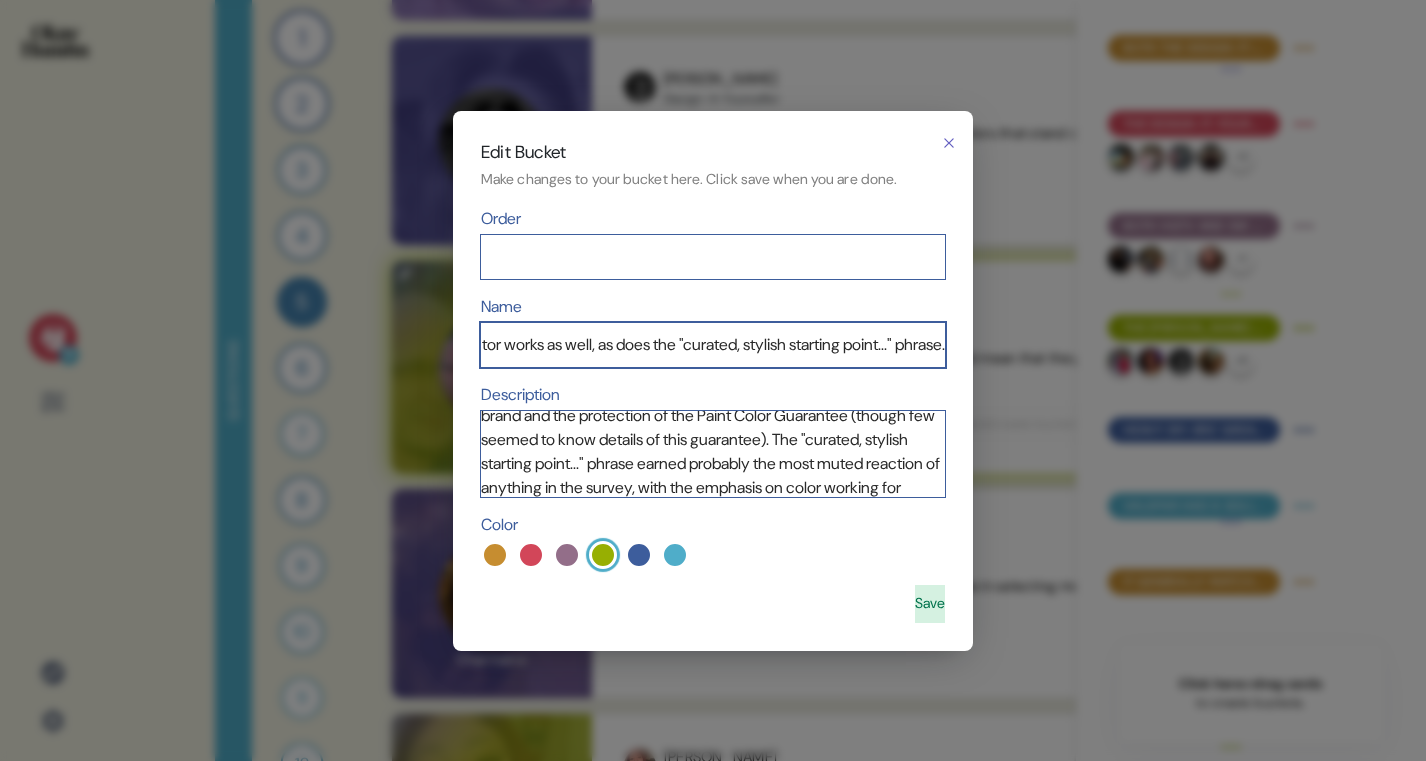 type on "The [PERSON_NAME] factor works as well, as does the "curated, stylish starting point..." phrase." 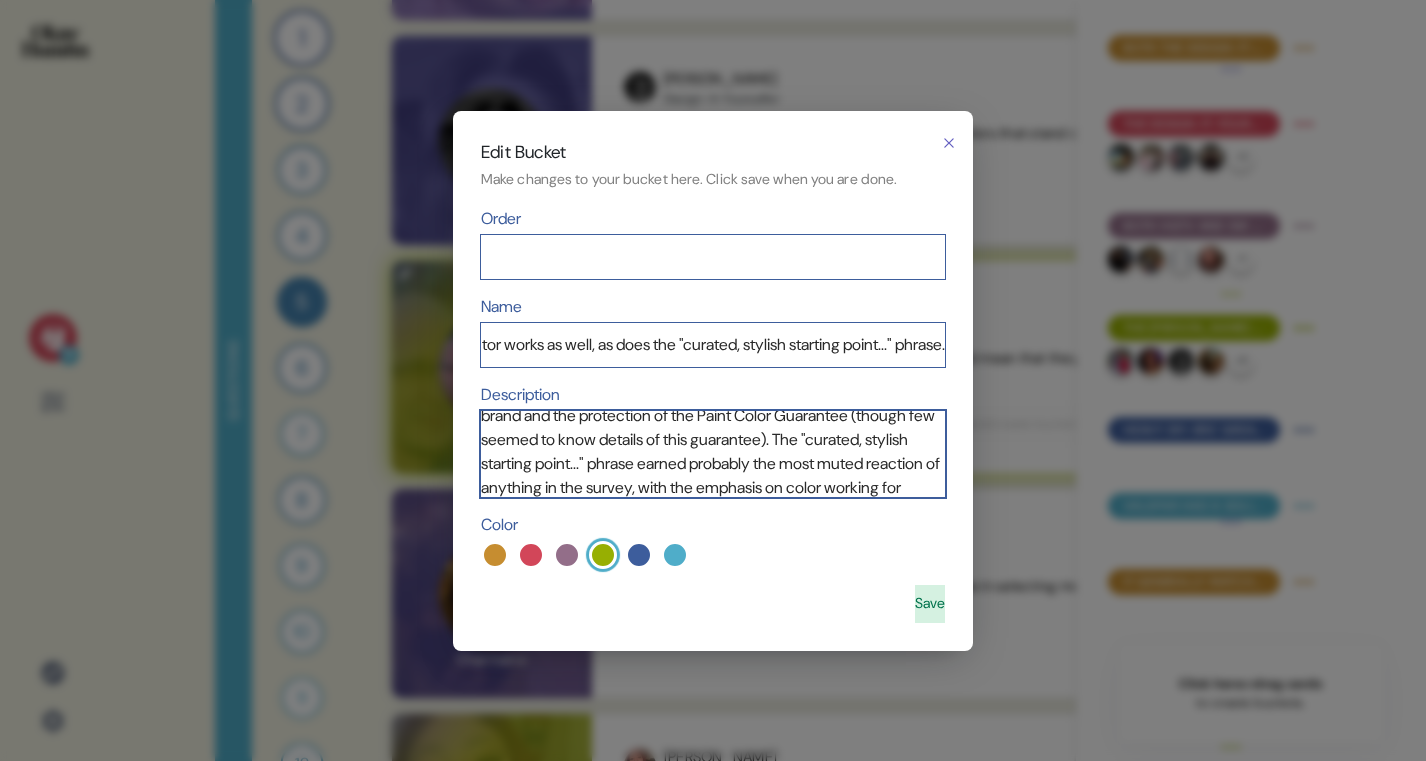 scroll, scrollTop: 0, scrollLeft: 0, axis: both 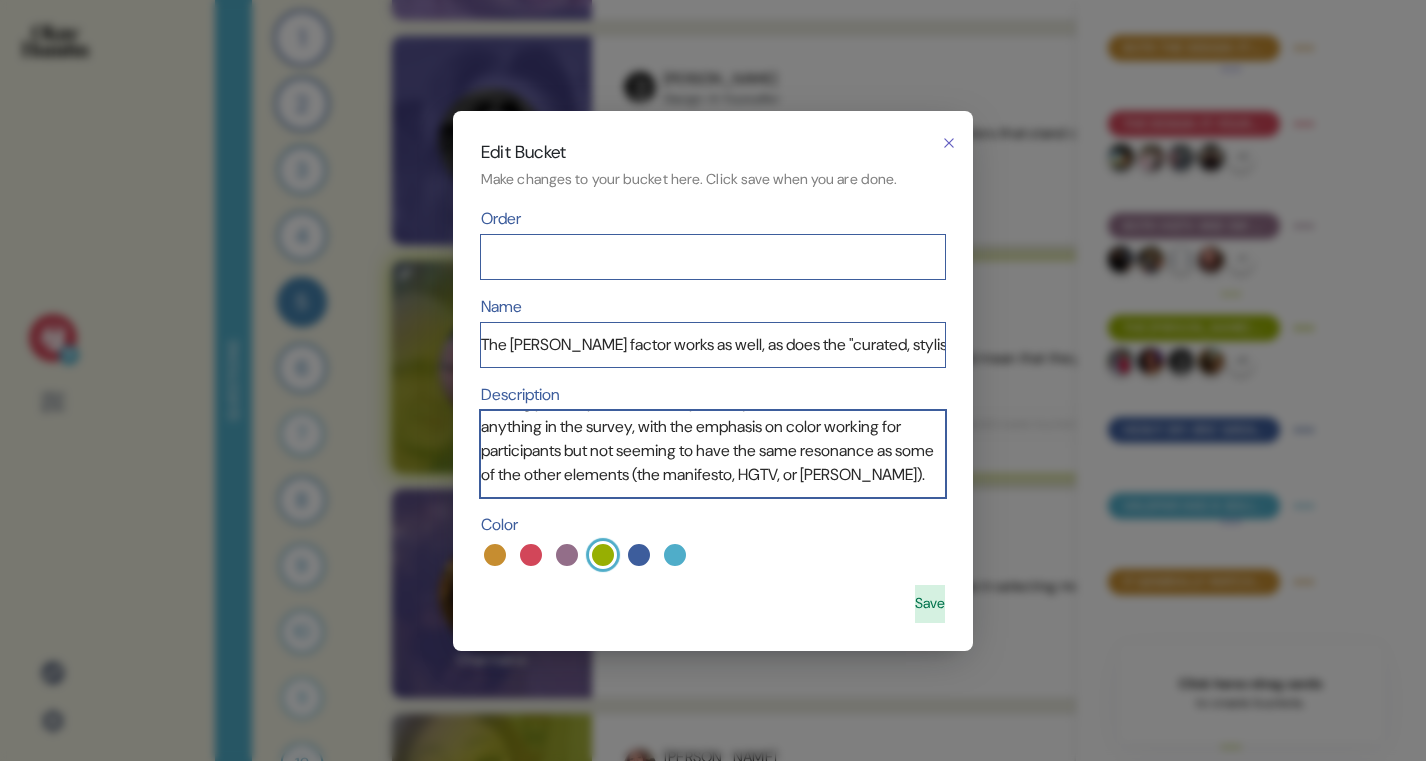 drag, startPoint x: 783, startPoint y: 466, endPoint x: 820, endPoint y: 555, distance: 96.38464 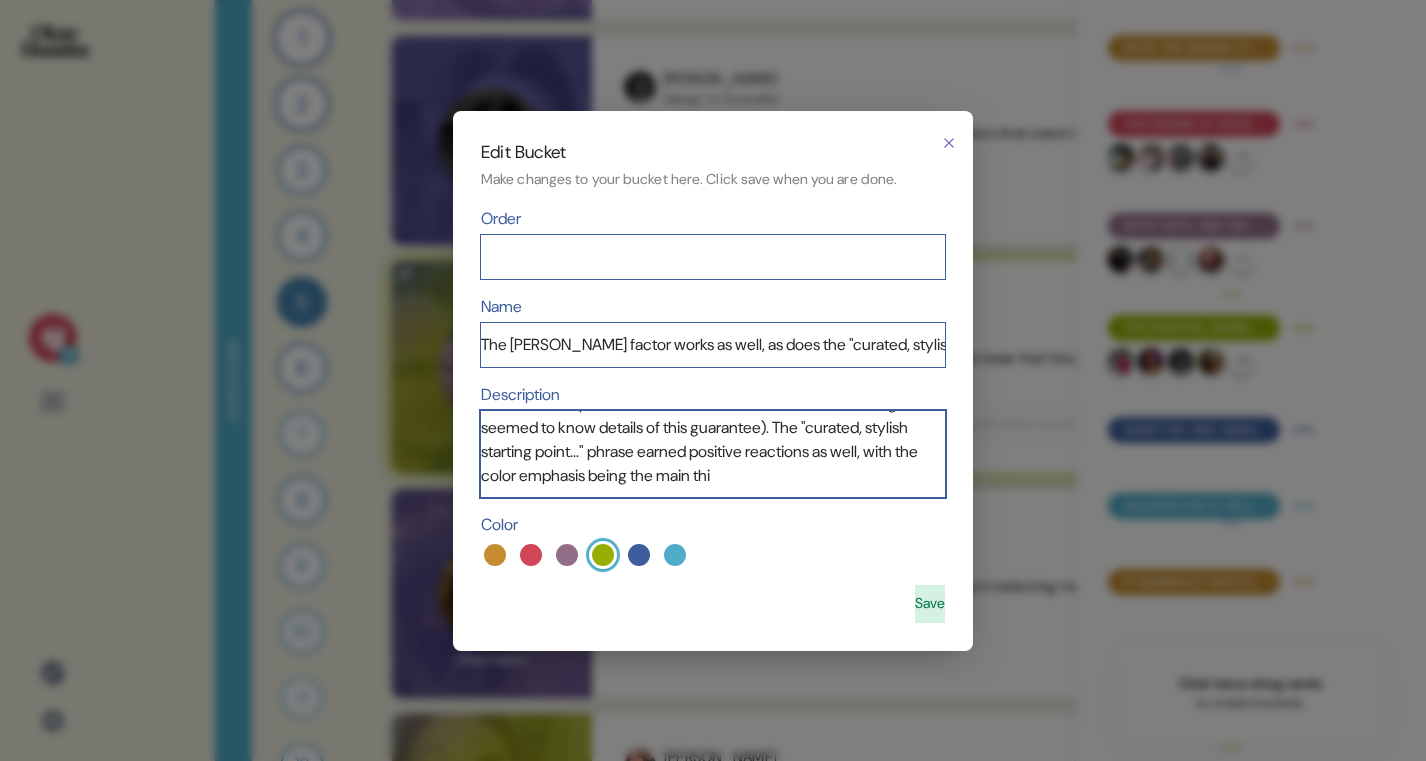 scroll, scrollTop: 101, scrollLeft: 0, axis: vertical 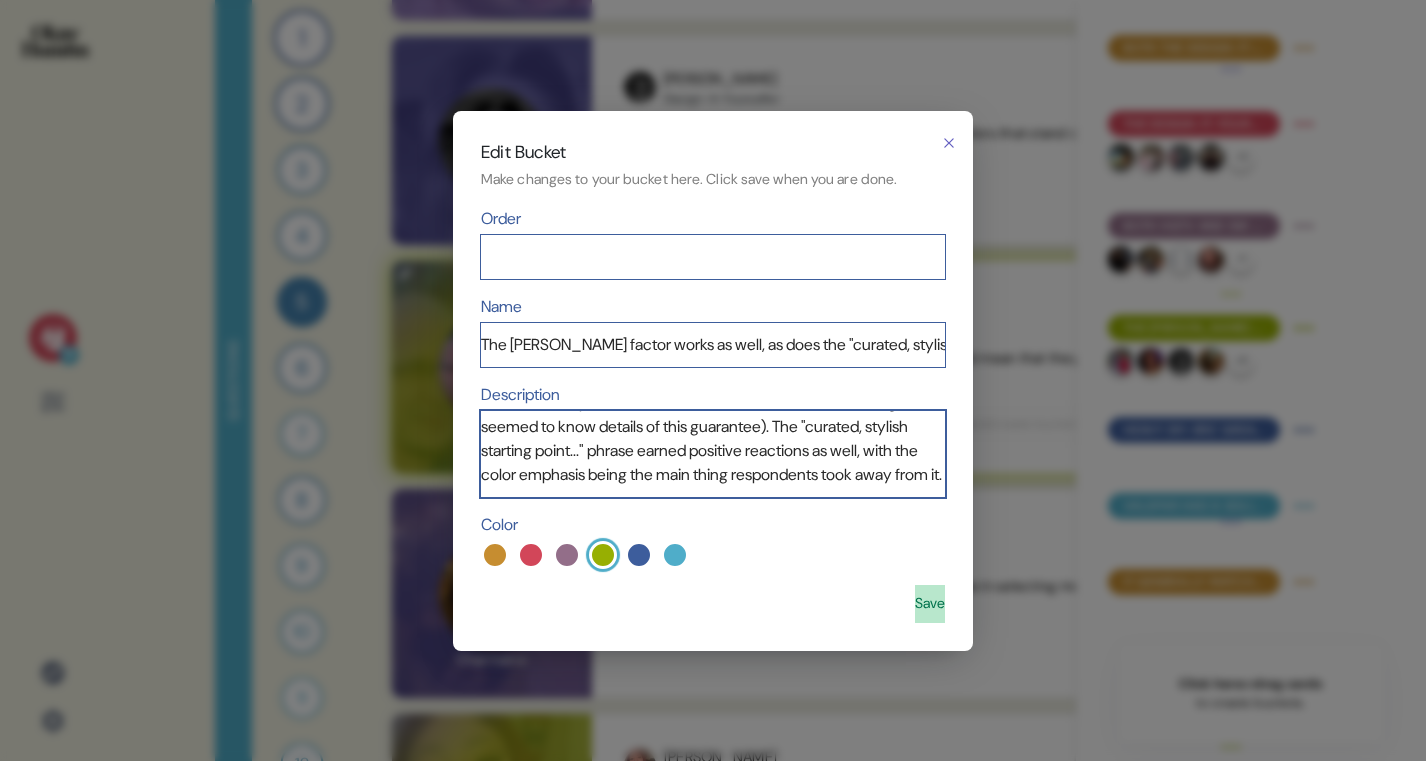 type on "Our respondents generally reacted well to the [PERSON_NAME] exclusivity, driven largely by previous positive sentiments of the brand and the protection of the Paint Color Guarantee (though few seemed to know details of this guarantee). The "curated, stylish starting point..." phrase earned positive reactions as well, with the color emphasis being the main thing respondents took away from it." 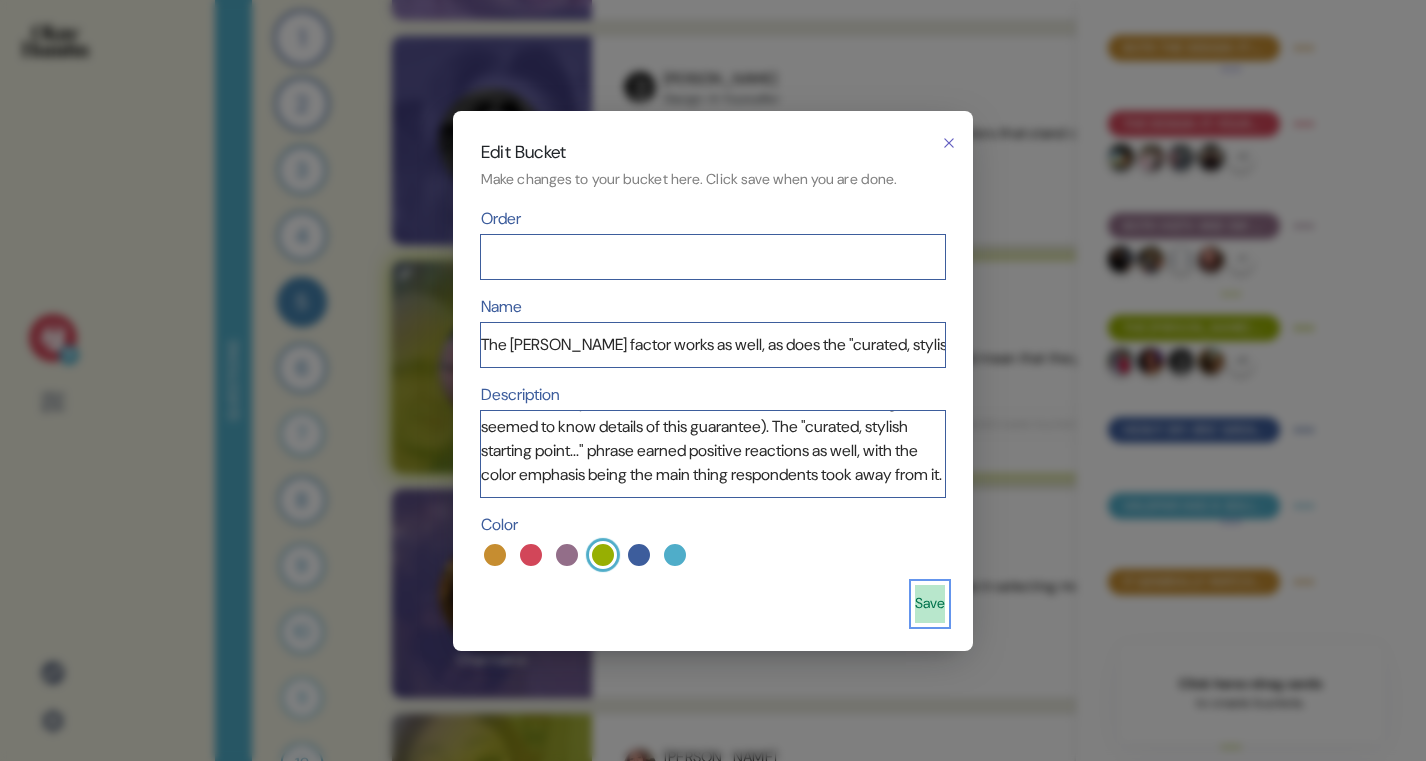click on "Save" at bounding box center [930, 604] 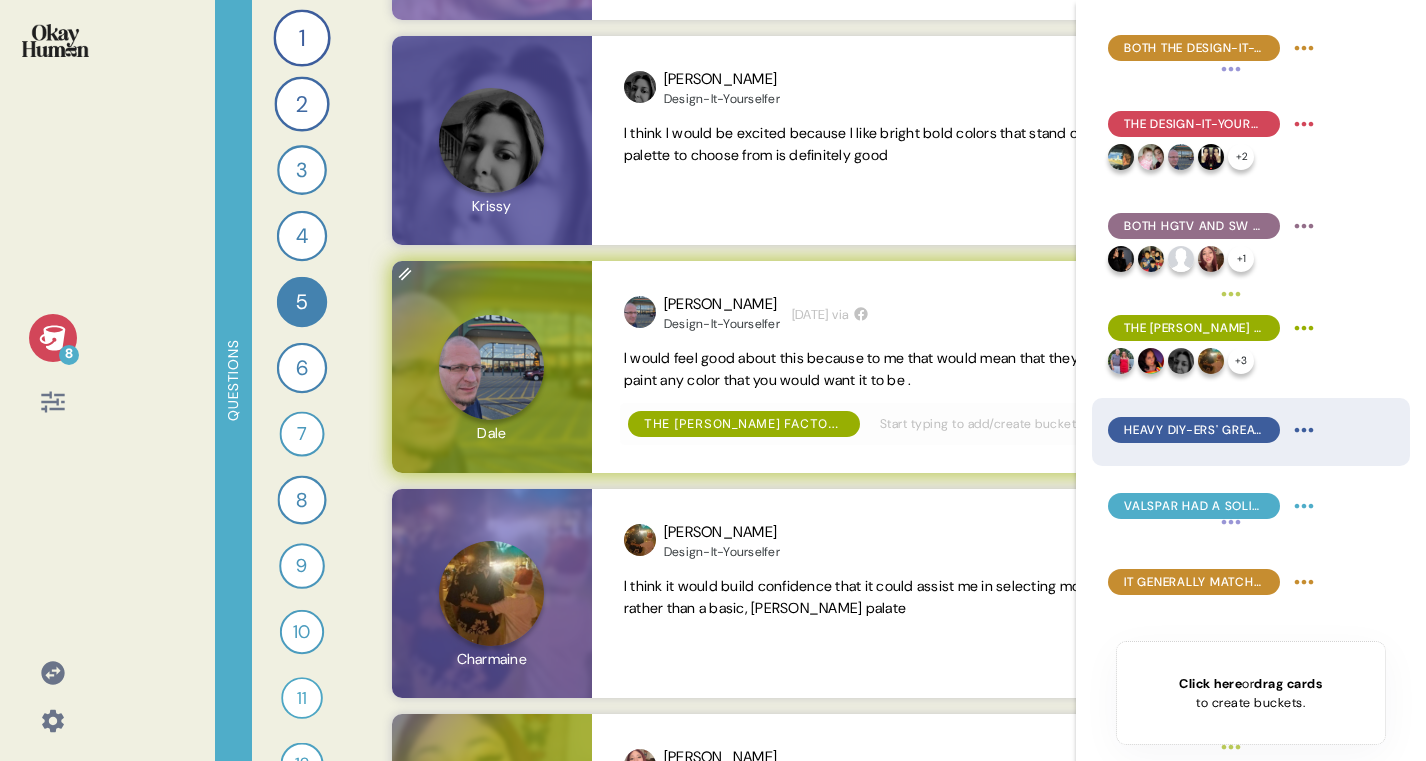 click on "Heavy DIY-ers' greater experience is evident in how they pick out their paints." at bounding box center (1194, 430) 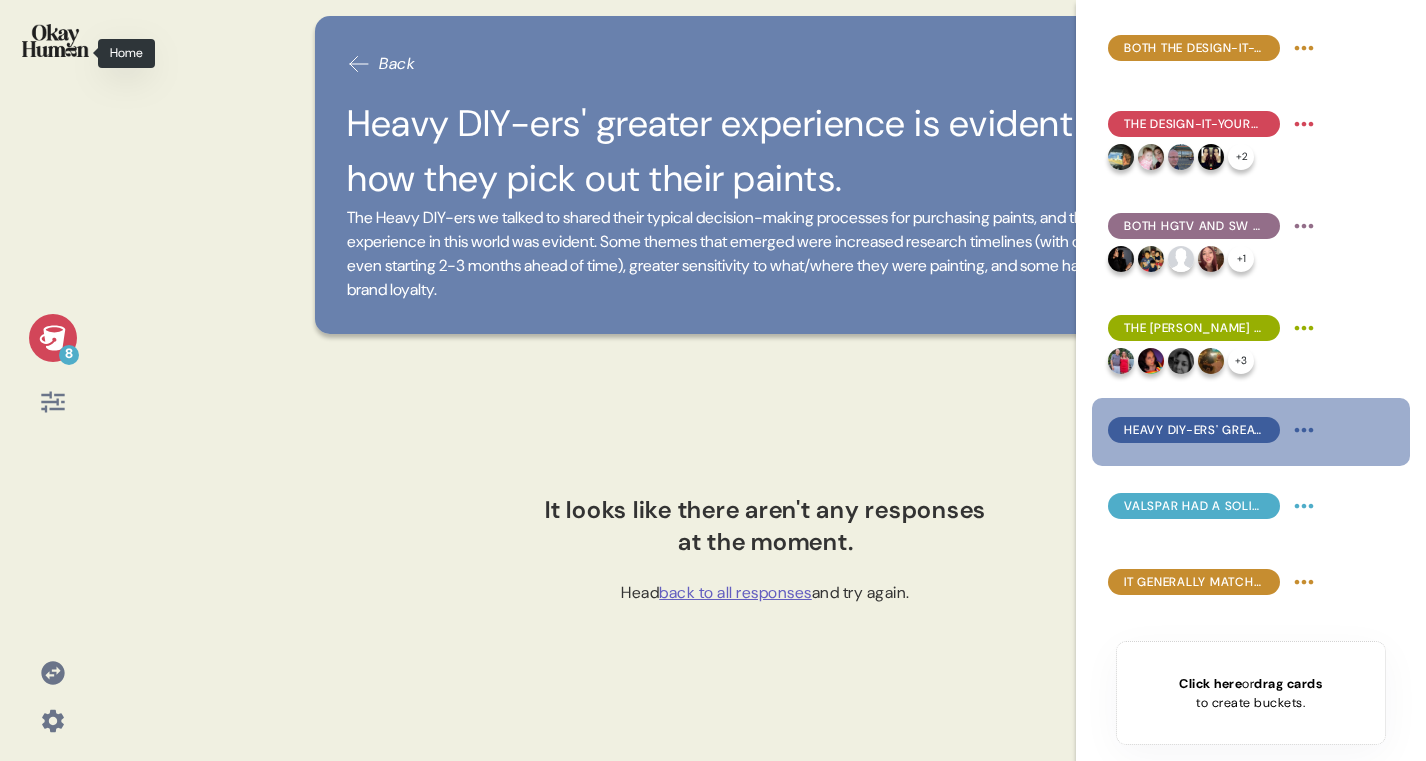 click at bounding box center [55, 40] 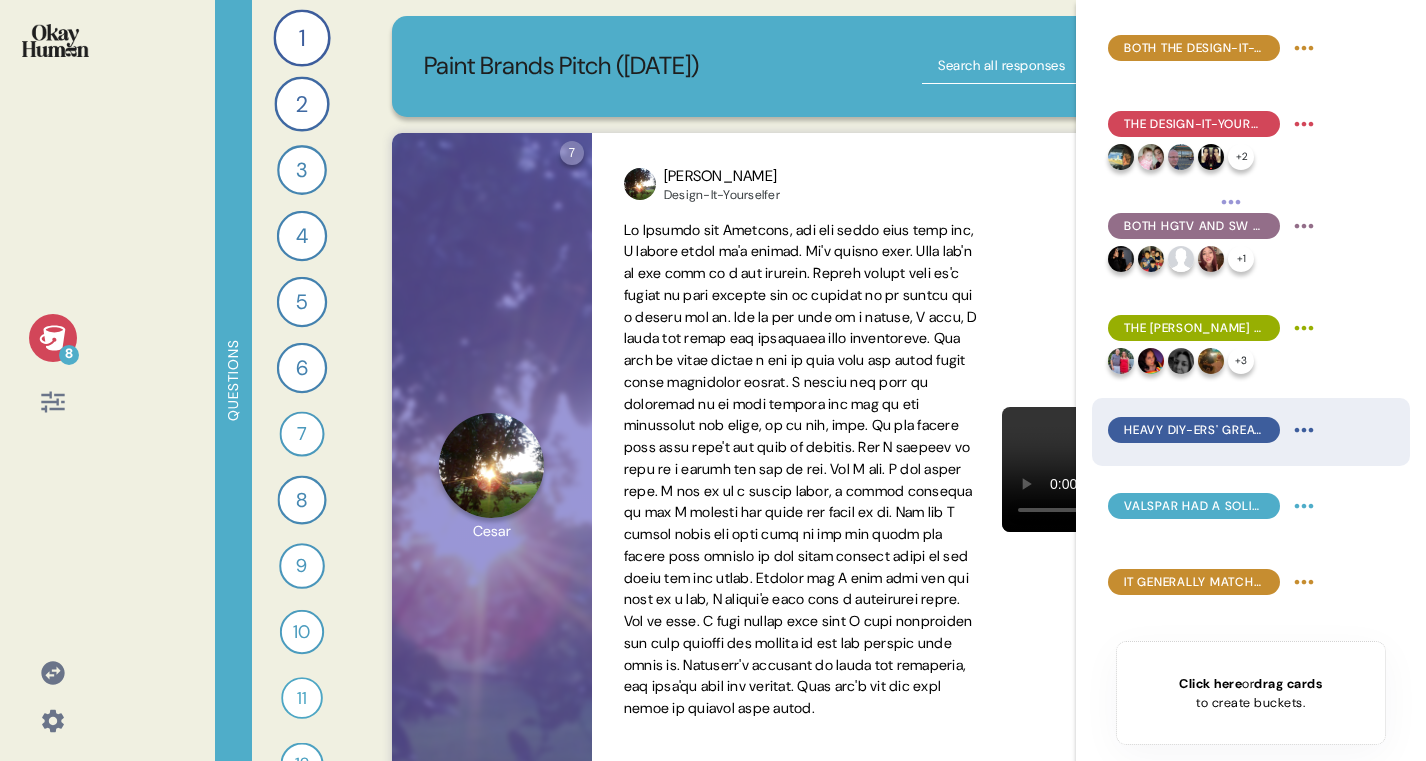 click on "Heavy DIY-ers' greater experience is evident in how they pick out their paints." at bounding box center [1194, 430] 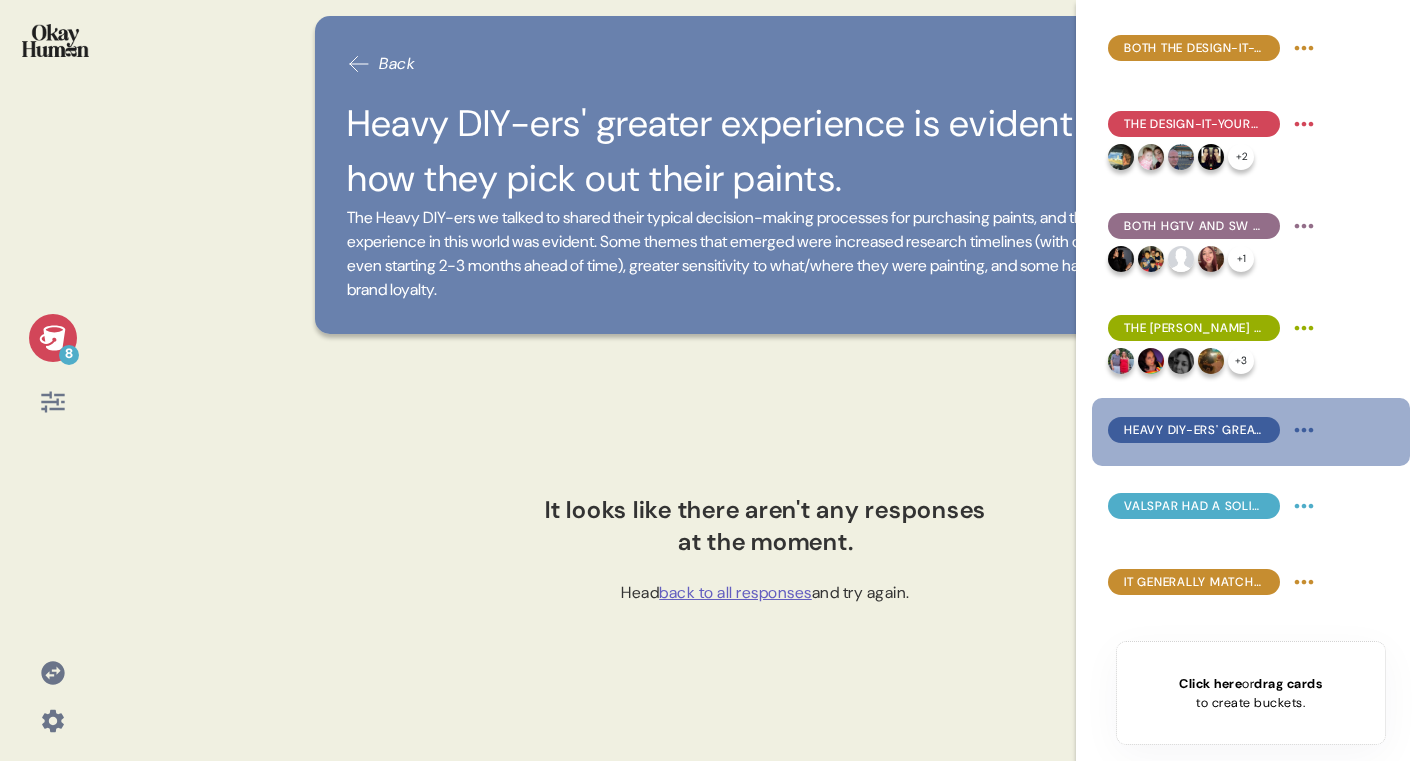click at bounding box center (52, 53) 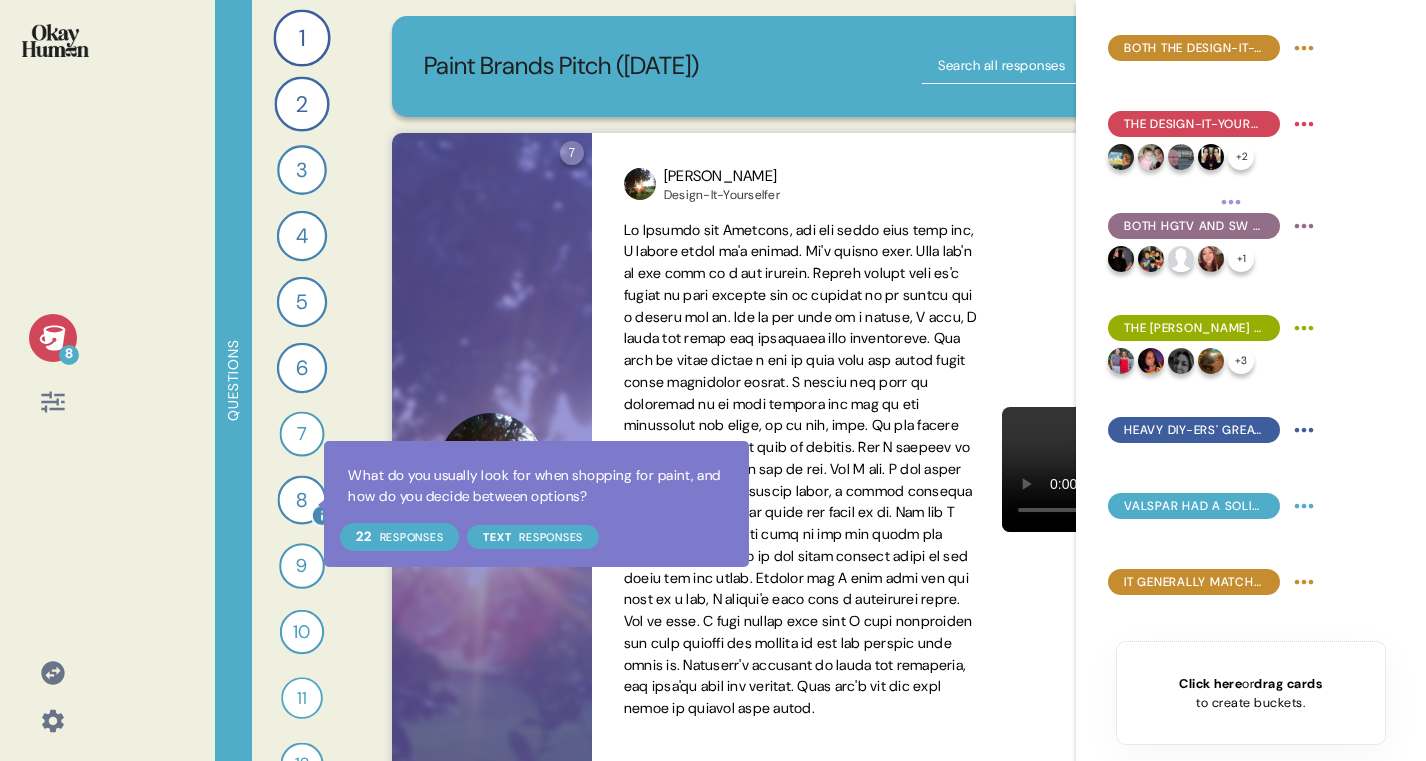 click at bounding box center [322, 515] 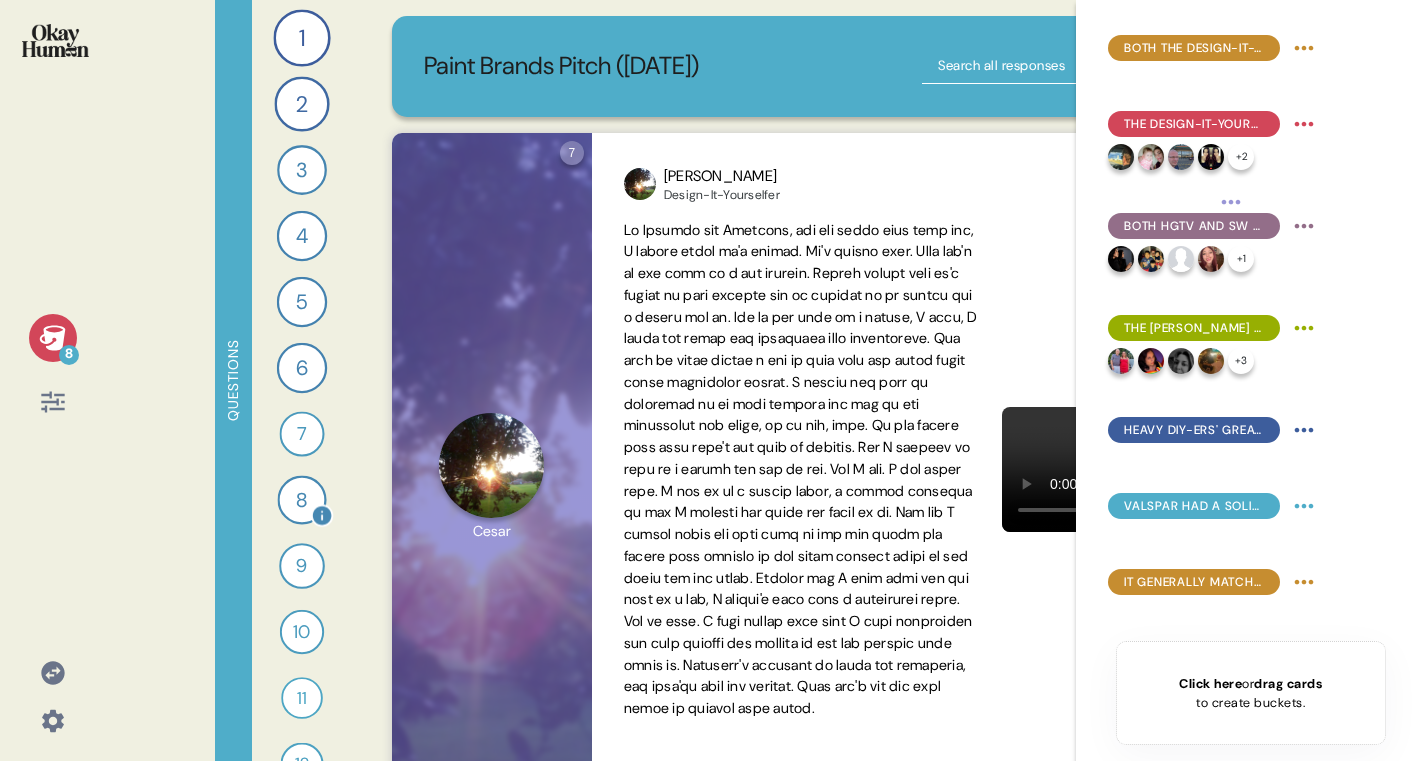 click on "8" at bounding box center (301, 499) 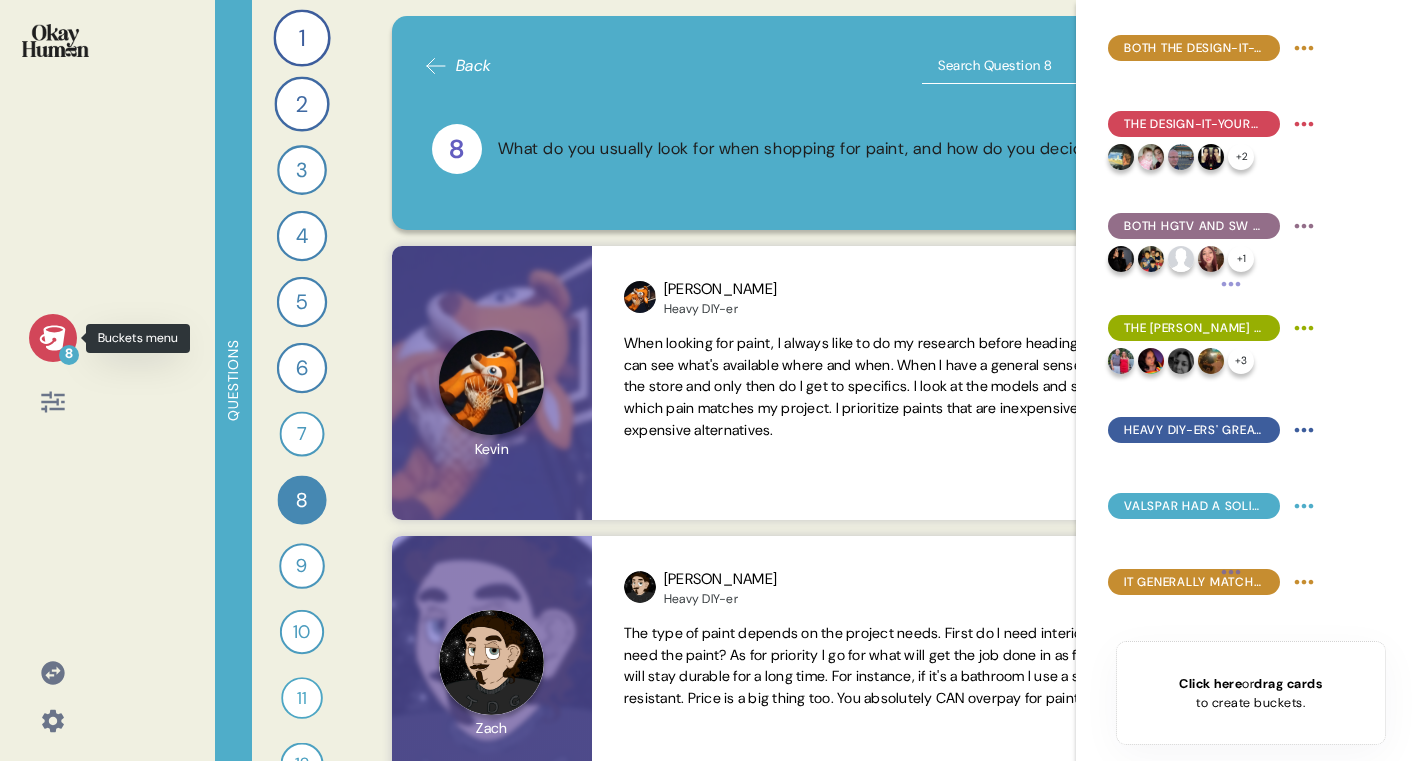 click on "8" at bounding box center [53, 338] 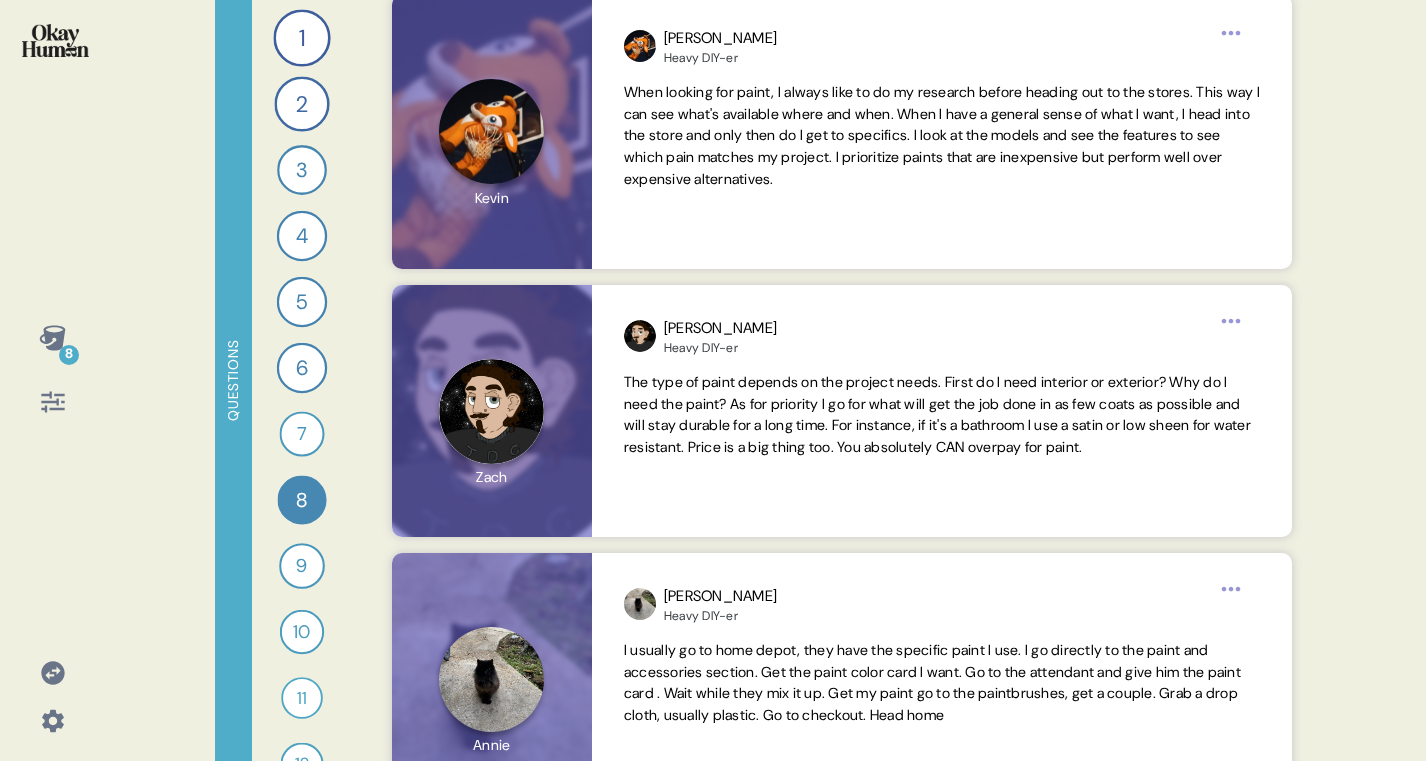 scroll, scrollTop: 253, scrollLeft: 0, axis: vertical 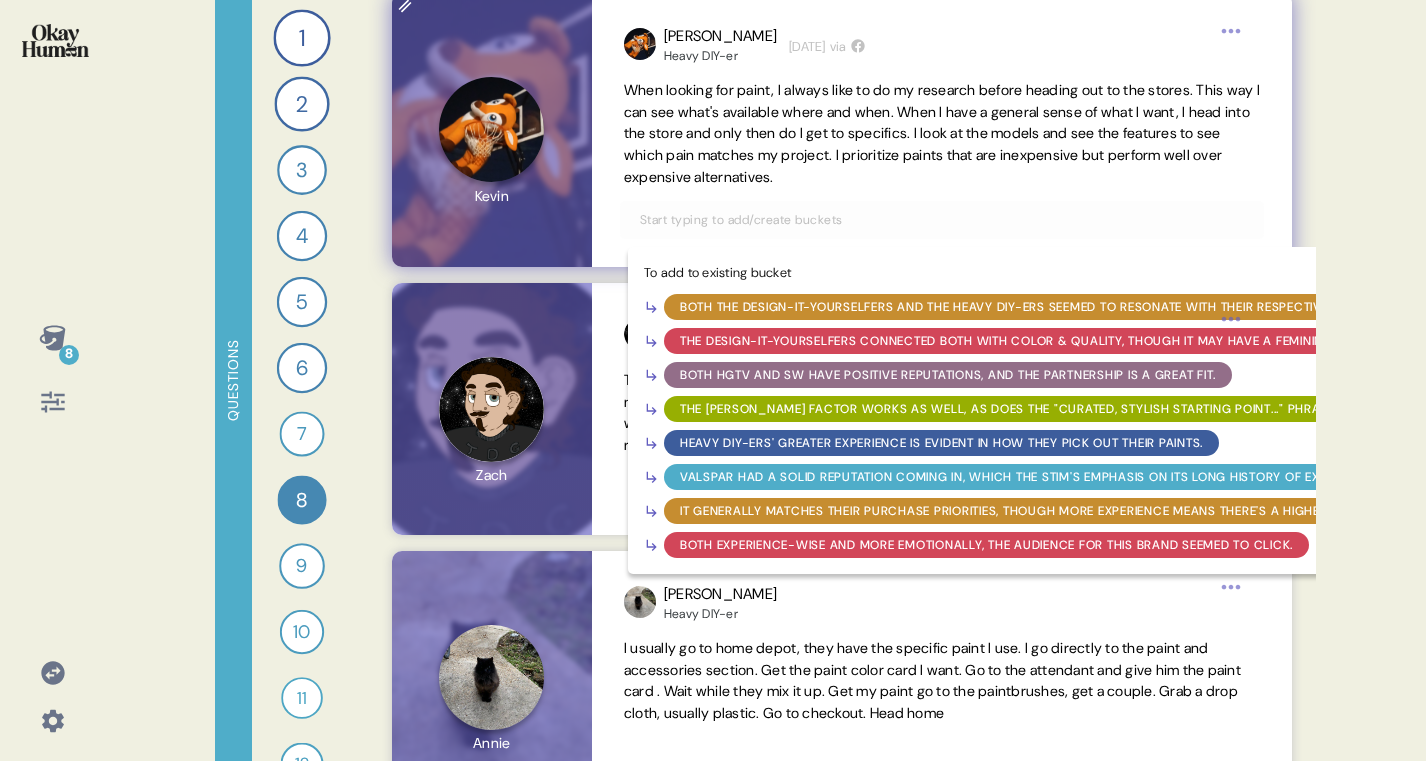 click at bounding box center [942, 220] 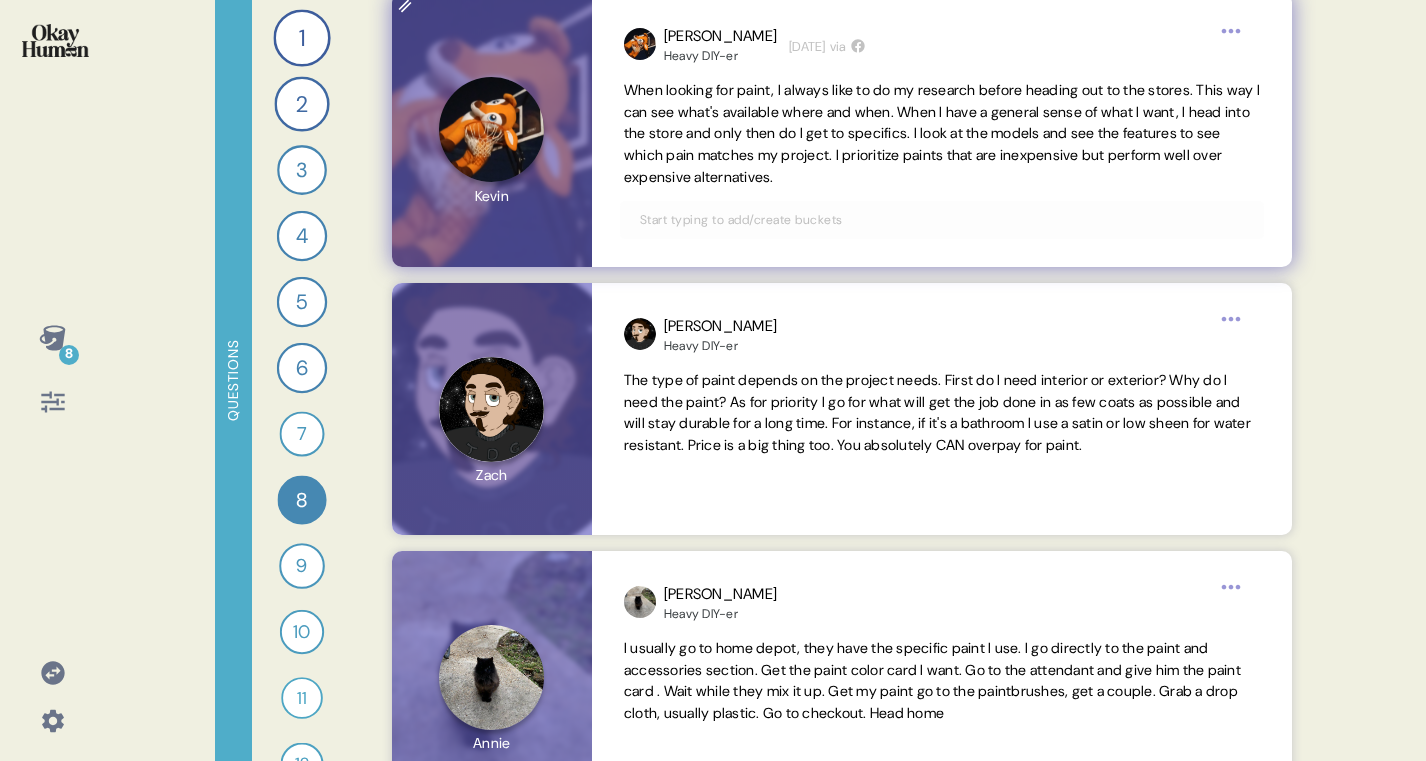 click on "When looking for paint, I always like to do my research before heading out to the stores. This way I can see what's available where and when. When I have a general sense of what I want, I head into the store and only then do I get to specifics. I look at the models and see the features to see which pain matches my project.  I prioritize paints that are inexpensive but perform well over expensive alternatives." at bounding box center (942, 133) 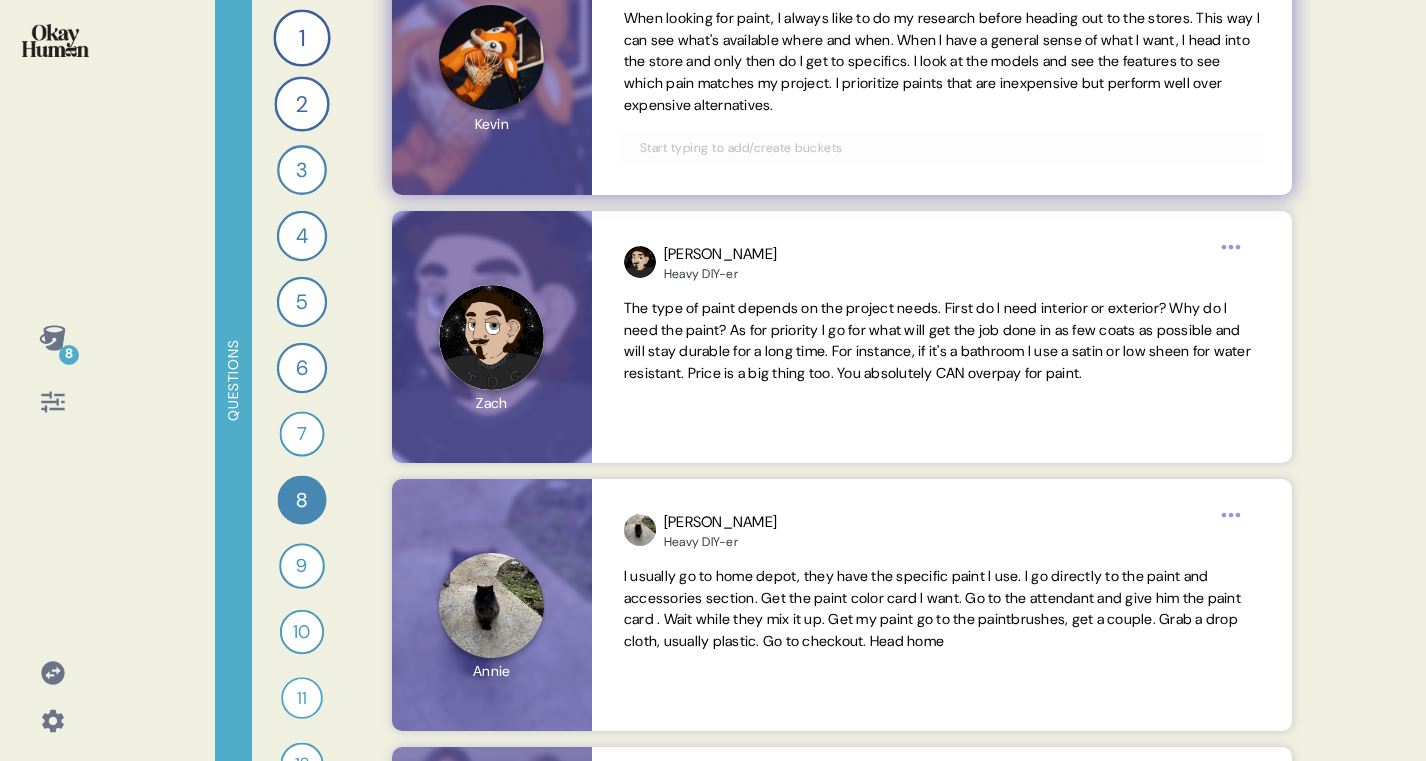 scroll, scrollTop: 396, scrollLeft: 0, axis: vertical 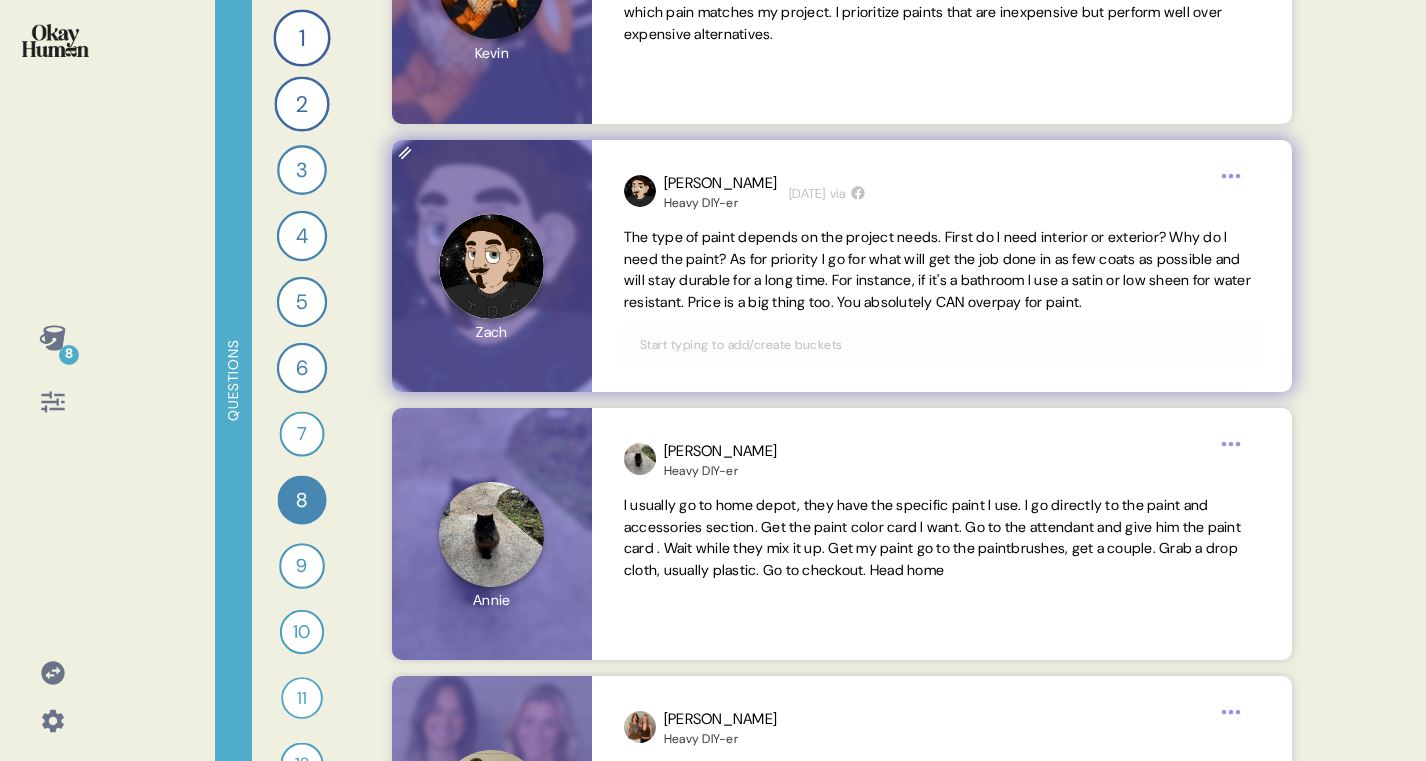 click on "[PERSON_NAME] Heavy DIY-er [DATE] via The type of paint depends on the project needs. First do I need interior or exterior? Why do I need the paint? As for priority I go for what will get the job done in as few coats as possible and will stay durable for a long time. For instance,  if it's a bathroom I use a satin or low sheen for water resistant. Price is a big thing too. You absolutely CAN overpay for paint." at bounding box center [942, 266] 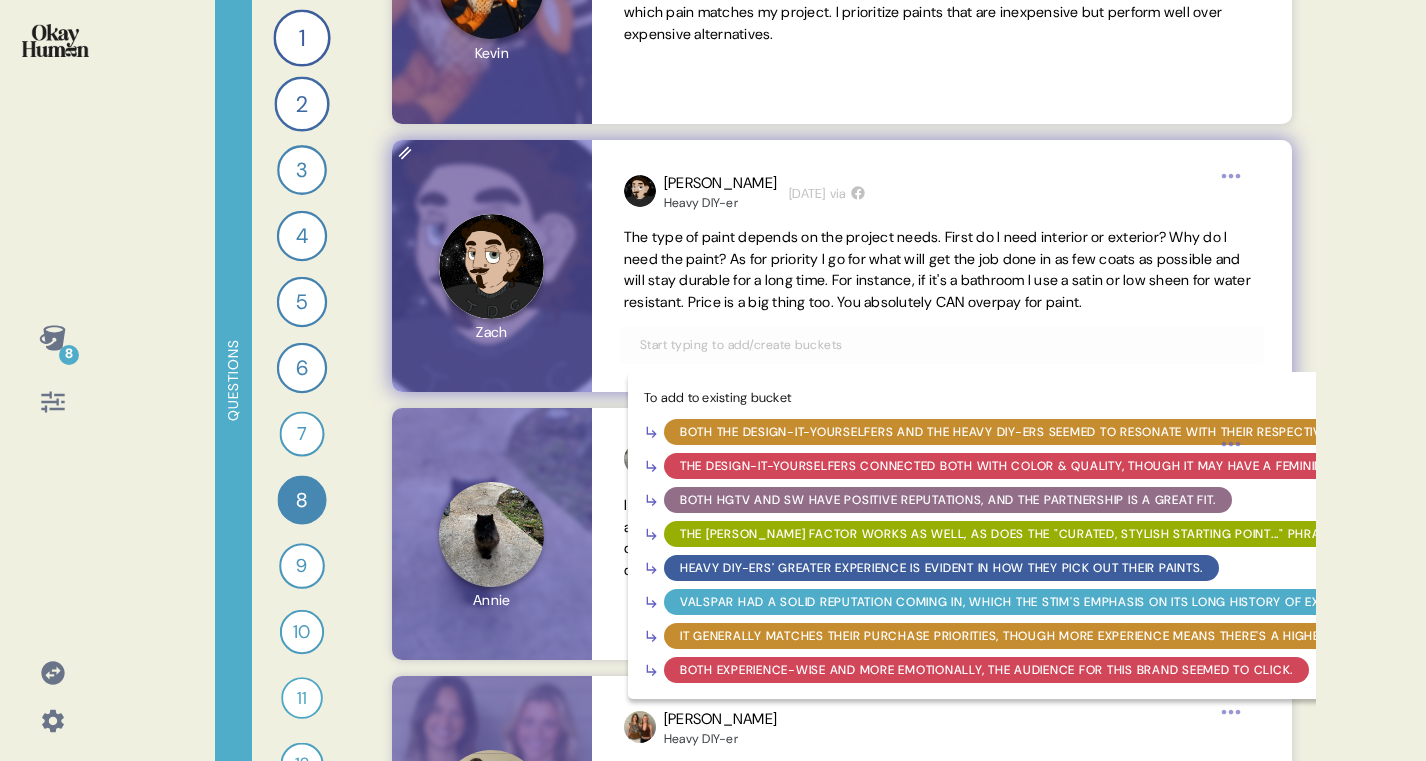 click on "Heavy DIY-ers' greater experience is evident in how they pick out their paints." at bounding box center [941, 568] 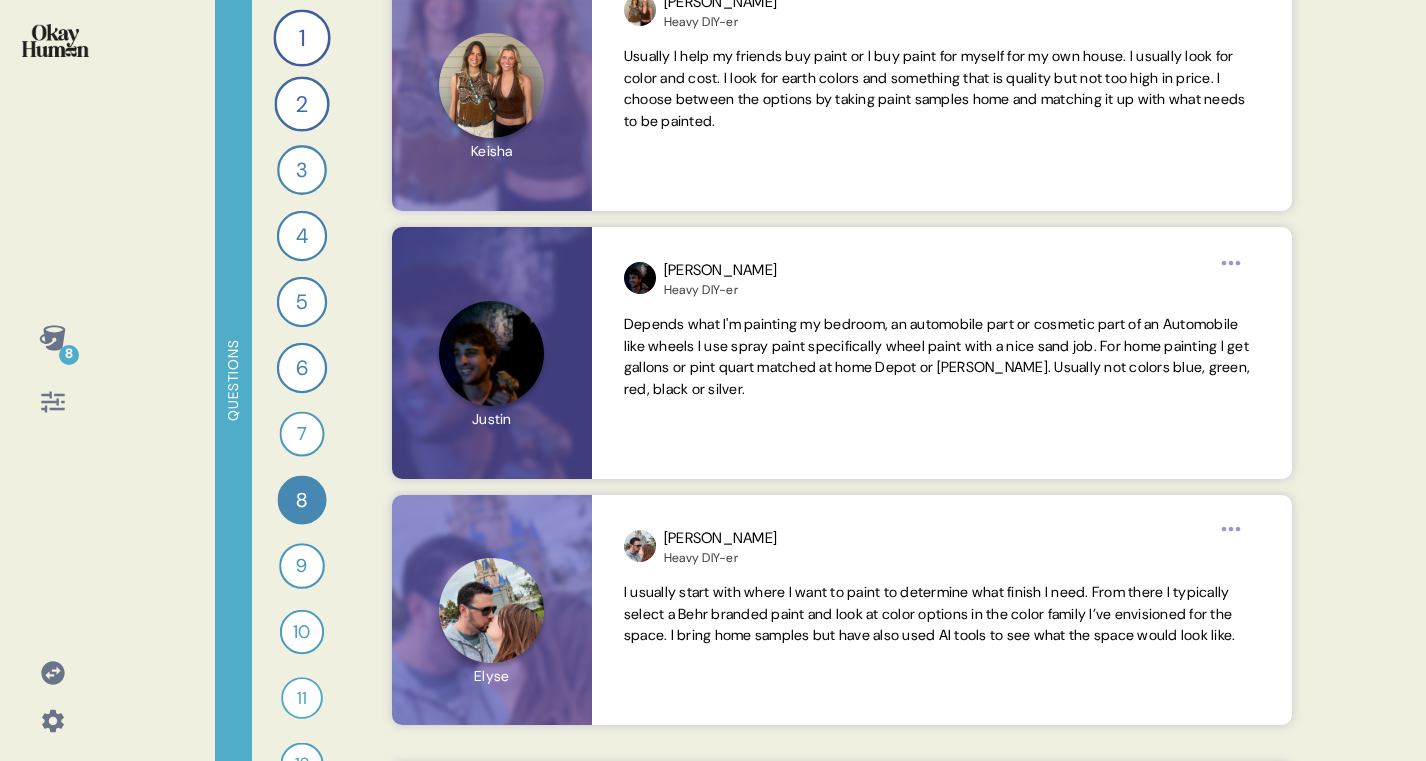 scroll, scrollTop: 1147, scrollLeft: 0, axis: vertical 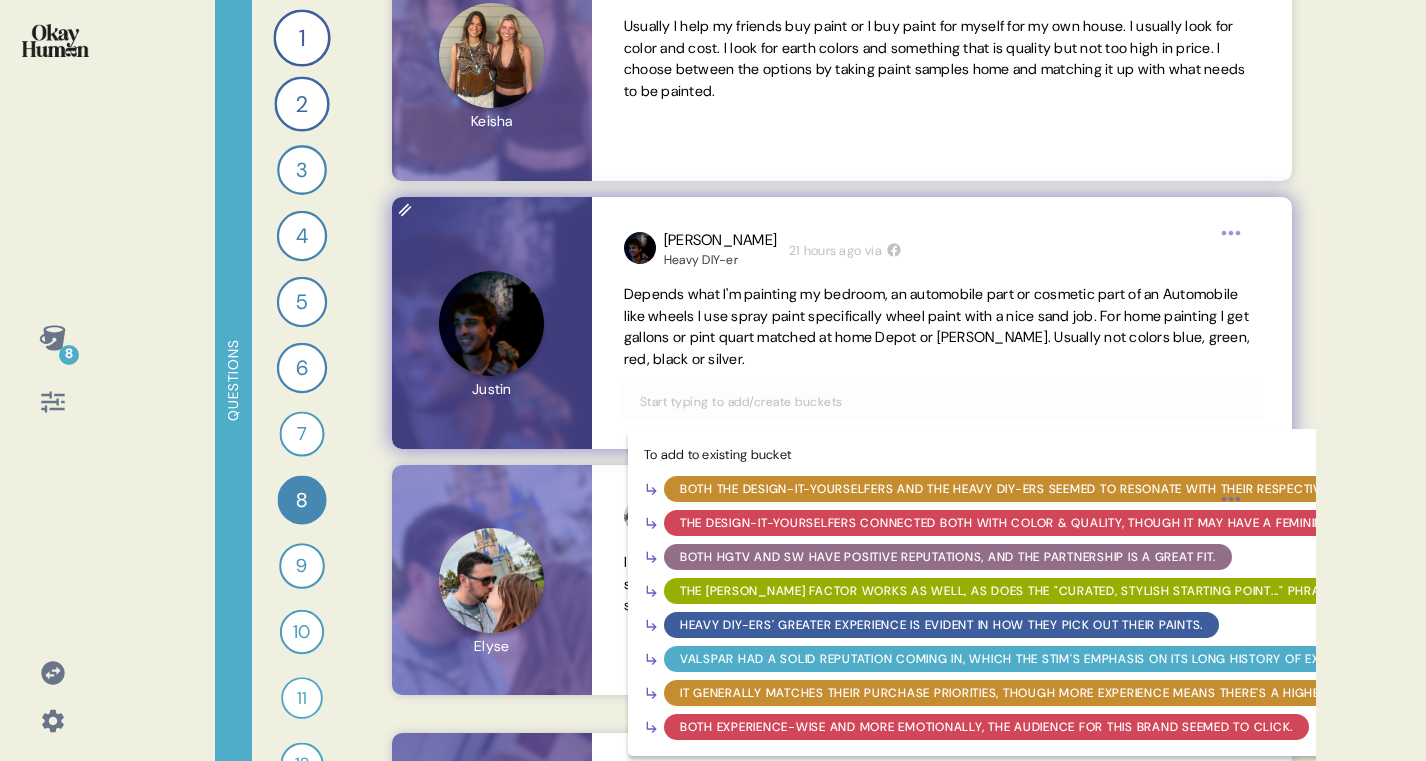 click at bounding box center [942, 402] 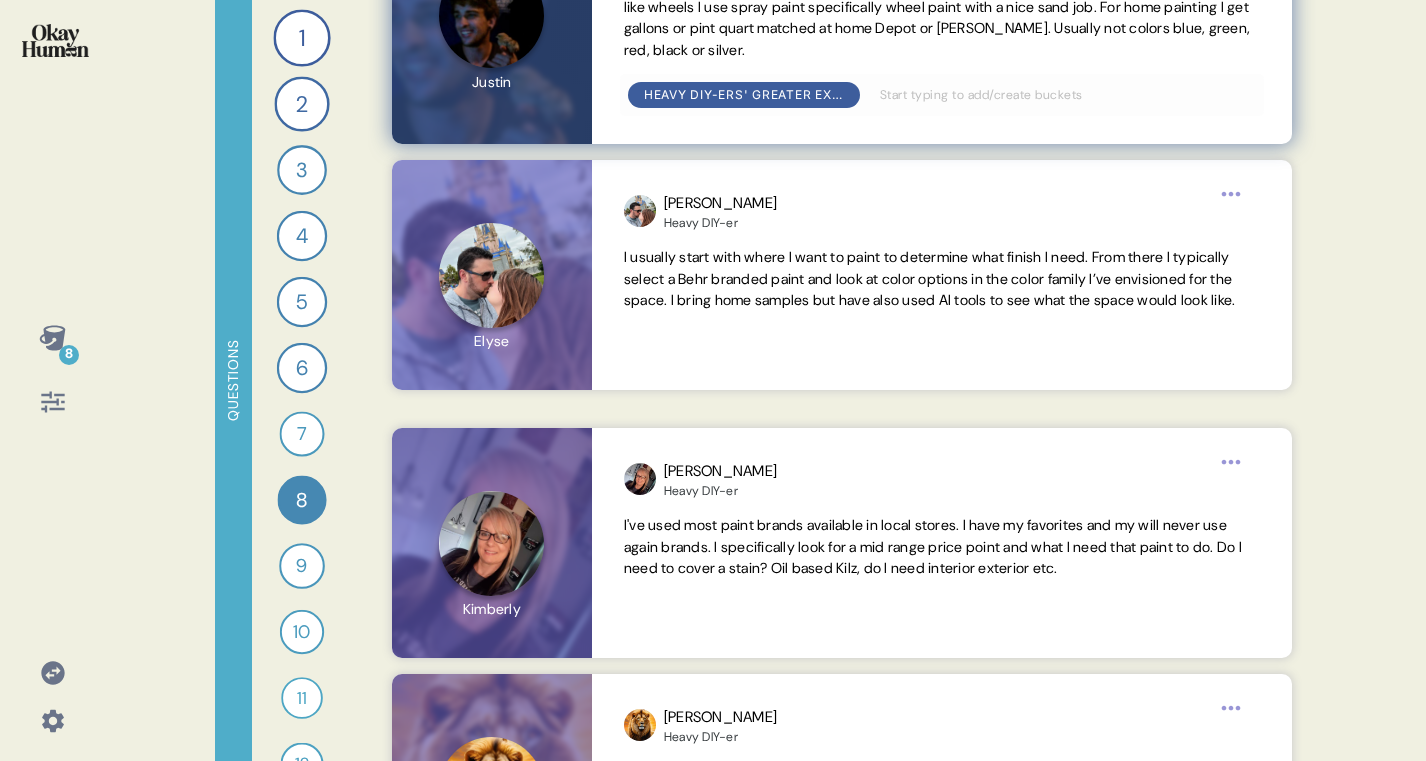 scroll, scrollTop: 1476, scrollLeft: 0, axis: vertical 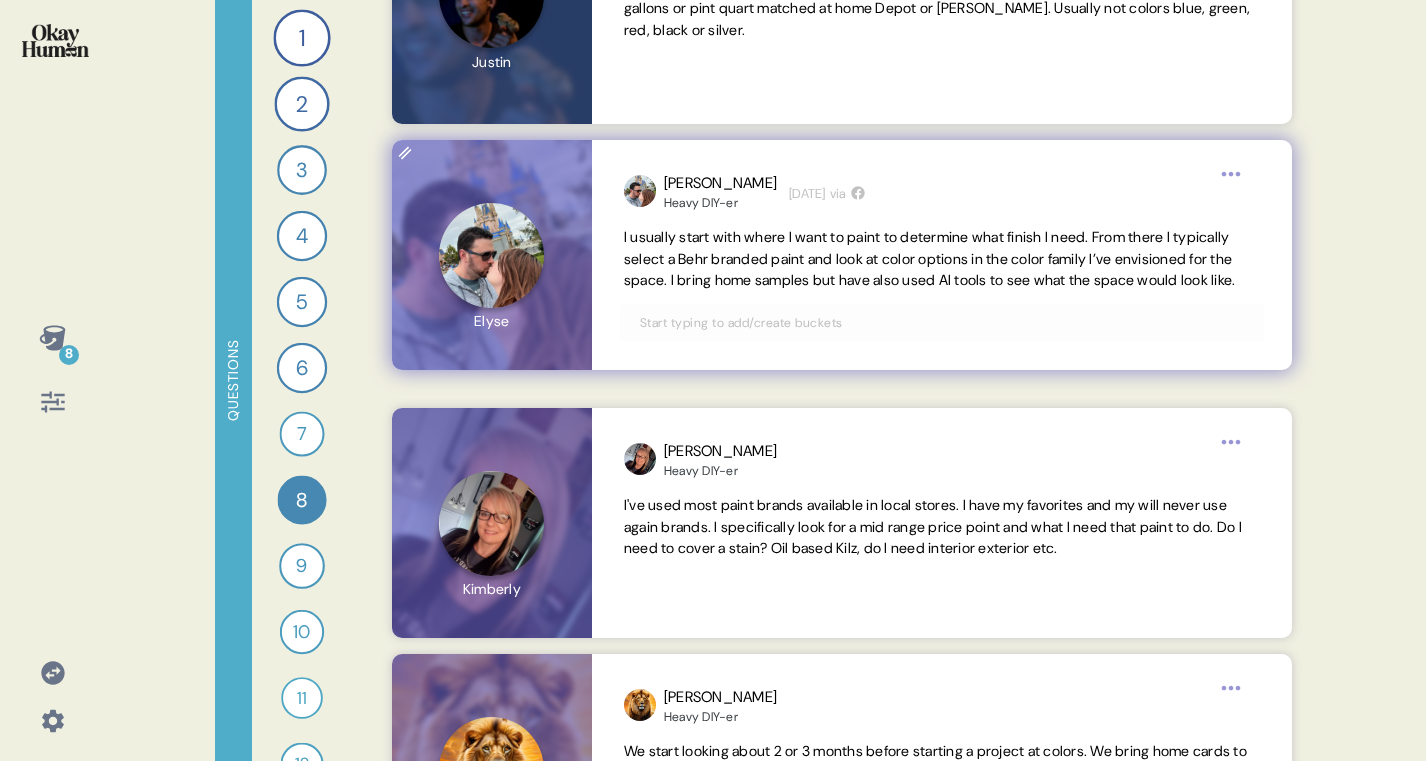 click at bounding box center (942, 323) 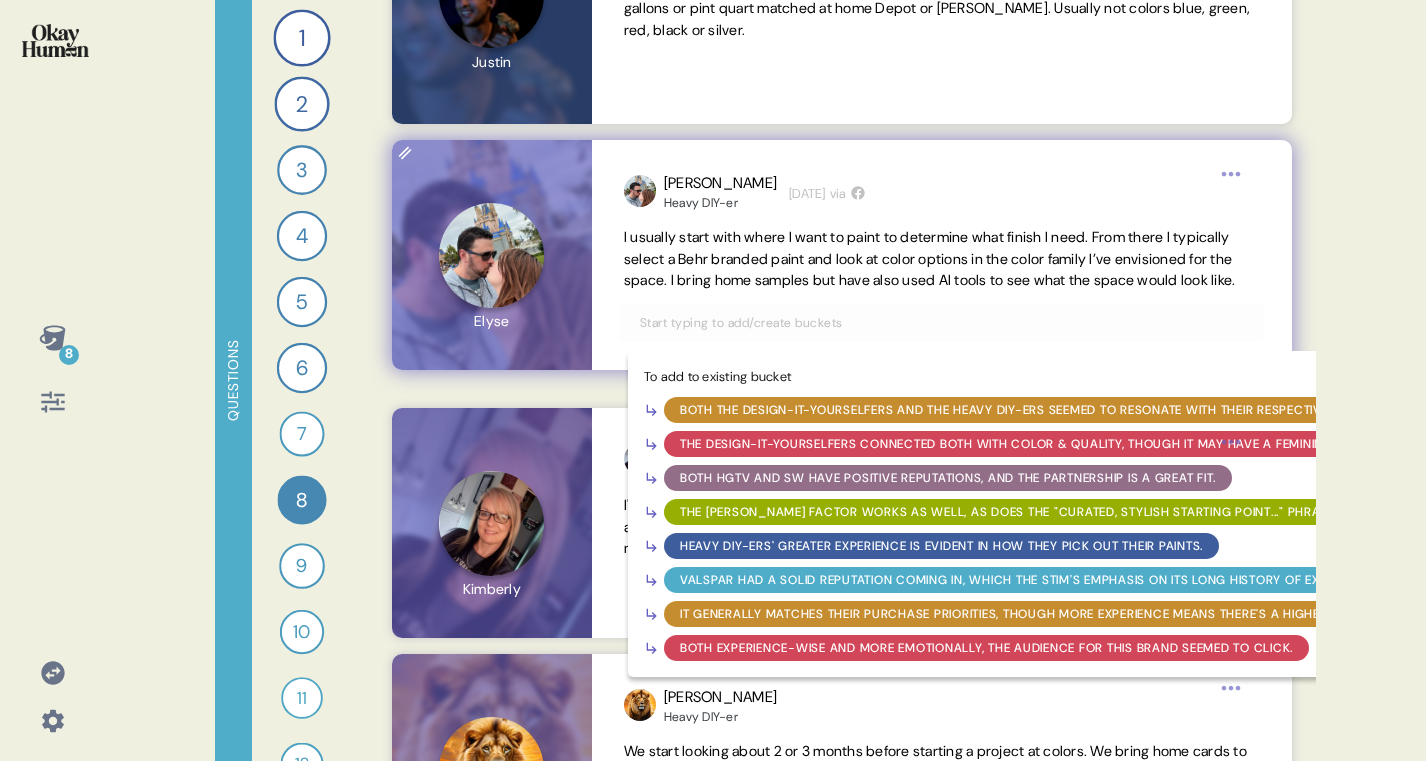click on "Heavy DIY-ers' greater experience is evident in how they pick out their paints." at bounding box center (941, 546) 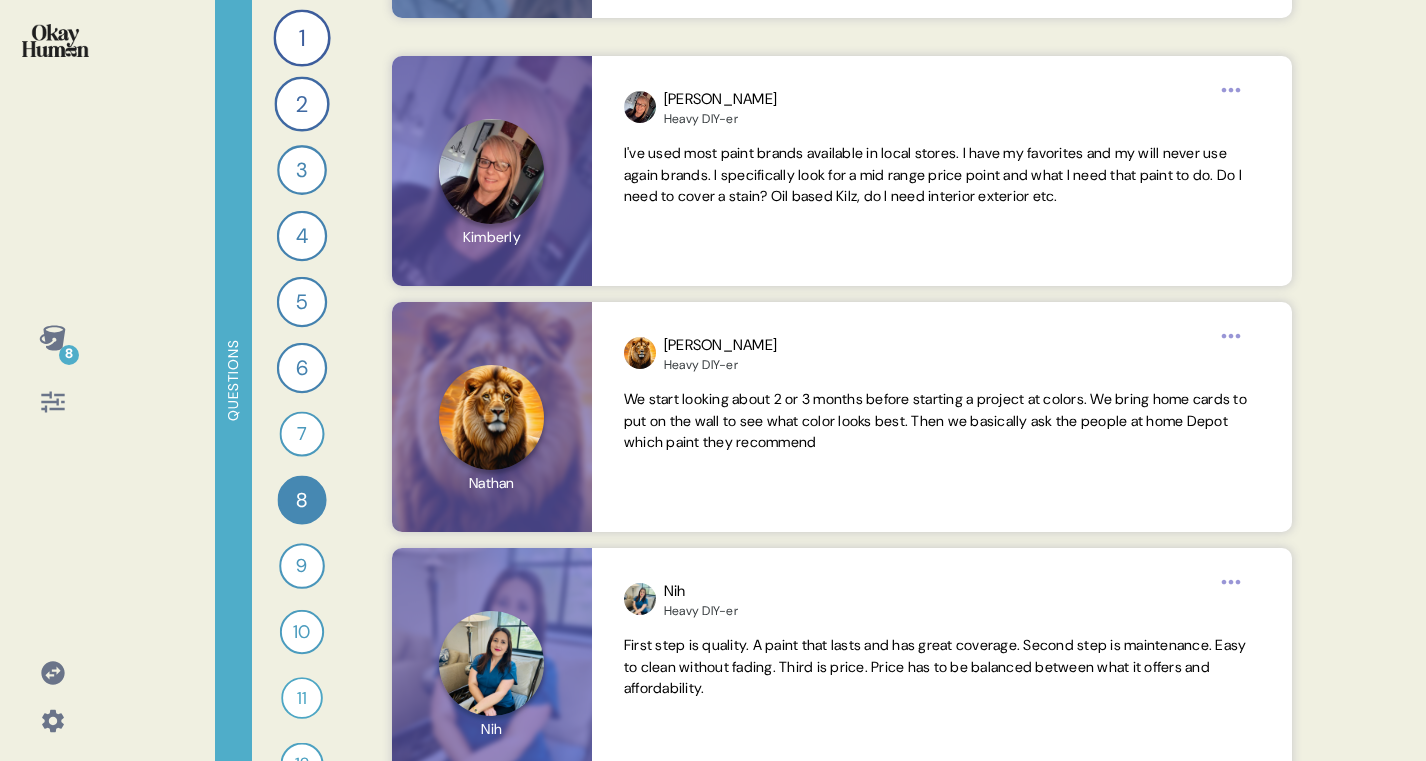 scroll, scrollTop: 1859, scrollLeft: 0, axis: vertical 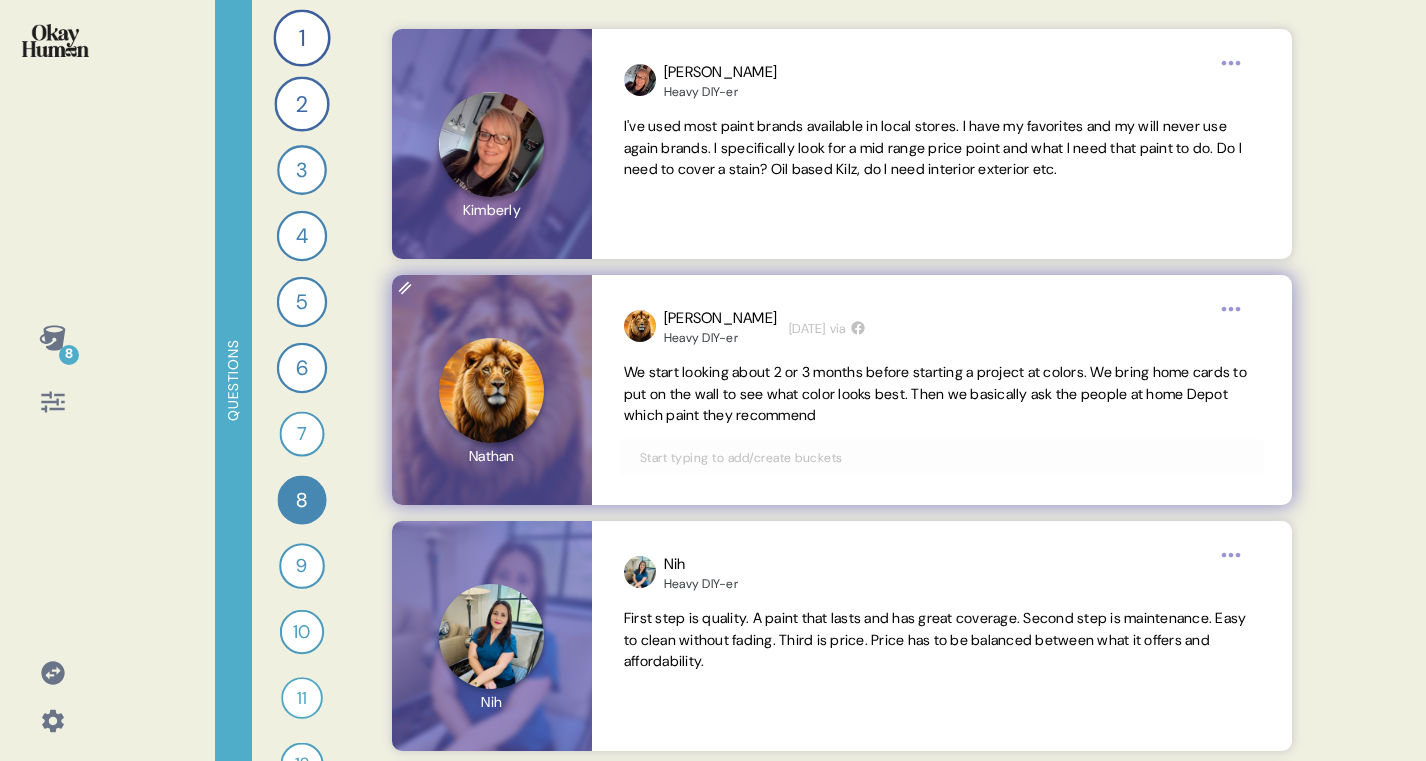 click at bounding box center [942, 458] 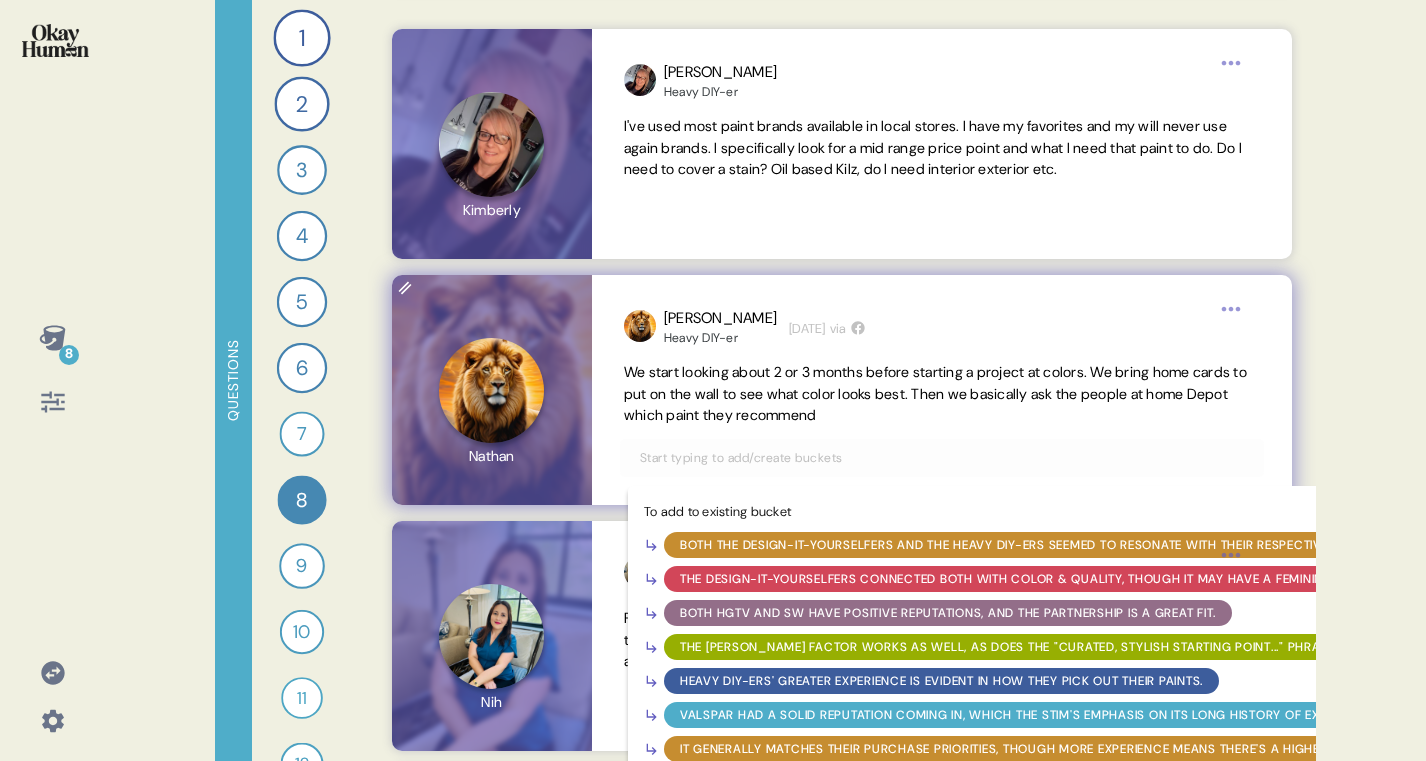 click on "Heavy DIY-ers' greater experience is evident in how they pick out their paints." at bounding box center [941, 681] 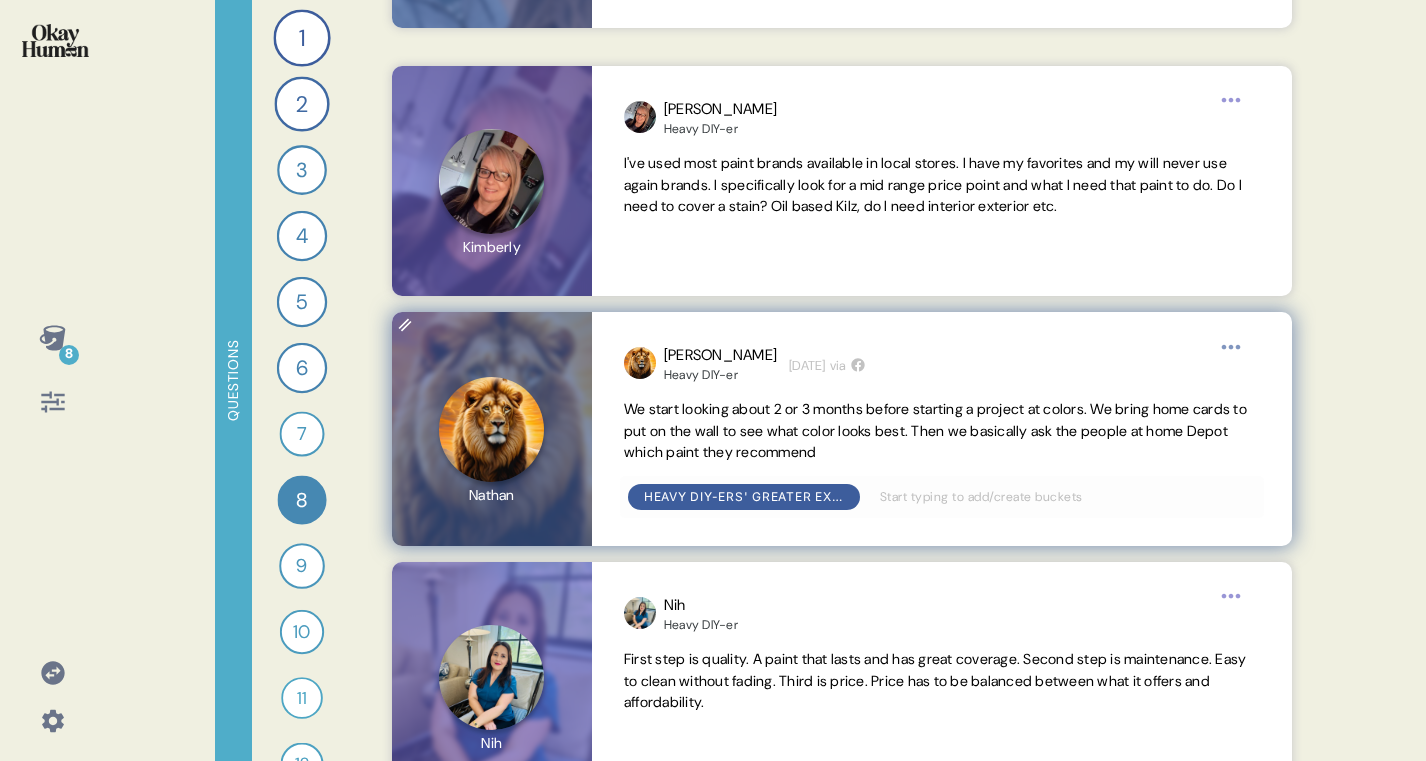 scroll, scrollTop: 1818, scrollLeft: 0, axis: vertical 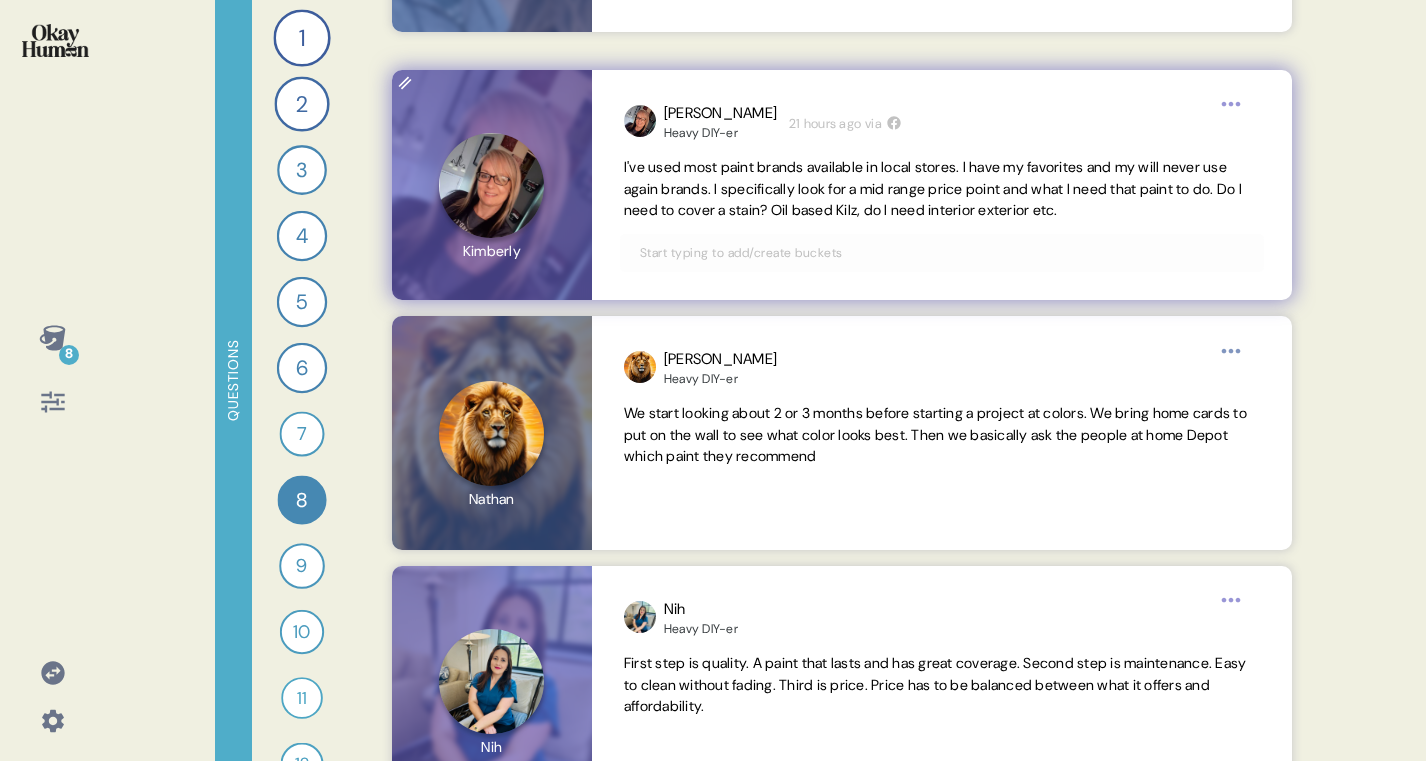 click at bounding box center (942, 253) 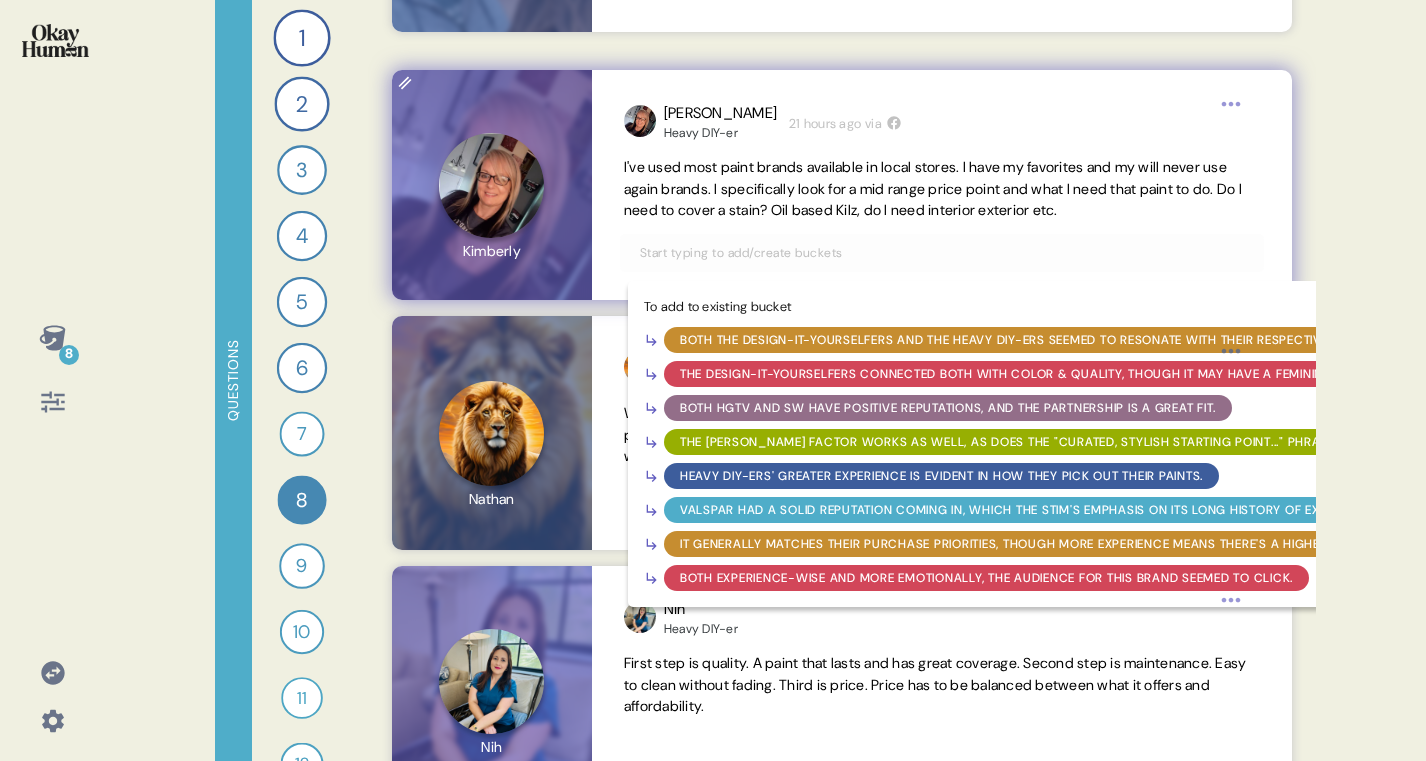 click on "Heavy DIY-ers' greater experience is evident in how they pick out their paints." at bounding box center (941, 476) 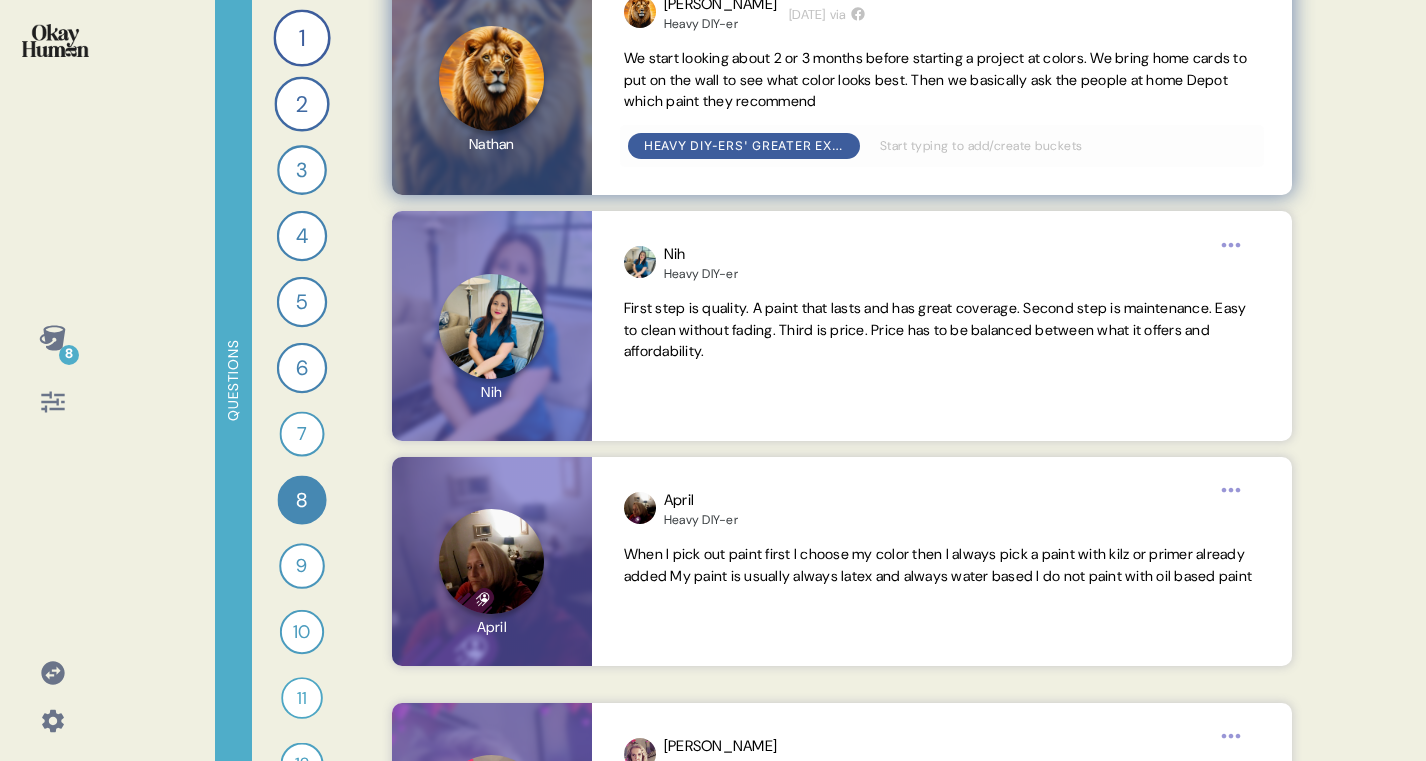 scroll, scrollTop: 2246, scrollLeft: 0, axis: vertical 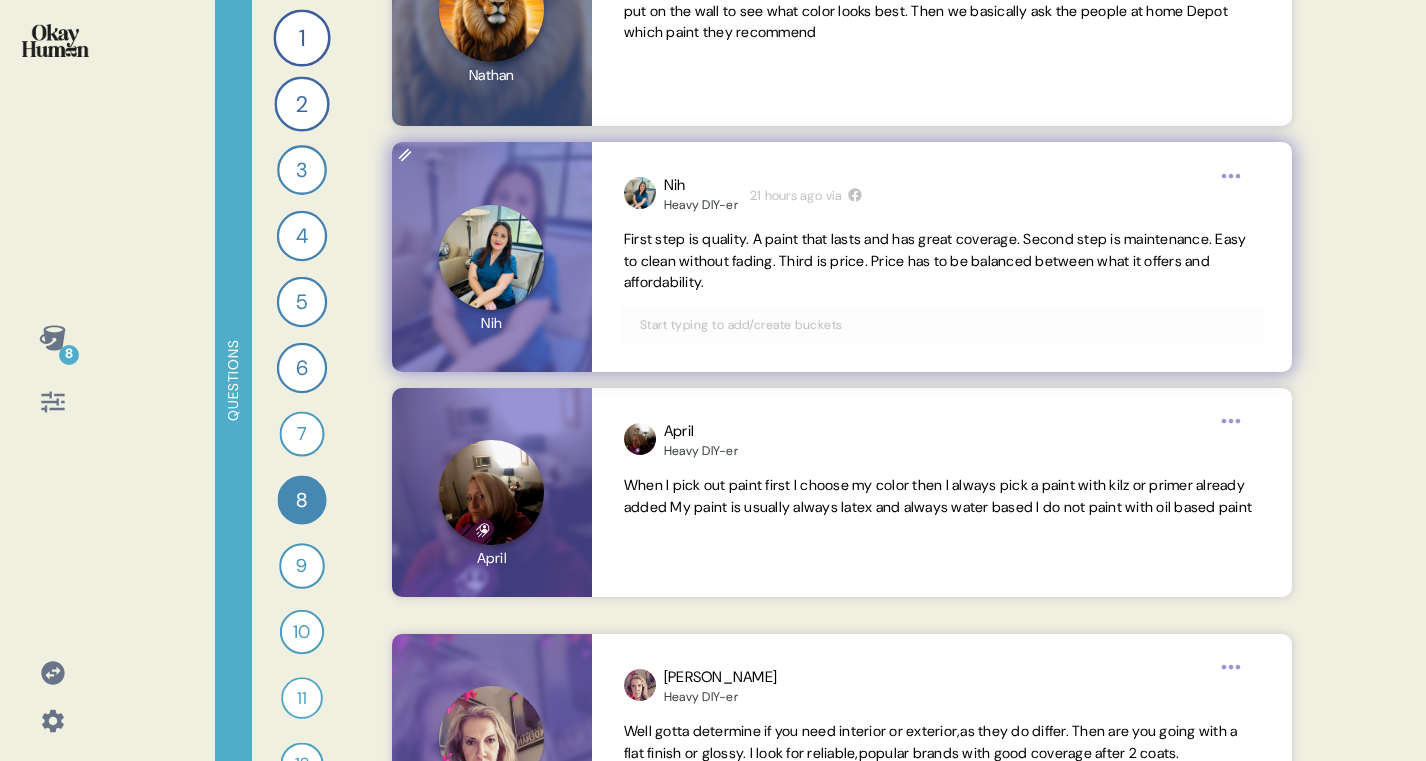 click at bounding box center (942, 325) 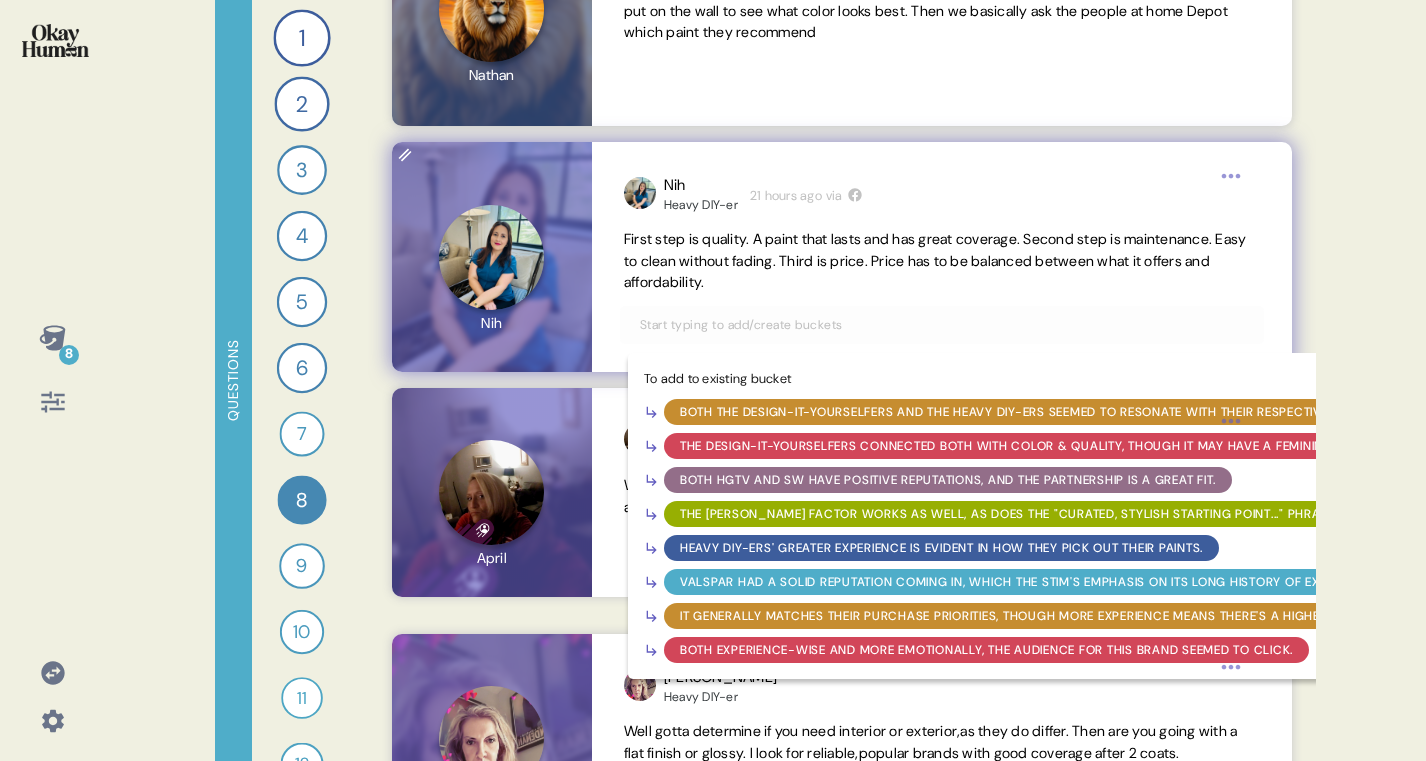 click on "Heavy DIY-ers' greater experience is evident in how they pick out their paints." at bounding box center (941, 548) 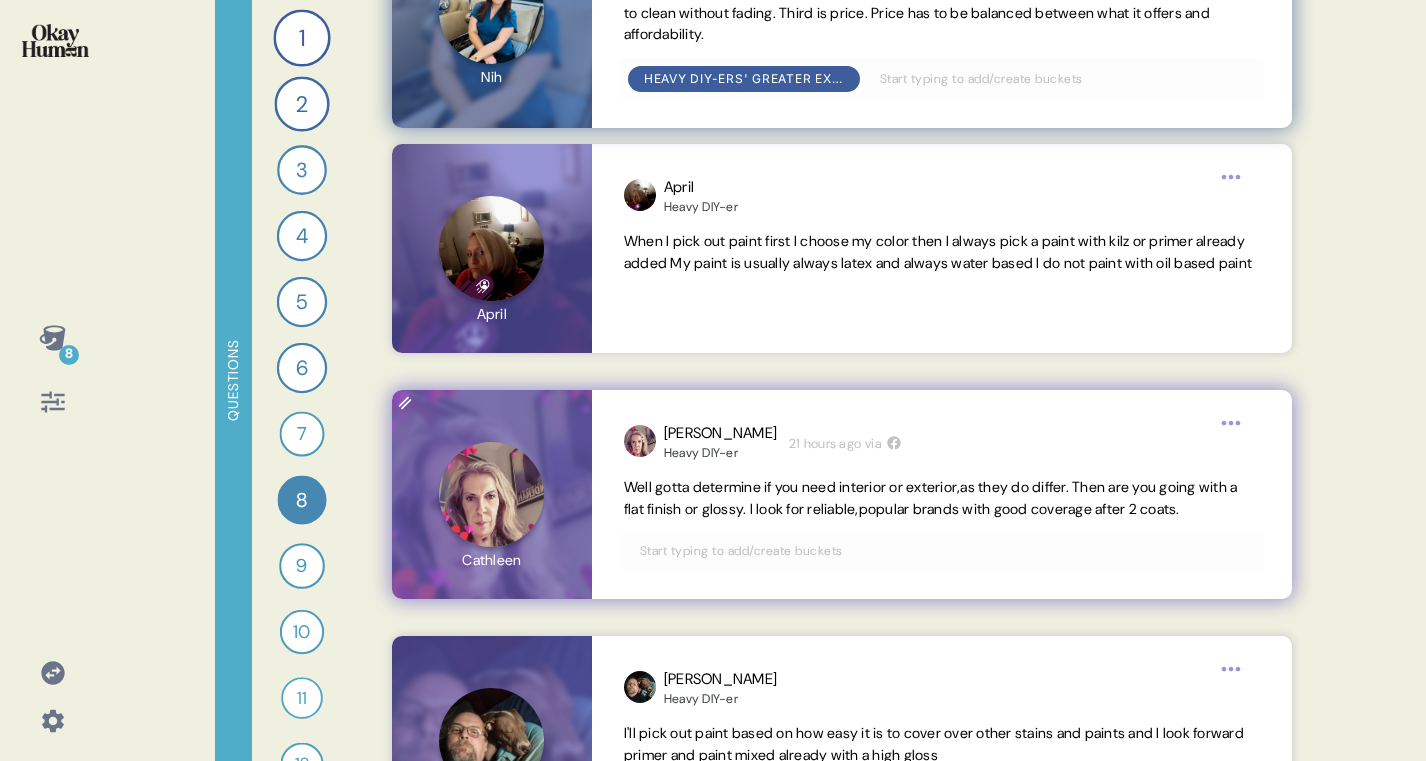 scroll, scrollTop: 2498, scrollLeft: 0, axis: vertical 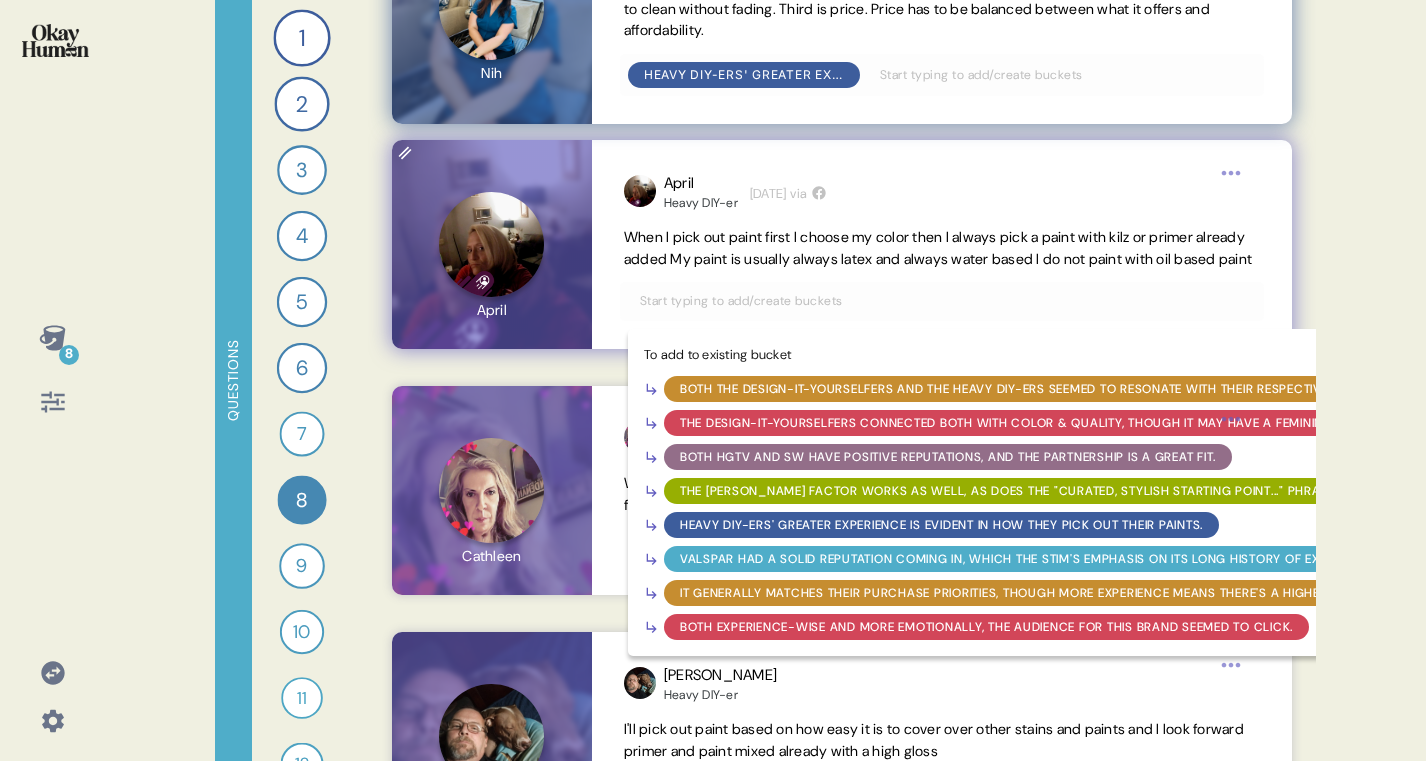 click at bounding box center [942, 301] 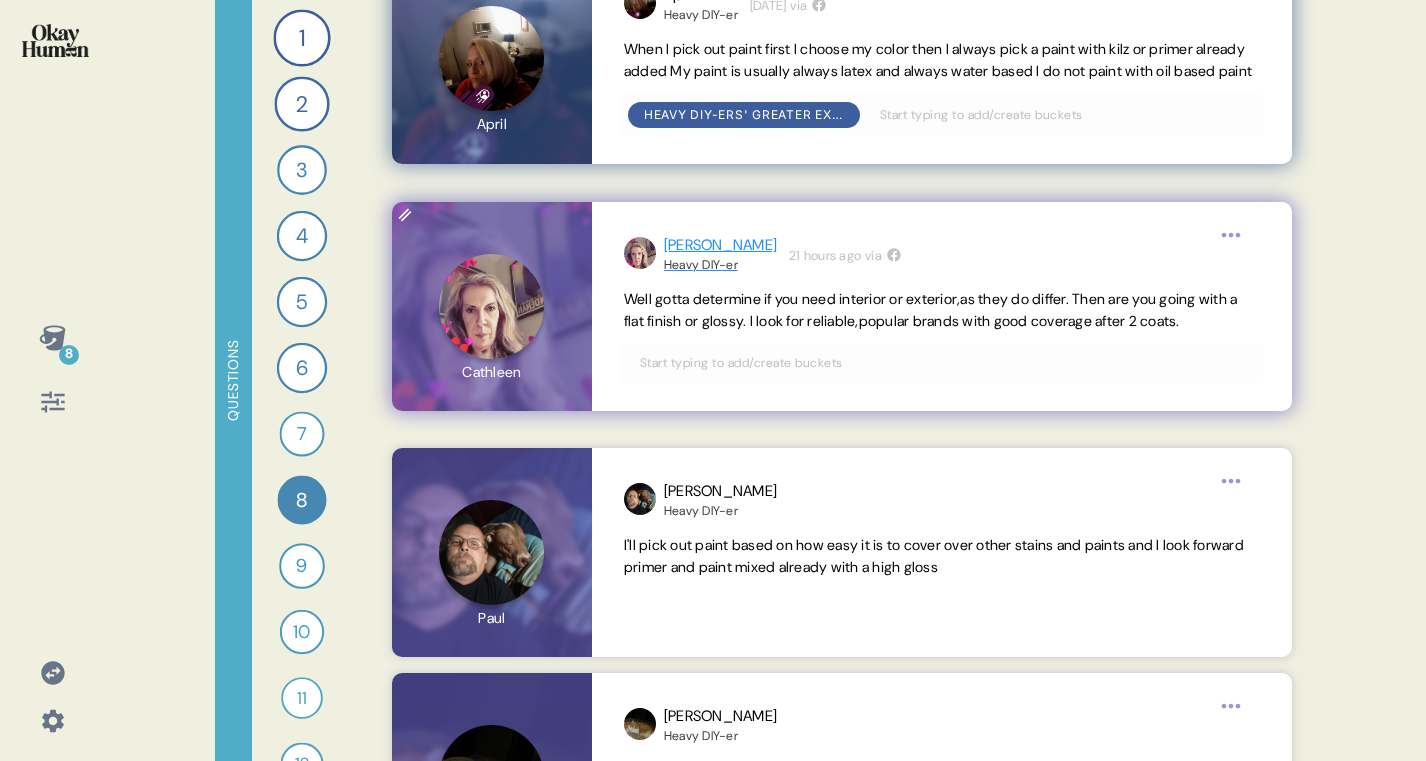 scroll, scrollTop: 2738, scrollLeft: 0, axis: vertical 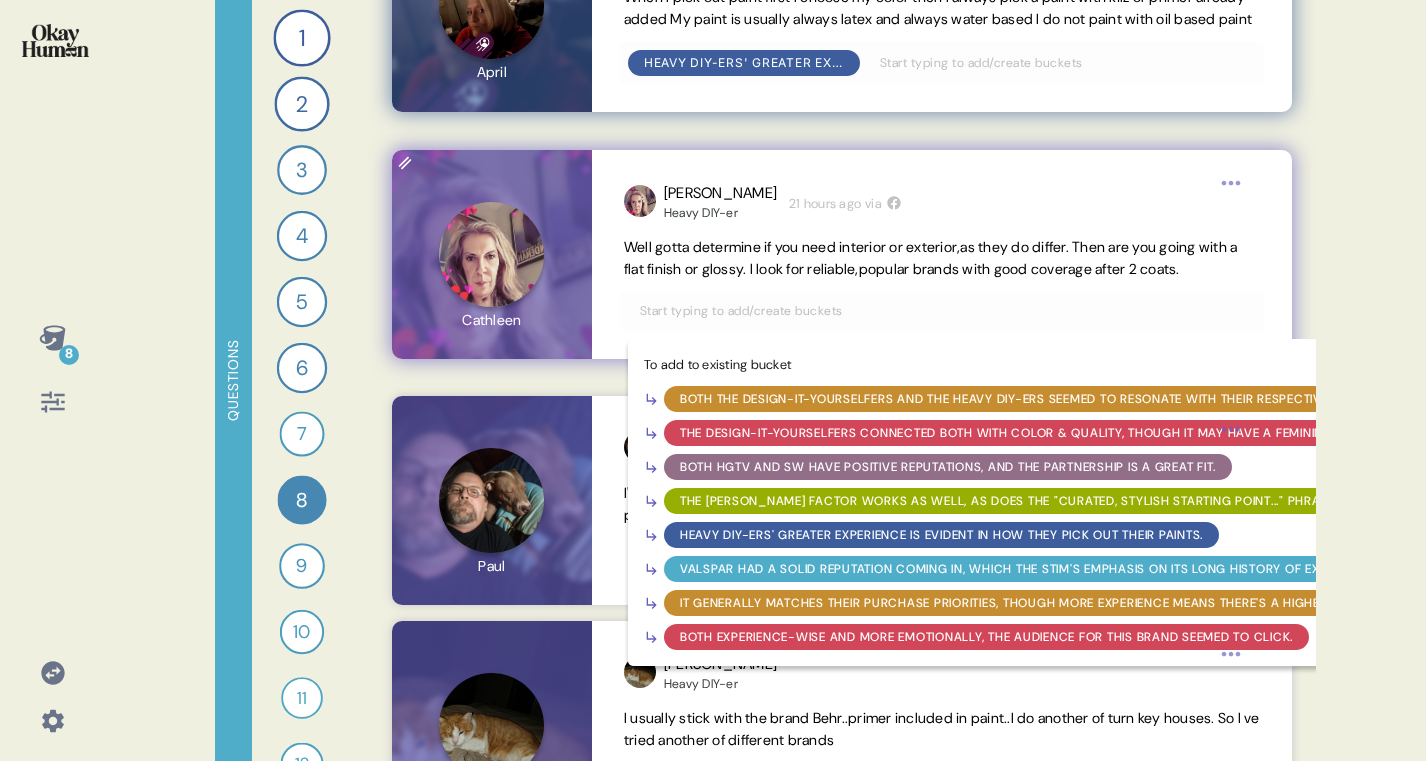 click at bounding box center [942, 311] 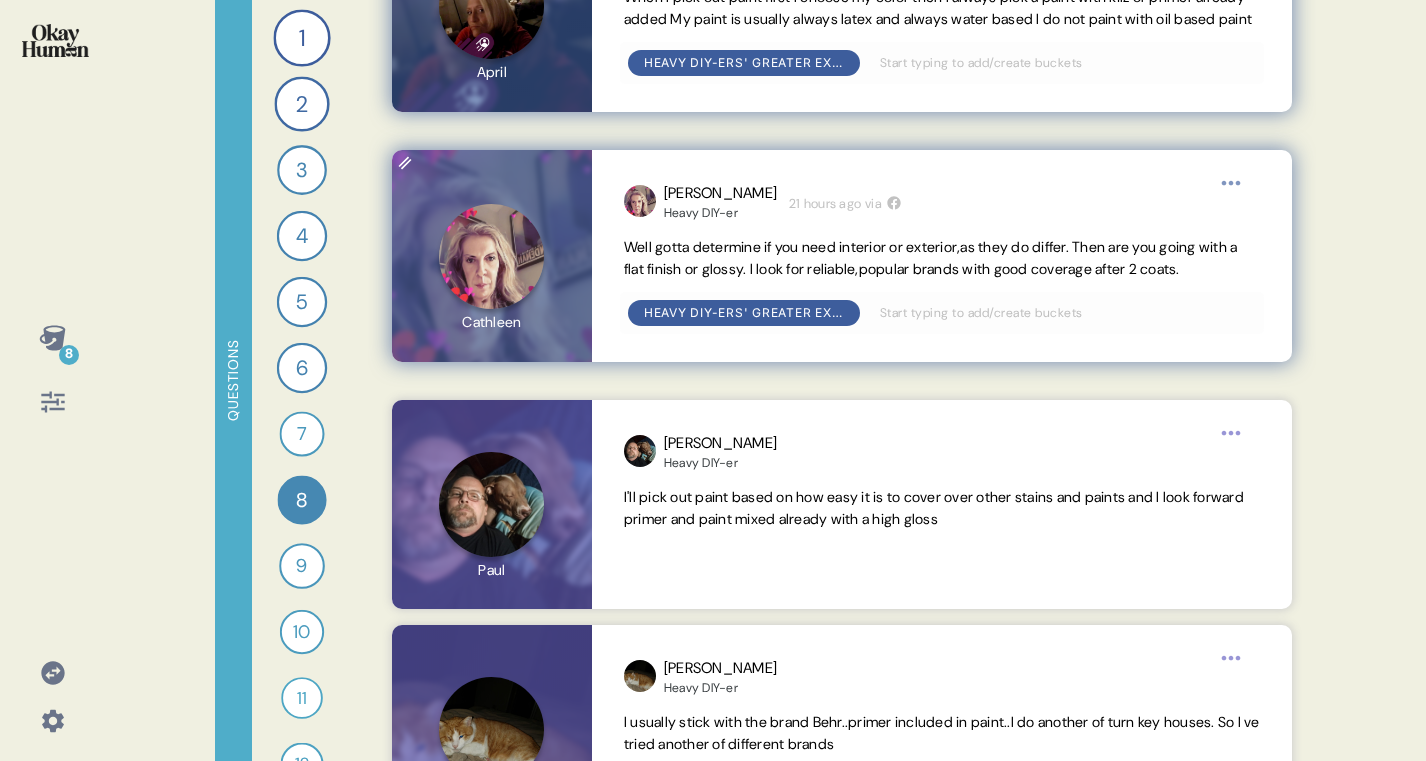 click 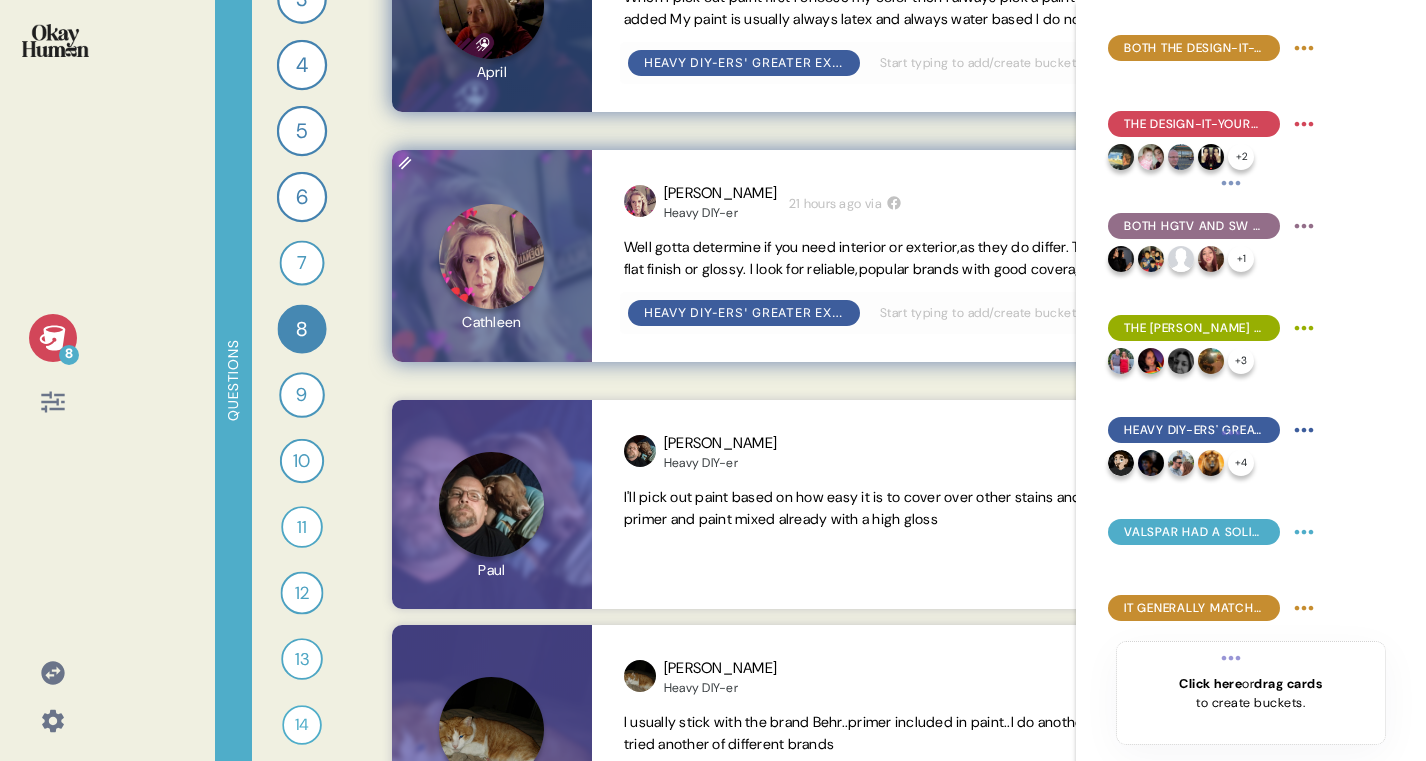 scroll, scrollTop: 179, scrollLeft: 0, axis: vertical 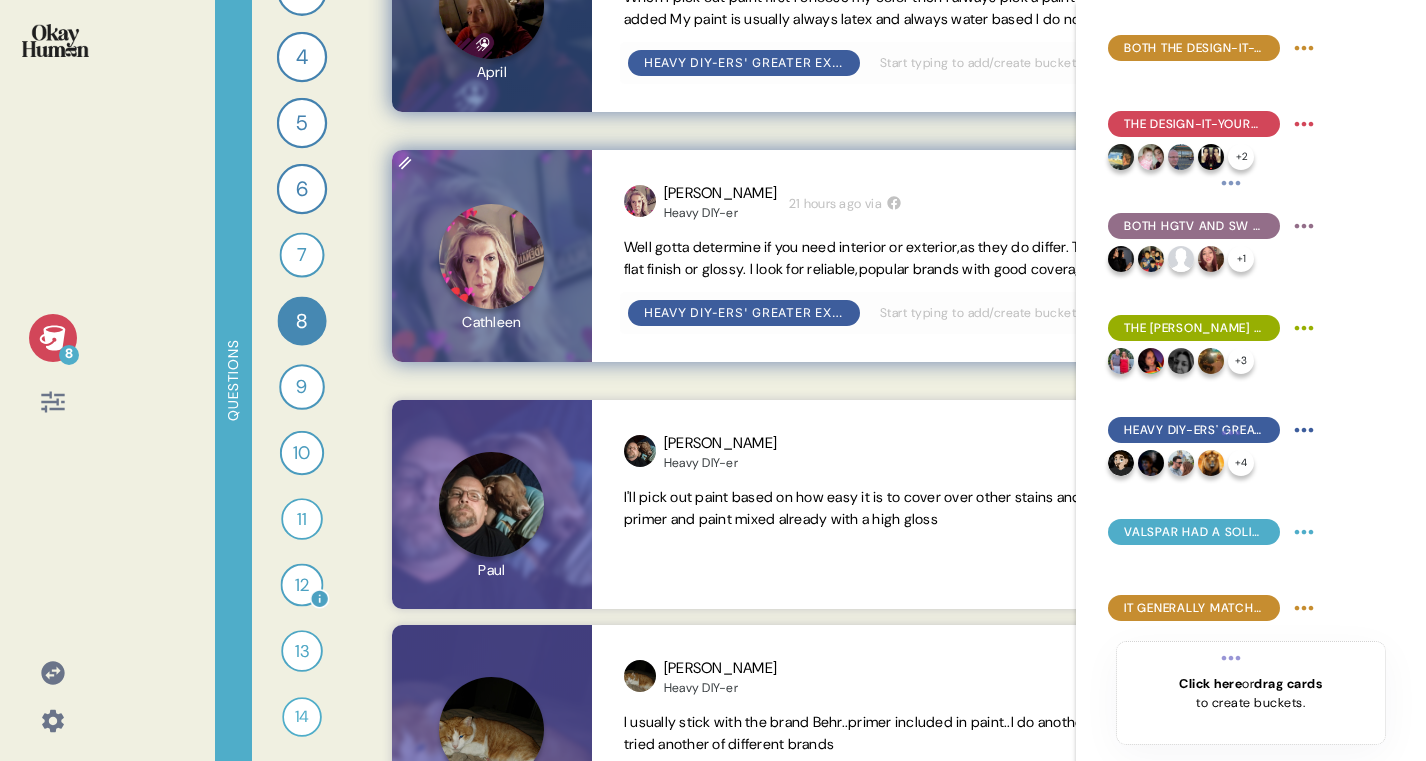 click on "12" at bounding box center [302, 585] 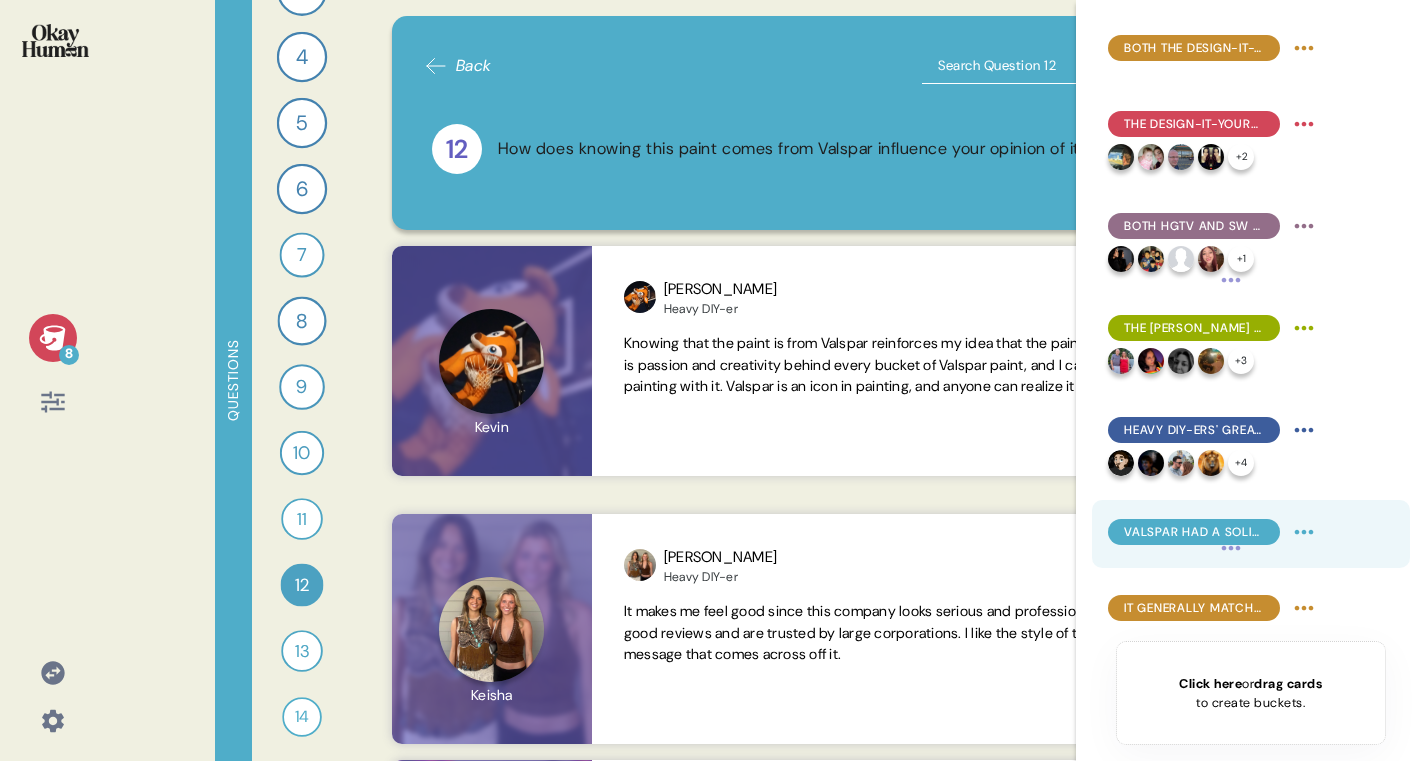 click on "Valspar had a solid reputation coming in, which the stim's emphasis on its long history of excellence amplified." at bounding box center (1251, 534) 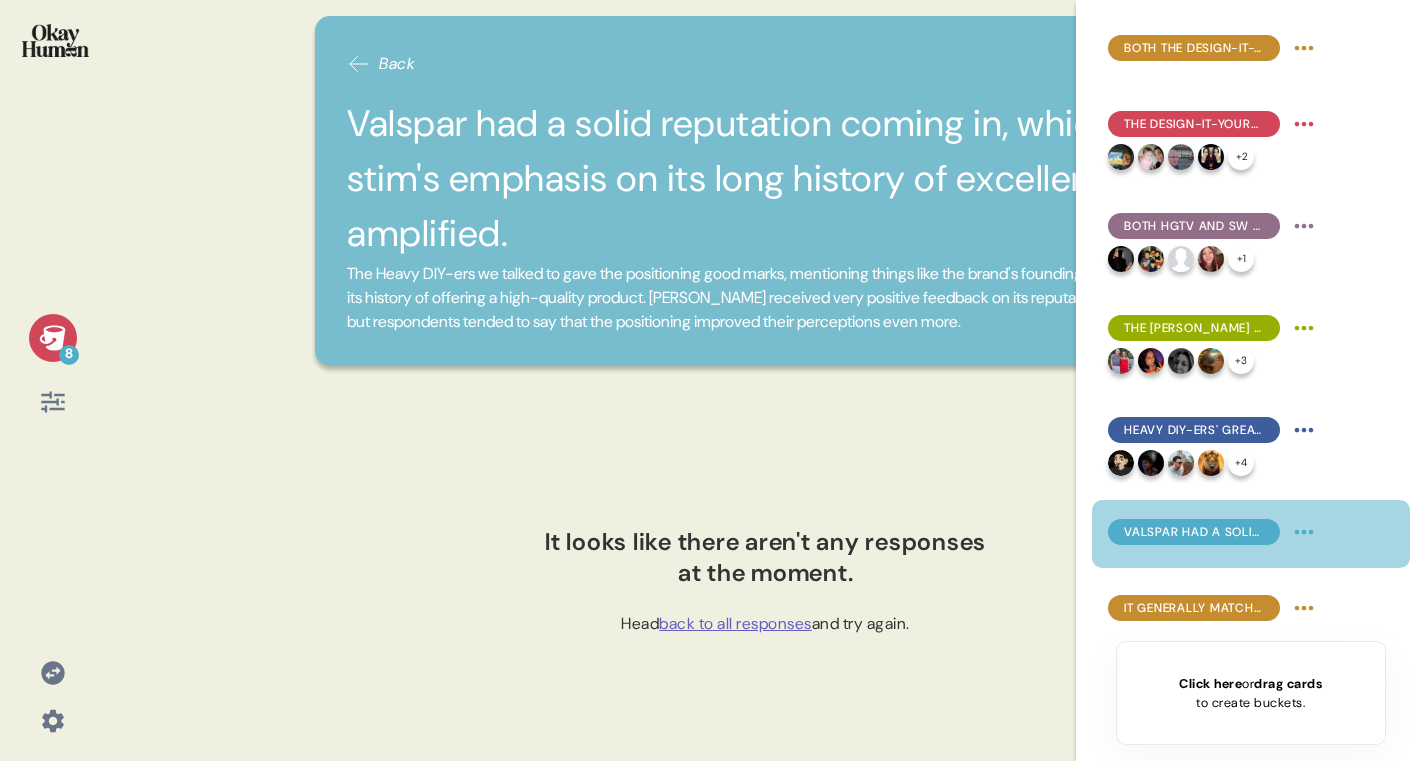 click at bounding box center [55, 40] 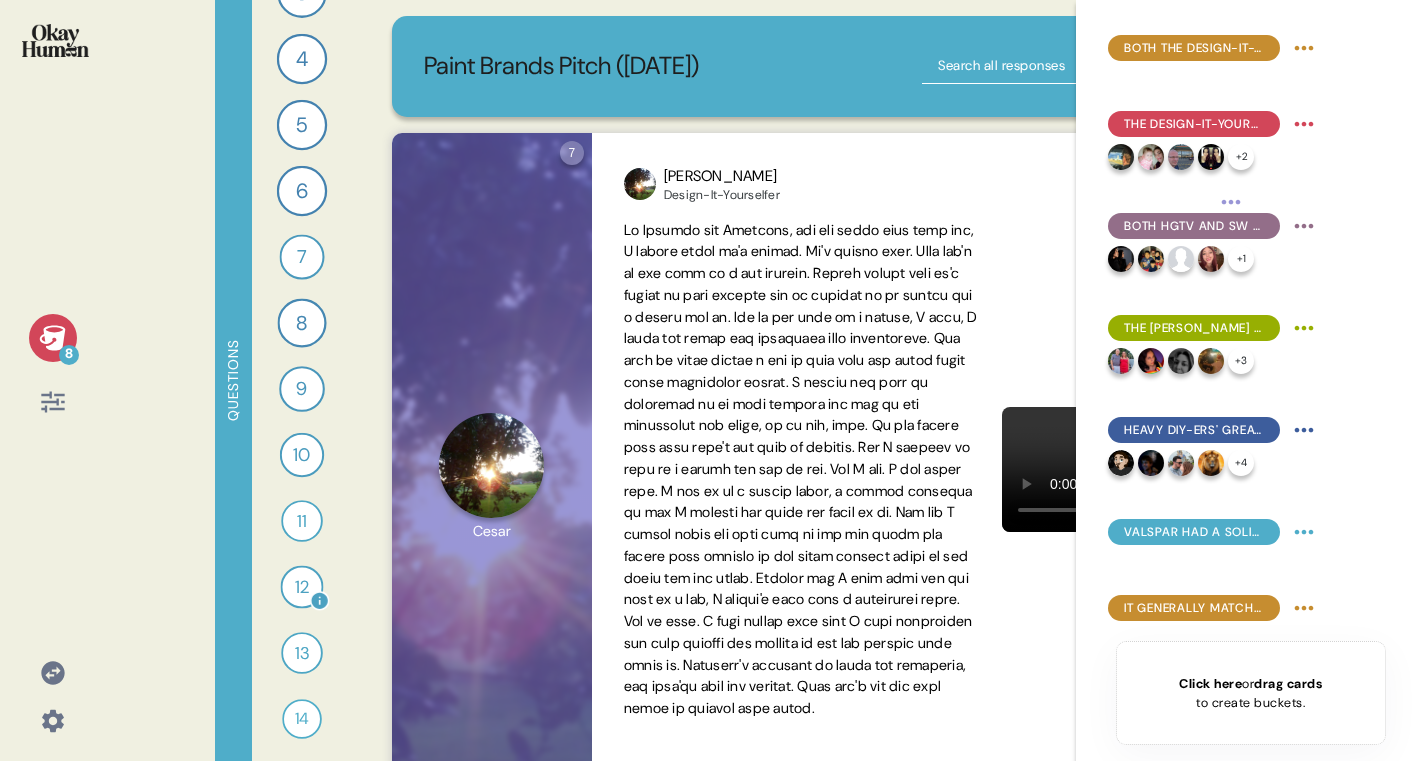 scroll, scrollTop: 179, scrollLeft: 0, axis: vertical 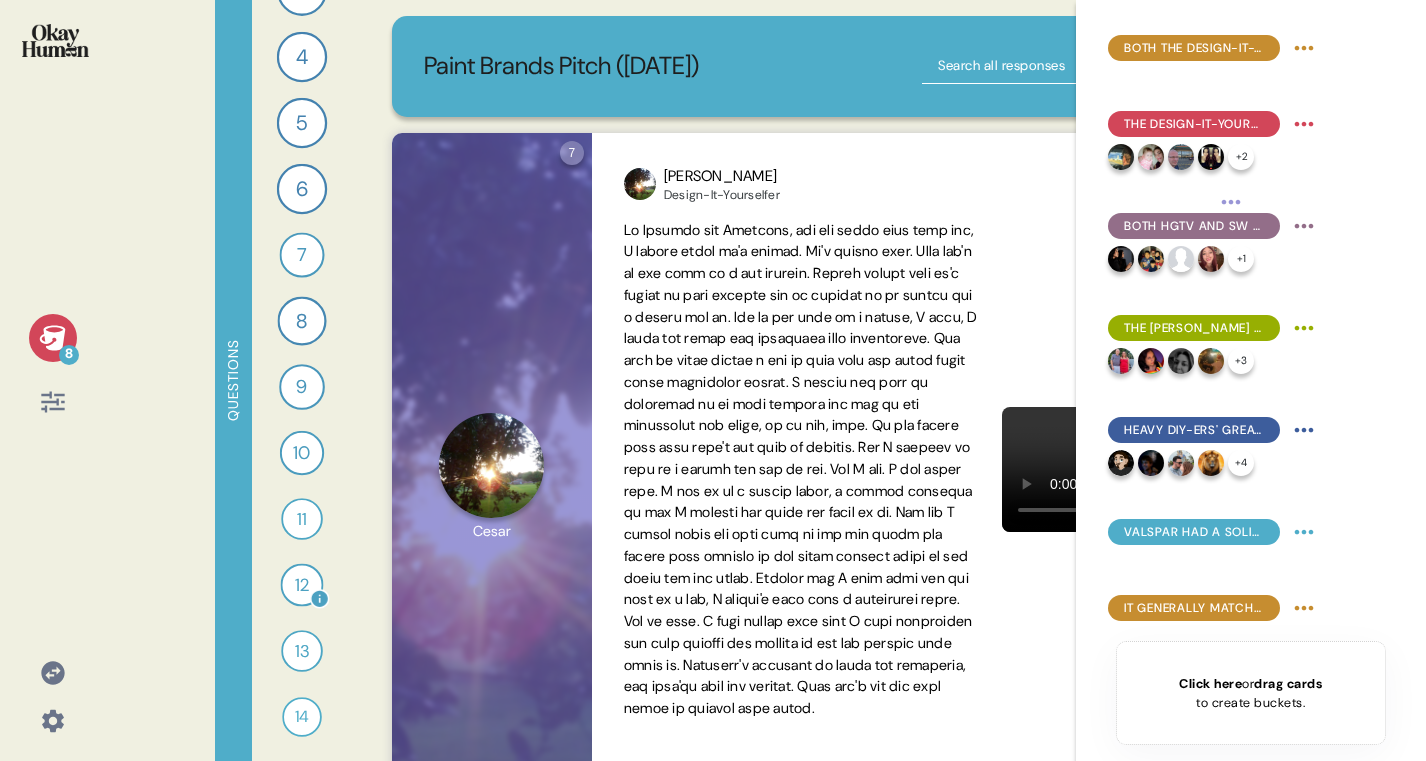 click on "12" at bounding box center (302, 585) 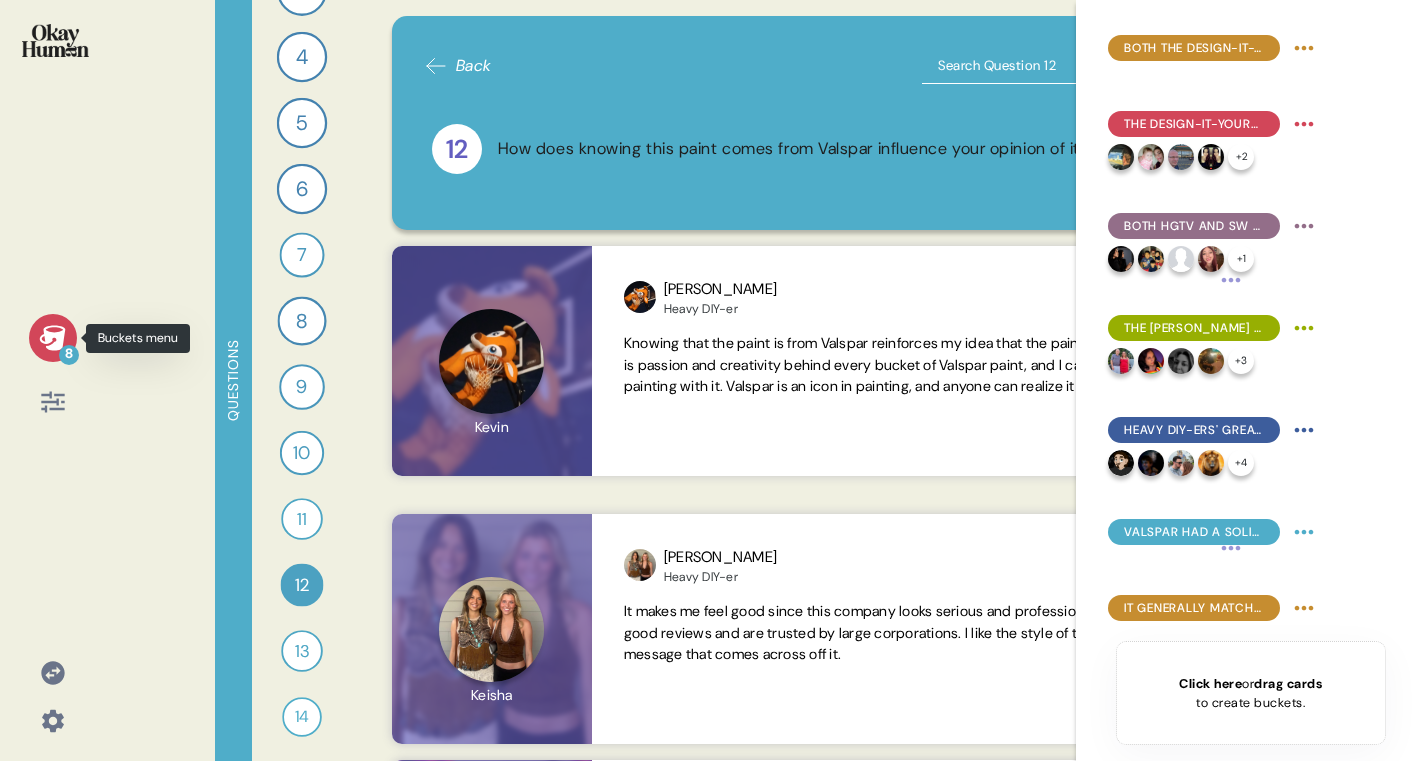 click on "8" at bounding box center (69, 355) 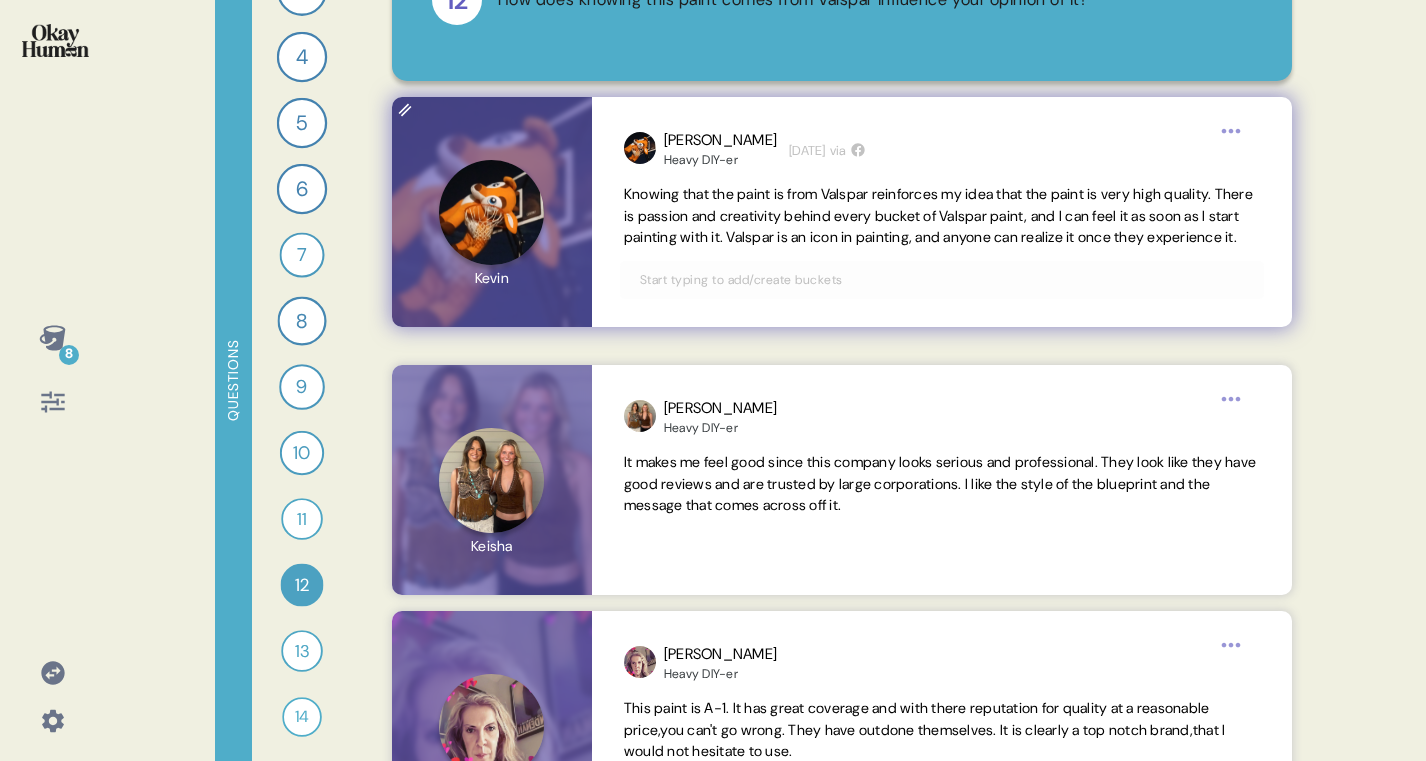 scroll, scrollTop: 200, scrollLeft: 0, axis: vertical 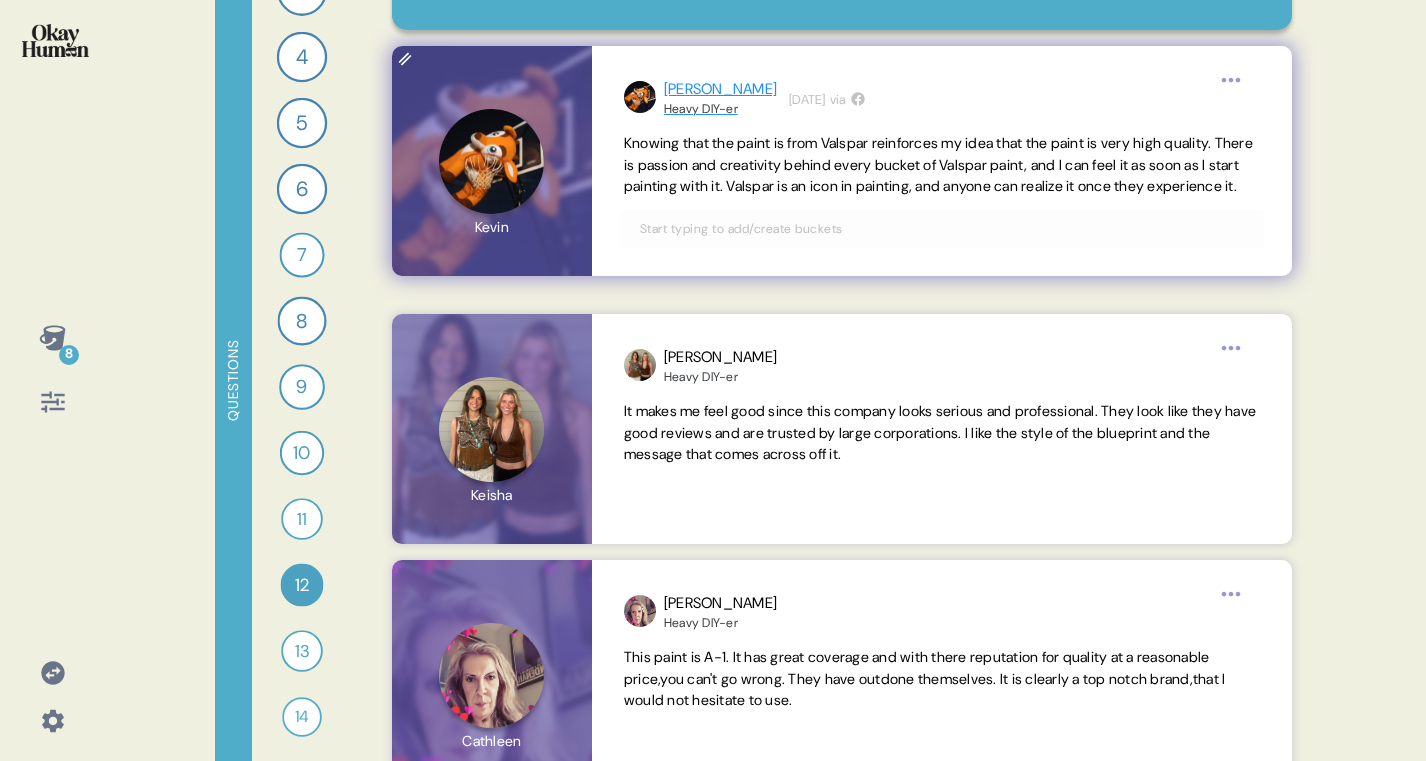 click on "[PERSON_NAME]" at bounding box center (720, 89) 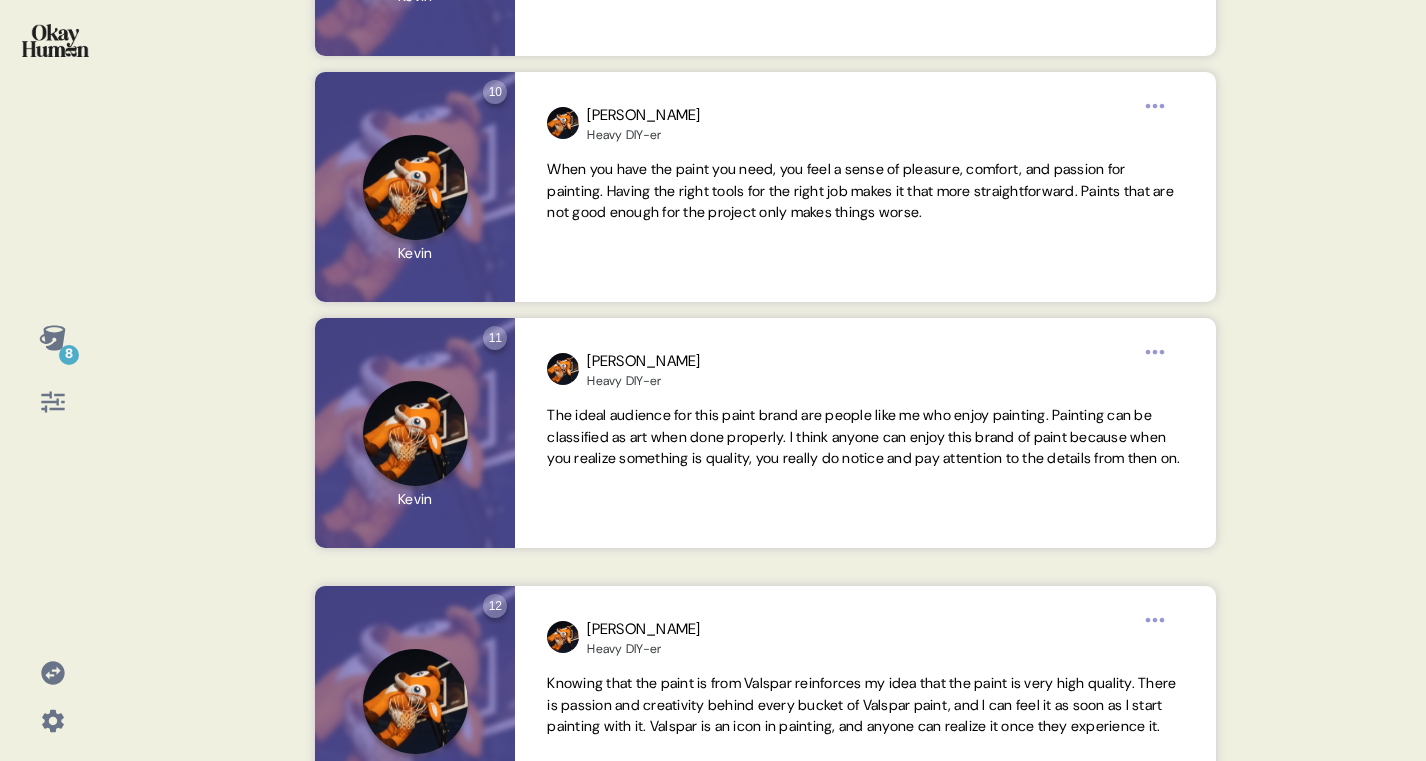 scroll, scrollTop: 799, scrollLeft: 0, axis: vertical 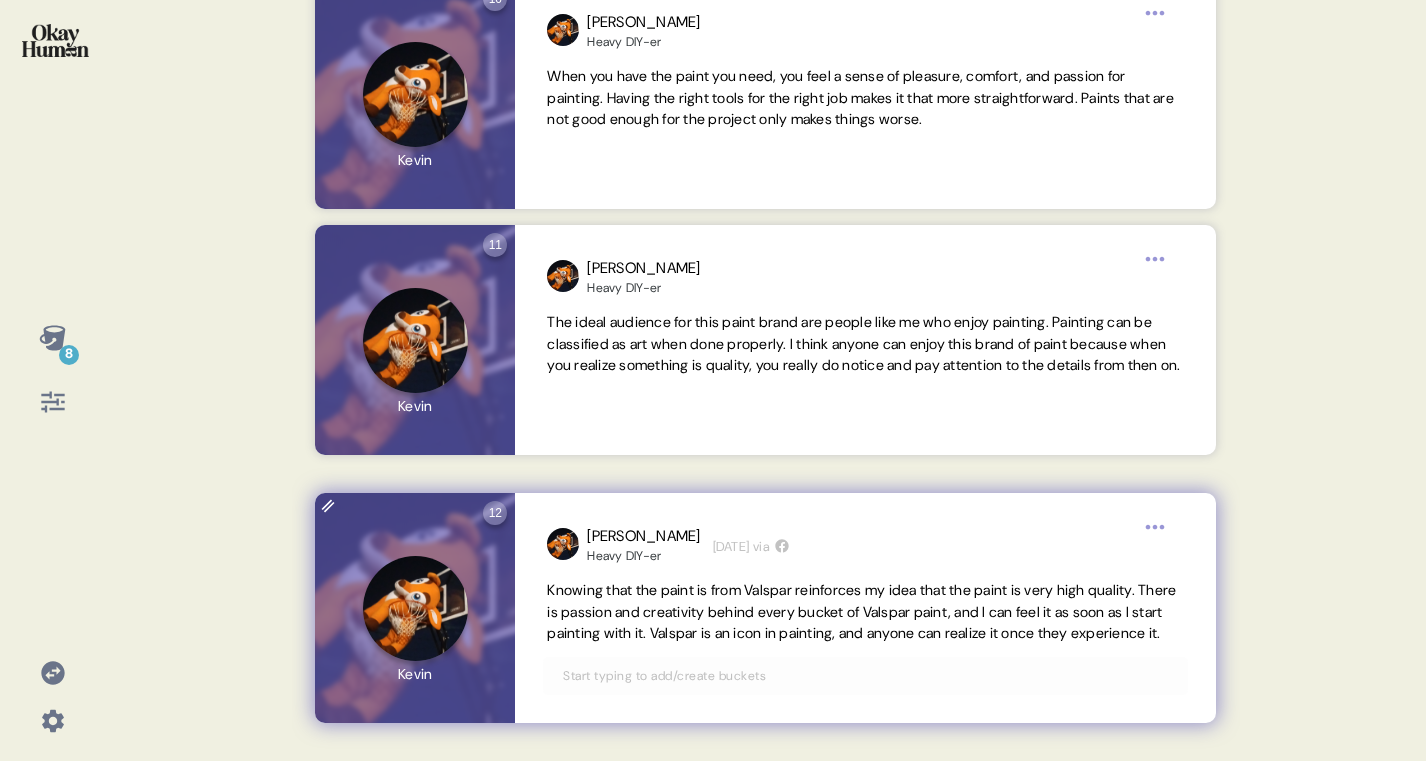 click on "Knowing that the paint is from Valspar reinforces my idea that the paint is very high quality. There is passion and creativity behind every bucket of Valspar paint, and I can feel it as soon as I start painting with it. Valspar is an icon in painting, and anyone can realize it once they experience it." at bounding box center (861, 612) 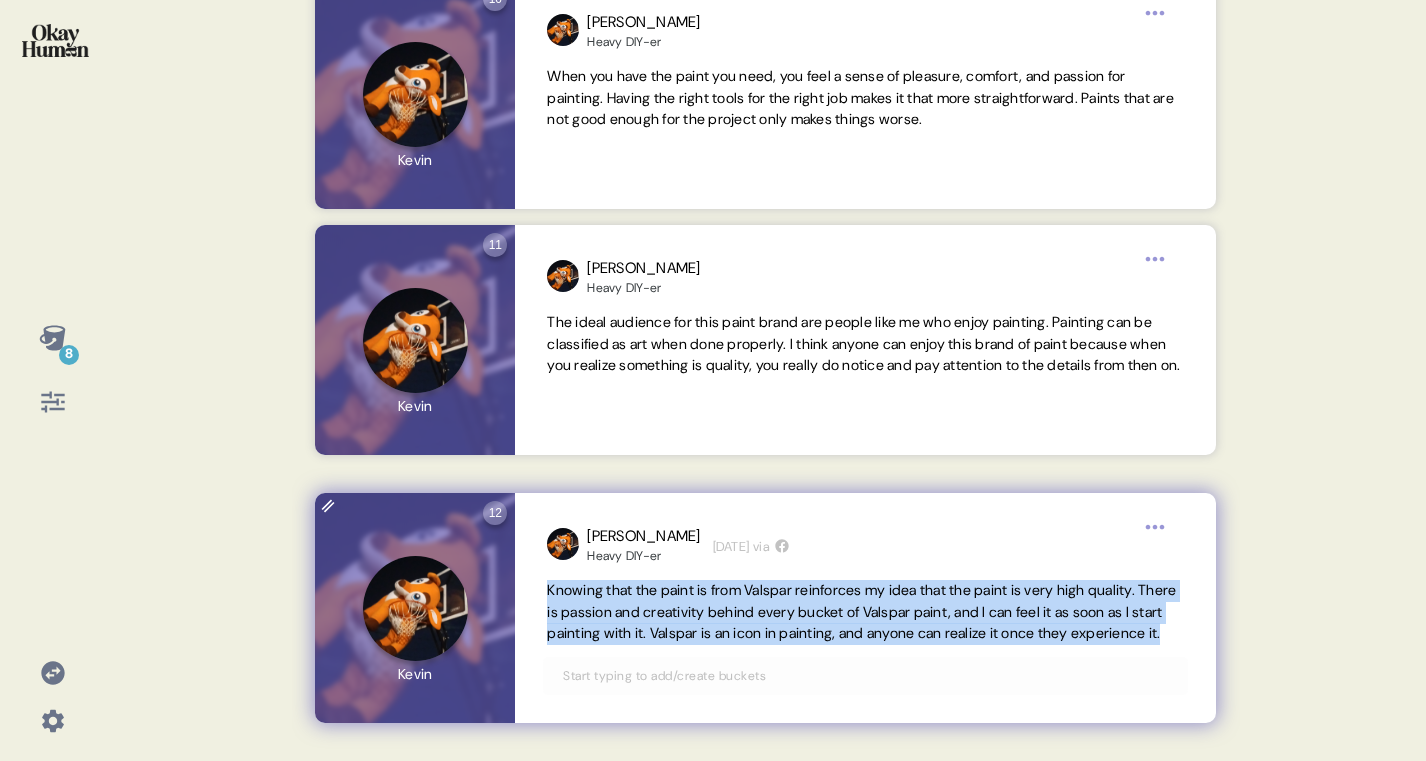 click on "Knowing that the paint is from Valspar reinforces my idea that the paint is very high quality. There is passion and creativity behind every bucket of Valspar paint, and I can feel it as soon as I start painting with it. Valspar is an icon in painting, and anyone can realize it once they experience it." at bounding box center (861, 612) 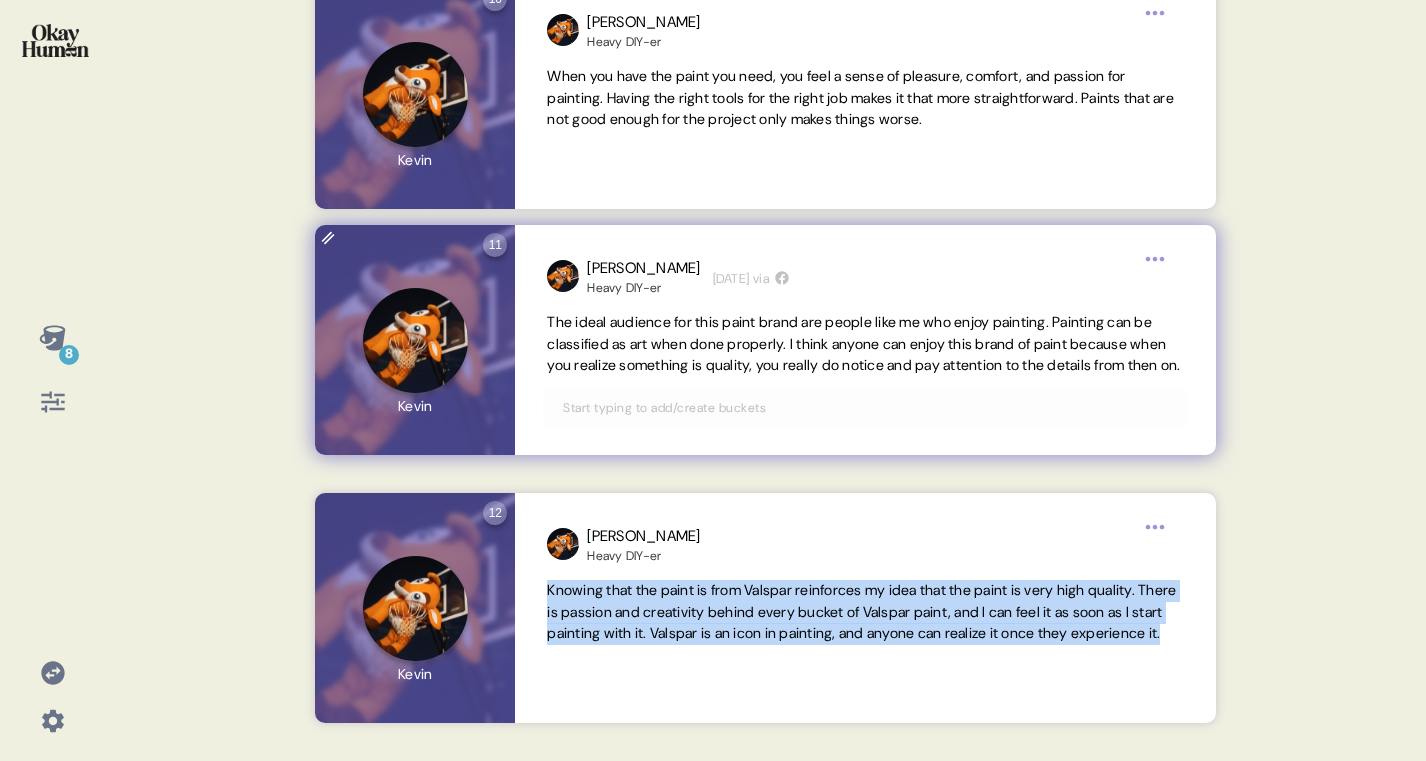 click on "The ideal audience for this paint brand are people like me who enjoy painting. Painting can be classified as art when done properly. I think anyone can enjoy this brand of paint because when you realize something is quality, you really do notice and pay attention to the details from then on." at bounding box center (865, 344) 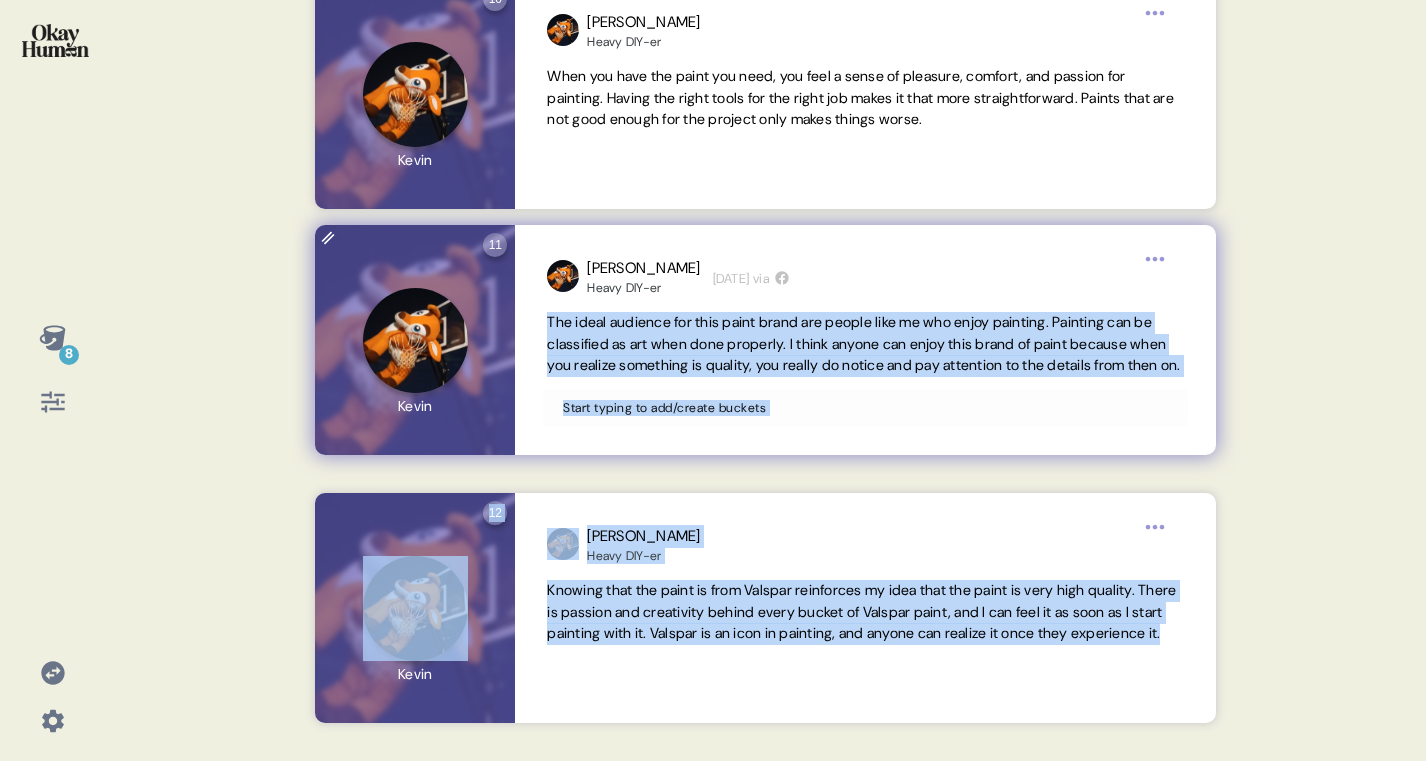 click on "The ideal audience for this paint brand are people like me who enjoy painting. Painting can be classified as art when done properly. I think anyone can enjoy this brand of paint because when you realize something is quality, you really do notice and pay attention to the details from then on." at bounding box center (865, 344) 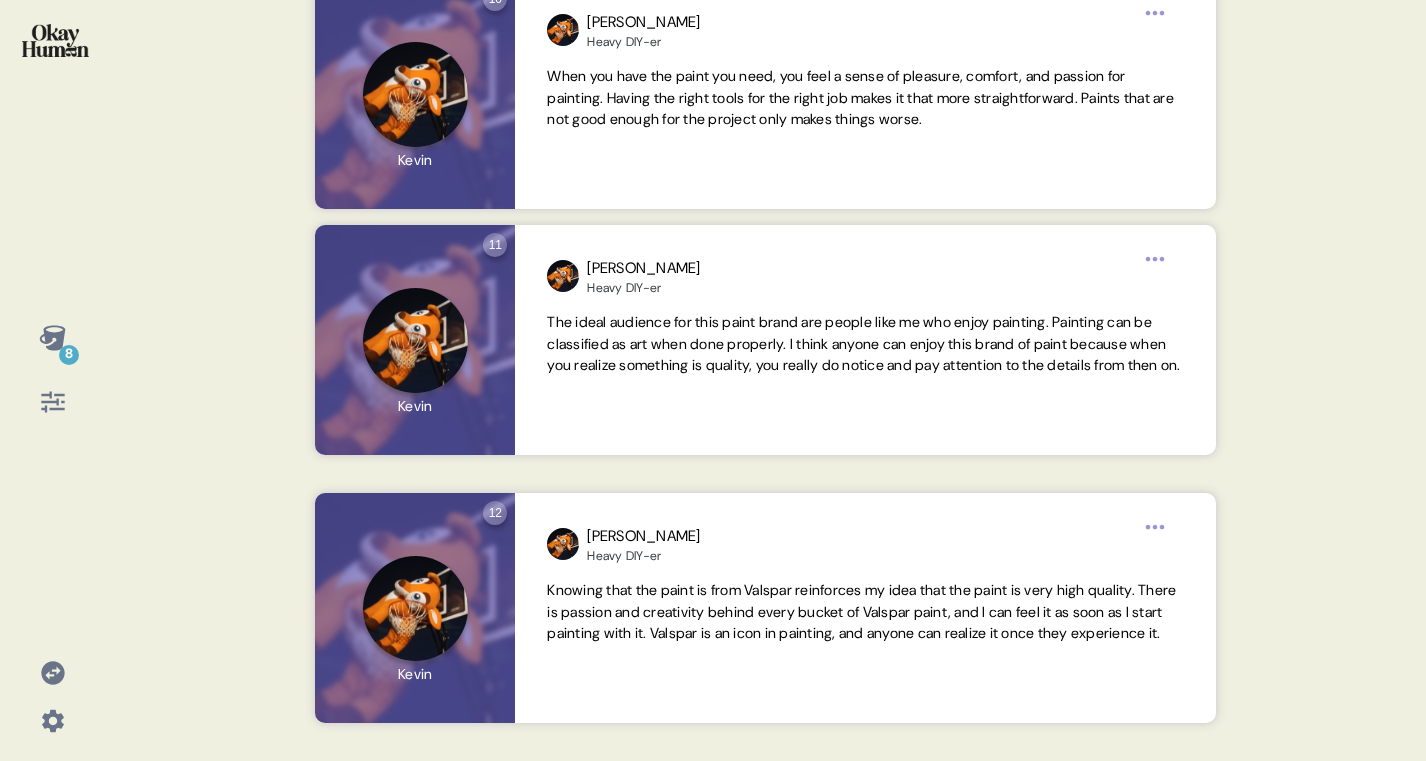 click at bounding box center [55, 40] 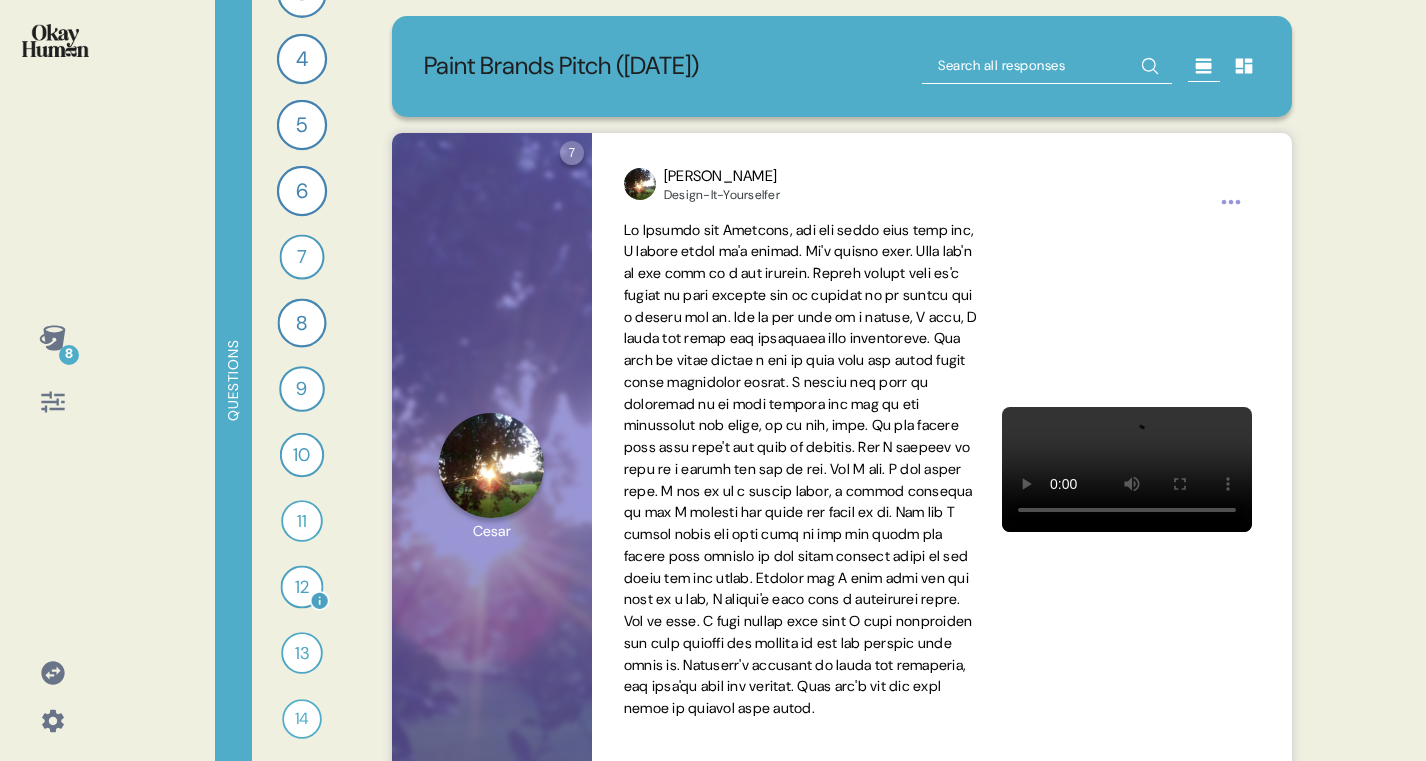 scroll, scrollTop: 179, scrollLeft: 0, axis: vertical 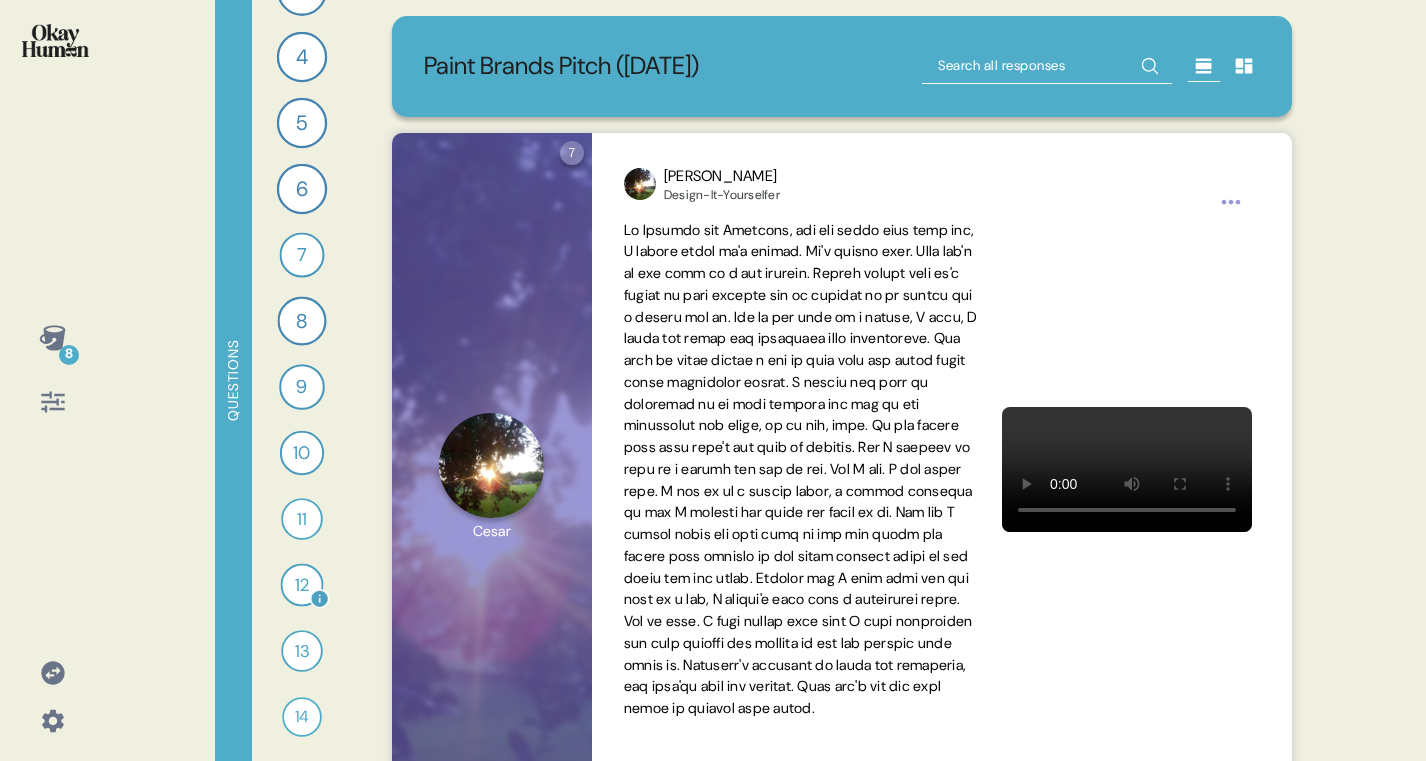 click on "12" at bounding box center [302, 585] 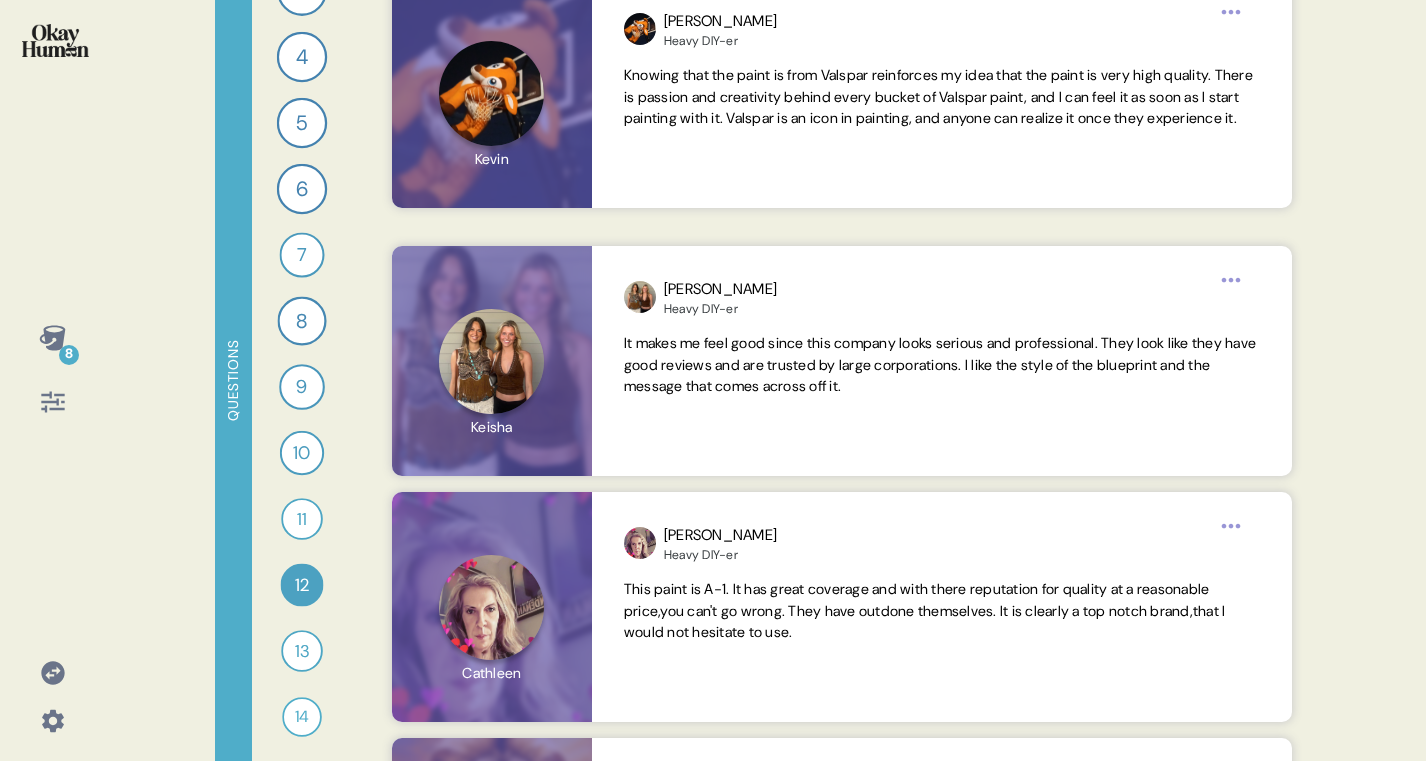 scroll, scrollTop: 288, scrollLeft: 0, axis: vertical 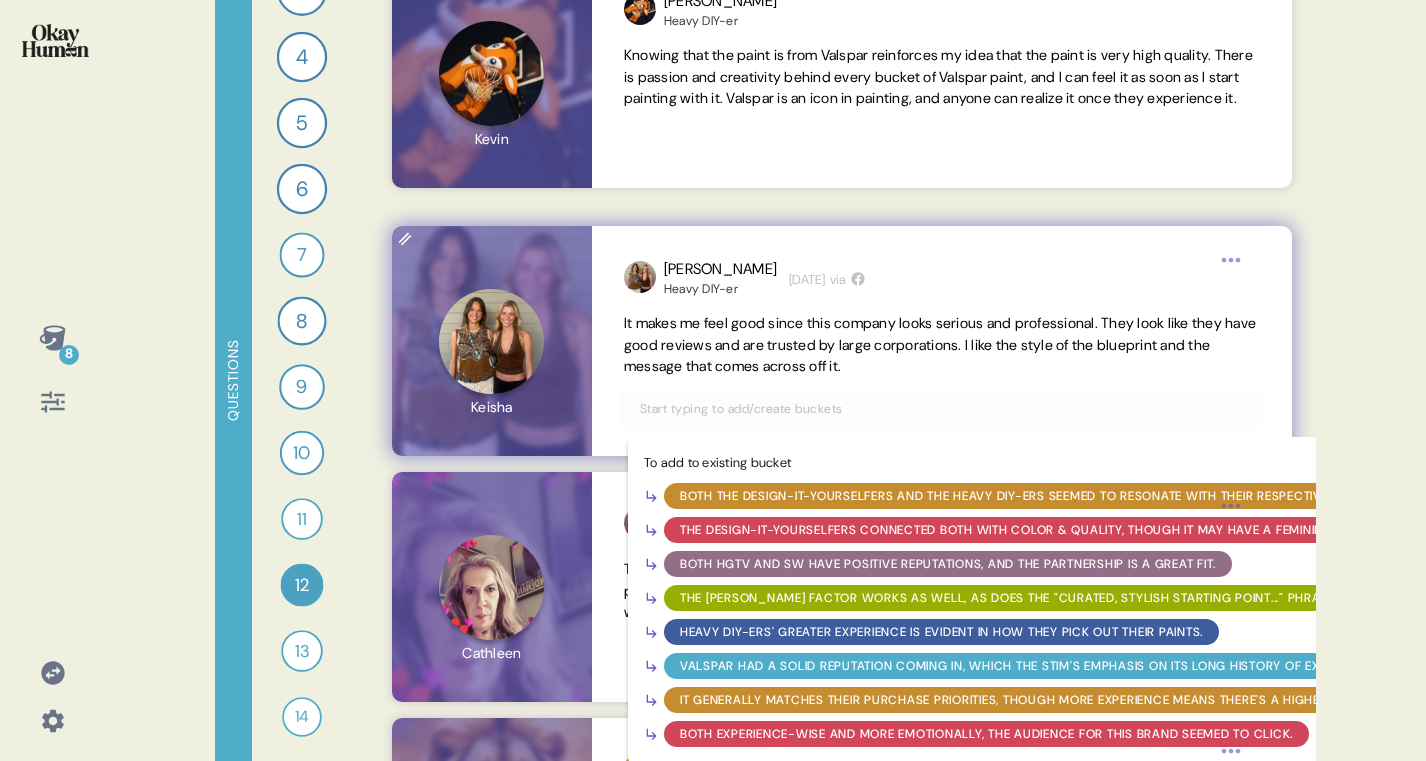 click at bounding box center (942, 409) 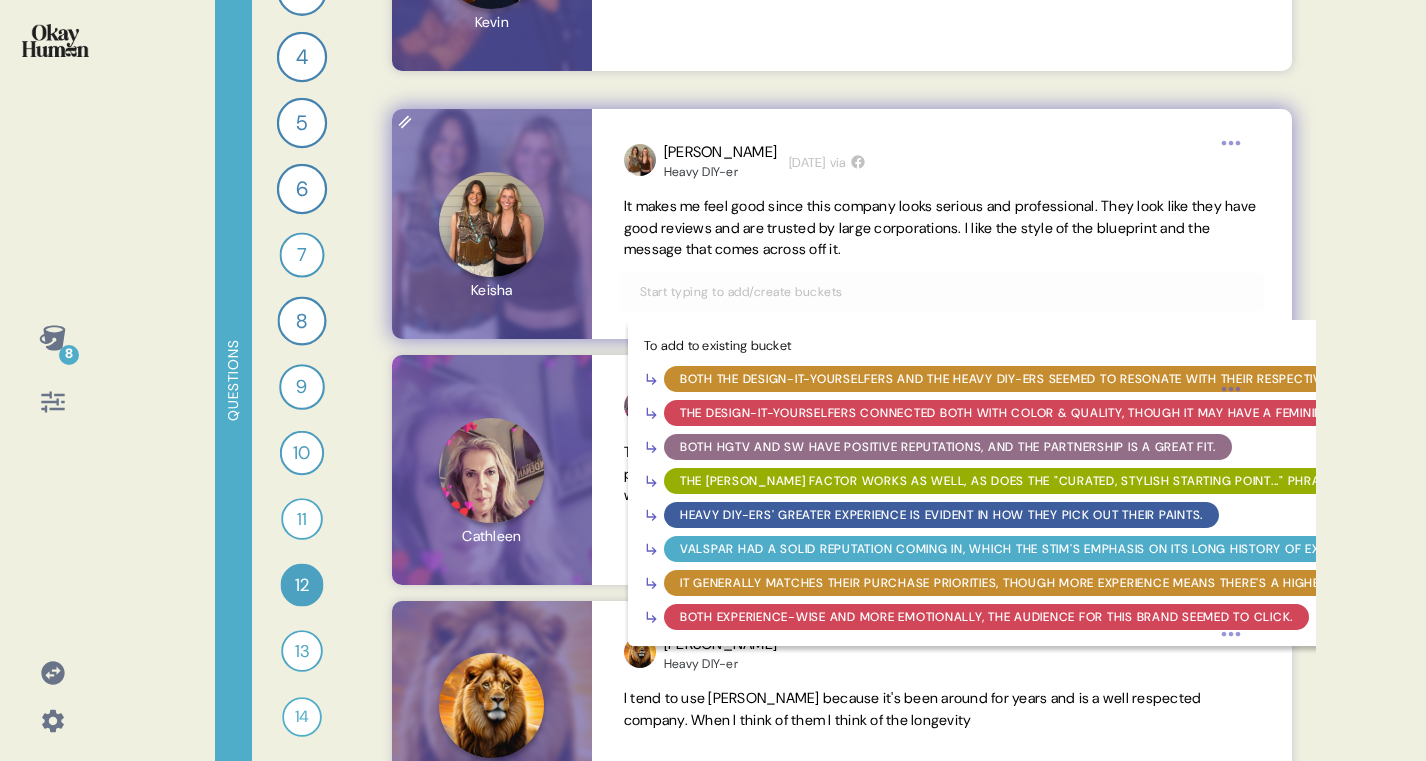scroll, scrollTop: 502, scrollLeft: 0, axis: vertical 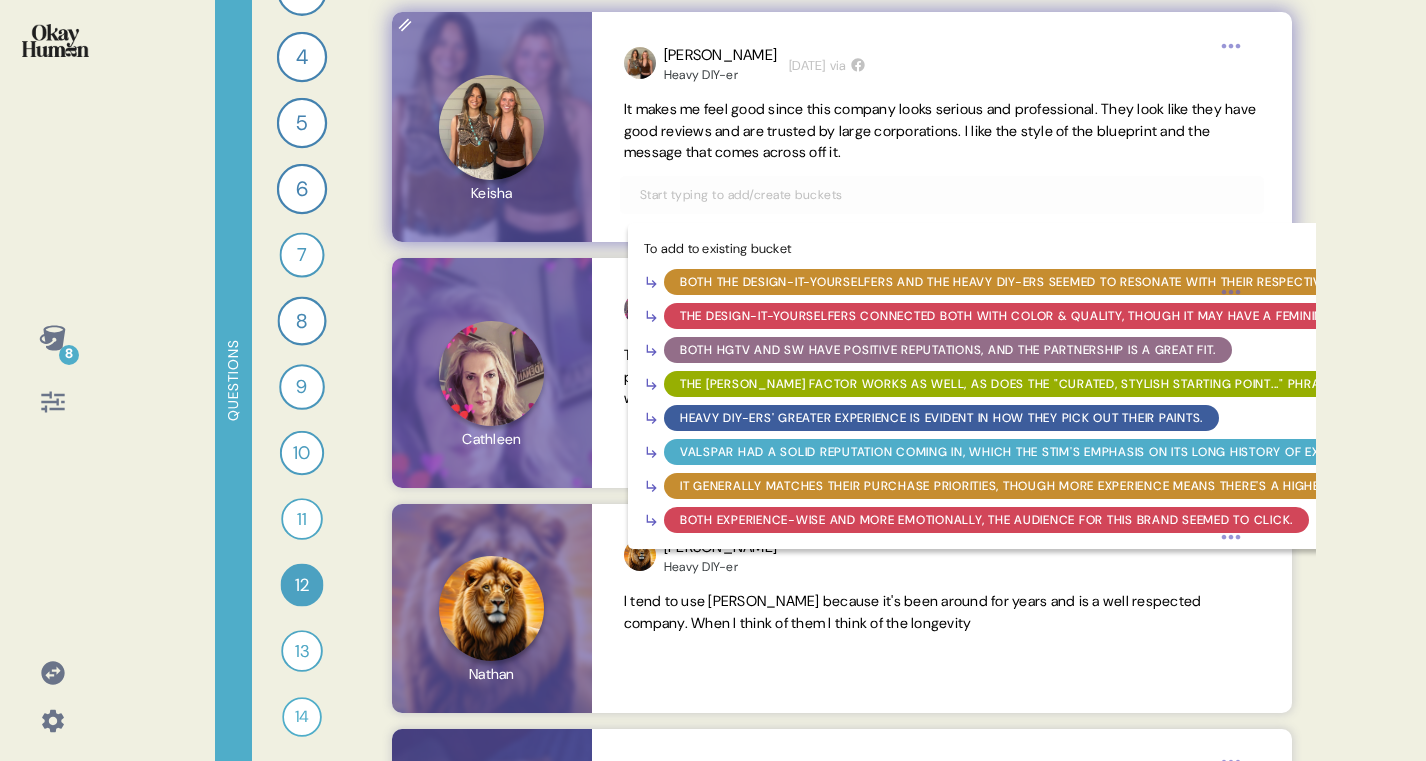 click on "Valspar had a solid reputation coming in, which the stim's emphasis on its long history of excellence amplified." at bounding box center [1065, 452] 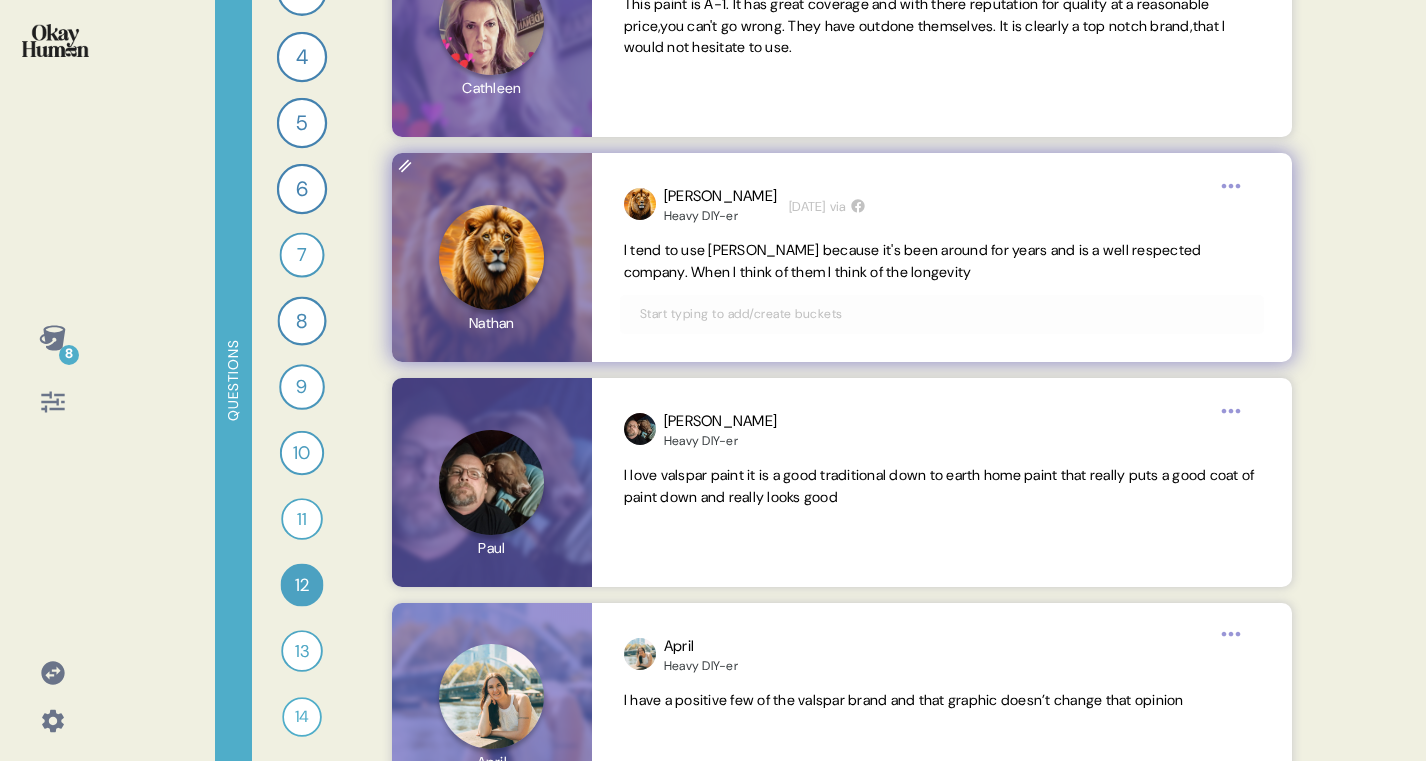 scroll, scrollTop: 880, scrollLeft: 0, axis: vertical 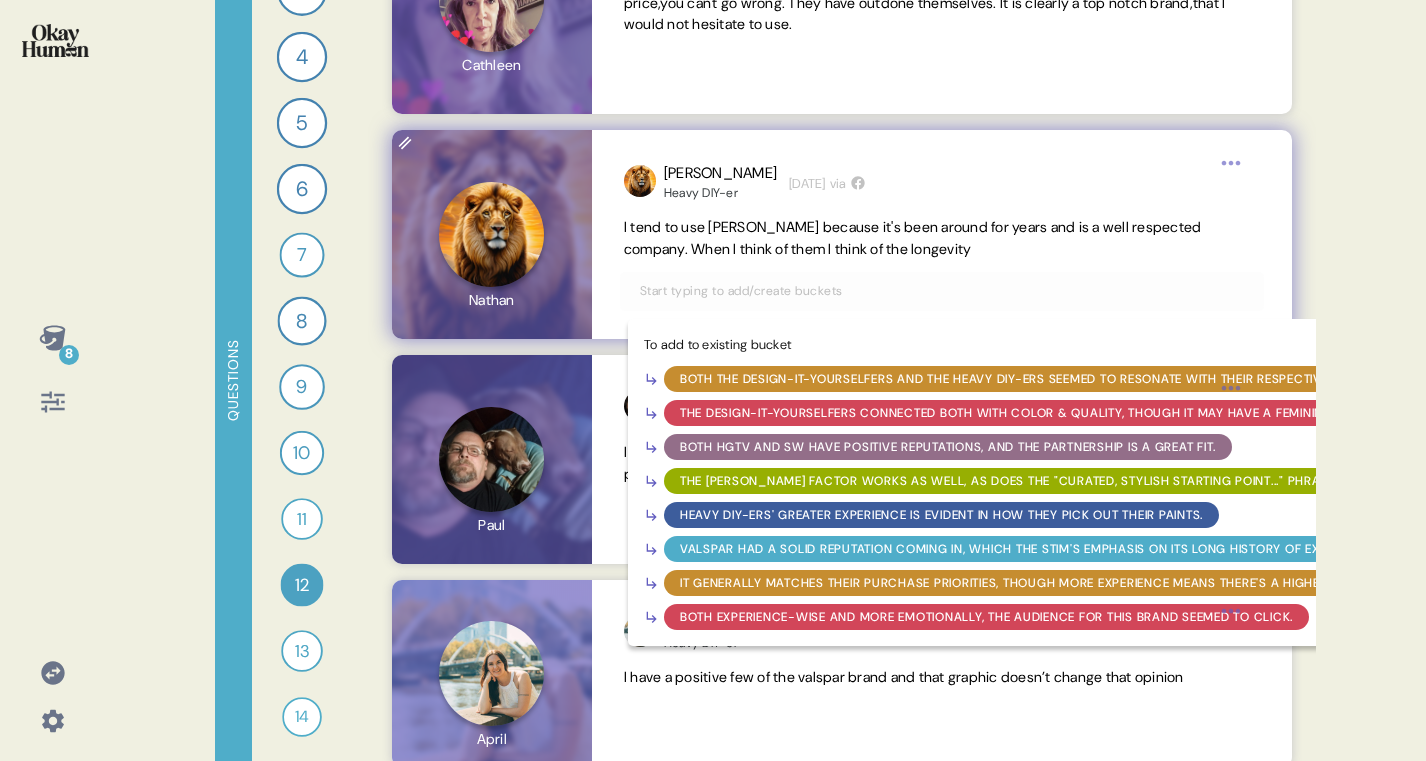 click at bounding box center [942, 291] 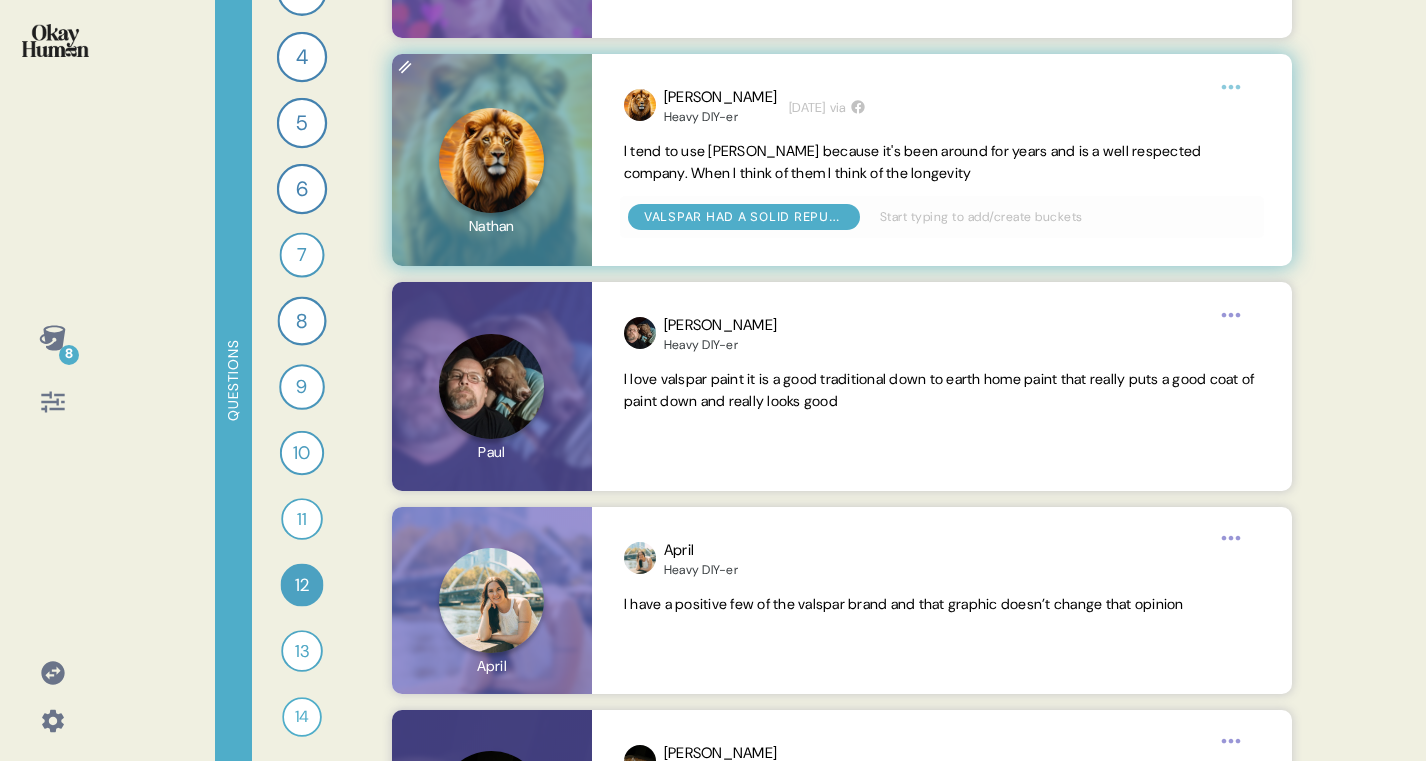 scroll, scrollTop: 967, scrollLeft: 0, axis: vertical 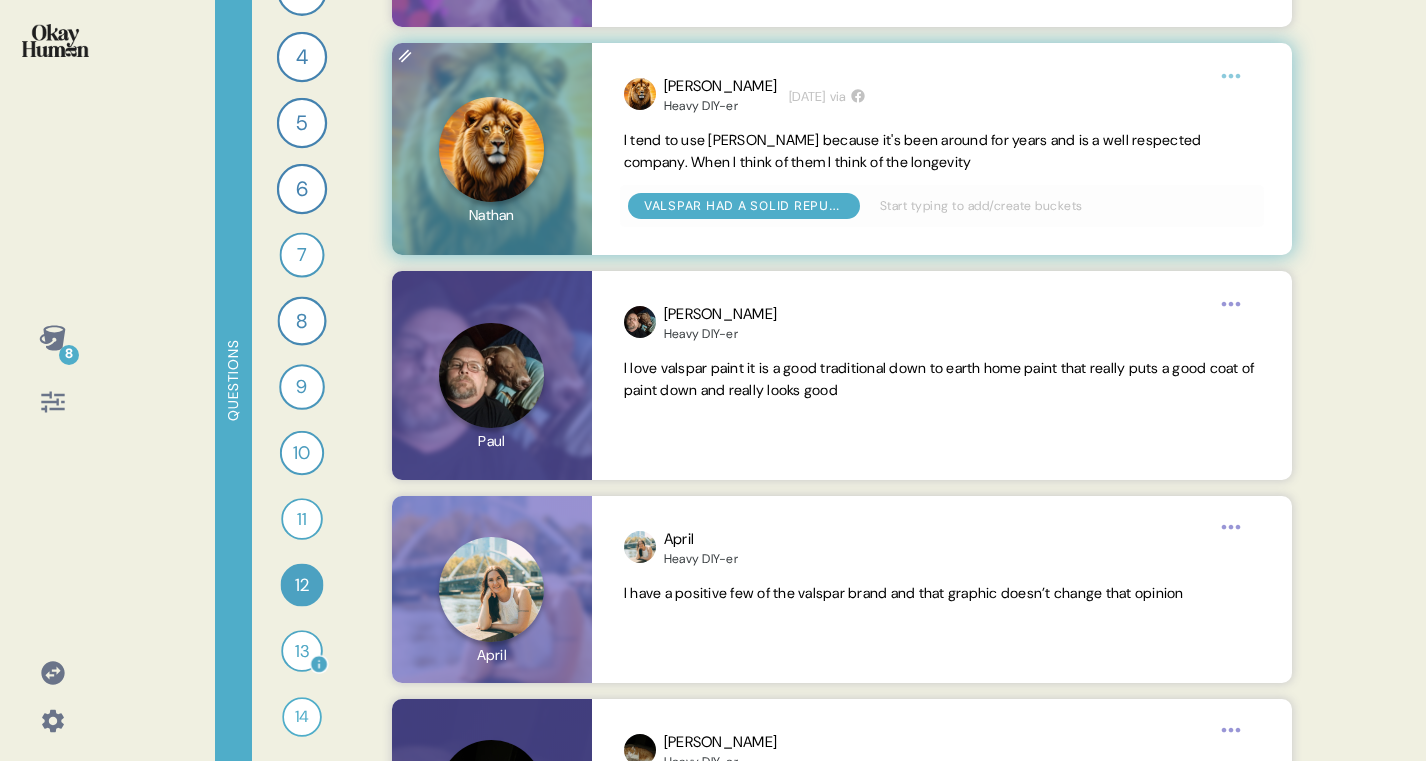 click on "13" at bounding box center (302, 651) 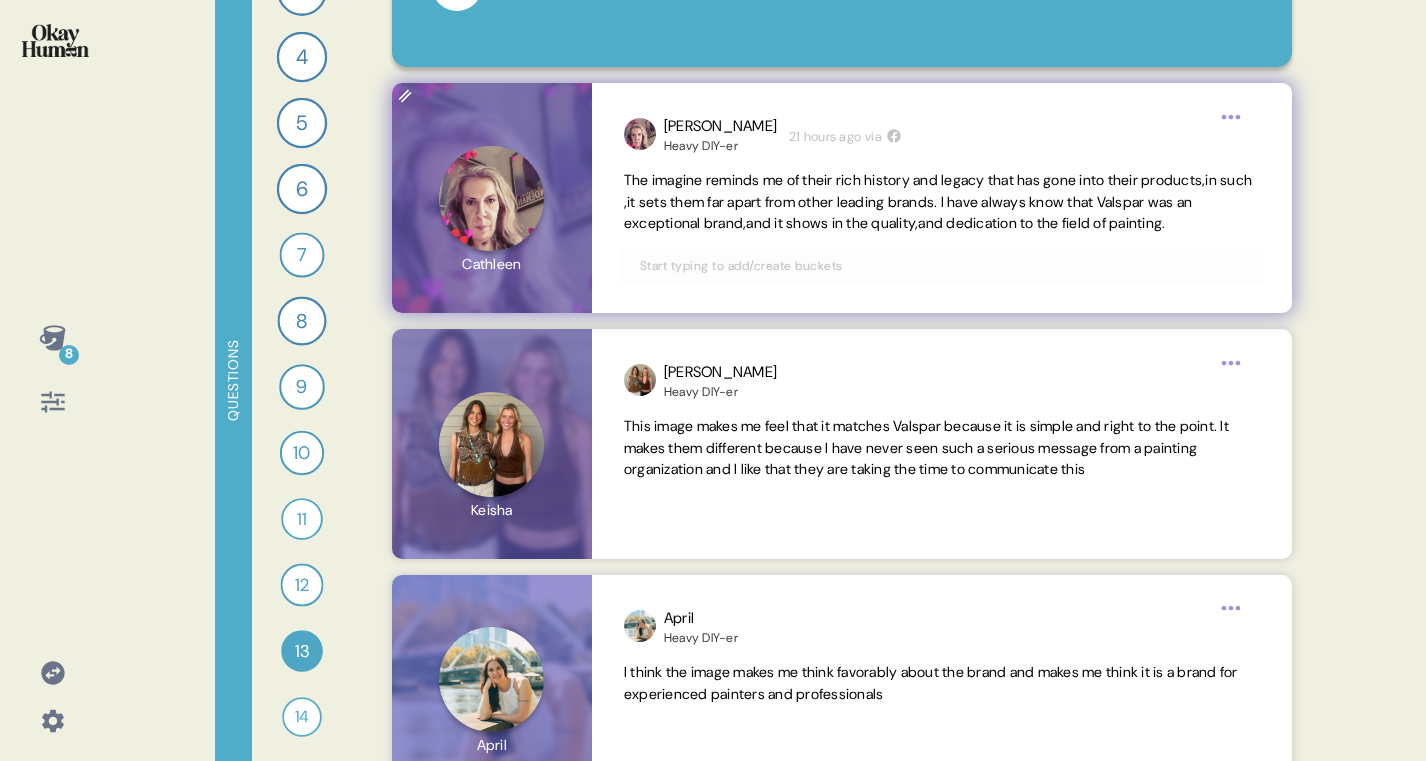 scroll, scrollTop: 269, scrollLeft: 0, axis: vertical 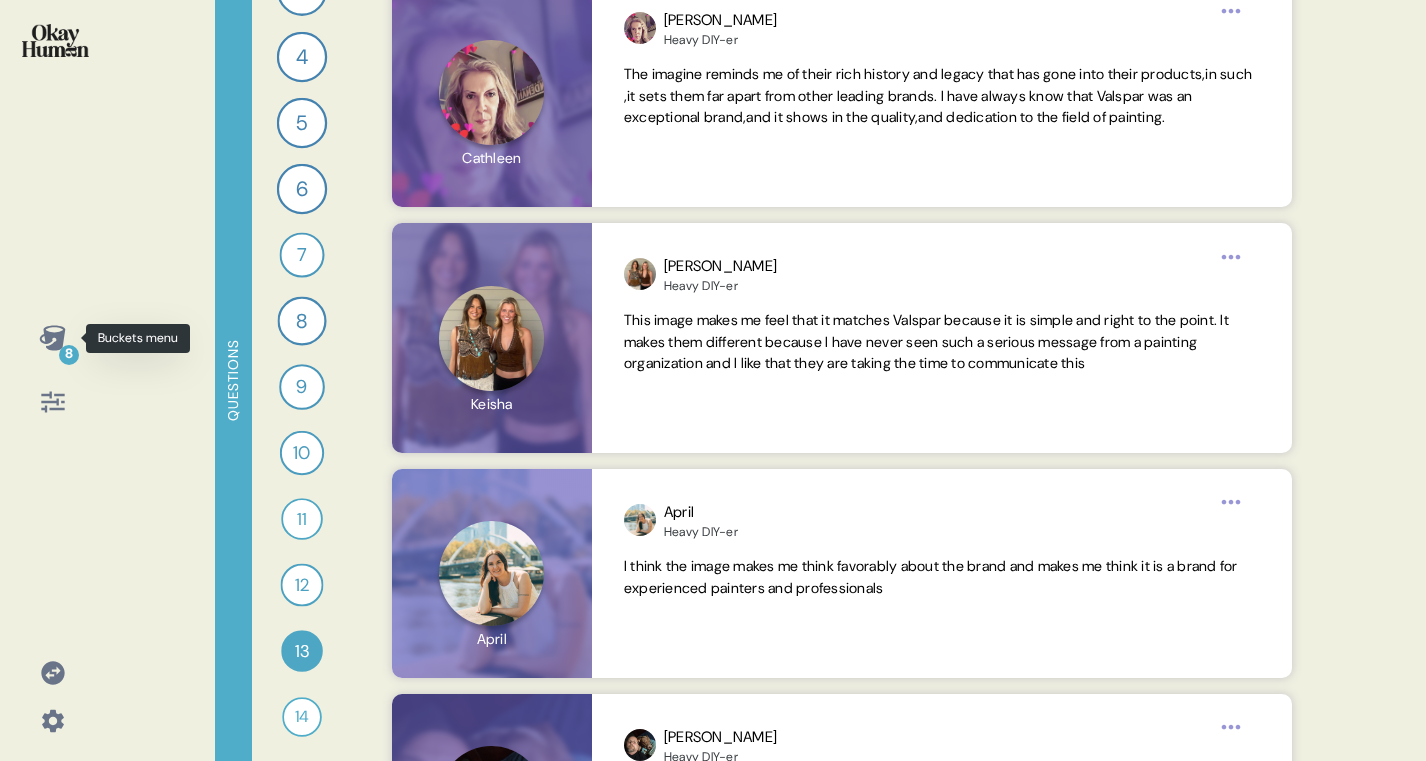click 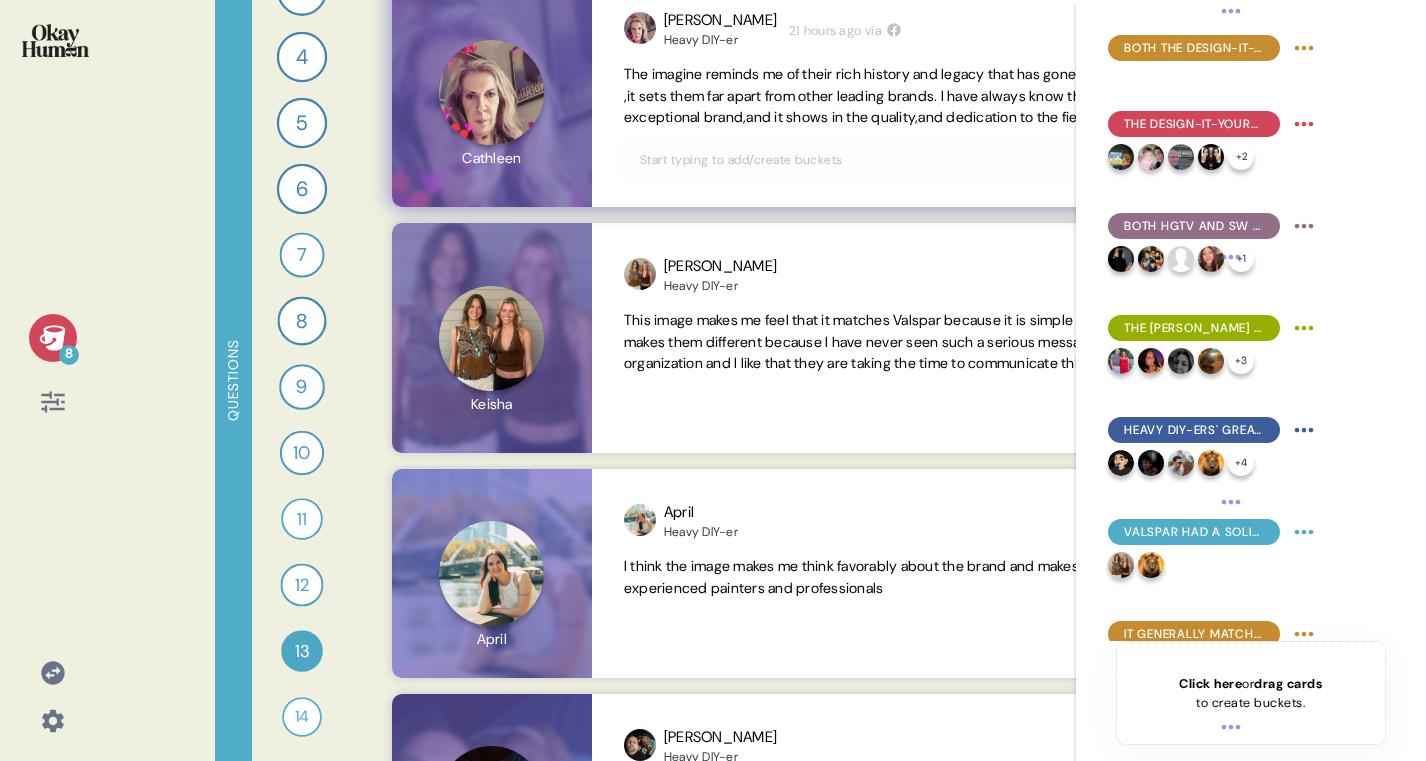 click at bounding box center [942, 160] 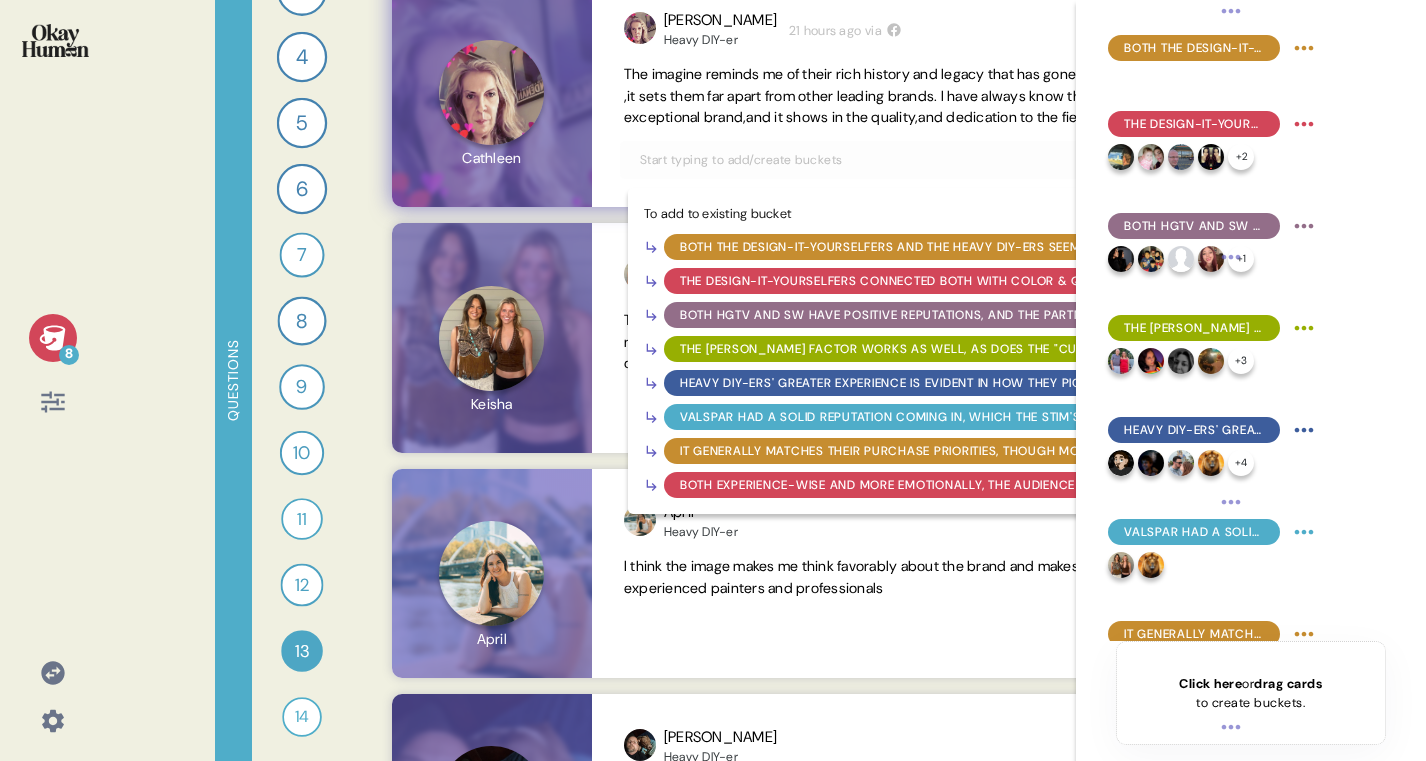 click on "Valspar had a solid reputation coming in, which the stim's emphasis on its long history of excellence amplified." at bounding box center (1065, 417) 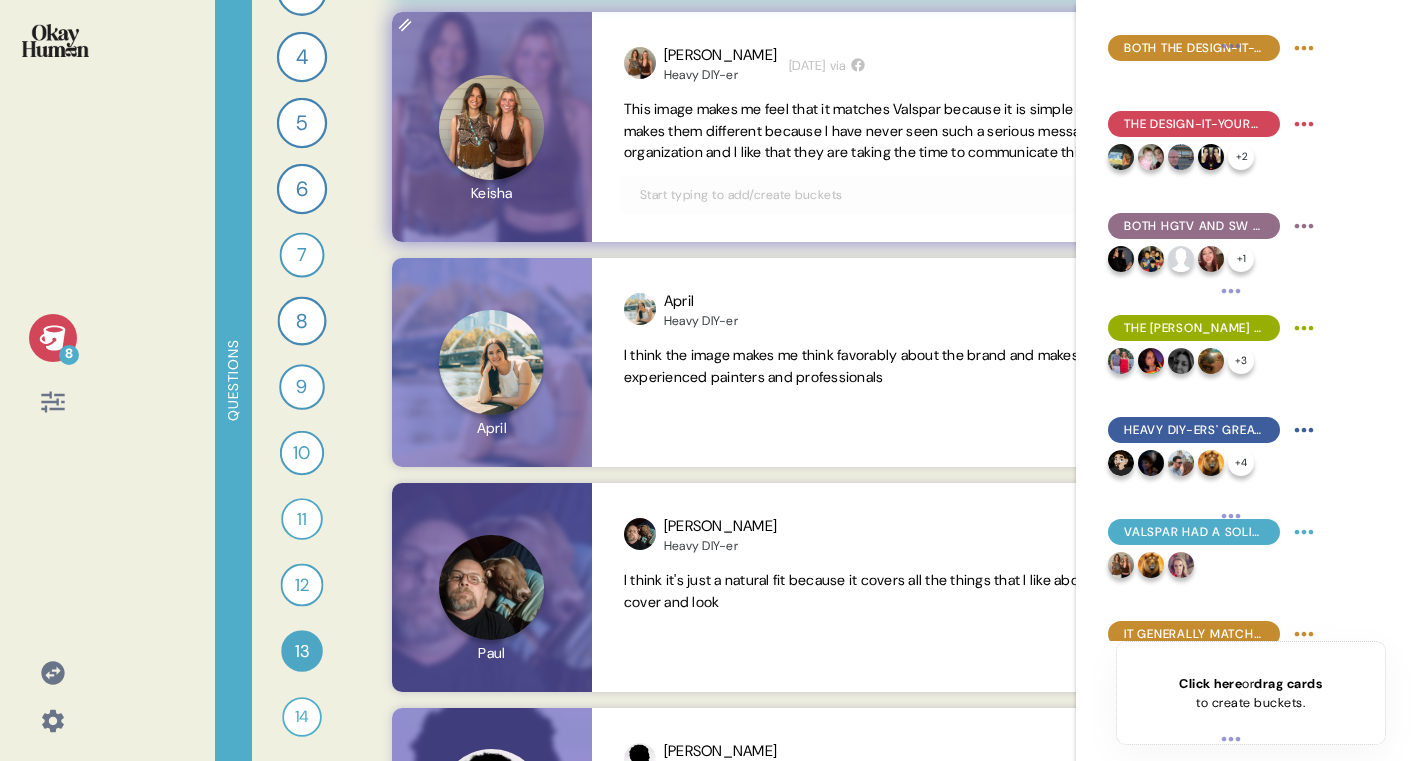 scroll, scrollTop: 577, scrollLeft: 0, axis: vertical 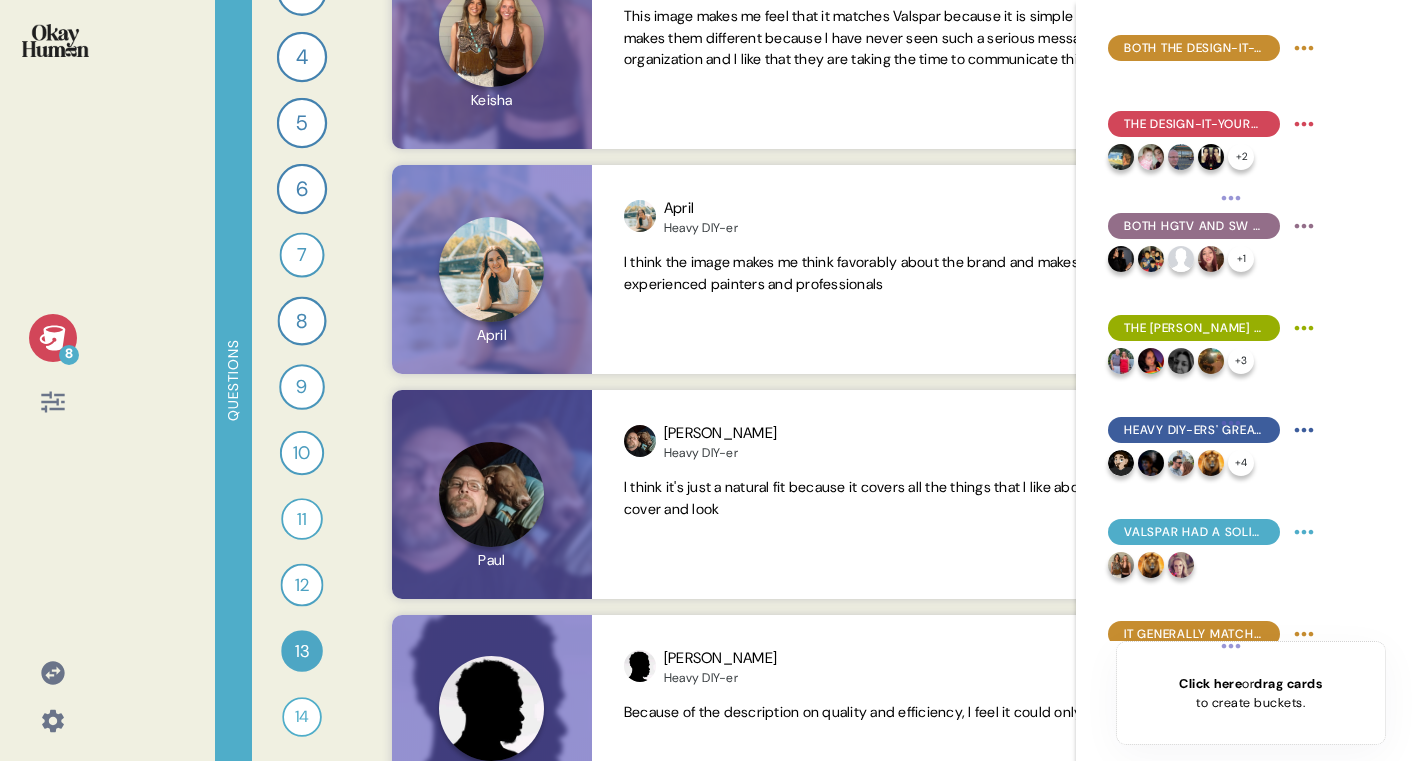 click on "8" at bounding box center (53, 338) 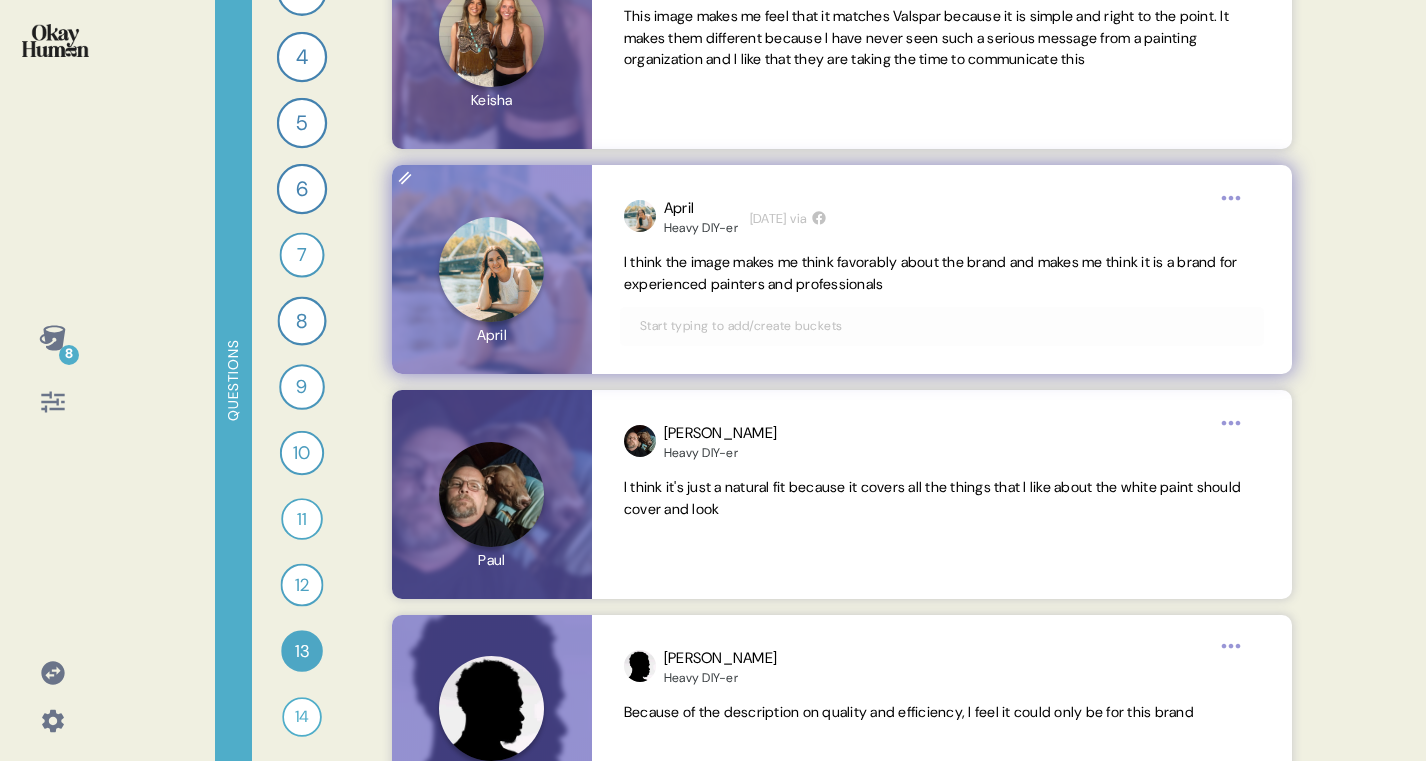 click at bounding box center [942, 326] 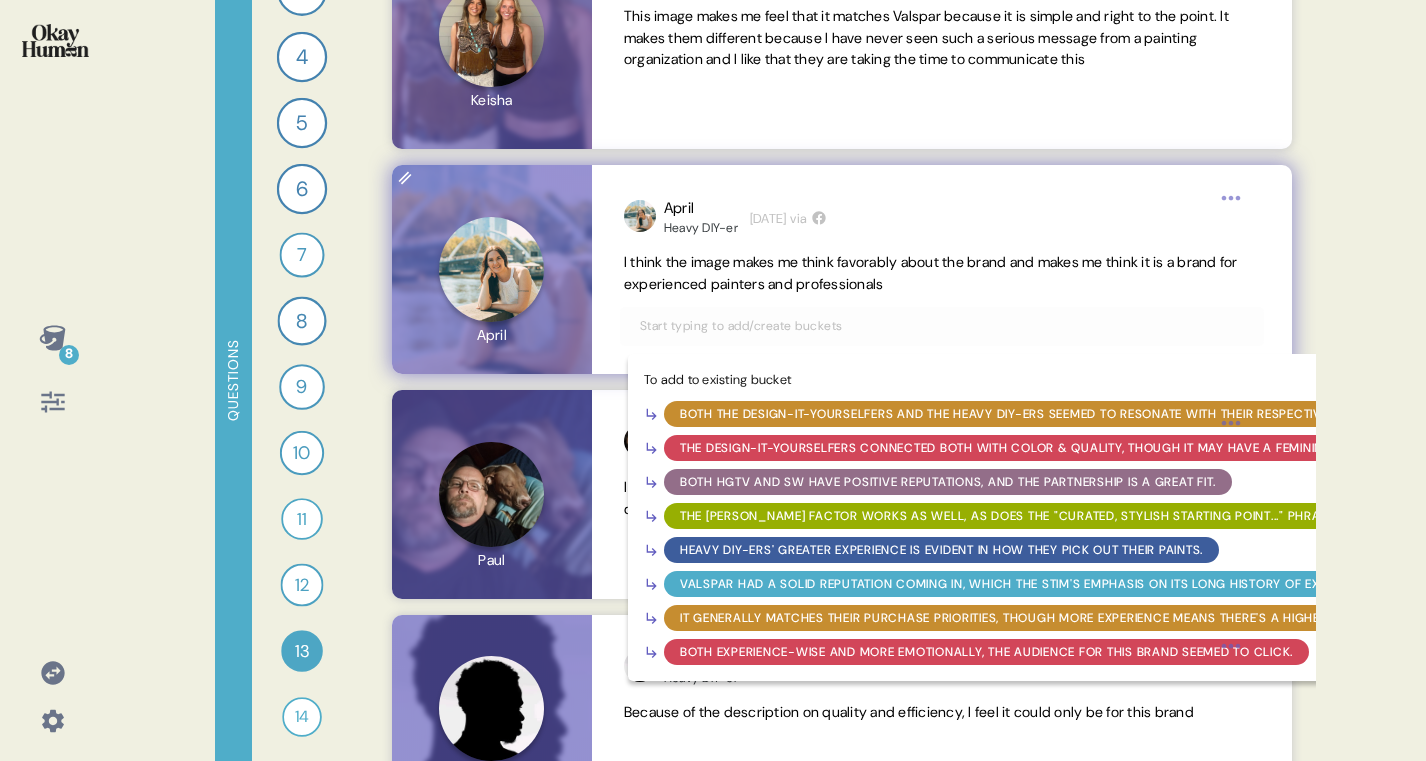 click on "Valspar had a solid reputation coming in, which the stim's emphasis on its long history of excellence amplified." at bounding box center [1065, 584] 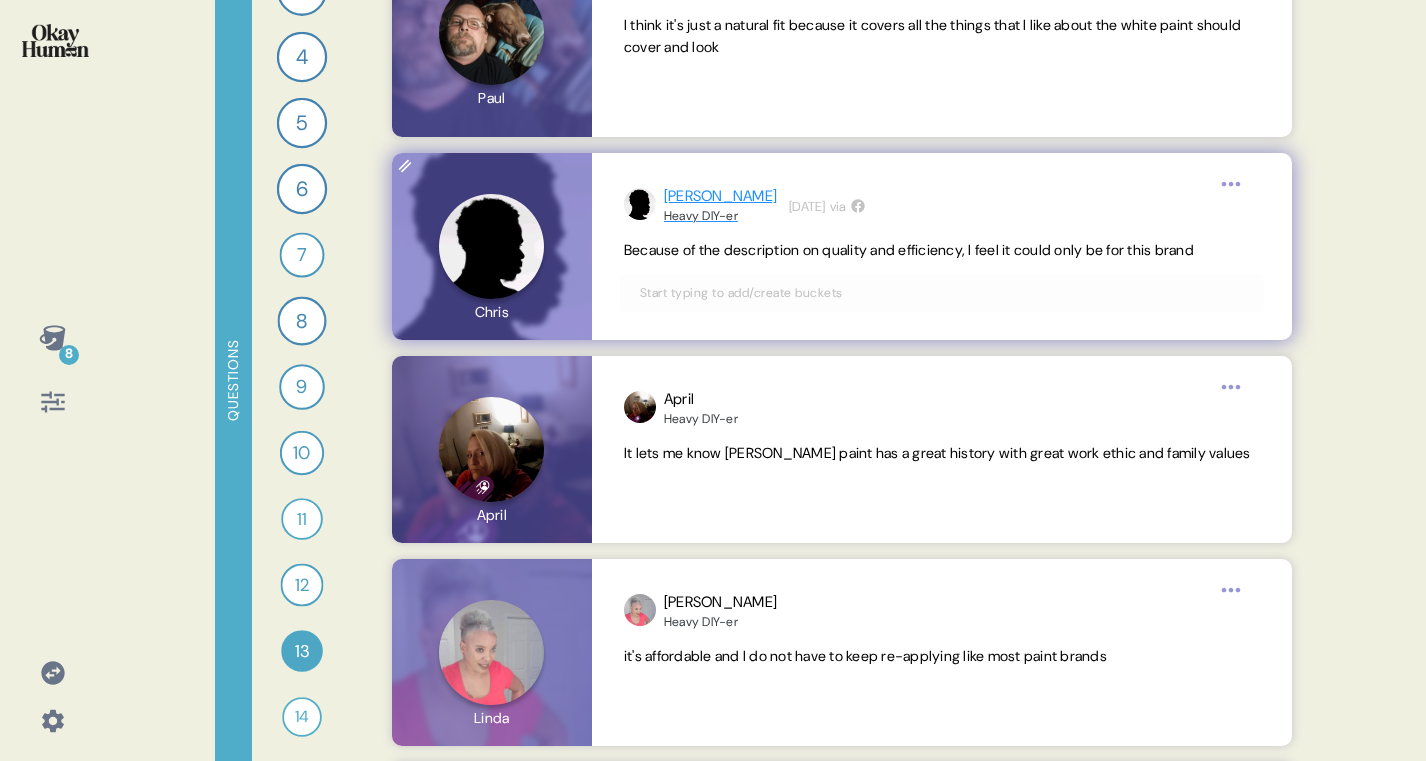 scroll, scrollTop: 1245, scrollLeft: 0, axis: vertical 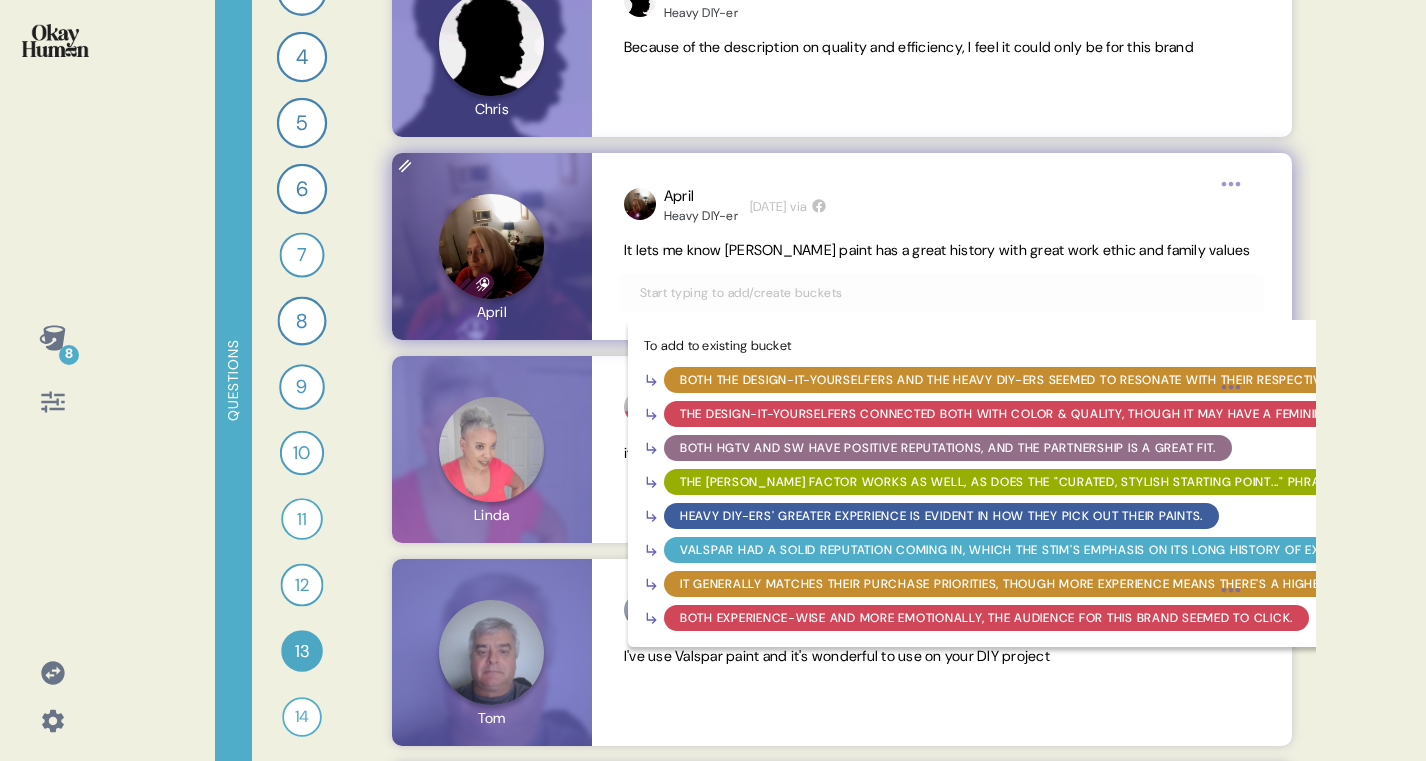 click at bounding box center (942, 293) 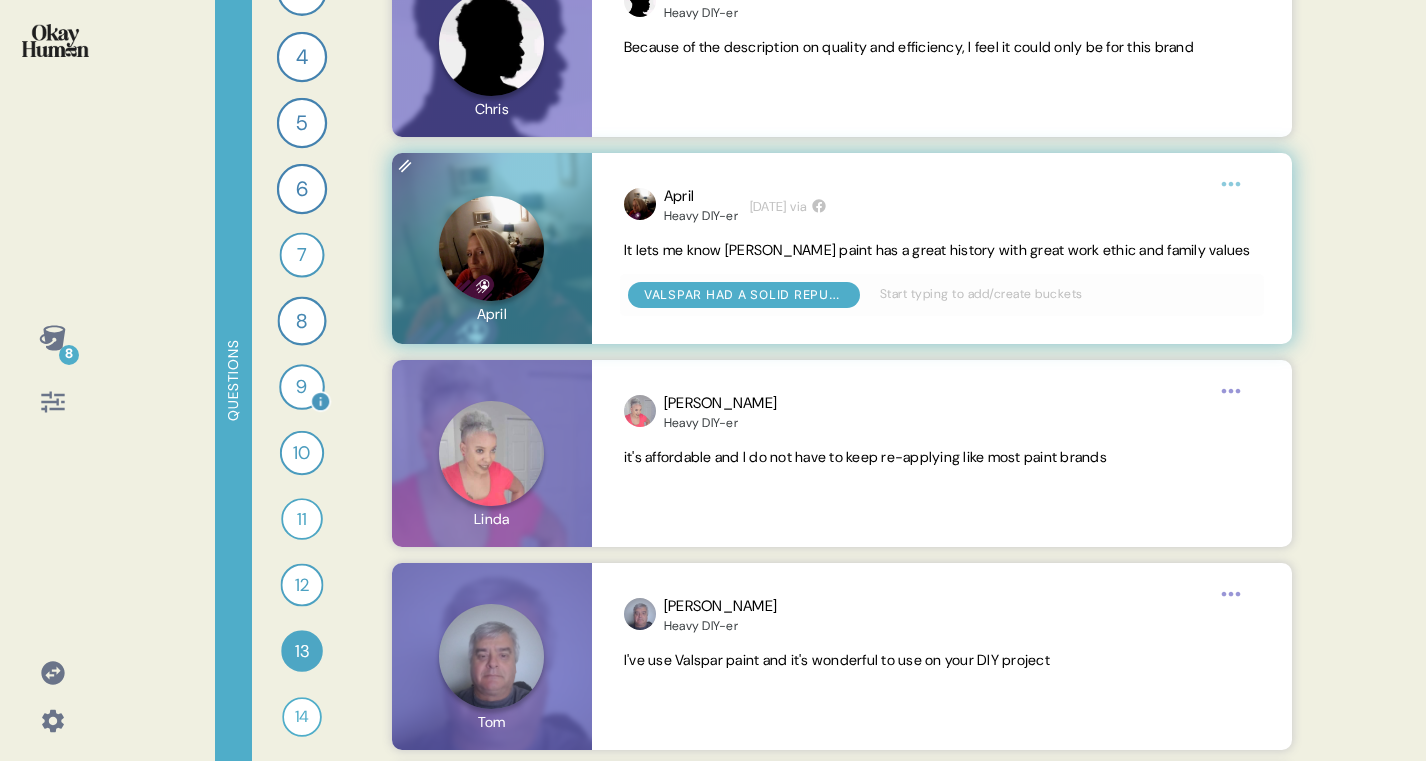click on "9" at bounding box center [302, 387] 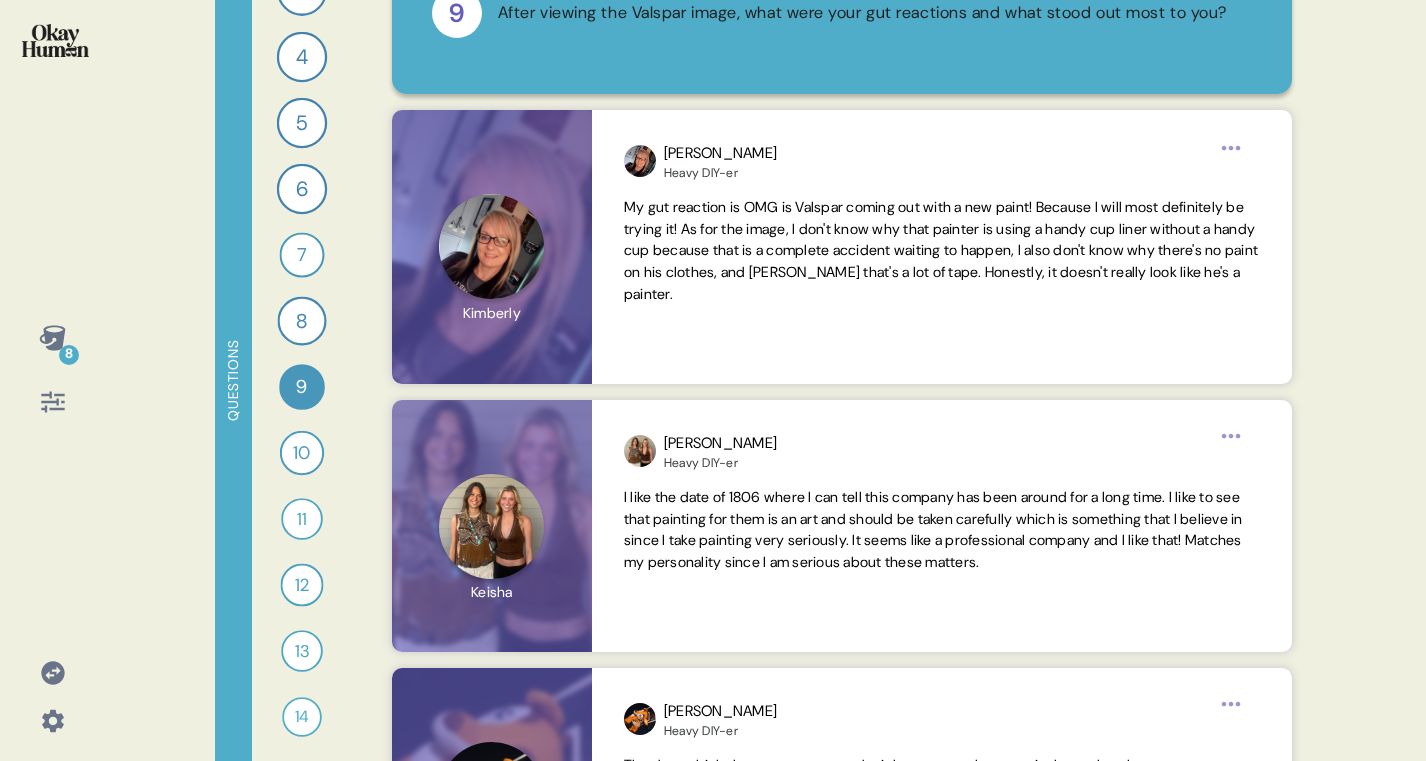 scroll, scrollTop: 152, scrollLeft: 0, axis: vertical 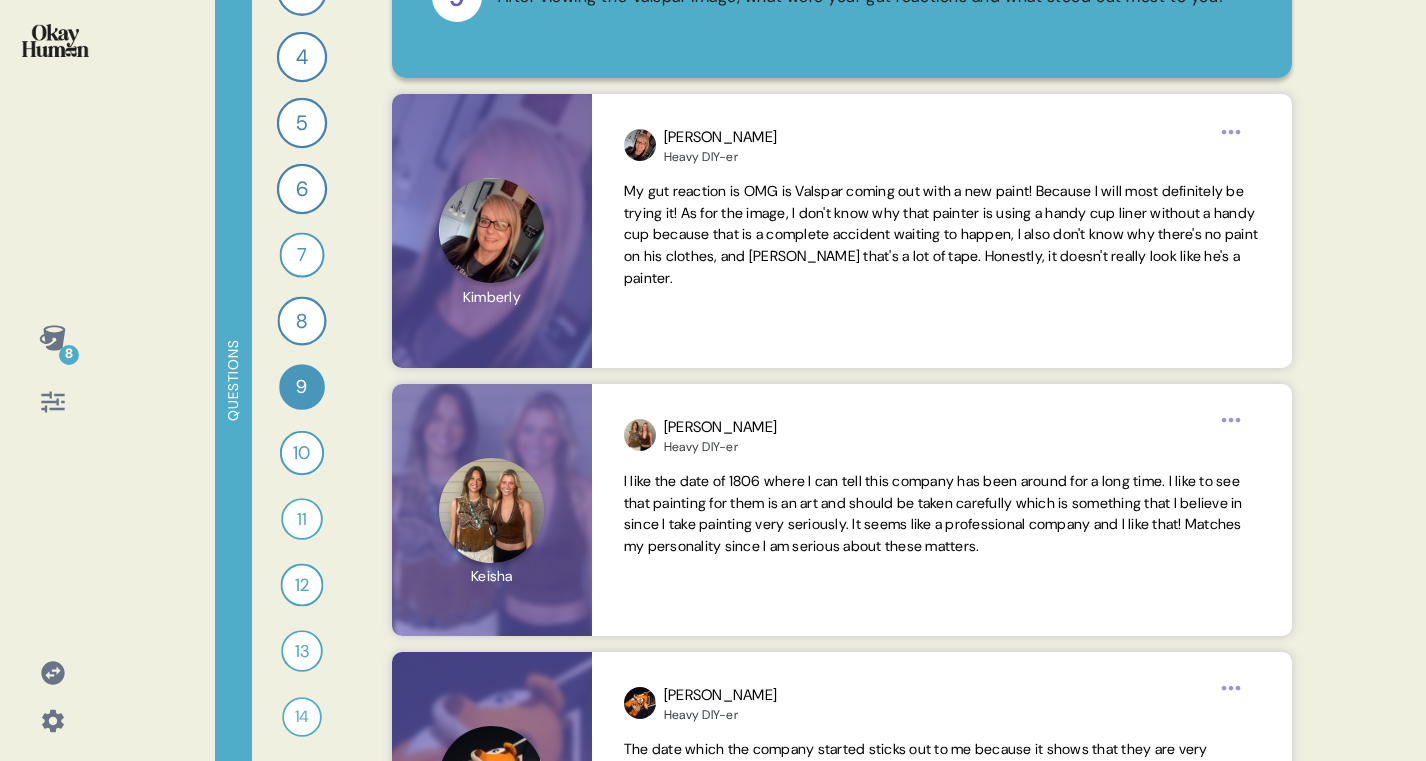 click 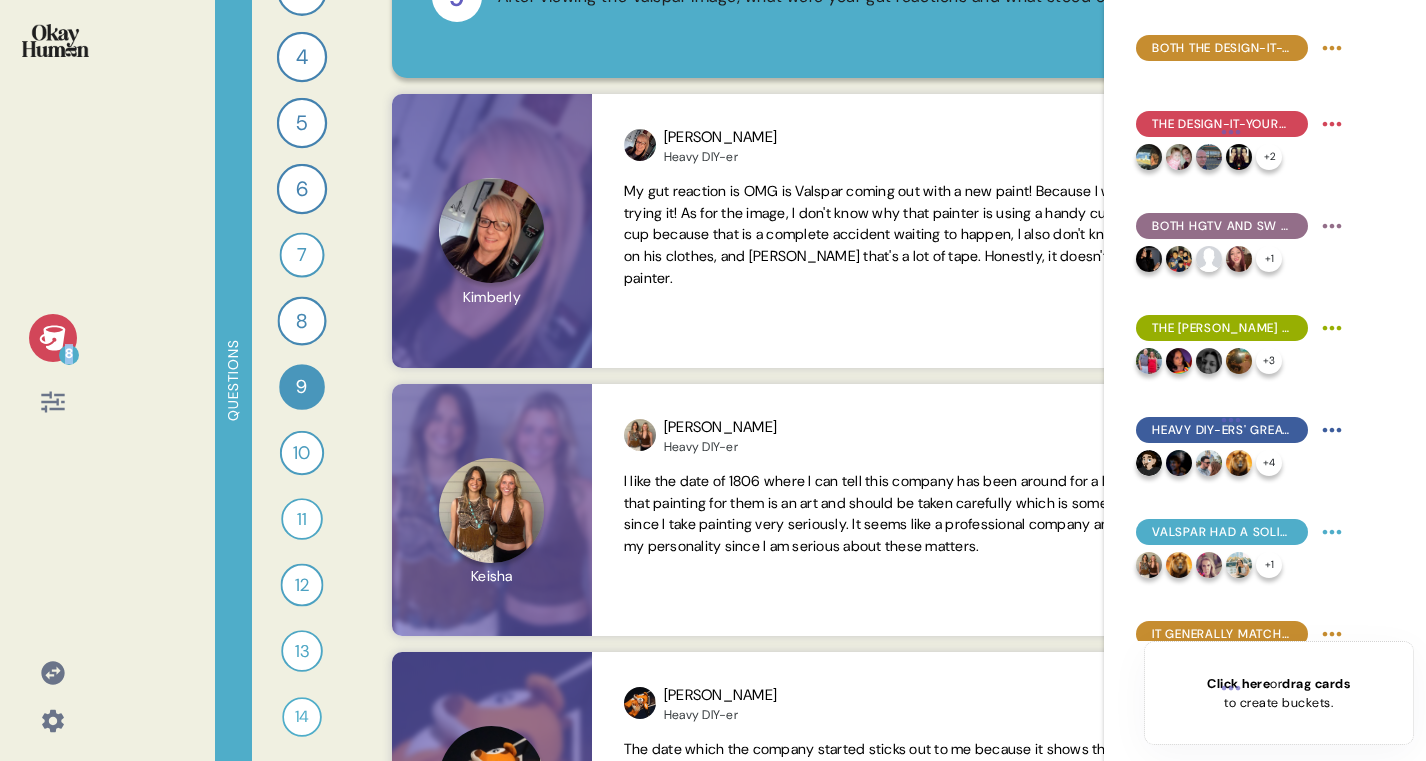 click 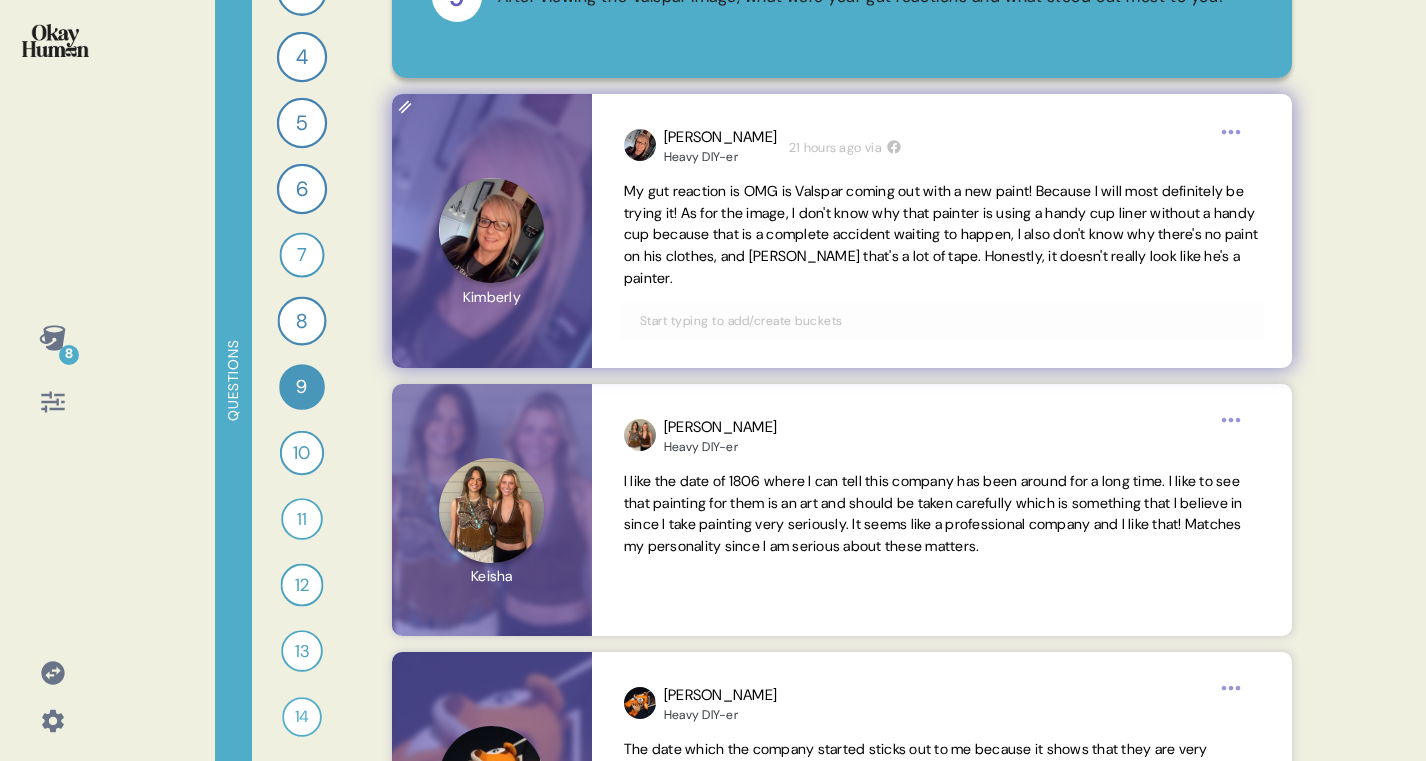 click at bounding box center [942, 321] 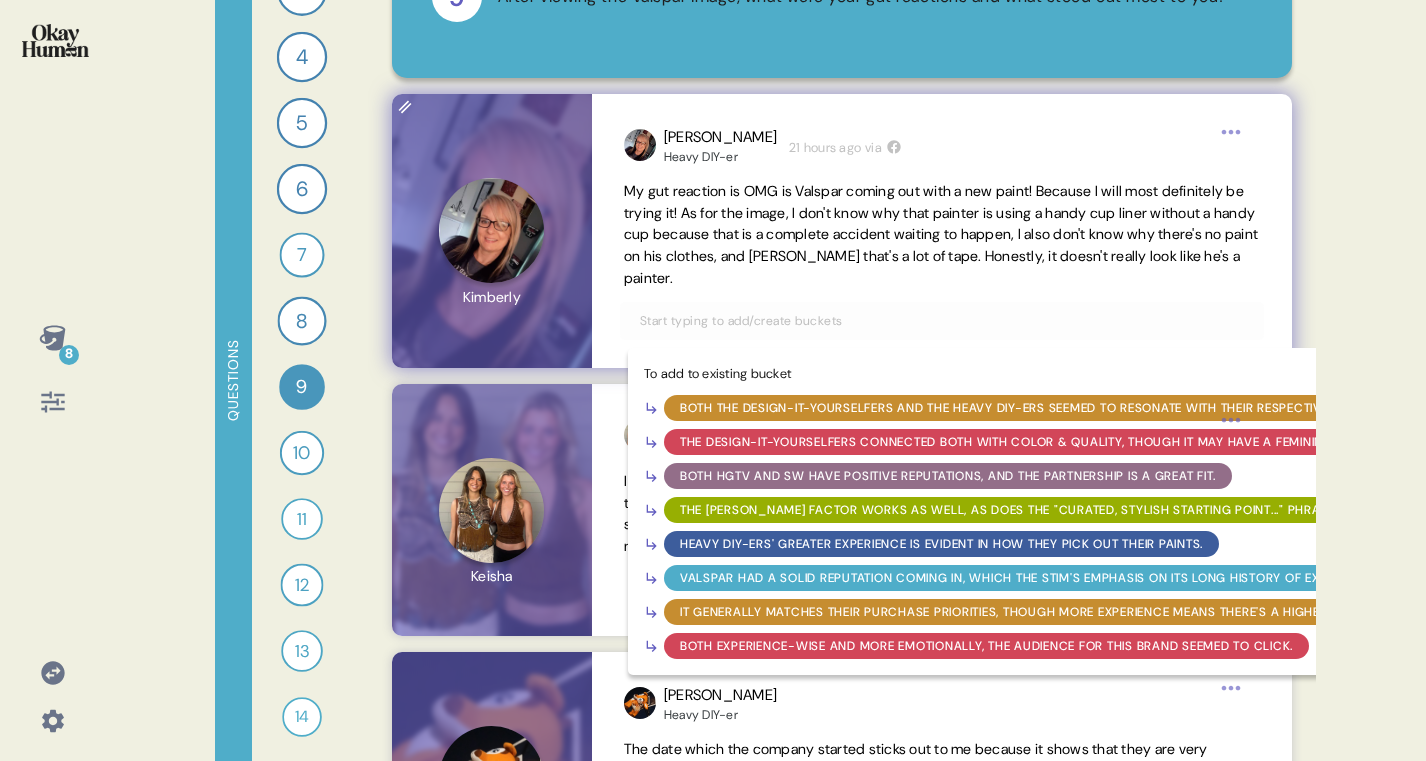 click on "It generally matches their purchase priorities, though more experience means there's a higher bar to clear." at bounding box center (1051, 612) 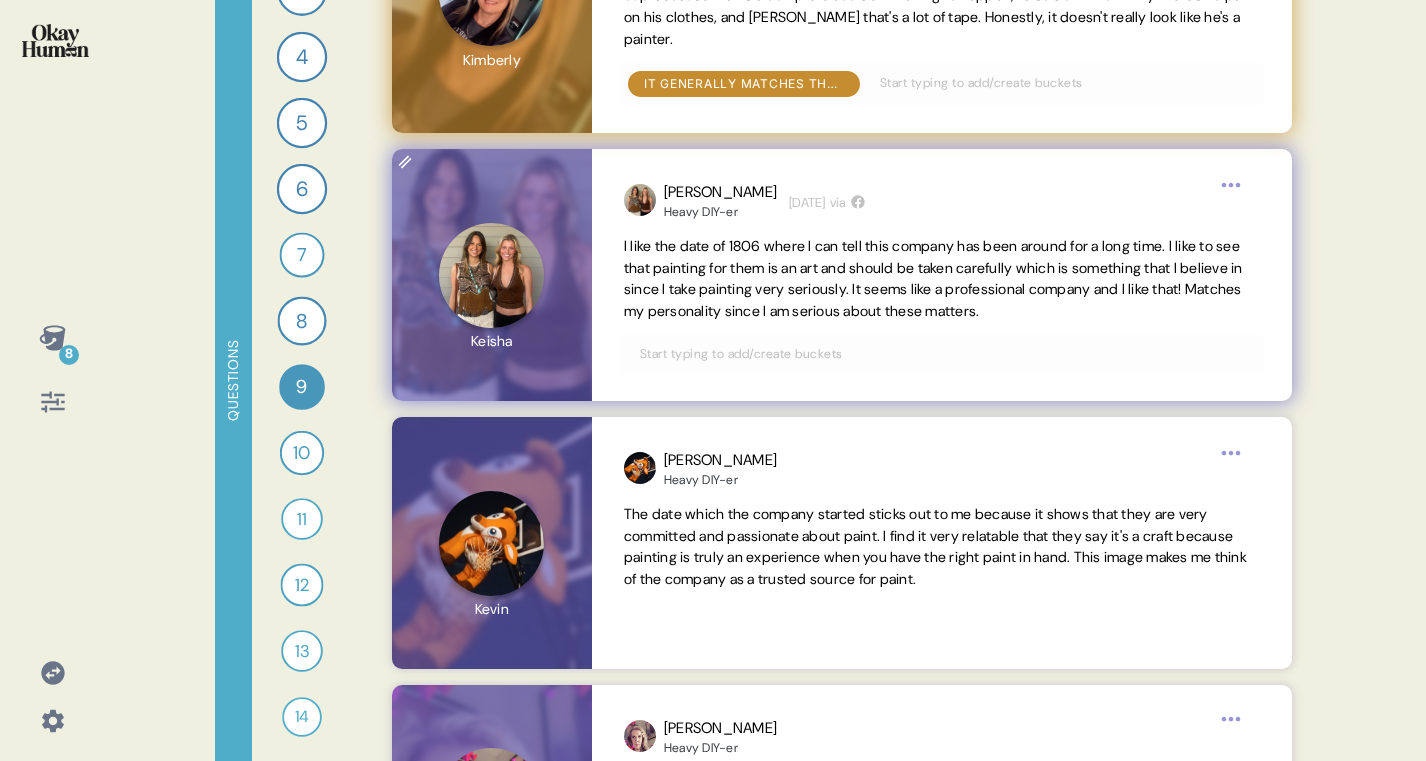 scroll, scrollTop: 418, scrollLeft: 0, axis: vertical 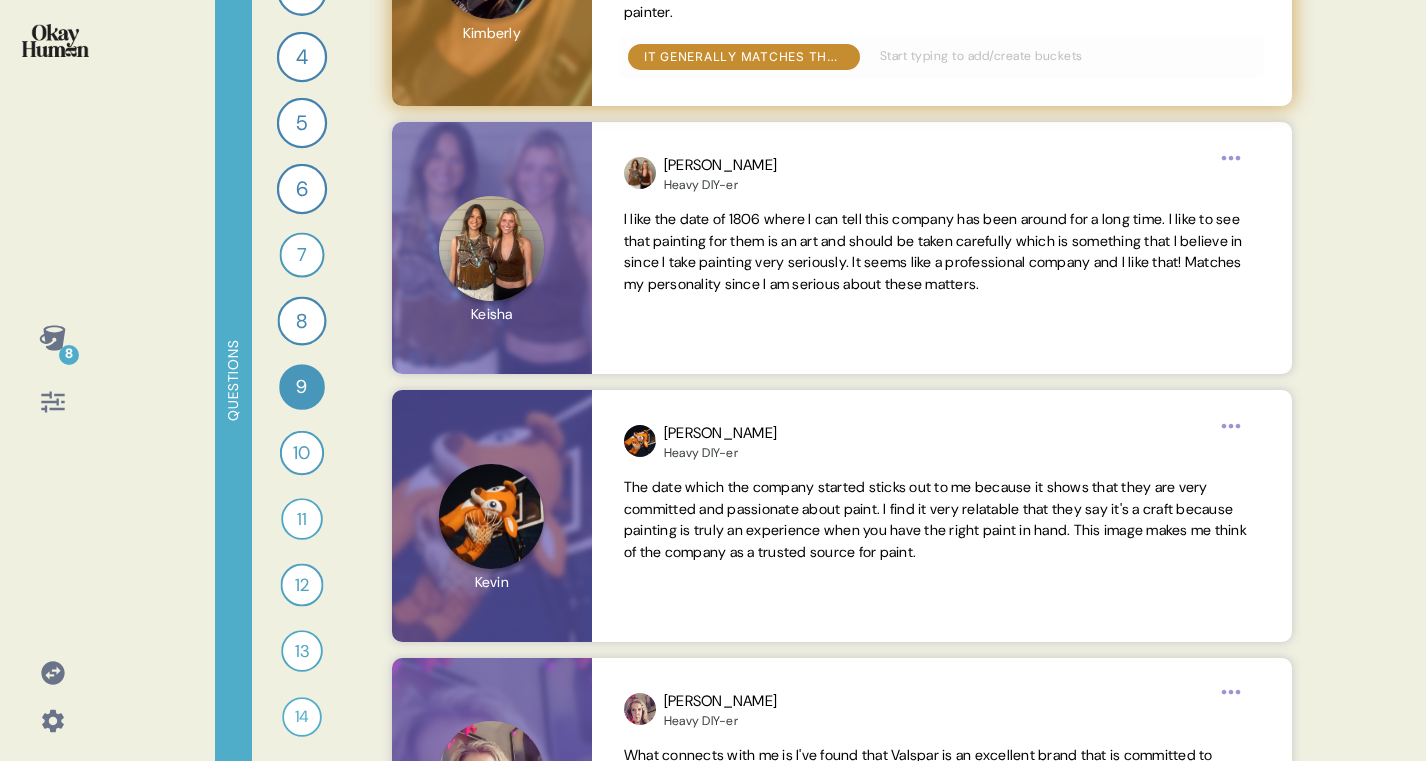 click 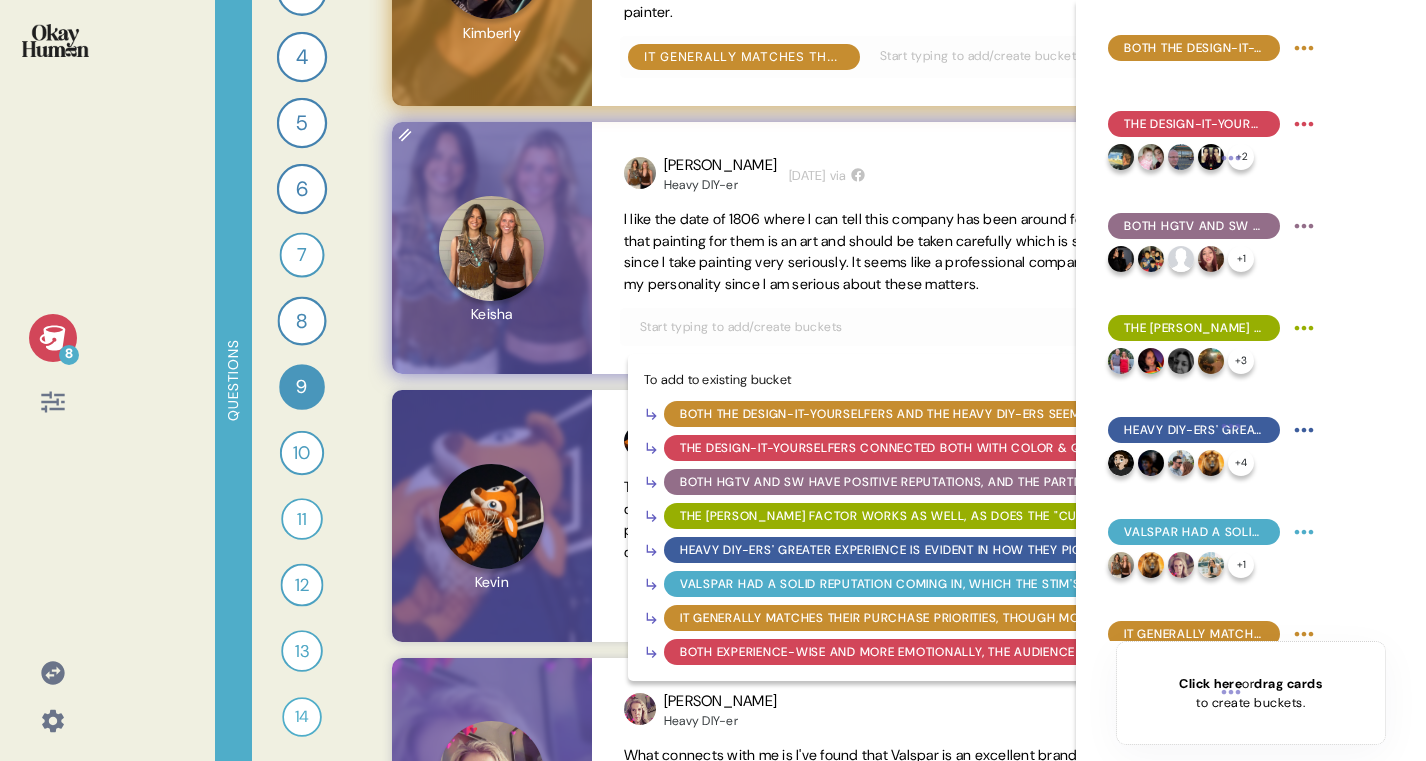 click at bounding box center [942, 327] 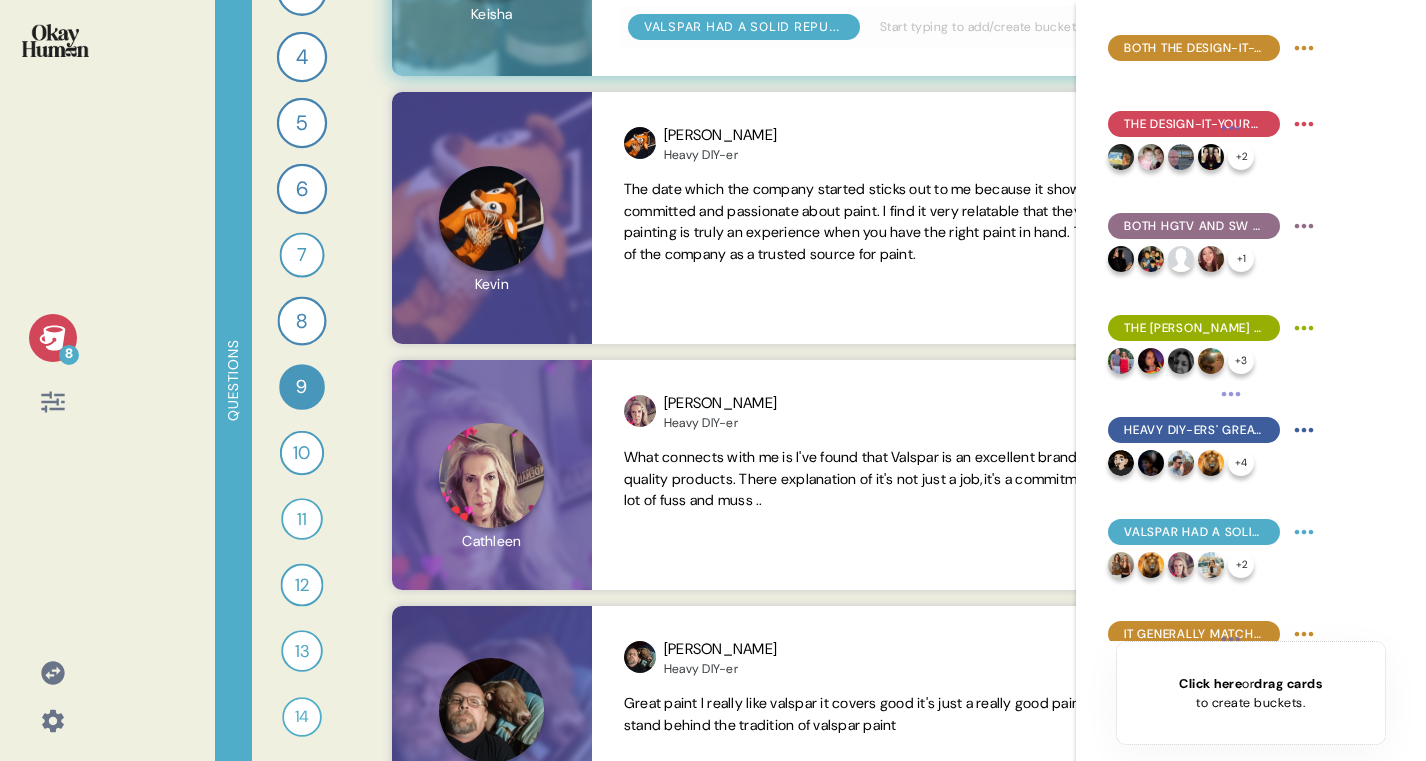scroll, scrollTop: 792, scrollLeft: 0, axis: vertical 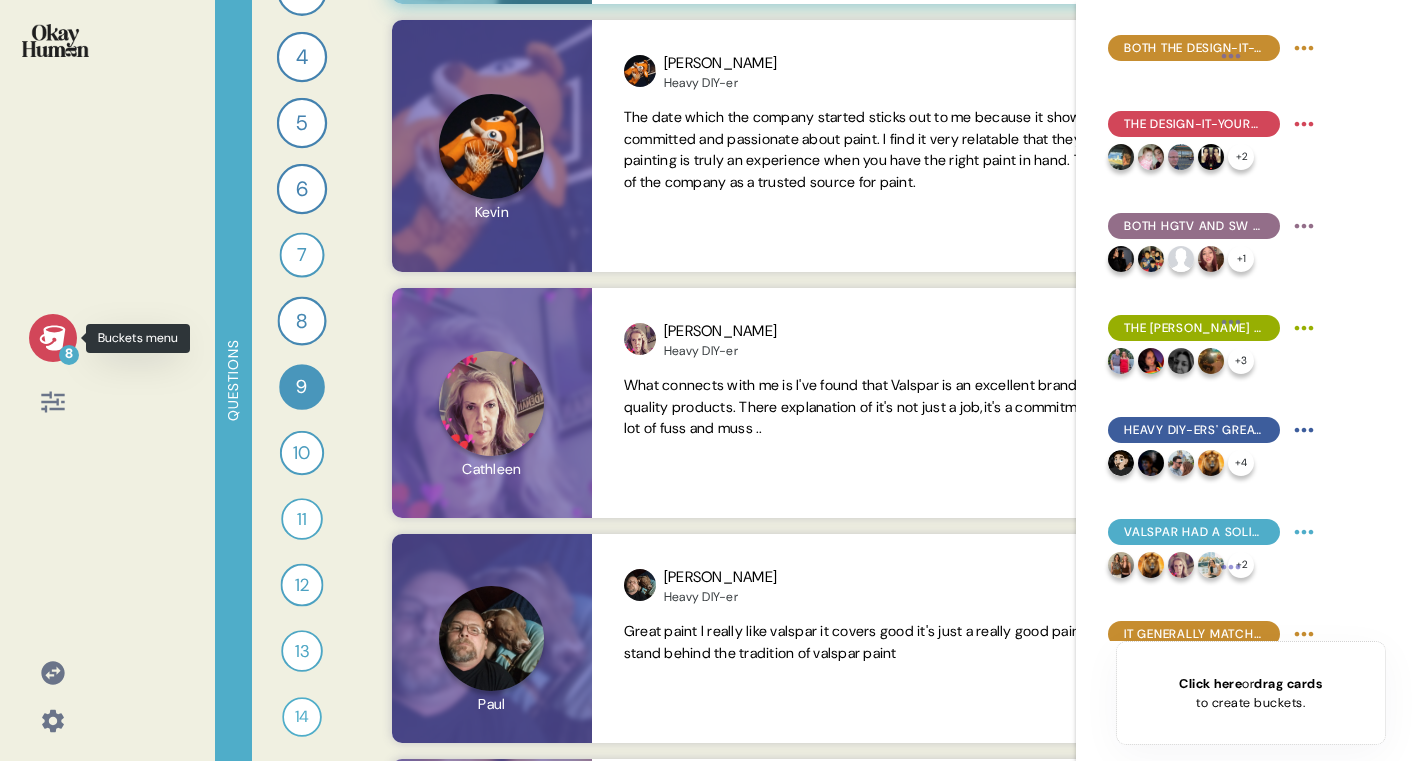 click on "8" at bounding box center (53, 338) 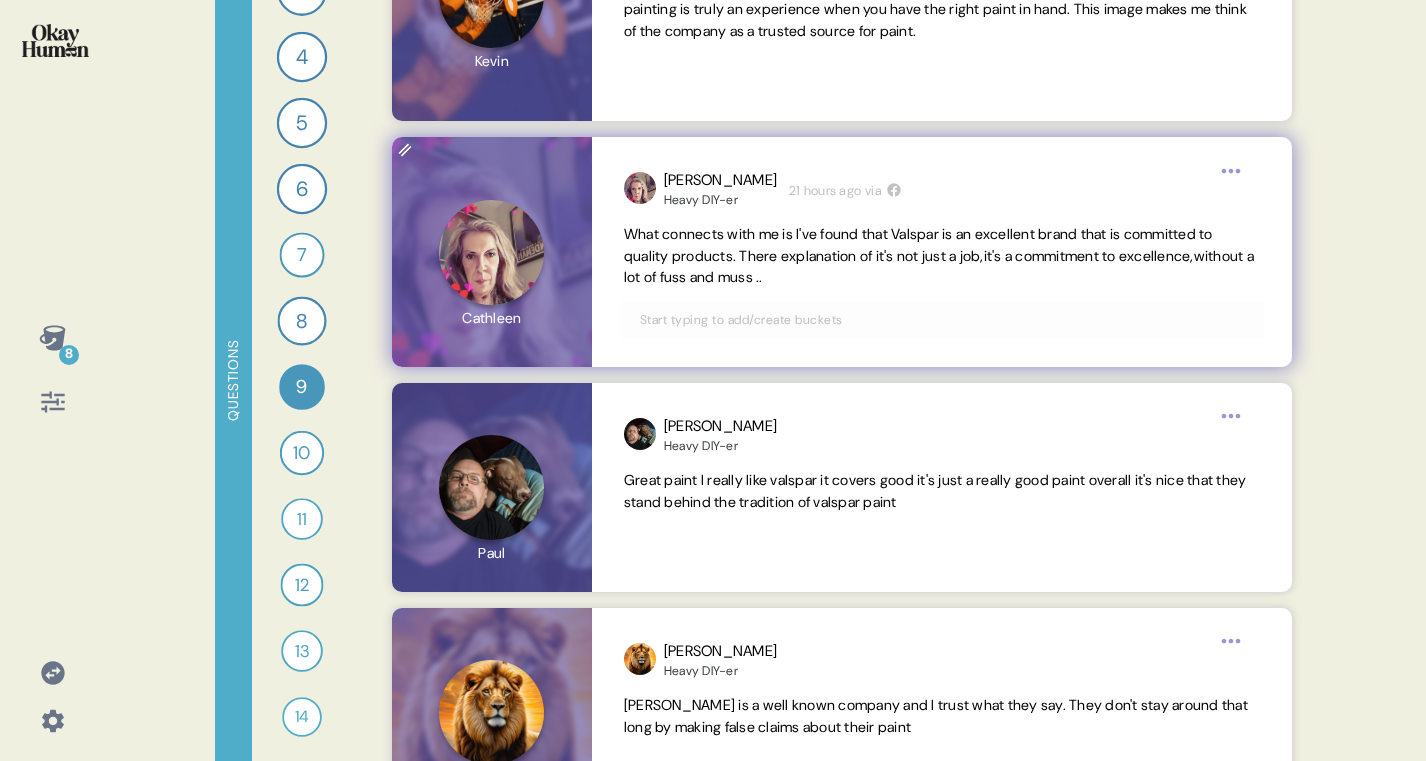 scroll, scrollTop: 964, scrollLeft: 0, axis: vertical 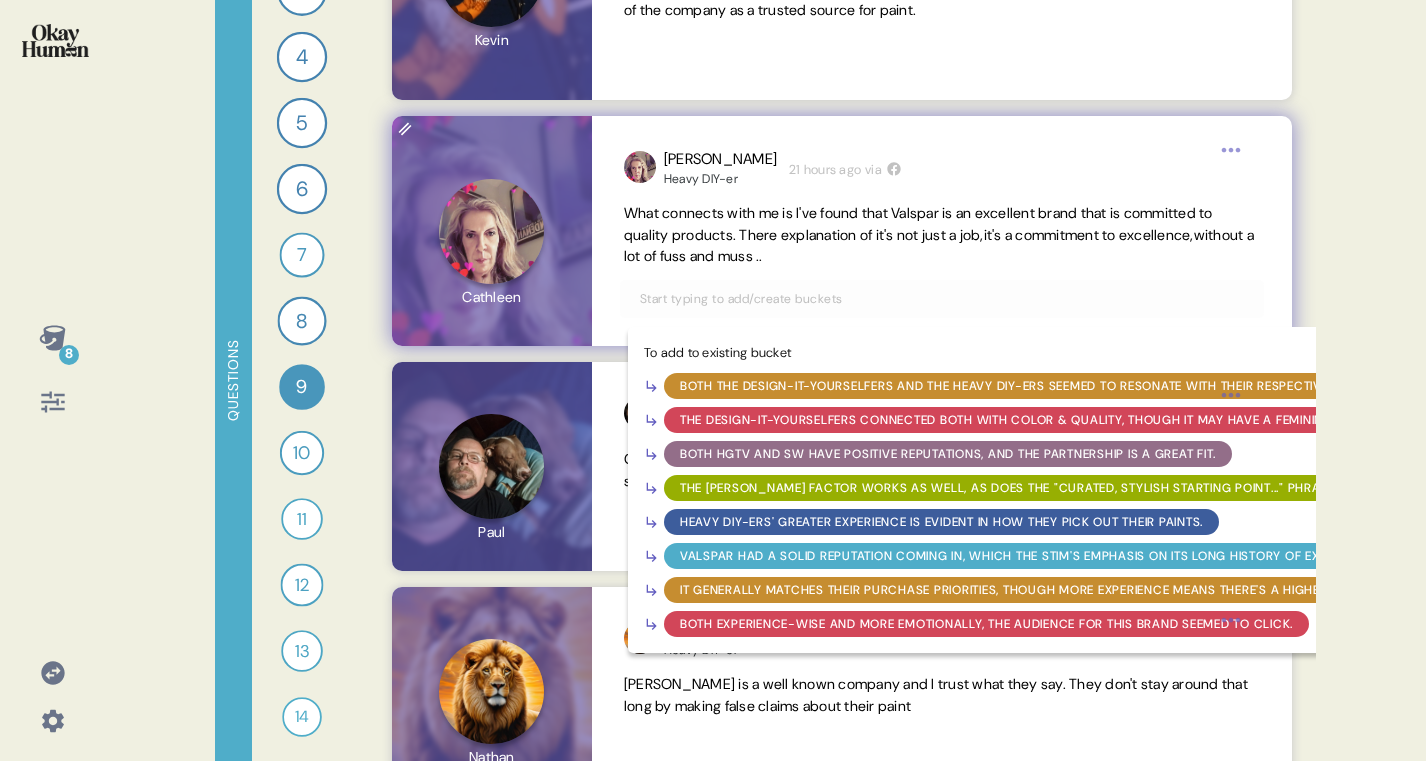 click at bounding box center (942, 299) 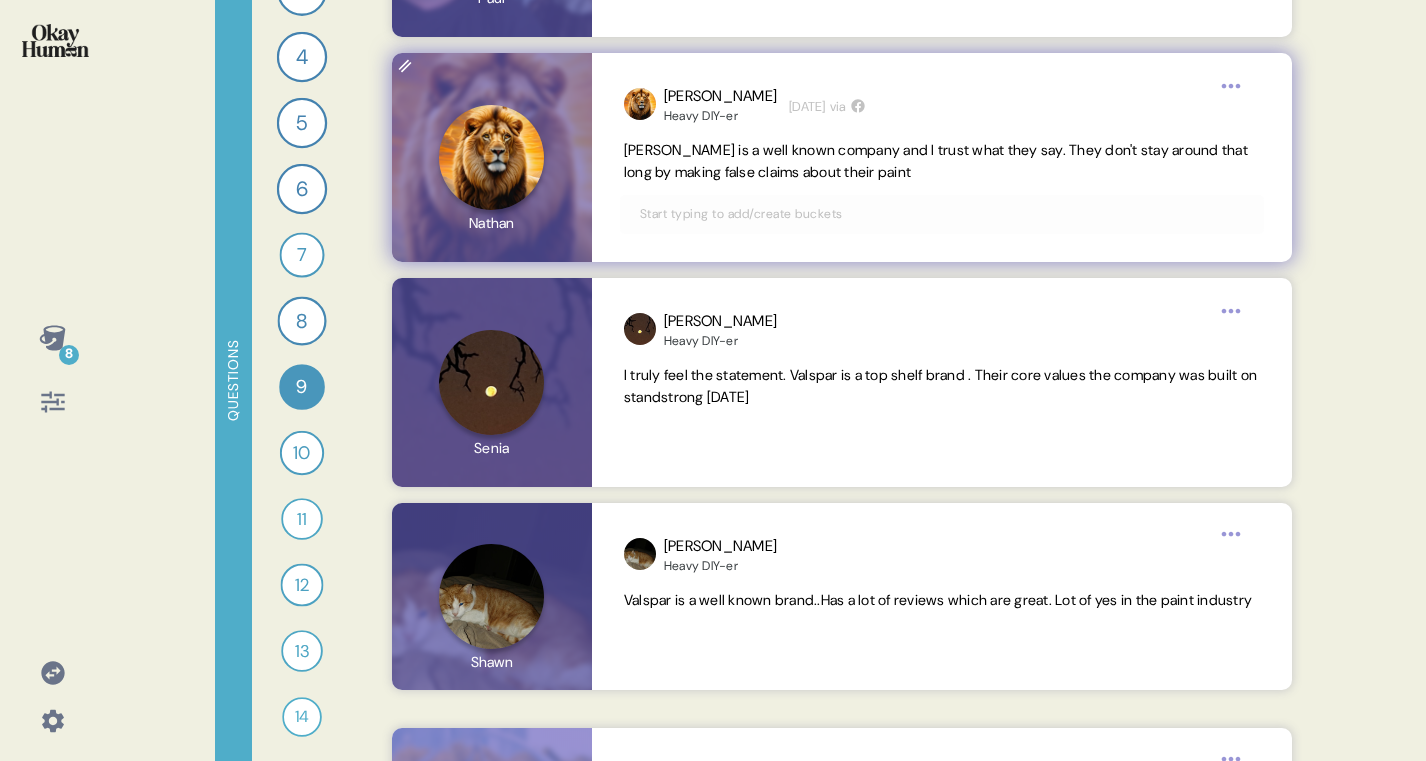 scroll, scrollTop: 1596, scrollLeft: 0, axis: vertical 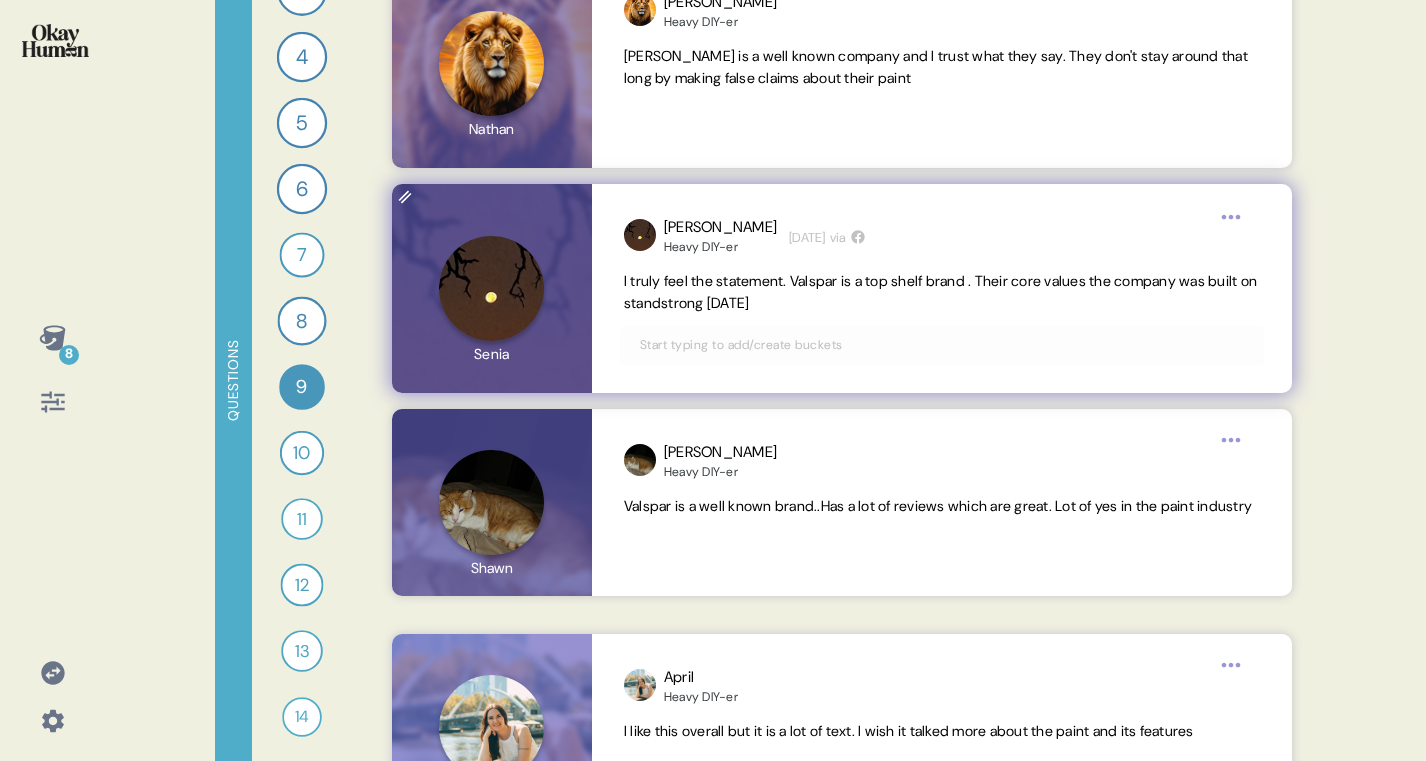 click at bounding box center [942, 345] 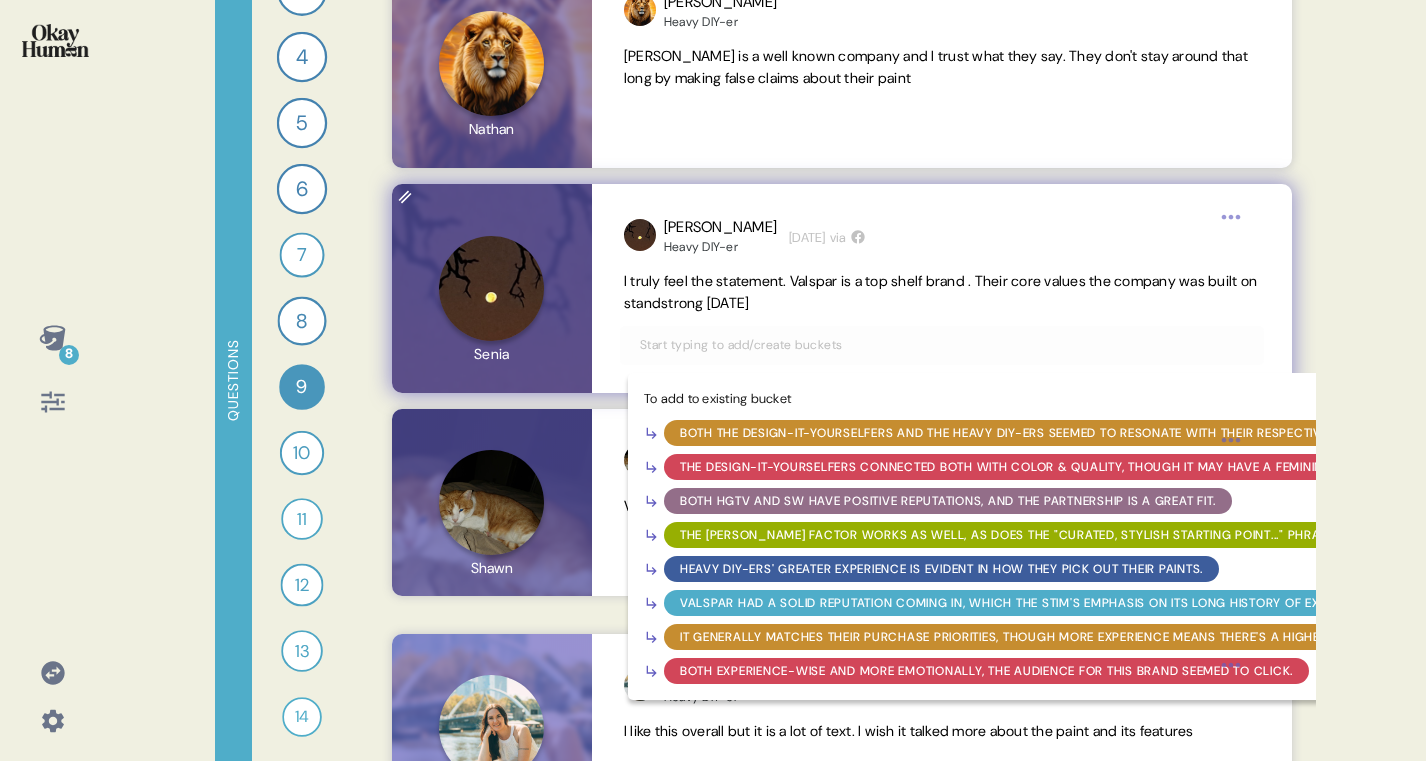 click on "Valspar had a solid reputation coming in, which the stim's emphasis on its long history of excellence amplified." at bounding box center [1065, 603] 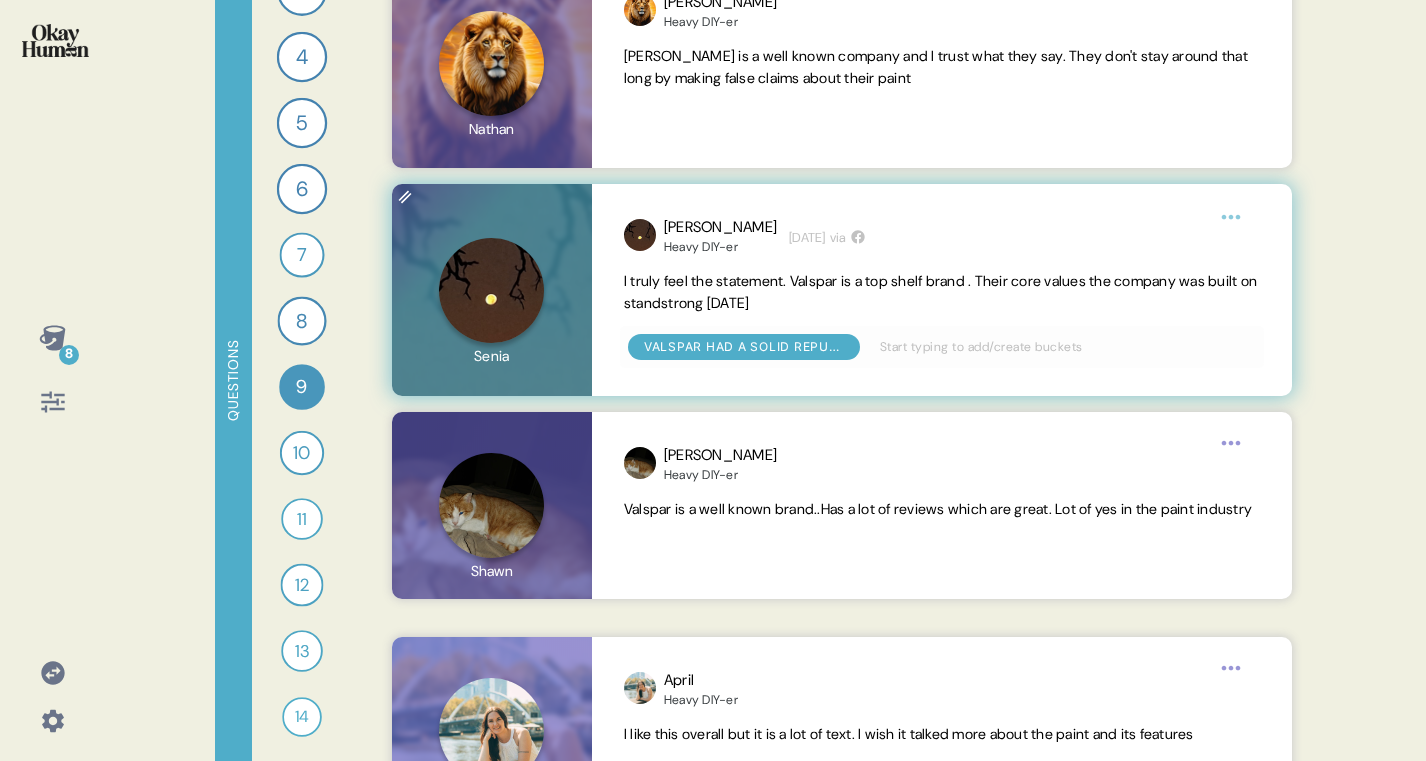 click 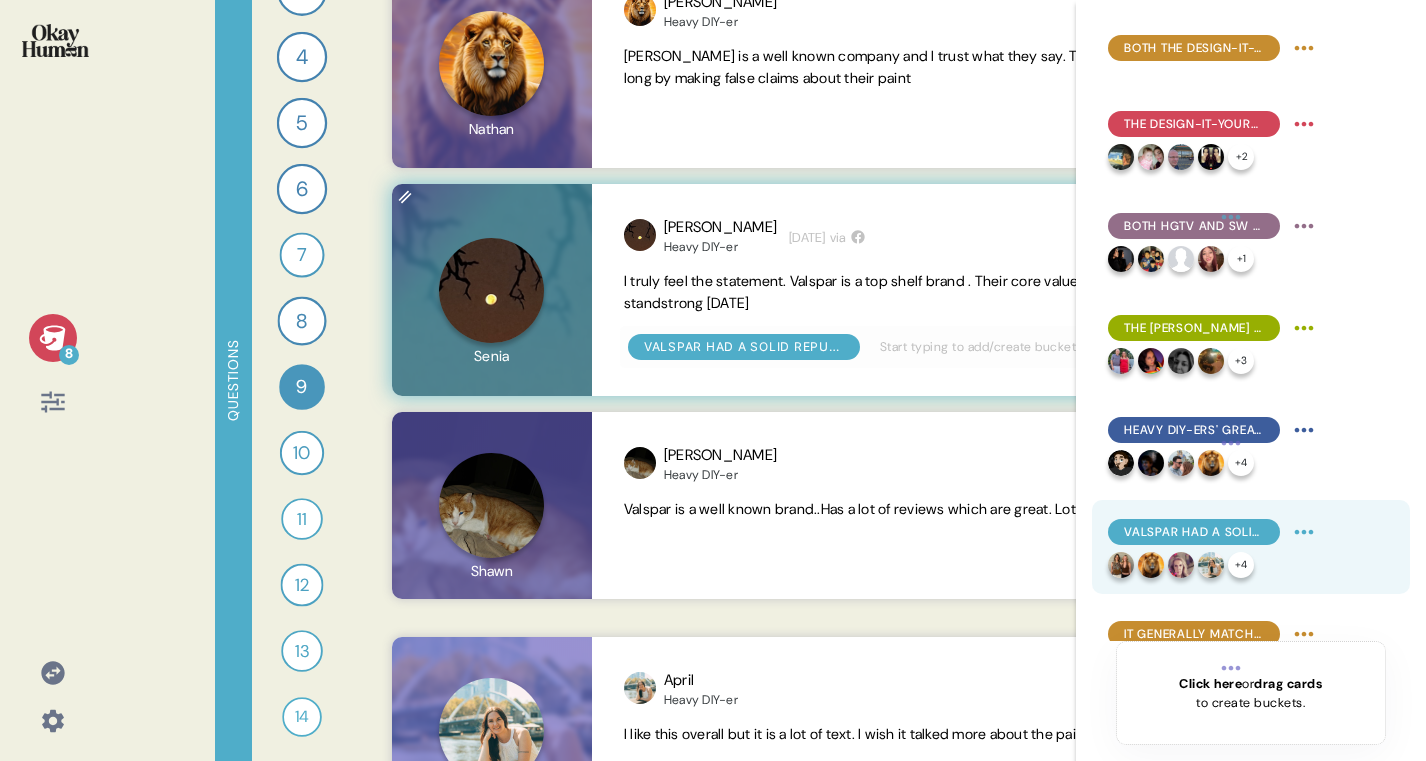 scroll, scrollTop: 131, scrollLeft: 0, axis: vertical 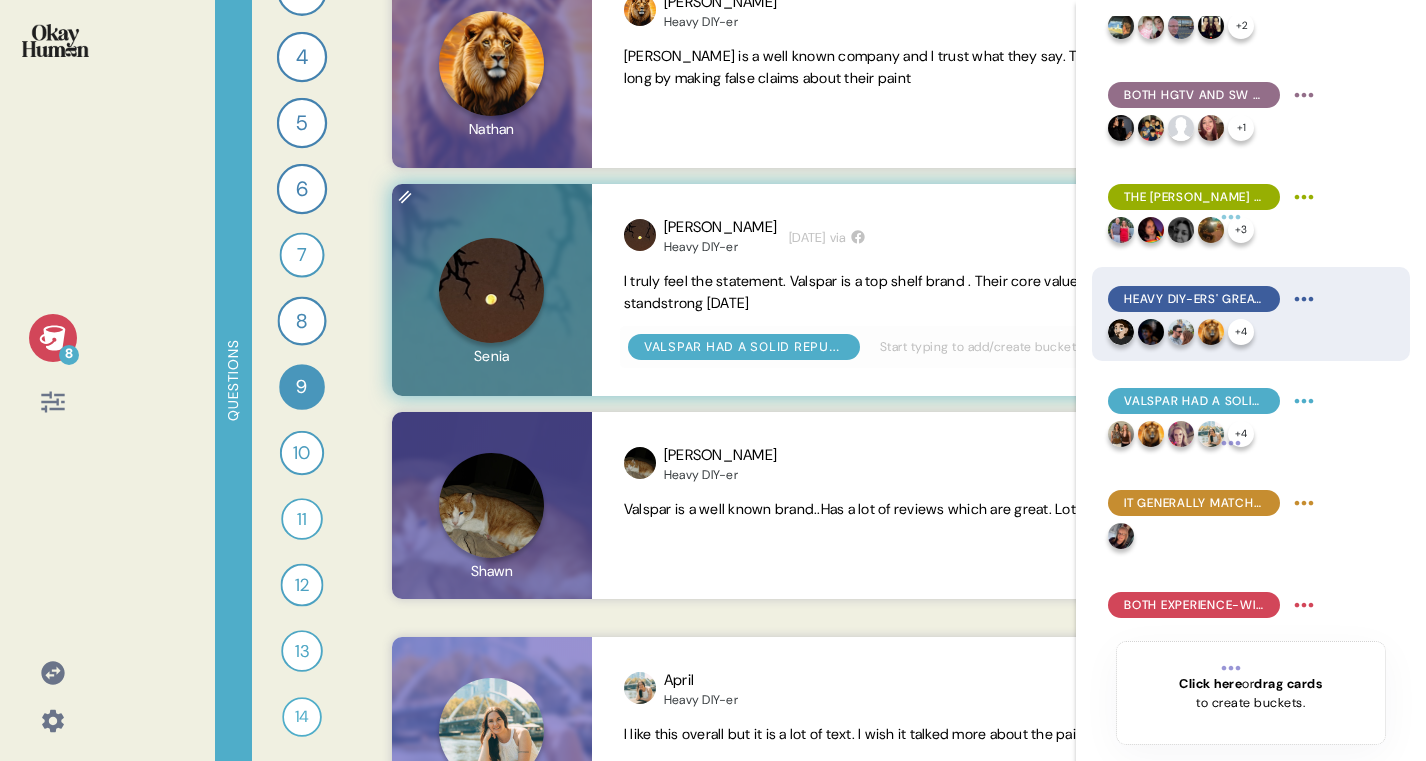 click on "+ 4" at bounding box center (1214, 332) 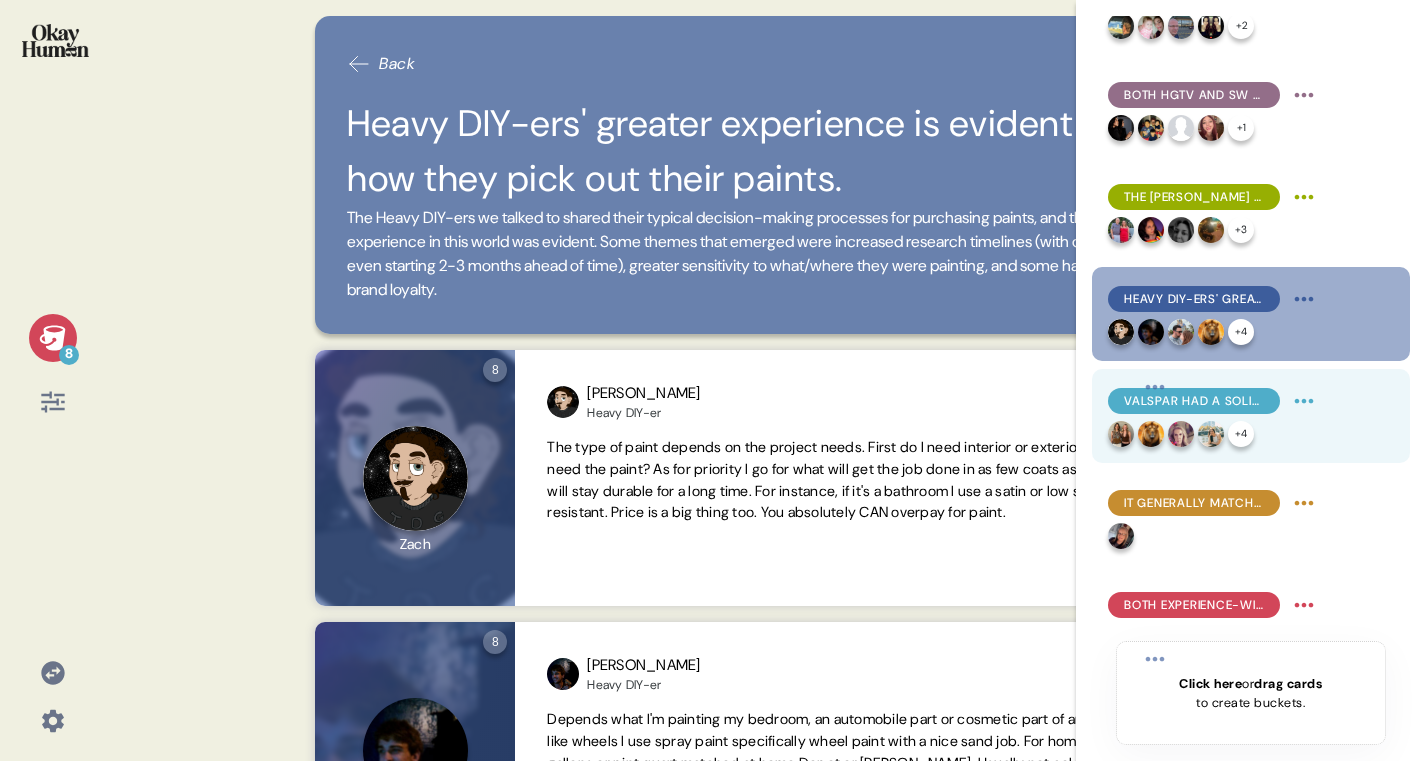 click on "Valspar had a solid reputation coming in, which the stim's emphasis on its long history of excellence amplified." at bounding box center [1194, 401] 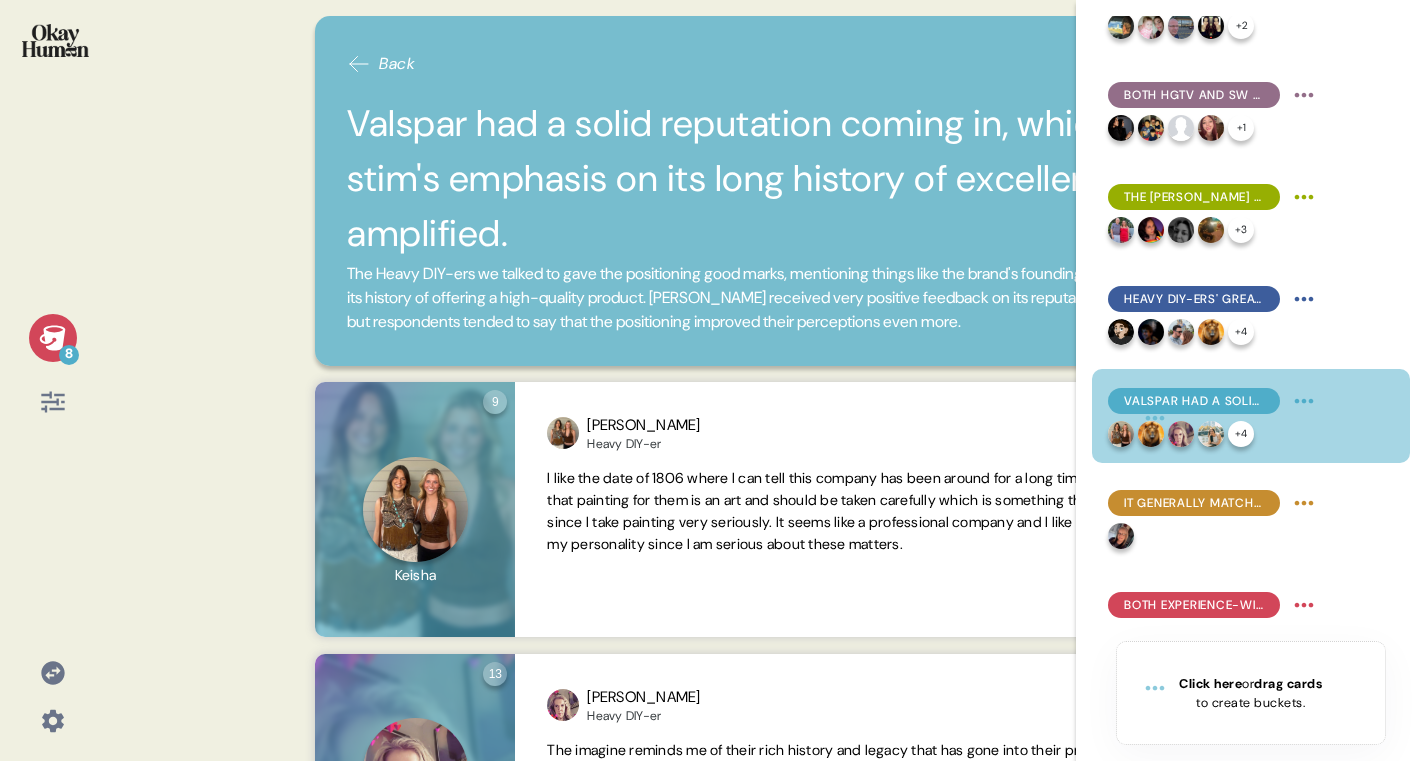 click 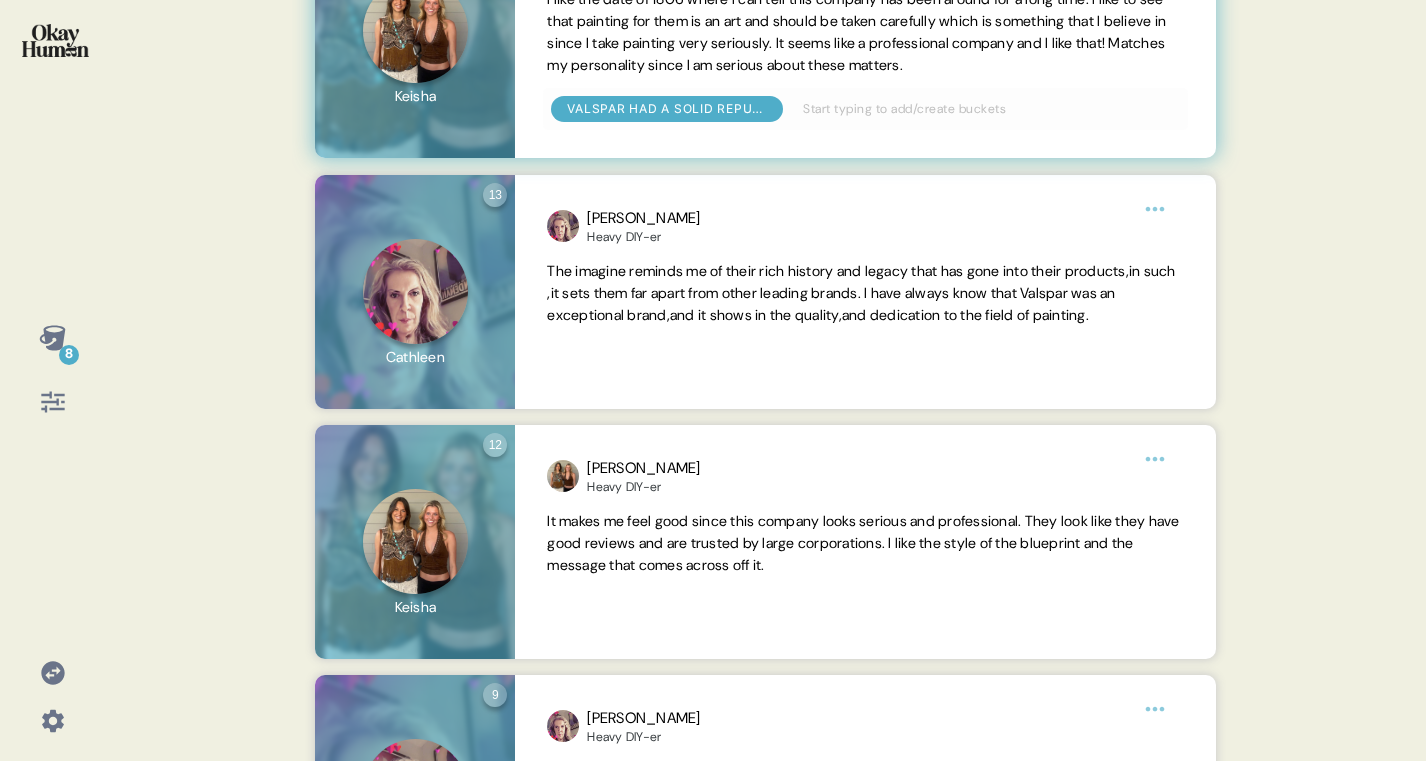 scroll, scrollTop: 481, scrollLeft: 0, axis: vertical 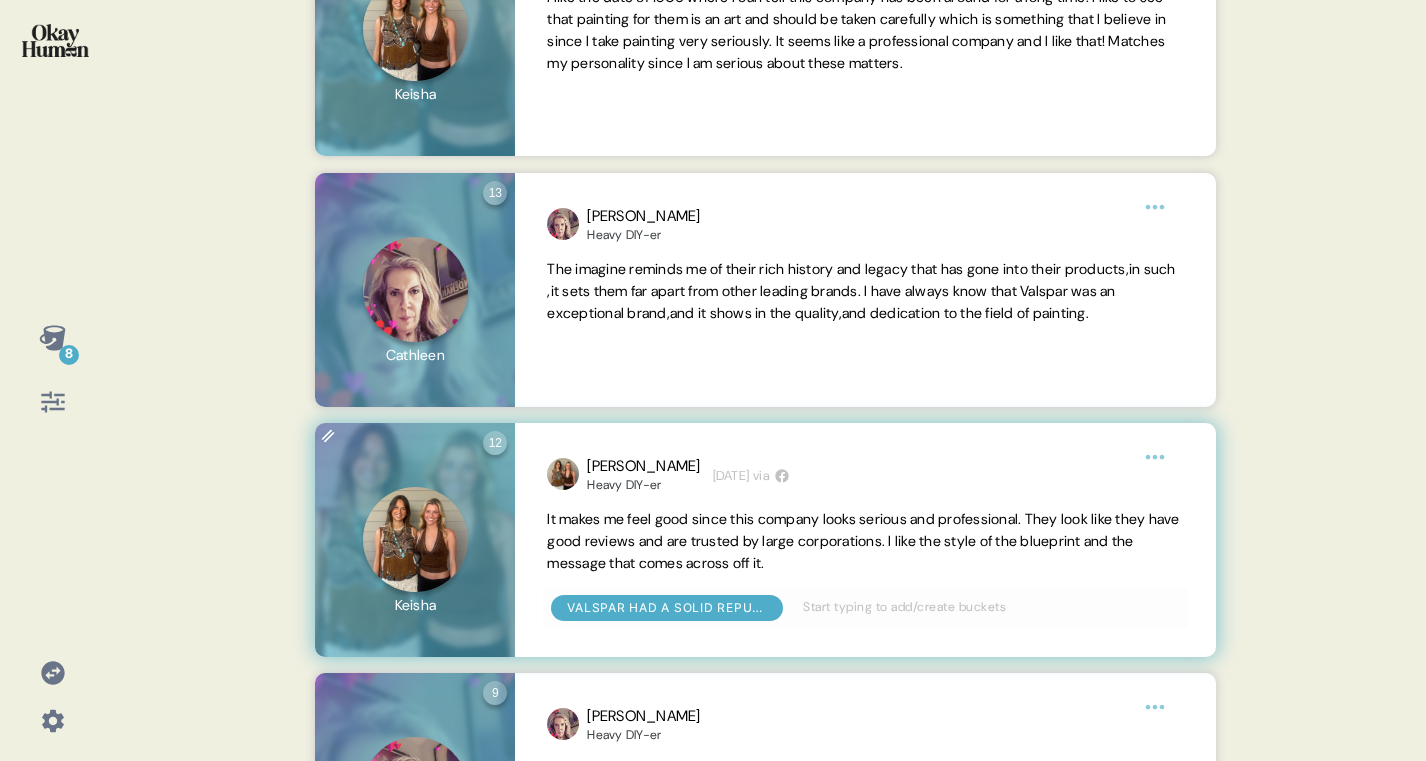 click on "8   Back Valspar had a solid reputation coming in, which the stim's emphasis on its long history of excellence amplified. The Heavy DIY-ers we talked to gave the positioning good marks, mentioning things like the brand's founding in [DATE] and its history of offering a high-quality product. [PERSON_NAME] received very positive feedback on its reputation in general, but respondents tended to say that the positioning improved their perceptions even more. 9 Question  nine Click to view responses to this question After viewing the Valspar image, what were your gut reactions and what stood out most to you? [PERSON_NAME] Heavy DIY-er 21 hours ago via What connects with me is I've found that Valspar is an excellent brand that is committed to quality products. There explanation of it's not just a job,it's a commitment to excellence,without a lot of fuss and muss .. [PERSON_NAME] had a solid reputation coming in, which the stim's emphasis on its long history of excellence amplified. 13 Question  thirteen April Heavy DIY-er [DATE] via" at bounding box center [713, 380] 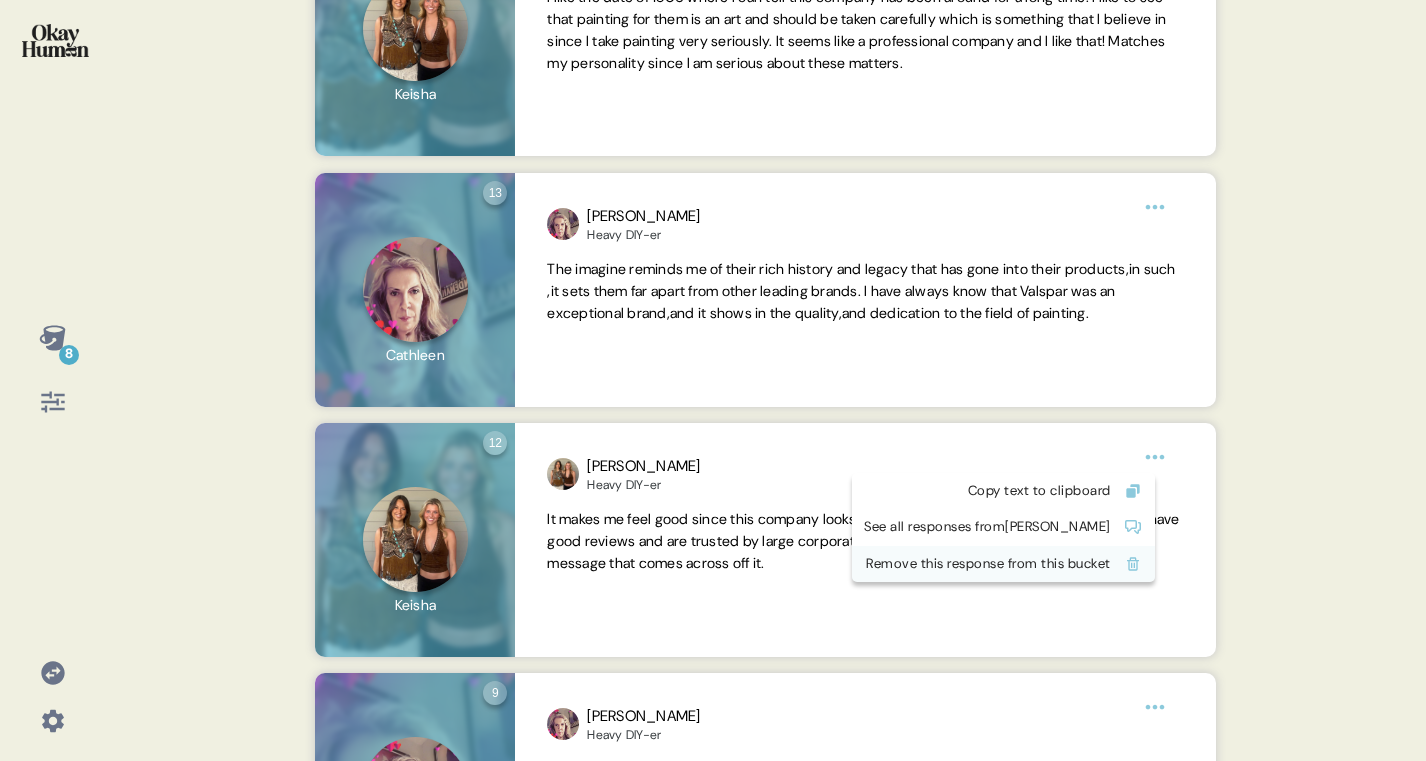 click on "Remove this response from this bucket" at bounding box center [987, 564] 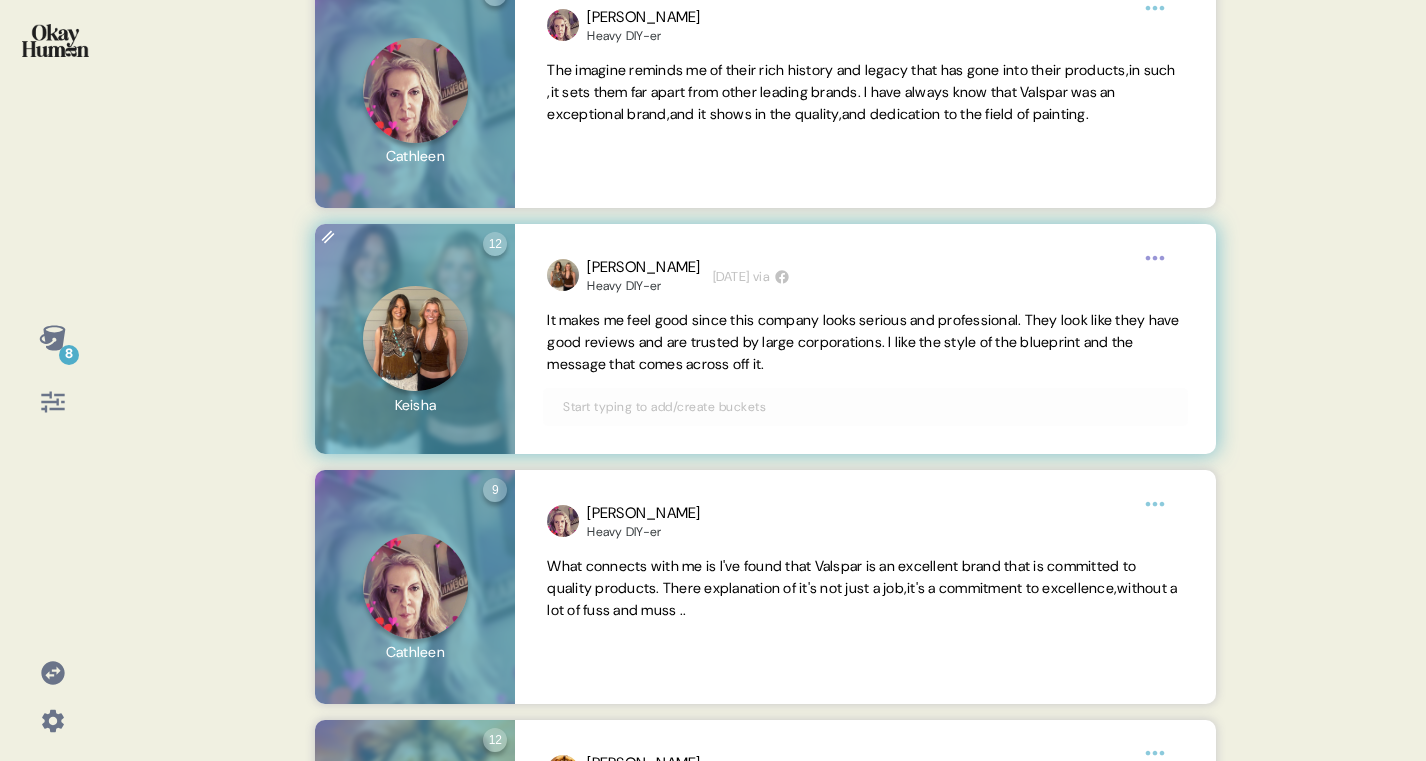 scroll, scrollTop: 666, scrollLeft: 0, axis: vertical 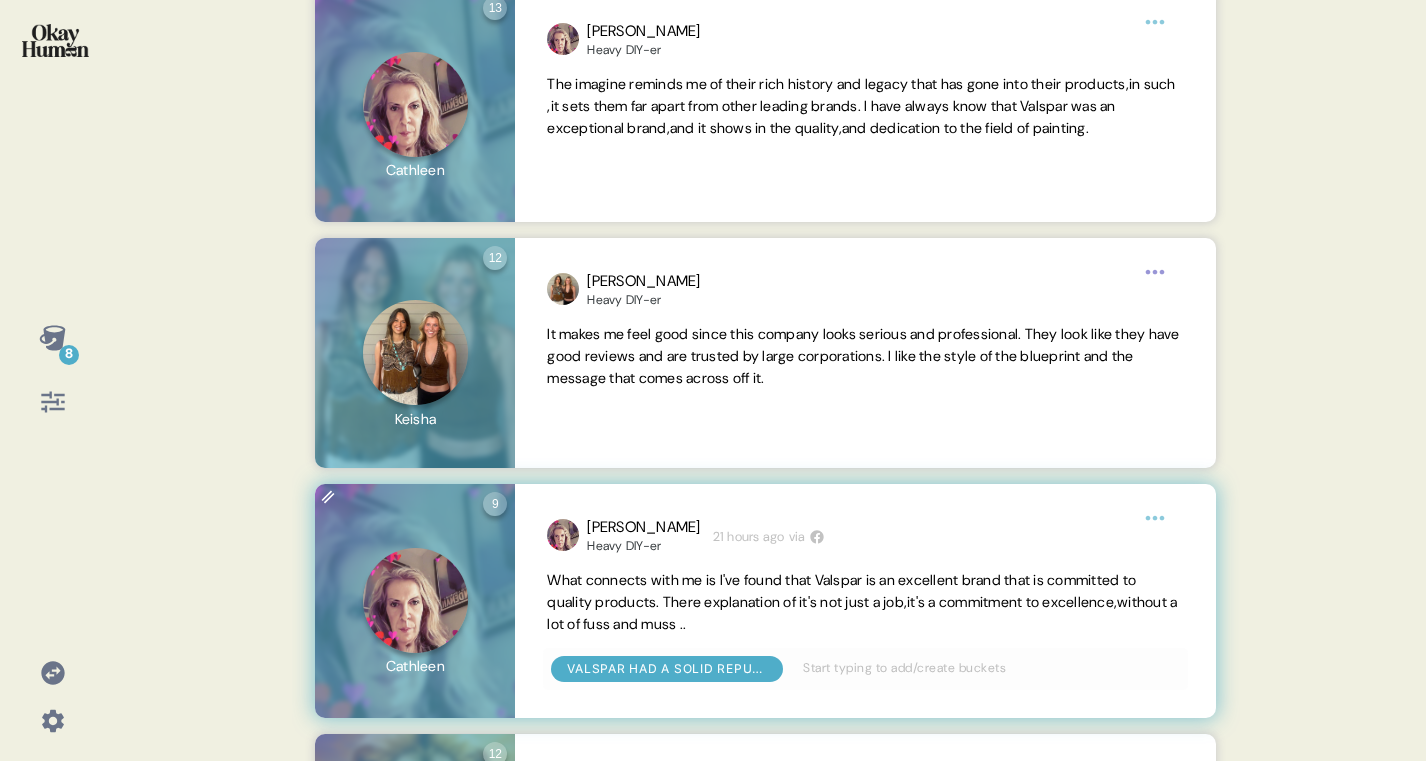 click on "8   Back Valspar had a solid reputation coming in, which the stim's emphasis on its long history of excellence amplified. The Heavy DIY-ers we talked to gave the positioning good marks, mentioning things like the brand's founding in [DATE] and its history of offering a high-quality product. [PERSON_NAME] received very positive feedback on its reputation in general, but respondents tended to say that the positioning improved their perceptions even more. 12 Question  twelve Click to view responses to this question How does knowing this paint comes from Valspar influence your opinion of it? [PERSON_NAME] Heavy DIY-er [DATE] via It makes me feel good since this company looks serious and professional. They look like they have good reviews and are trusted by large corporations. I like the style of the blueprint and the message that comes across off it. 12 Question  twelve Click to view responses to this question How does knowing this paint comes from Valspar influence your opinion of it? [PERSON_NAME] Heavy DIY-er [DATE] via 9 via" at bounding box center [713, 380] 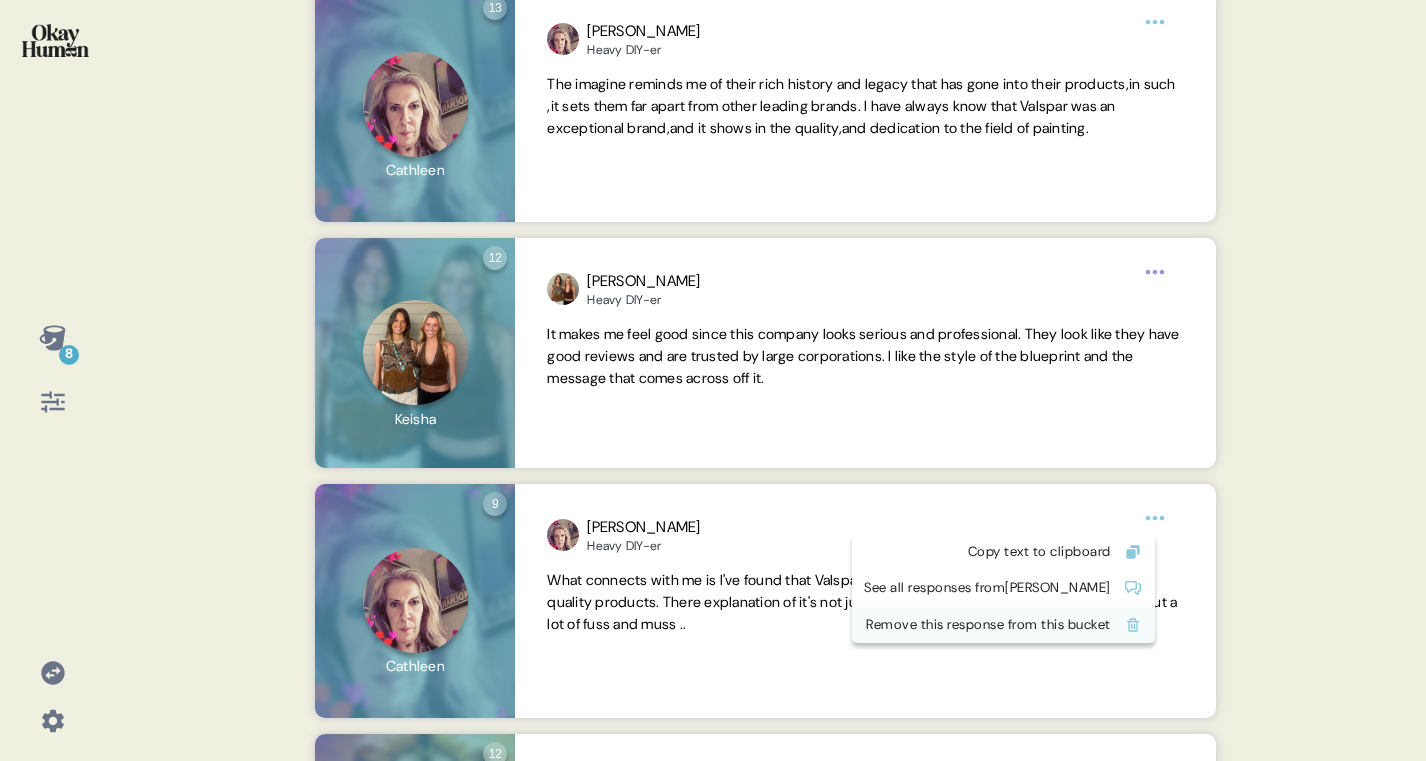 click on "Remove this response from this bucket" at bounding box center (987, 625) 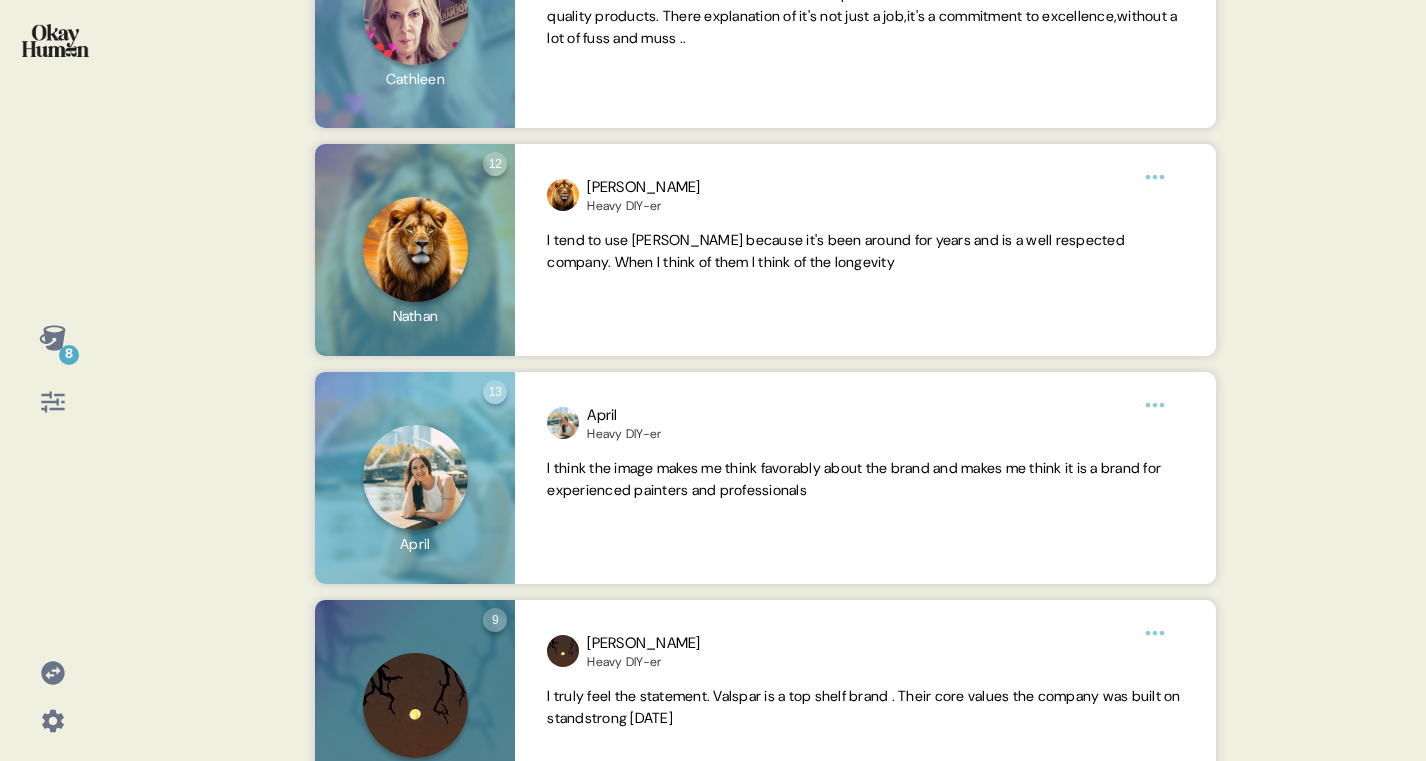 scroll, scrollTop: 1525, scrollLeft: 0, axis: vertical 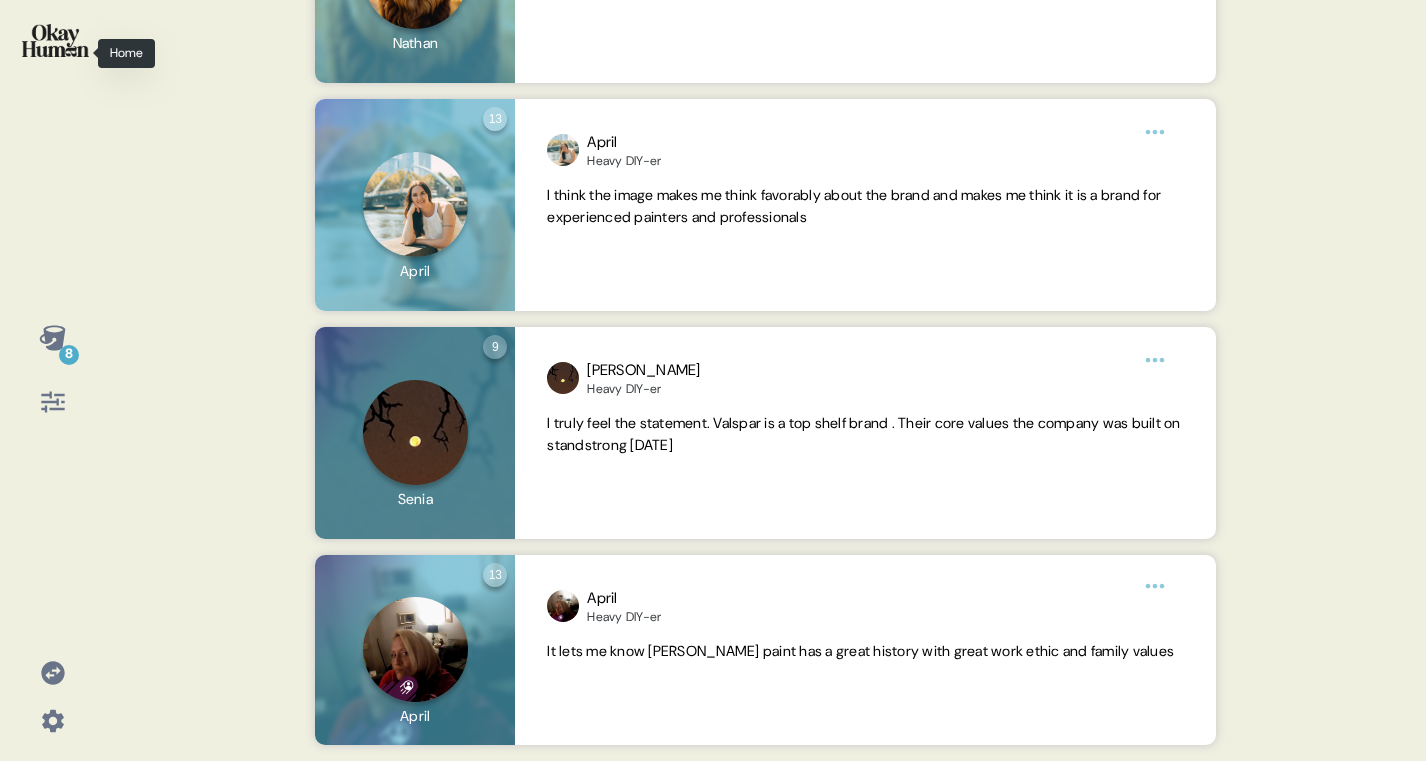 click at bounding box center (55, 40) 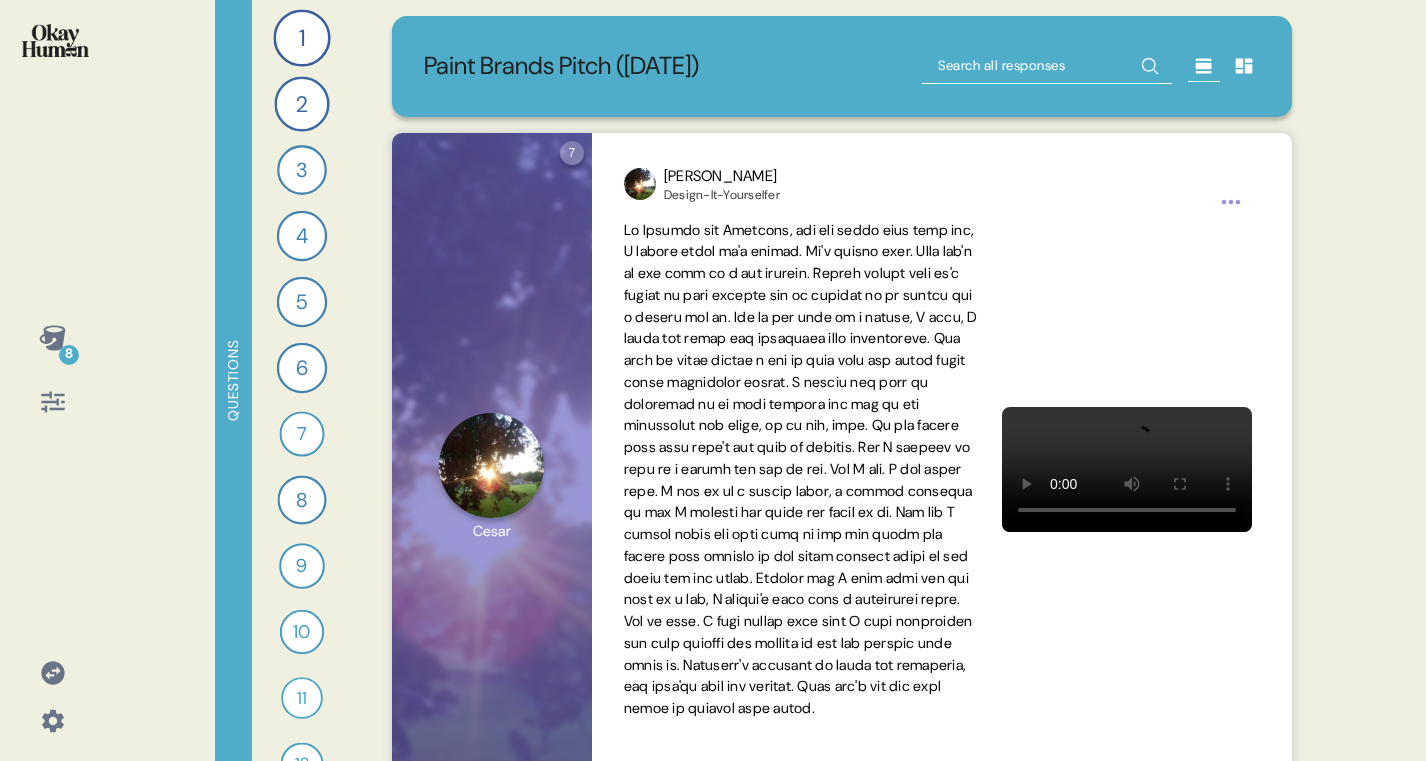 click 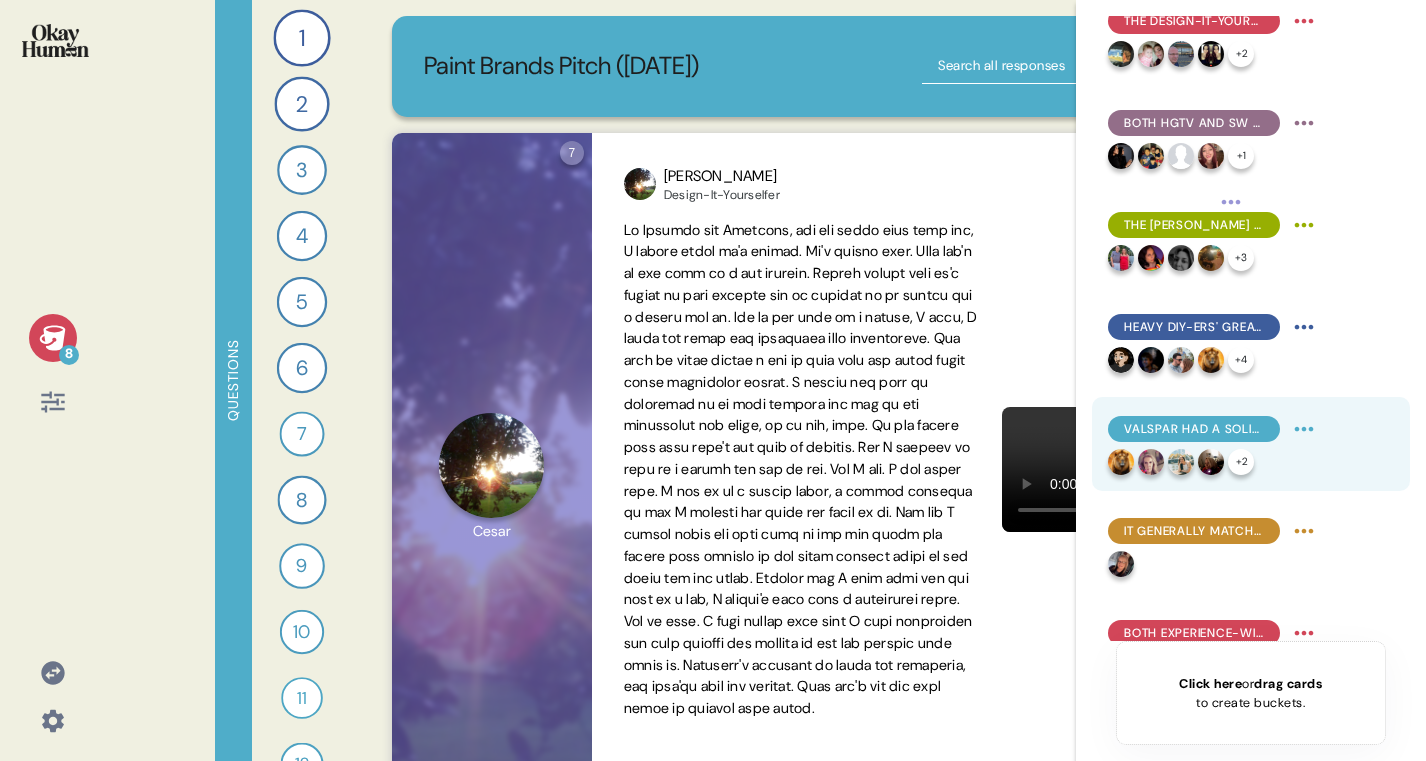 scroll, scrollTop: 131, scrollLeft: 0, axis: vertical 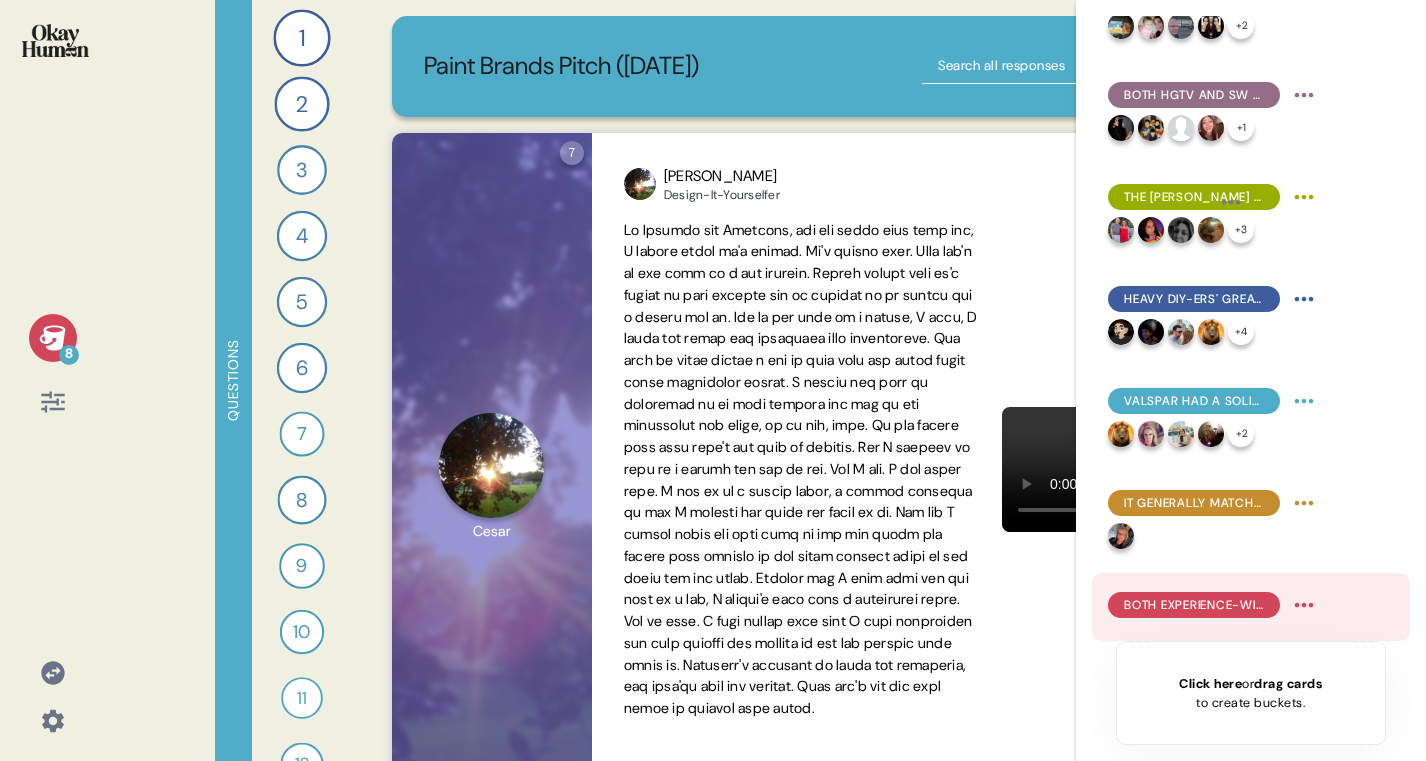 click on "Both experience-wise and more emotionally, the audience for this brand seemed to click." at bounding box center [1214, 605] 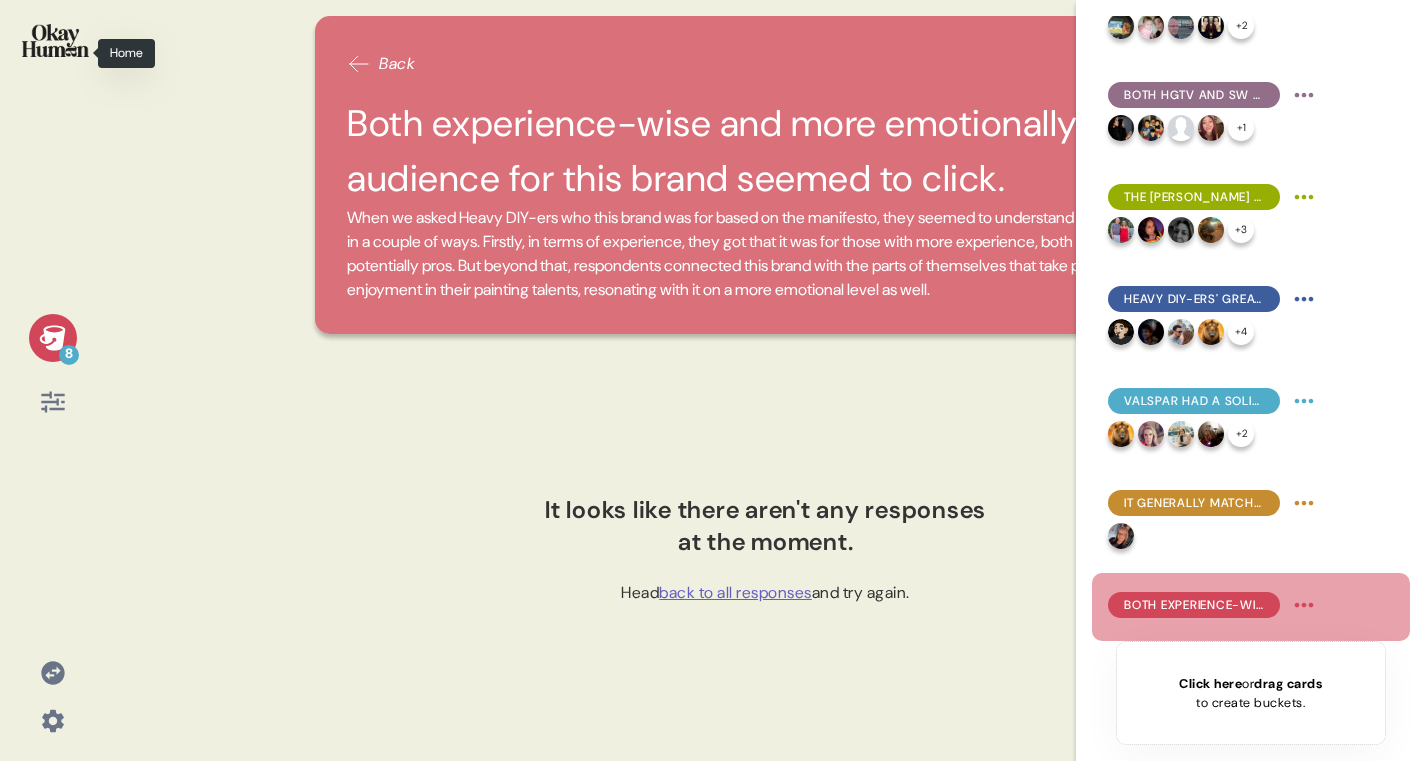 click at bounding box center [55, 40] 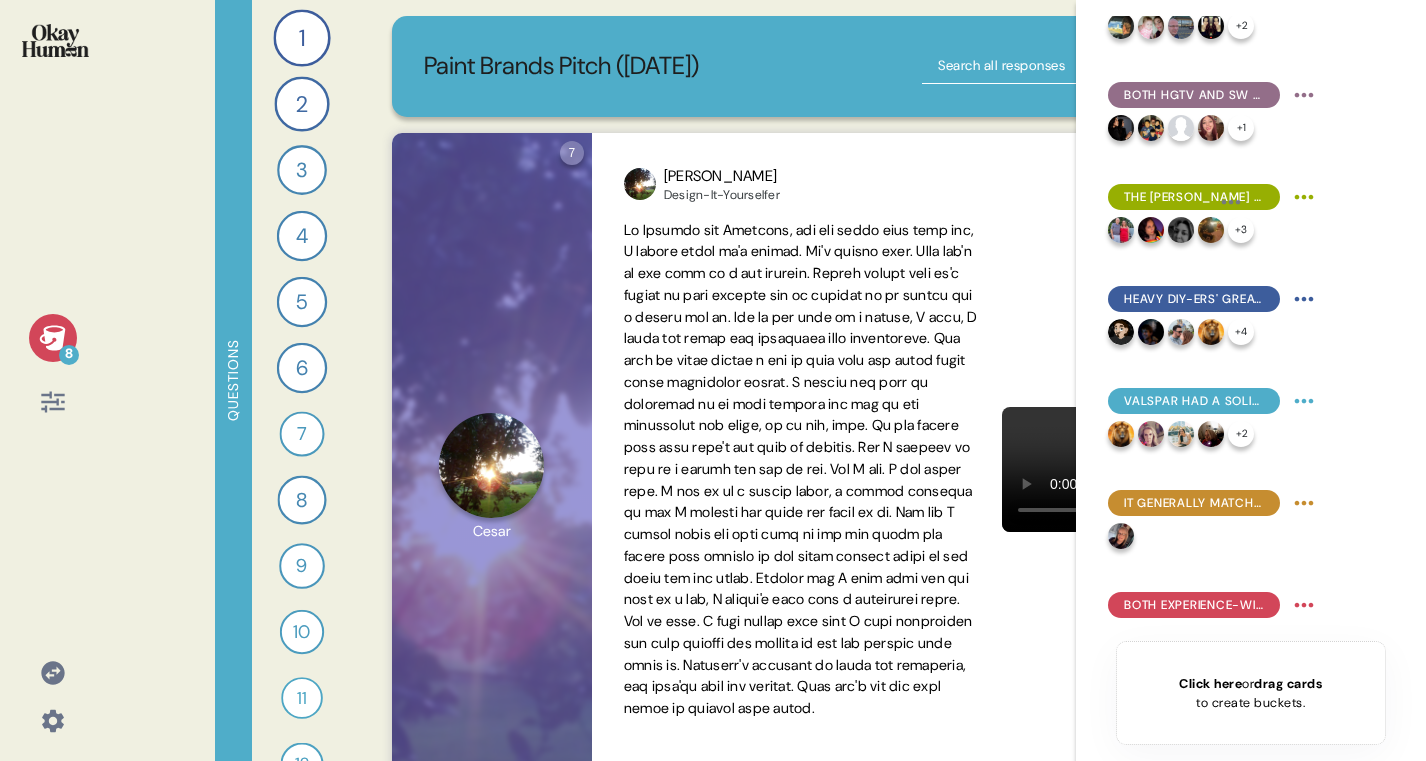 scroll, scrollTop: 179, scrollLeft: 0, axis: vertical 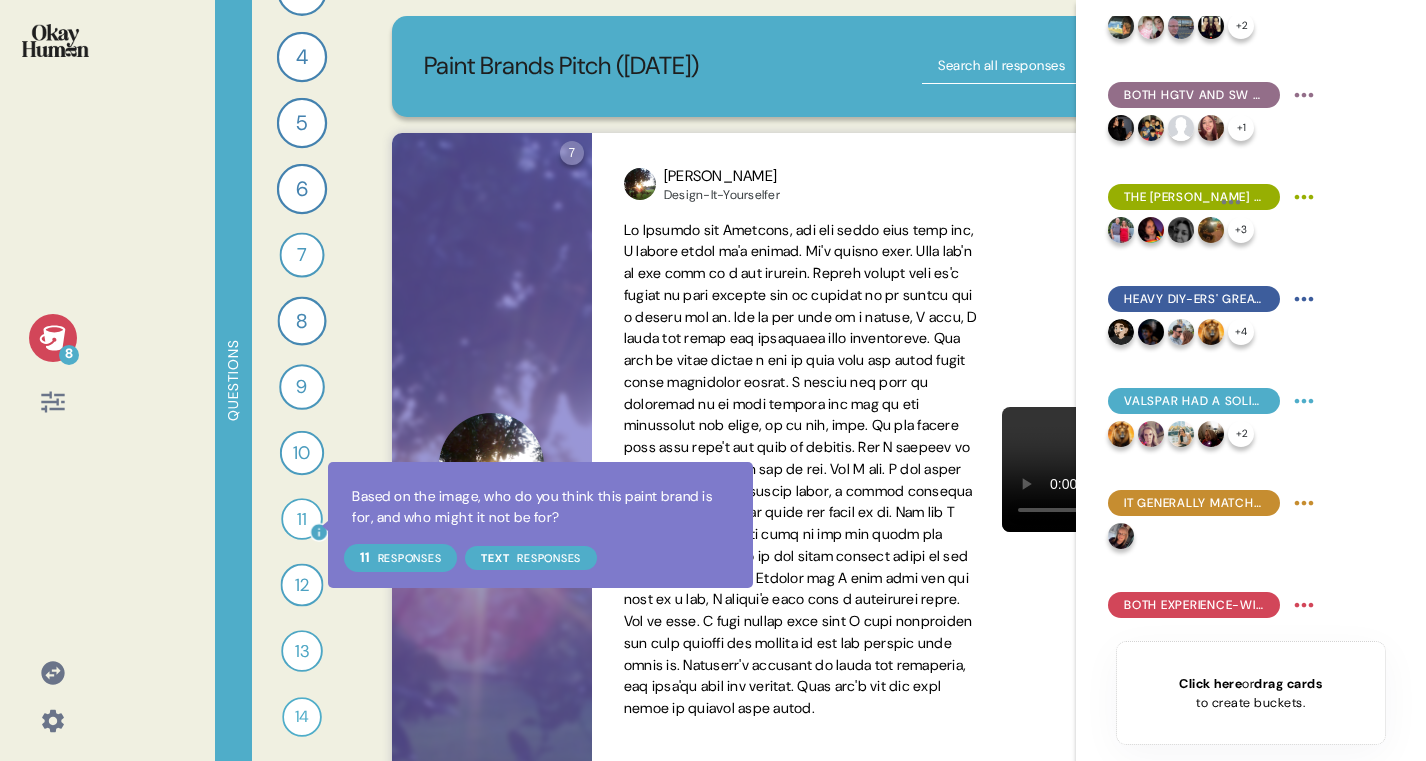 click on "11" at bounding box center [302, 519] 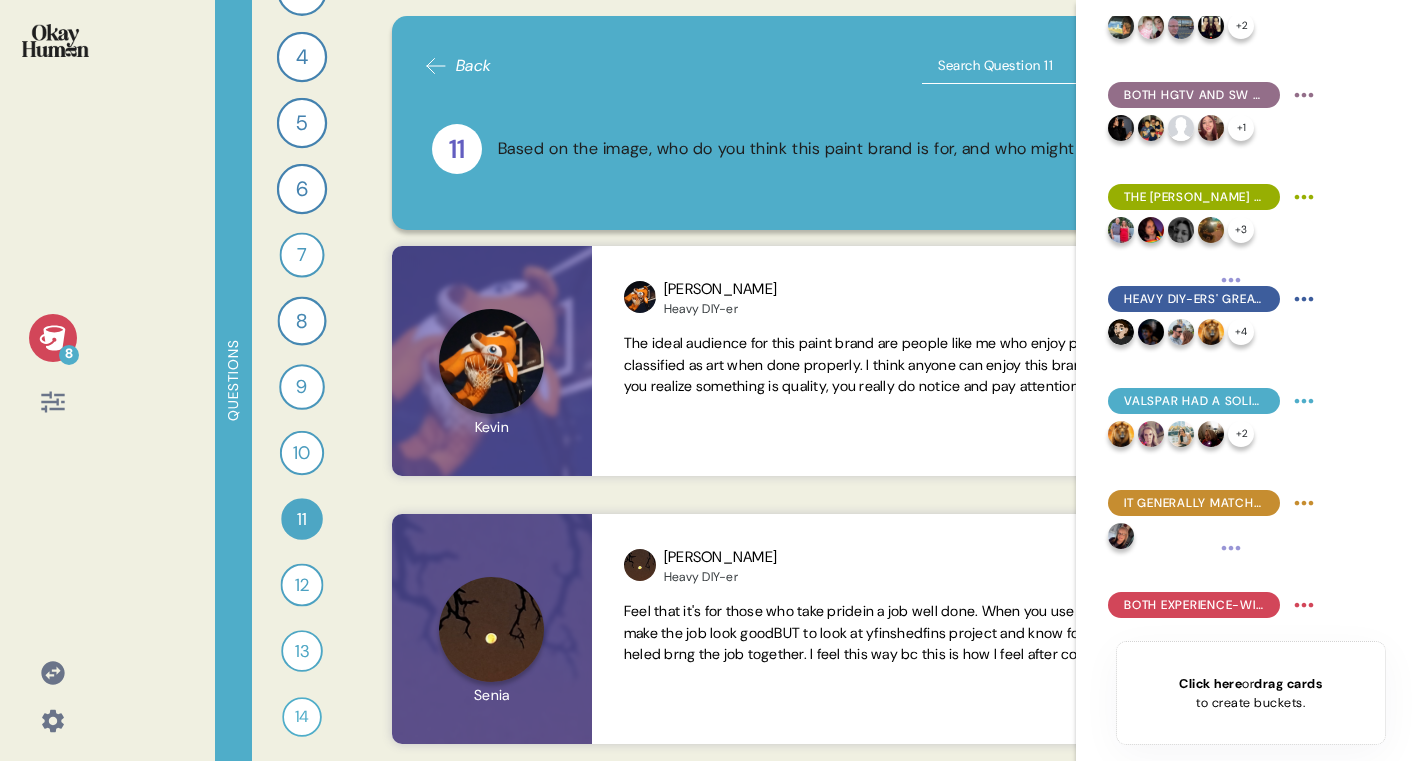 click 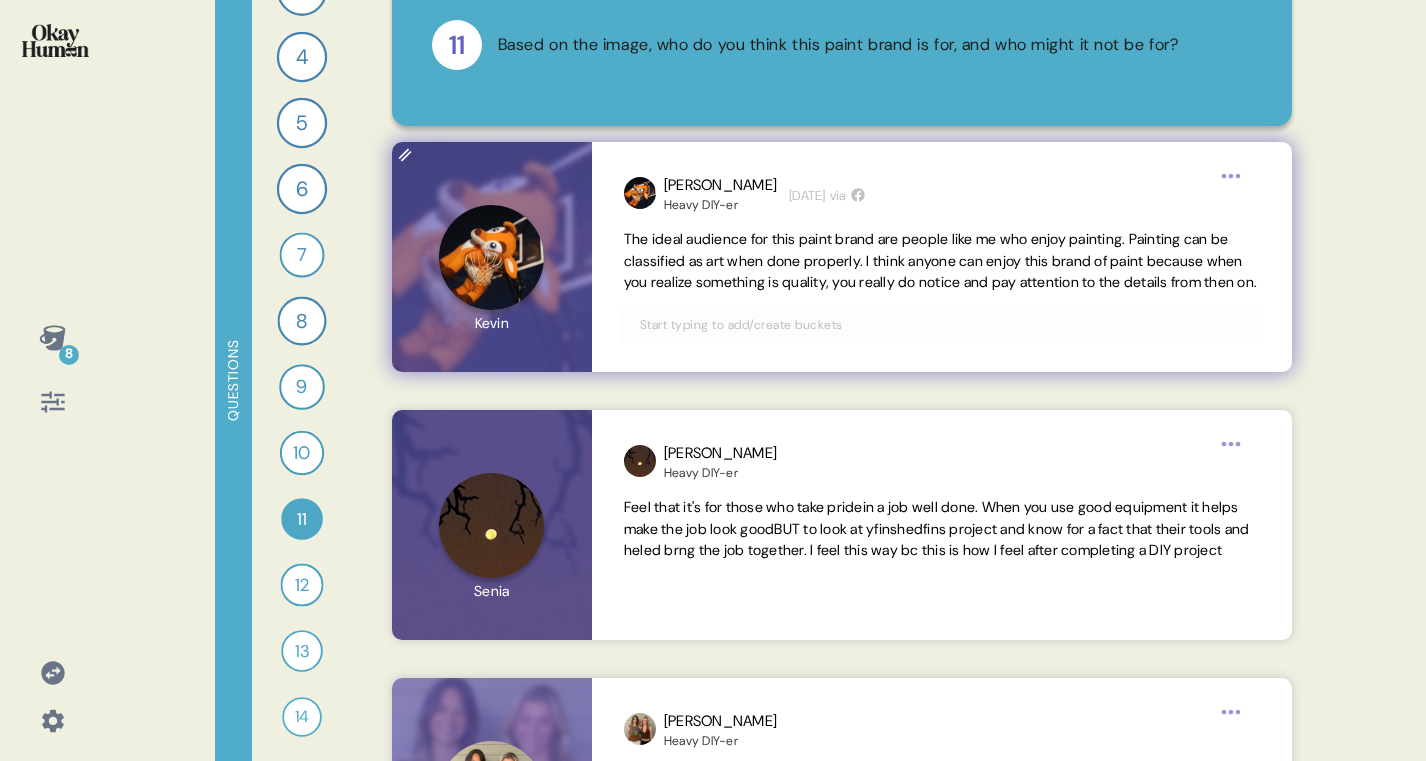 scroll, scrollTop: 218, scrollLeft: 0, axis: vertical 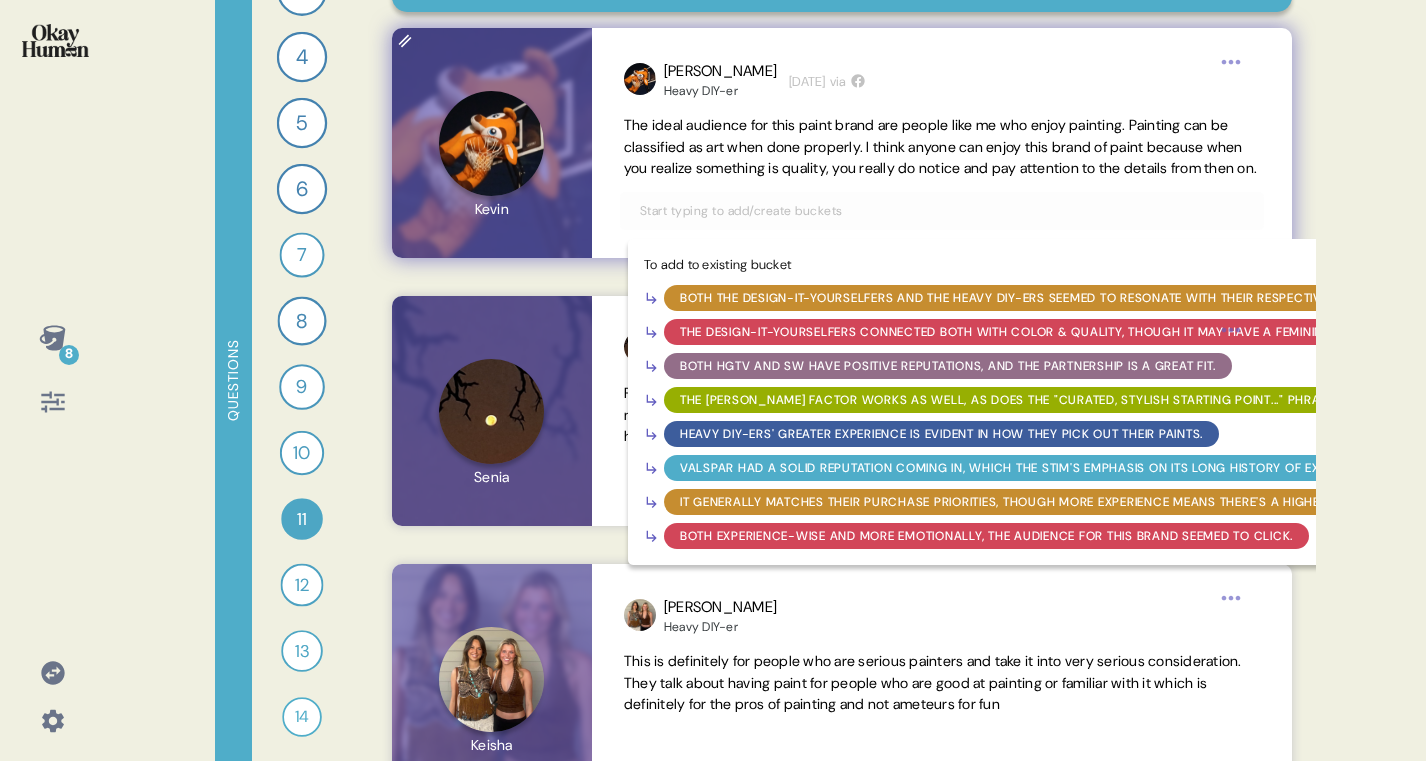 click at bounding box center [942, 211] 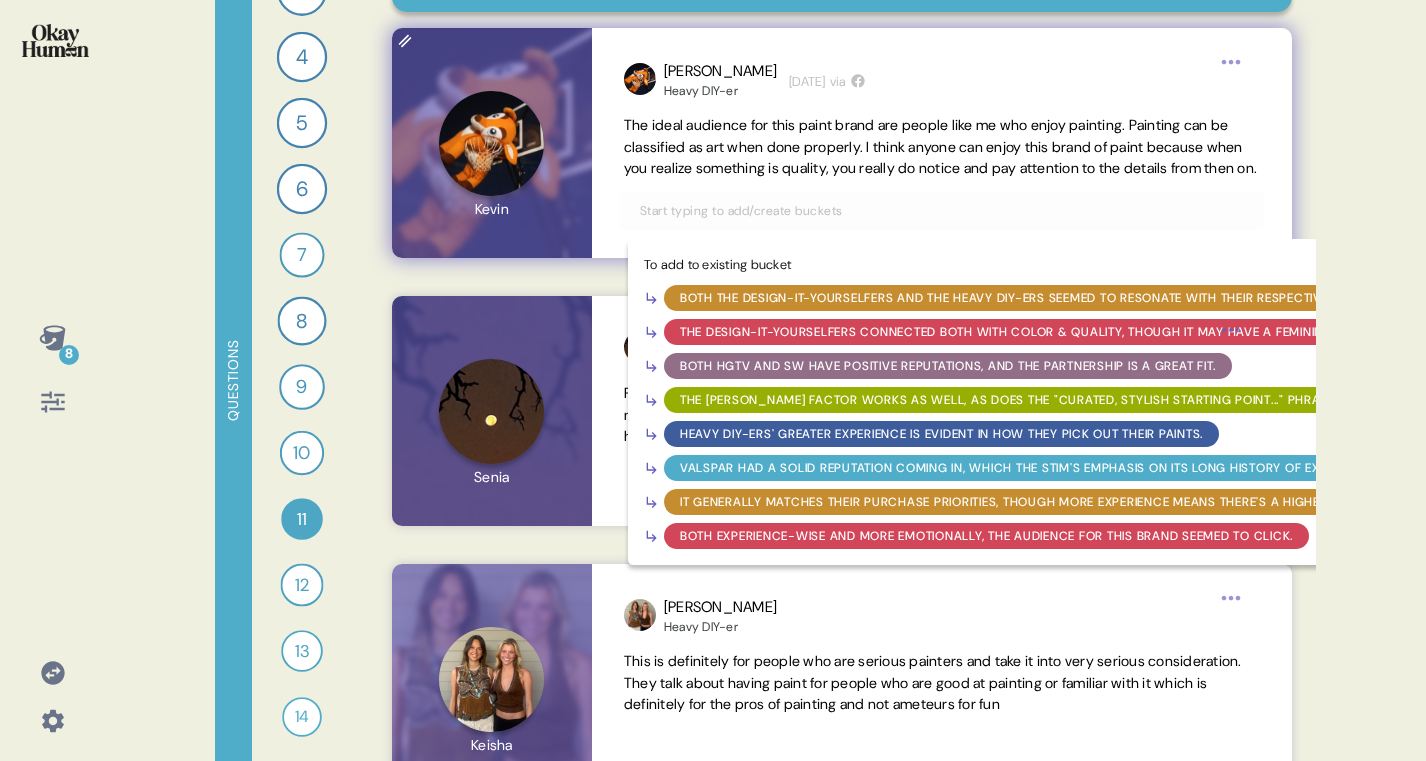 click on "Both experience-wise and more emotionally, the audience for this brand seemed to click." at bounding box center (986, 536) 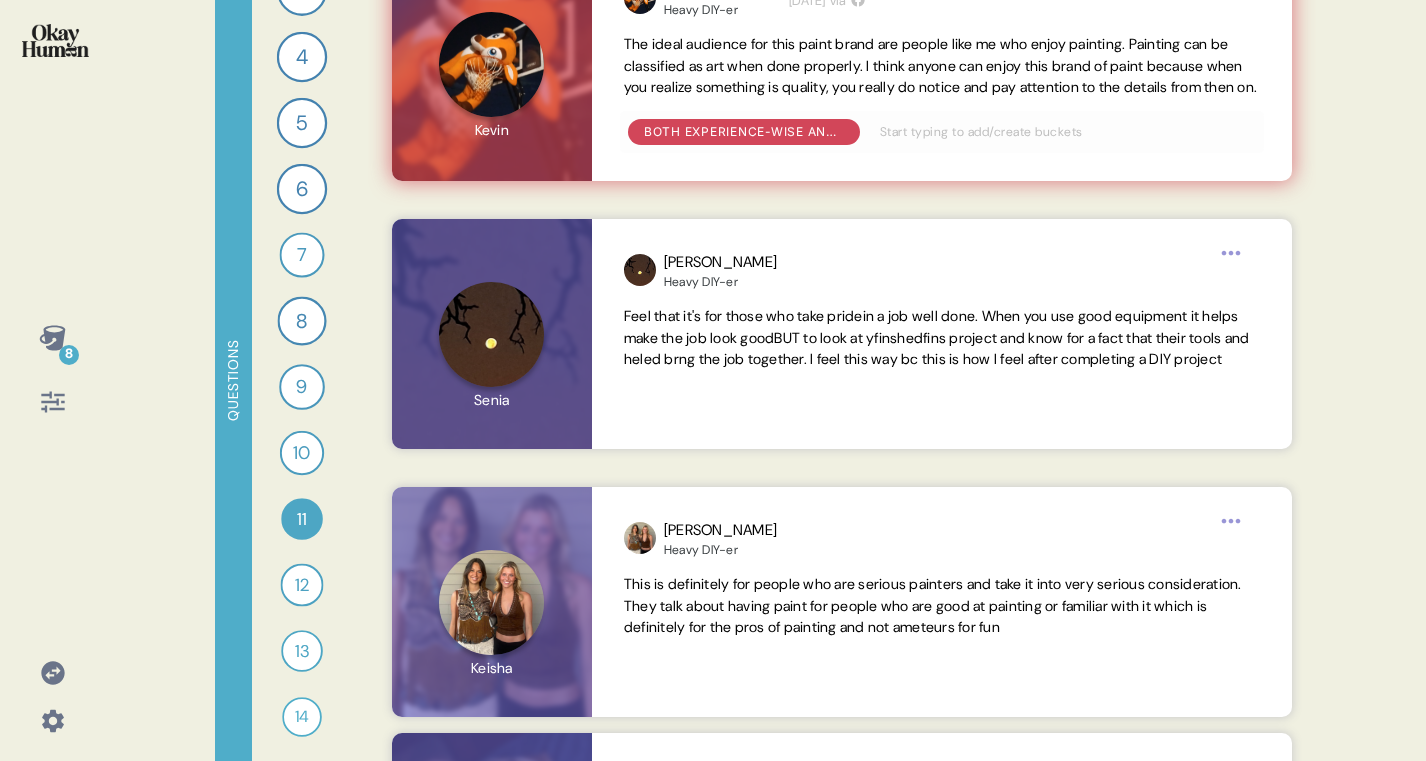 scroll, scrollTop: 428, scrollLeft: 0, axis: vertical 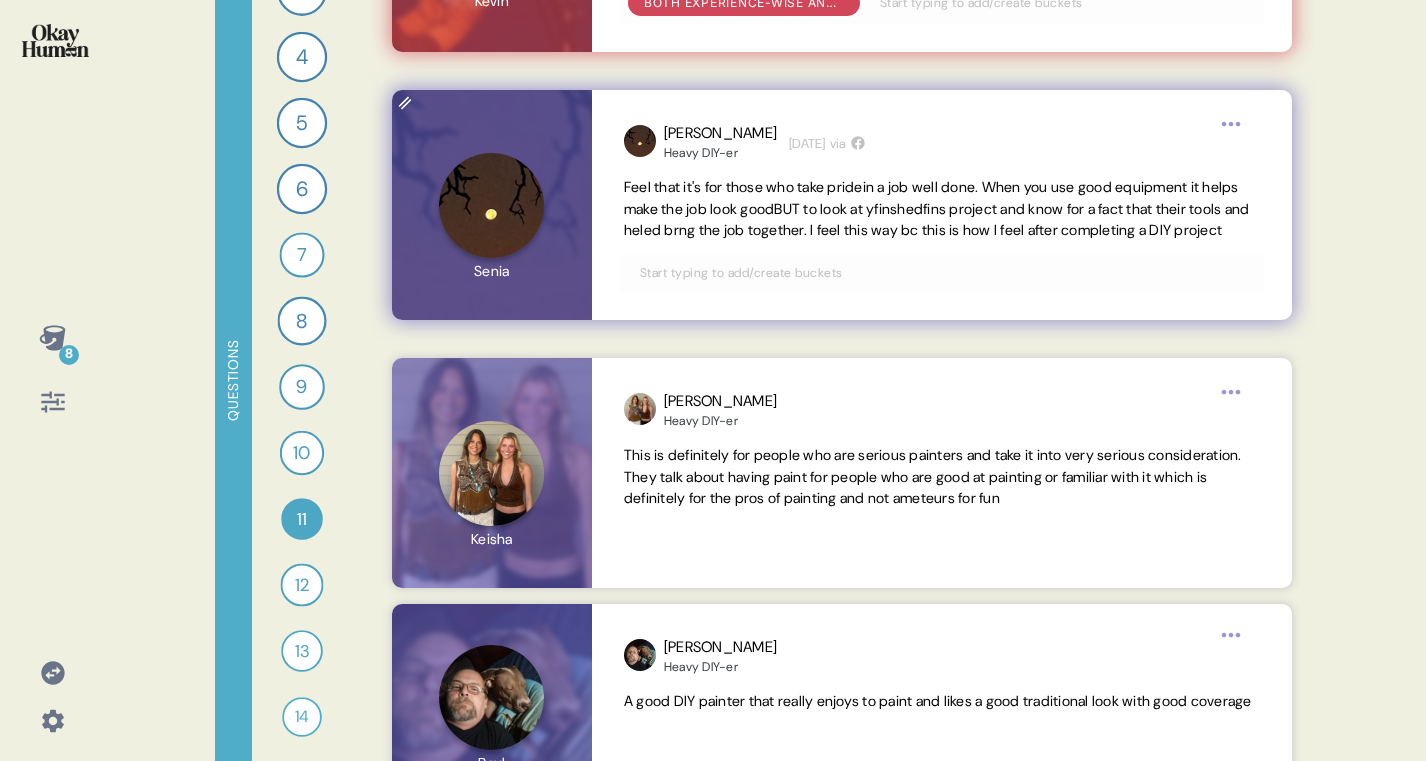 click at bounding box center (942, 273) 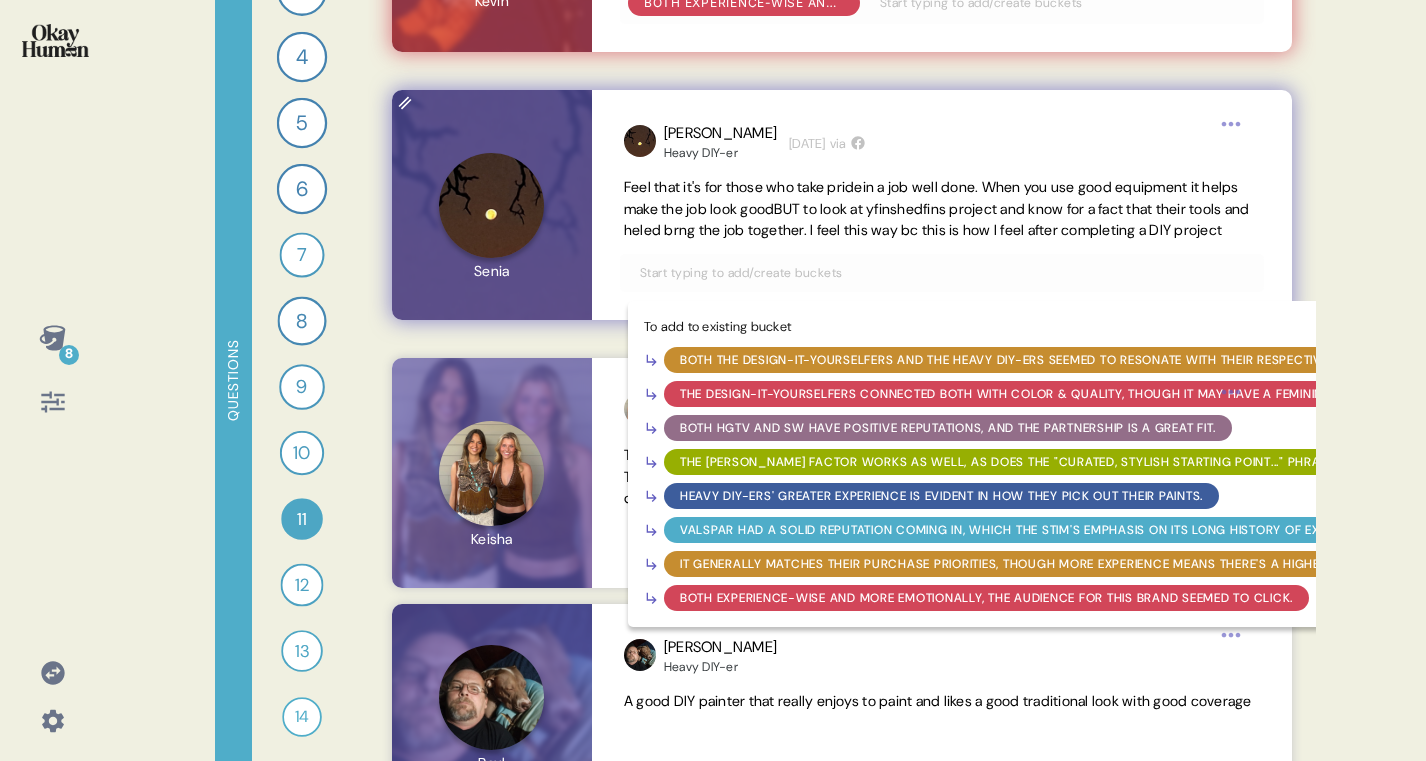 click on "Both experience-wise and more emotionally, the audience for this brand seemed to click." at bounding box center [986, 598] 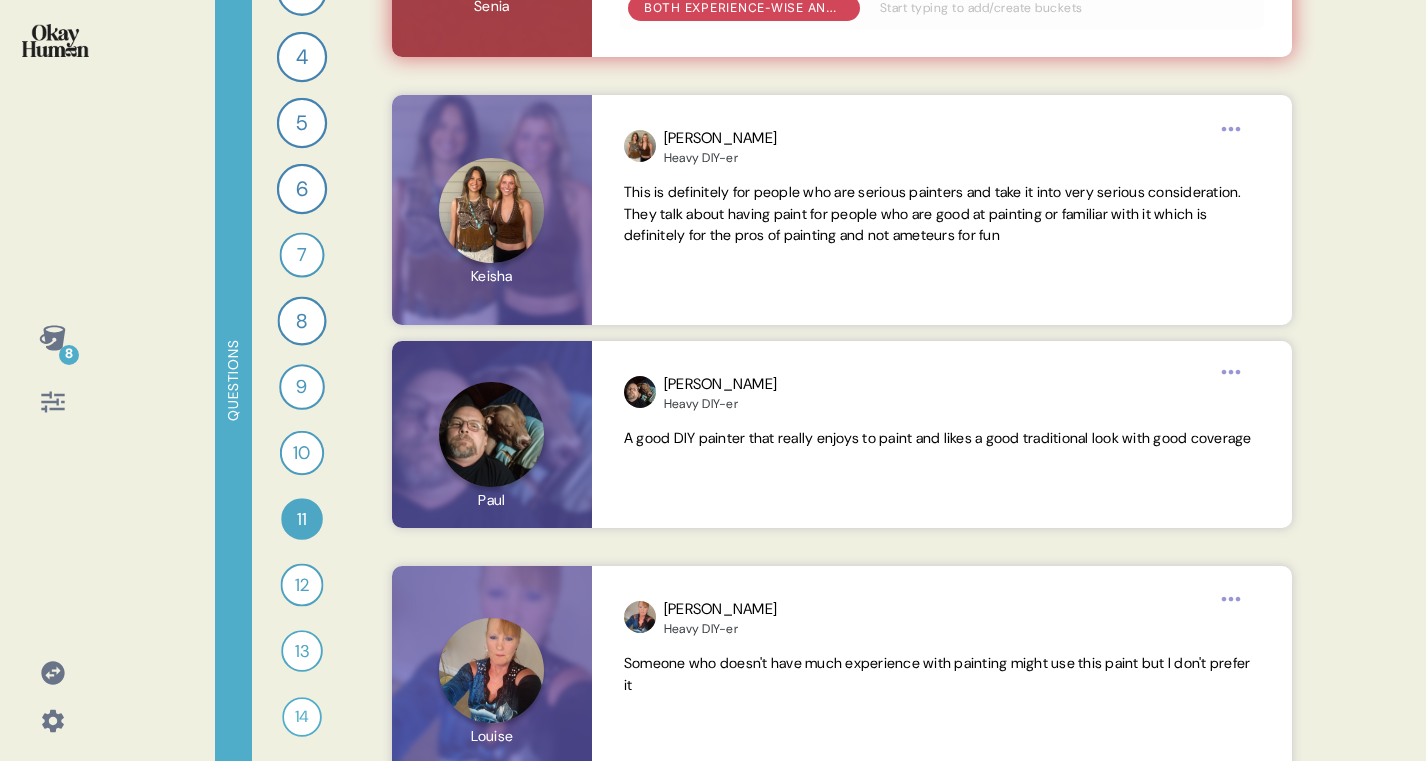 scroll, scrollTop: 704, scrollLeft: 0, axis: vertical 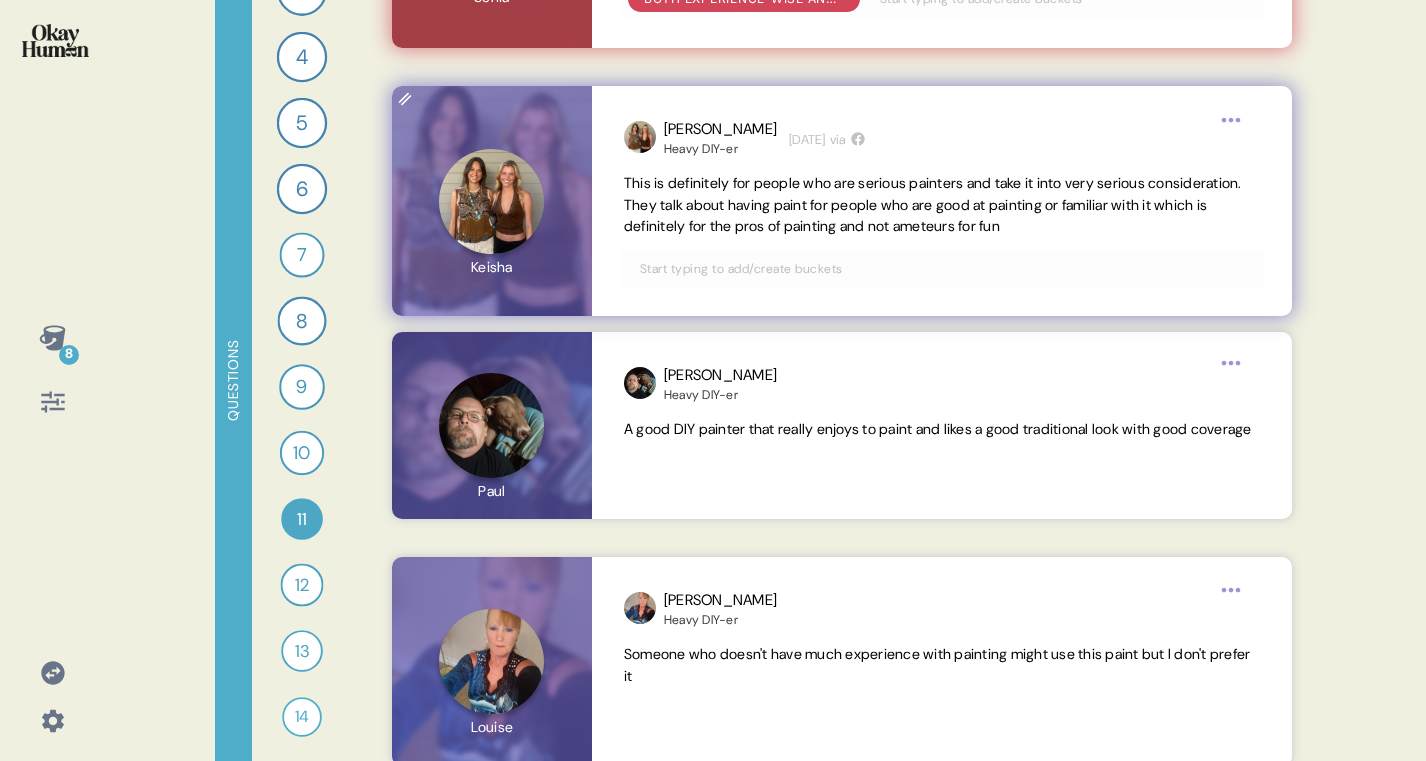 click at bounding box center (942, 269) 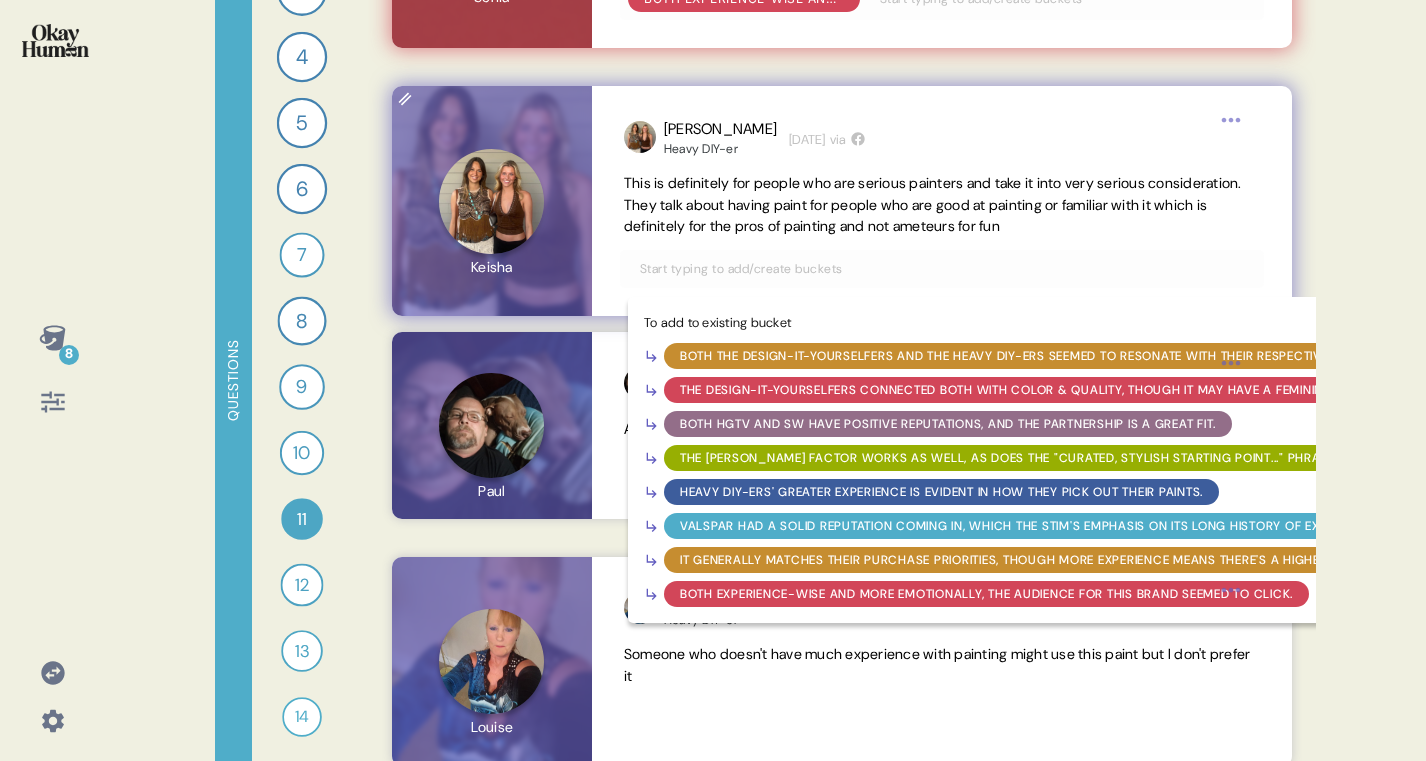 click on "Both experience-wise and more emotionally, the audience for this brand seemed to click." at bounding box center [986, 594] 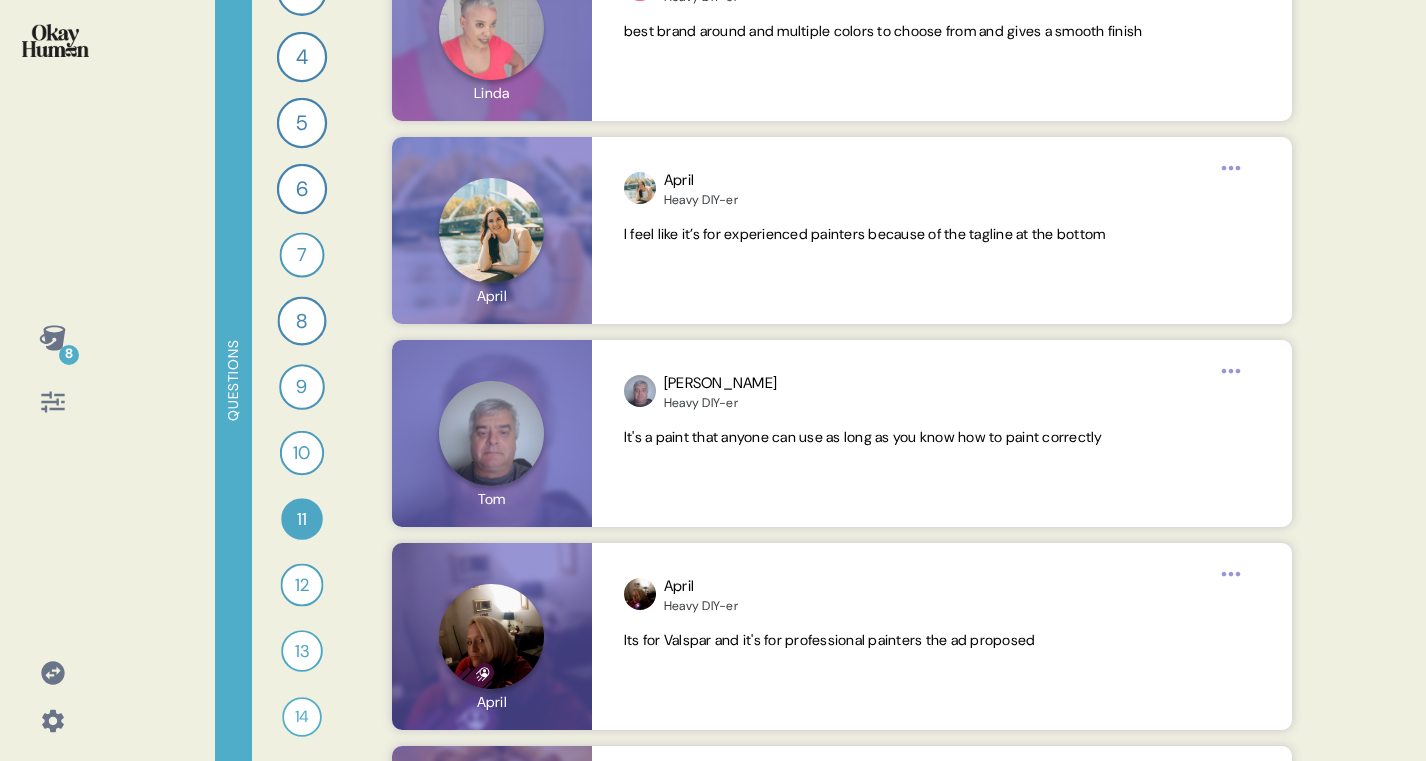 scroll, scrollTop: 1619, scrollLeft: 0, axis: vertical 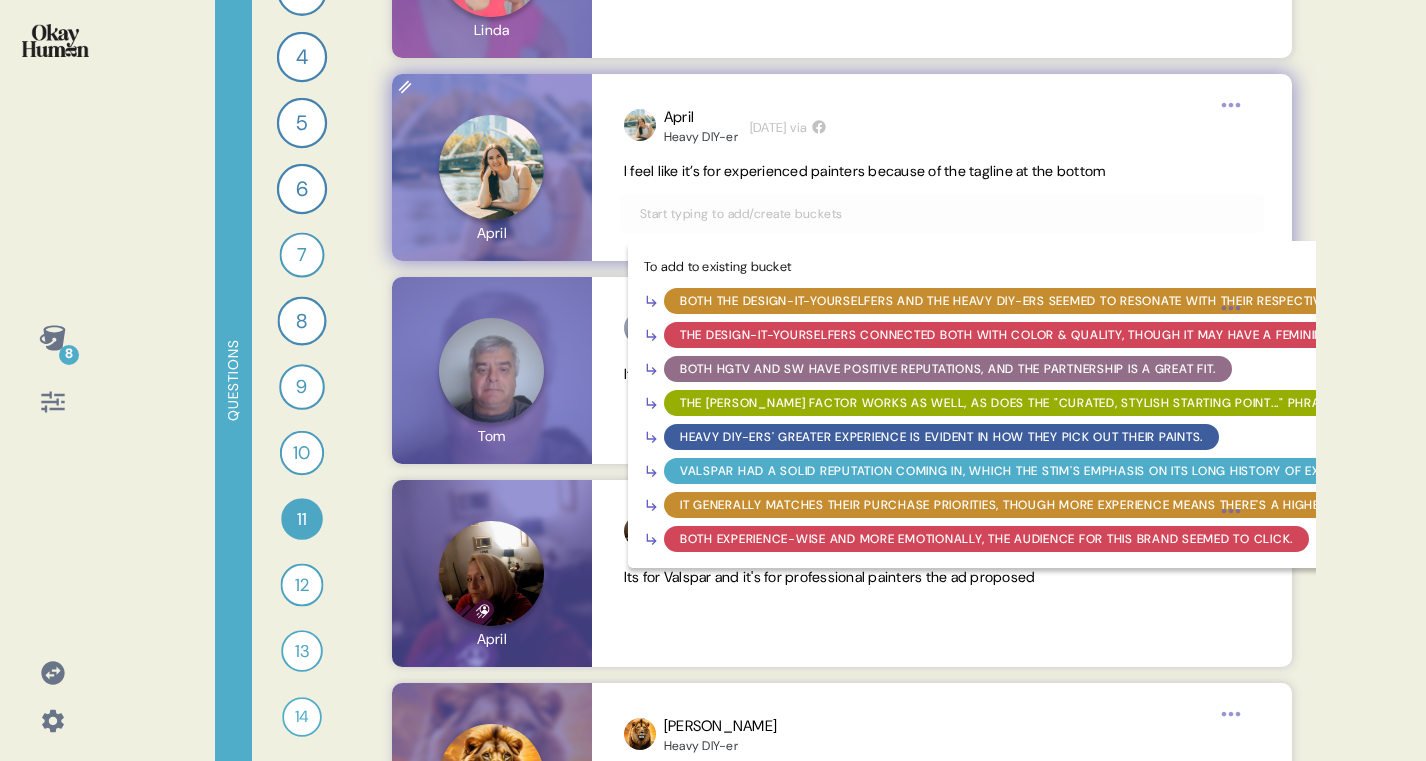 click at bounding box center (942, 214) 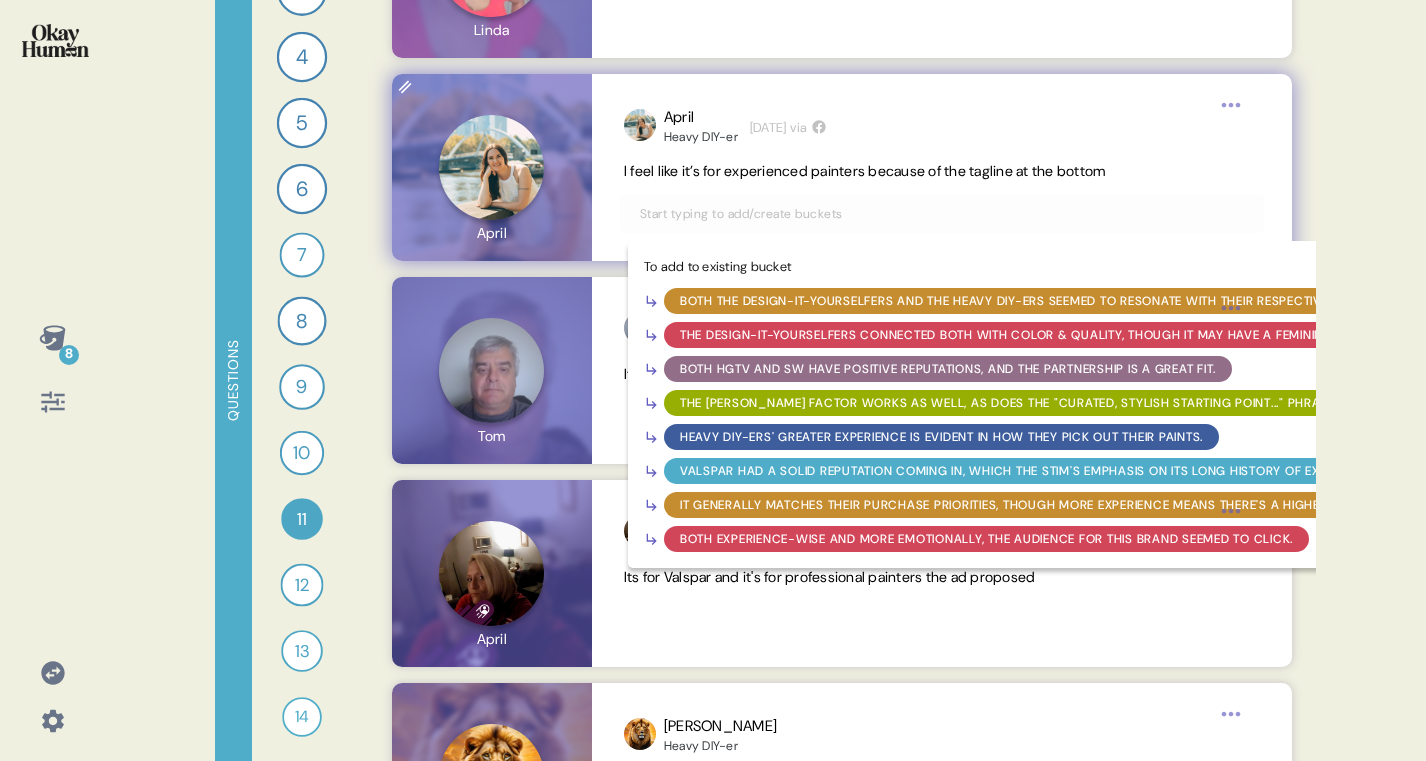 click on "Both experience-wise and more emotionally, the audience for this brand seemed to click." at bounding box center [986, 539] 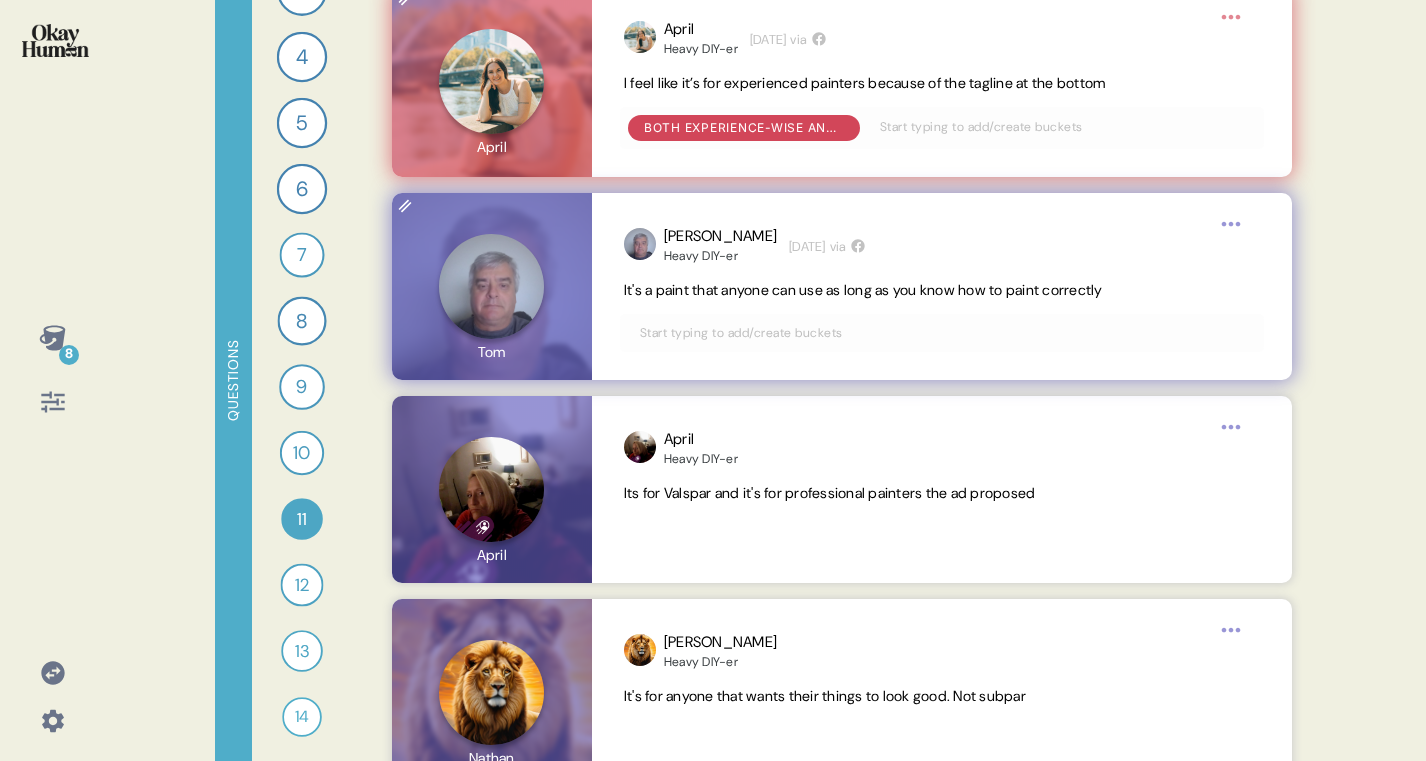 scroll, scrollTop: 1819, scrollLeft: 0, axis: vertical 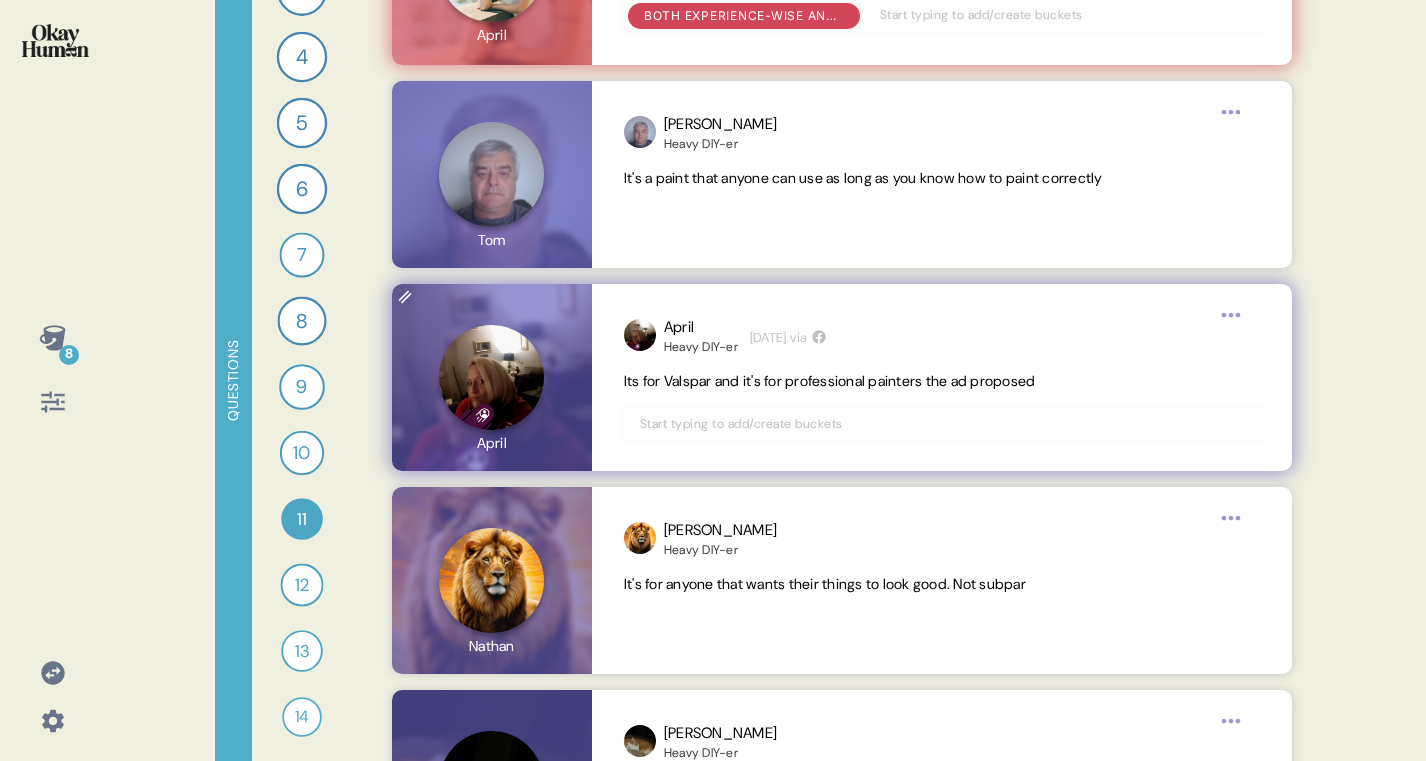 click at bounding box center [942, 424] 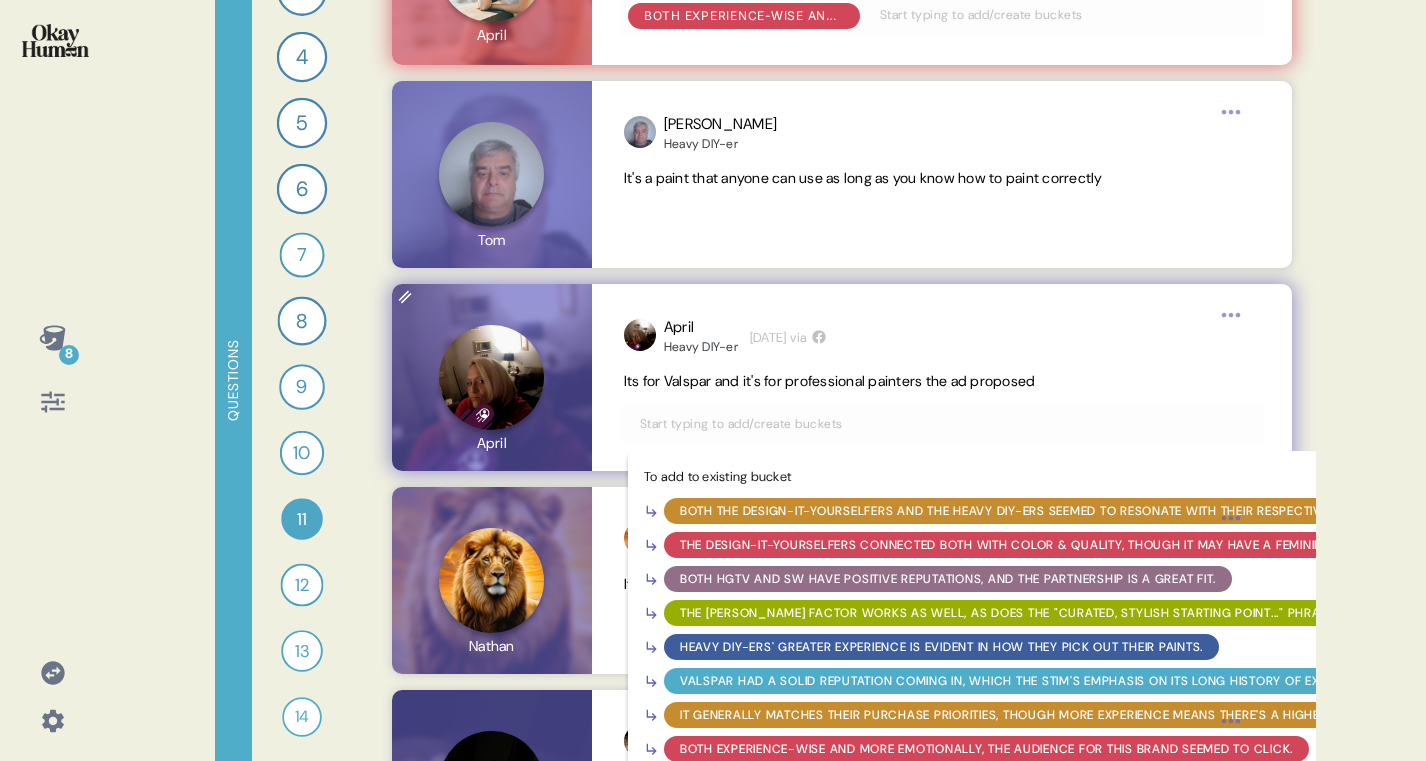scroll, scrollTop: 1951, scrollLeft: 0, axis: vertical 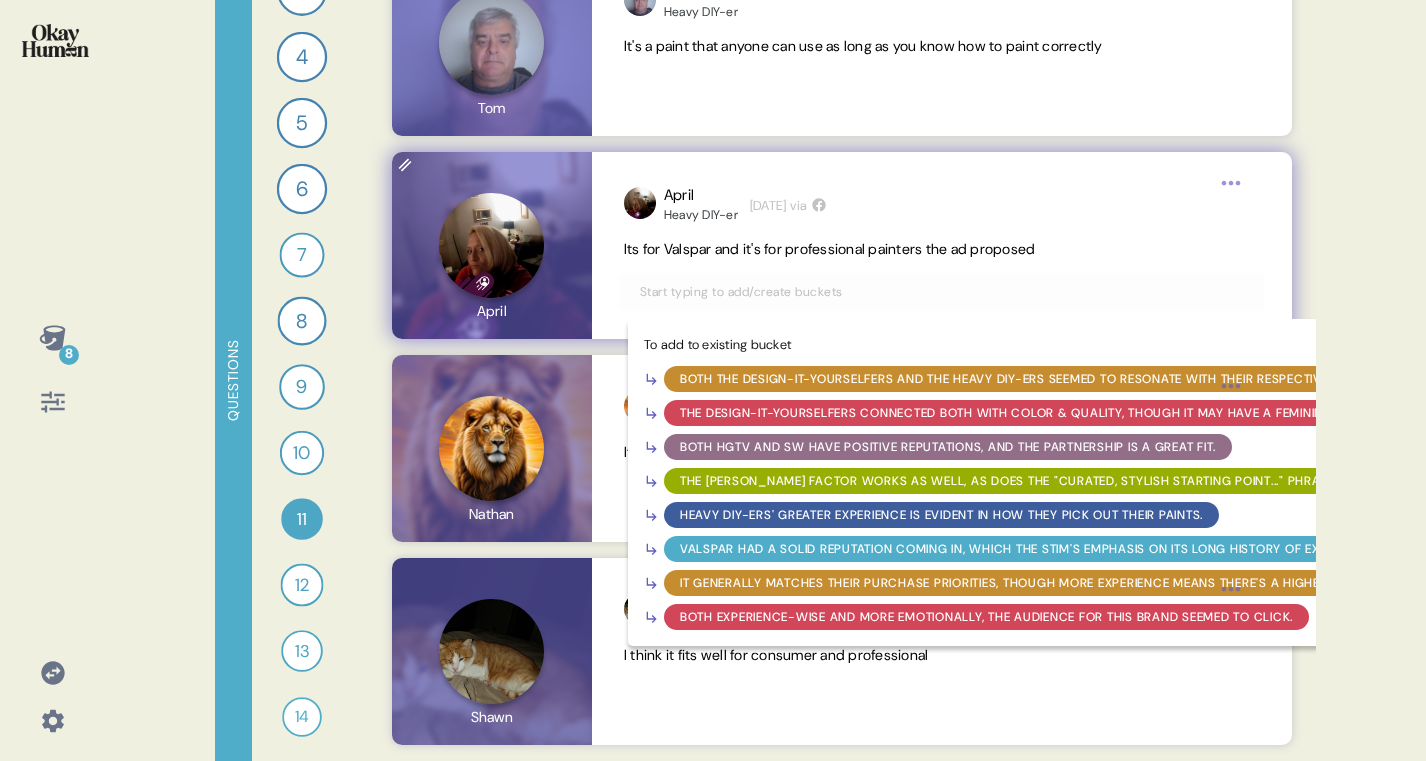 click on "Both experience-wise and more emotionally, the audience for this brand seemed to click." at bounding box center [986, 617] 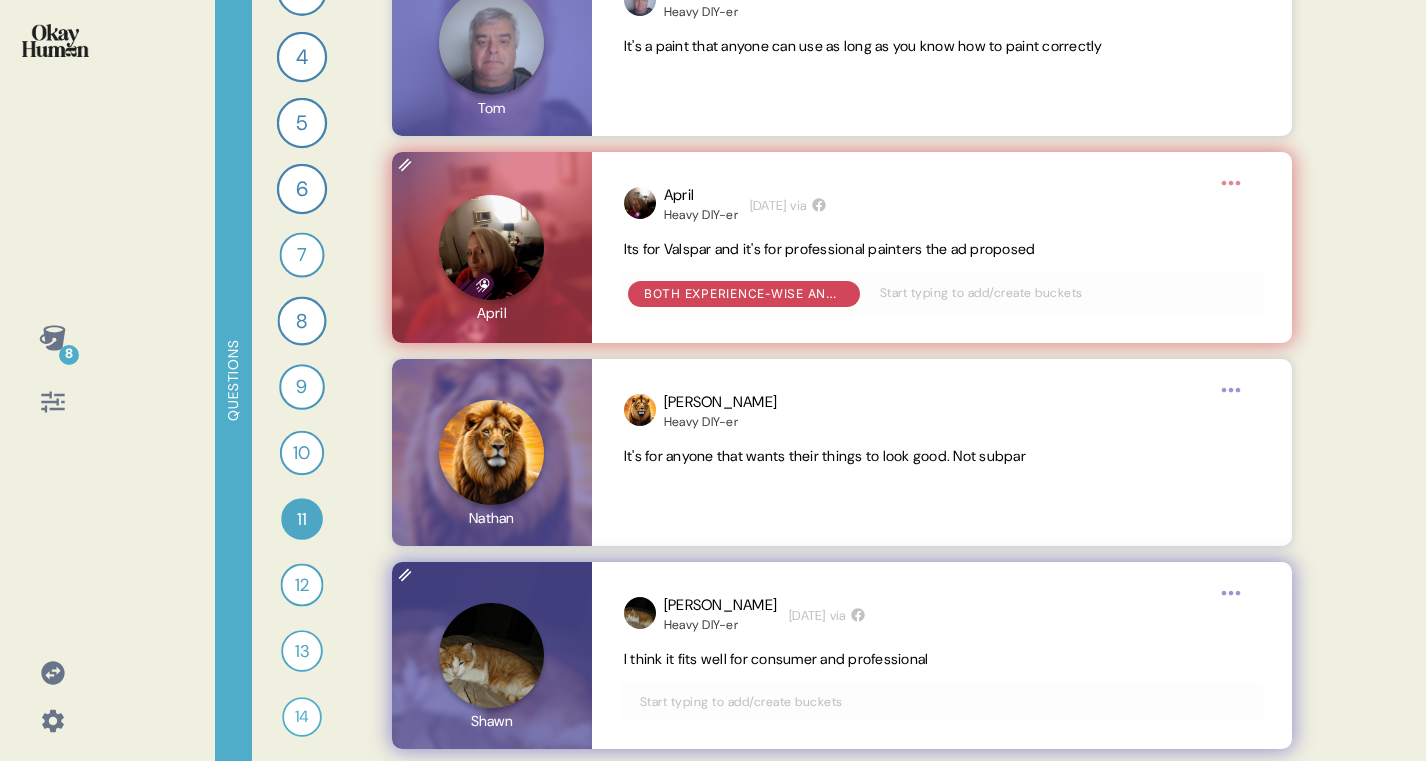 click at bounding box center (942, 702) 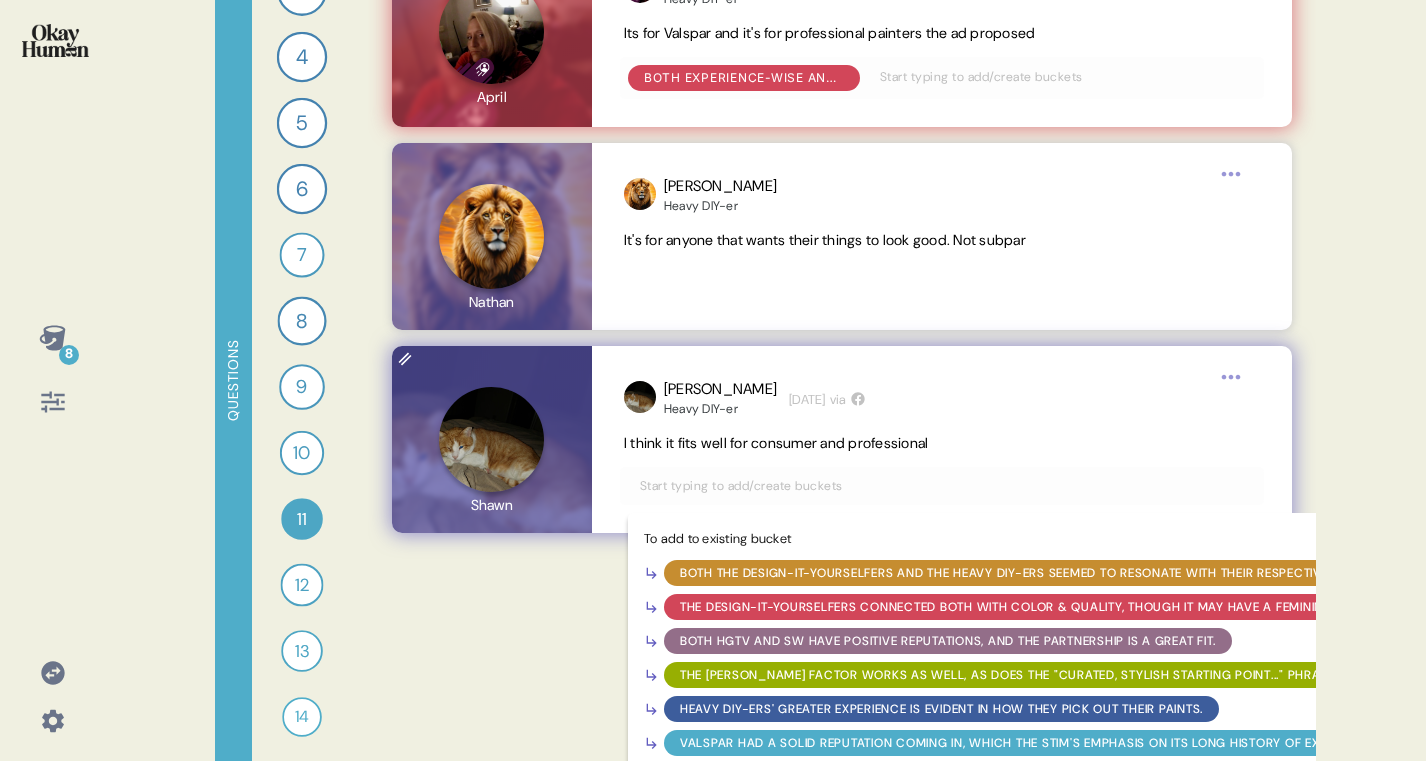 scroll, scrollTop: 2246, scrollLeft: 0, axis: vertical 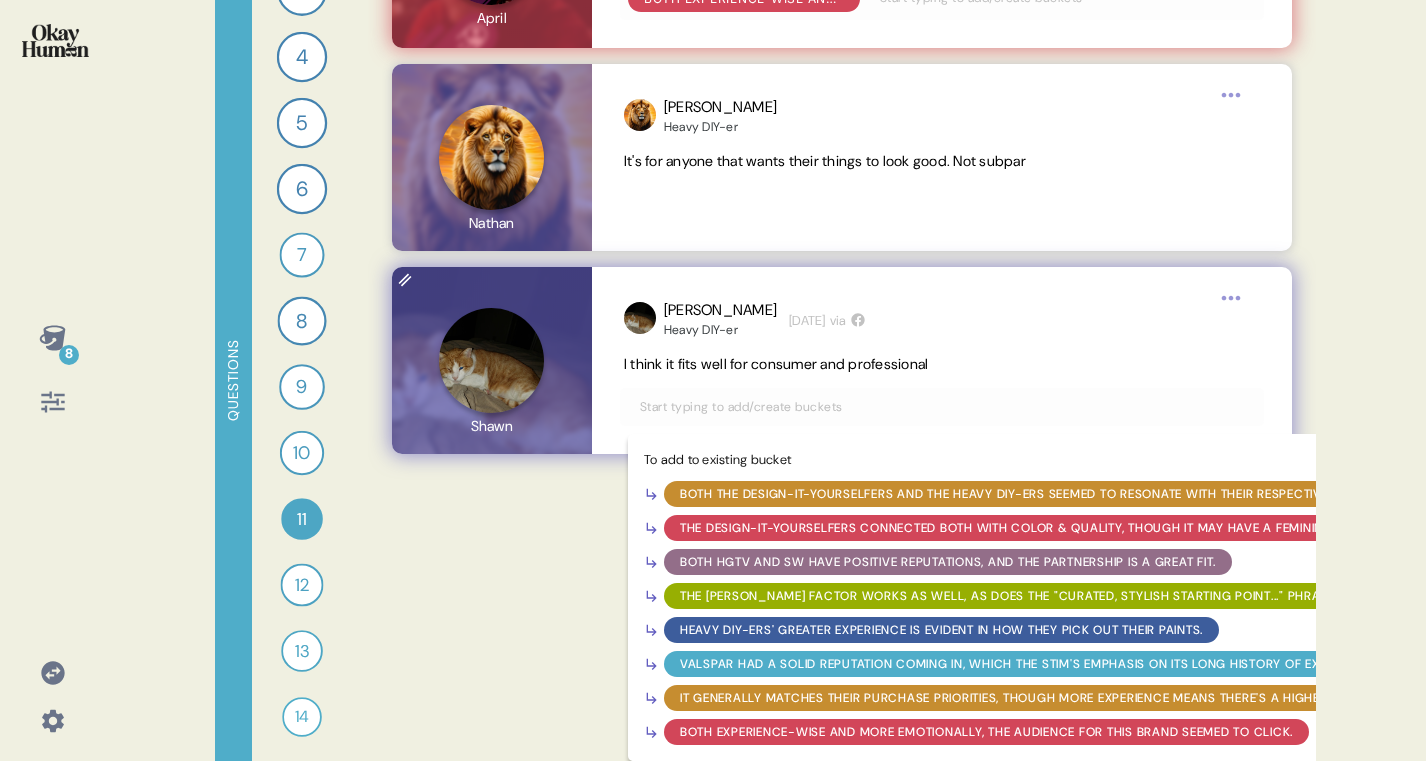 click on "Both experience-wise and more emotionally, the audience for this brand seemed to click." at bounding box center [986, 732] 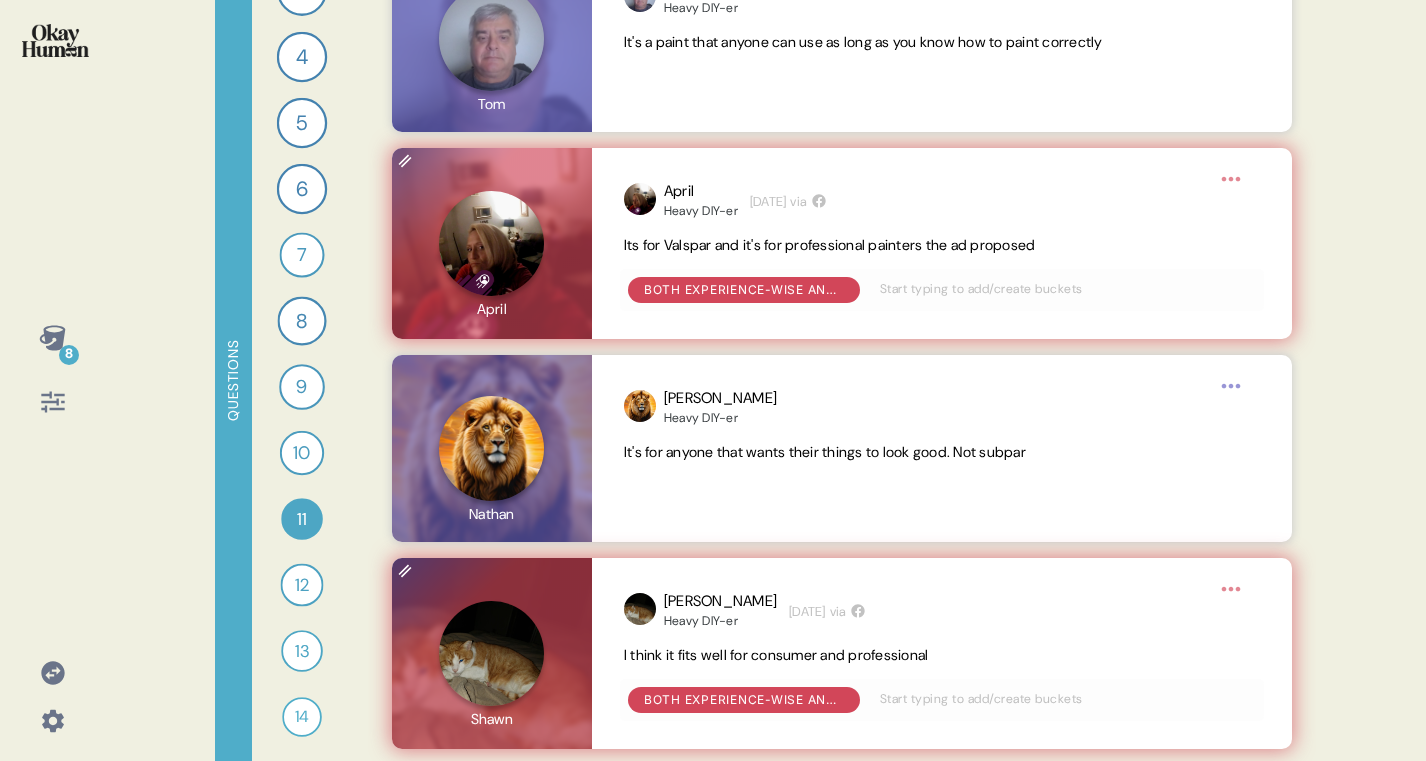 click 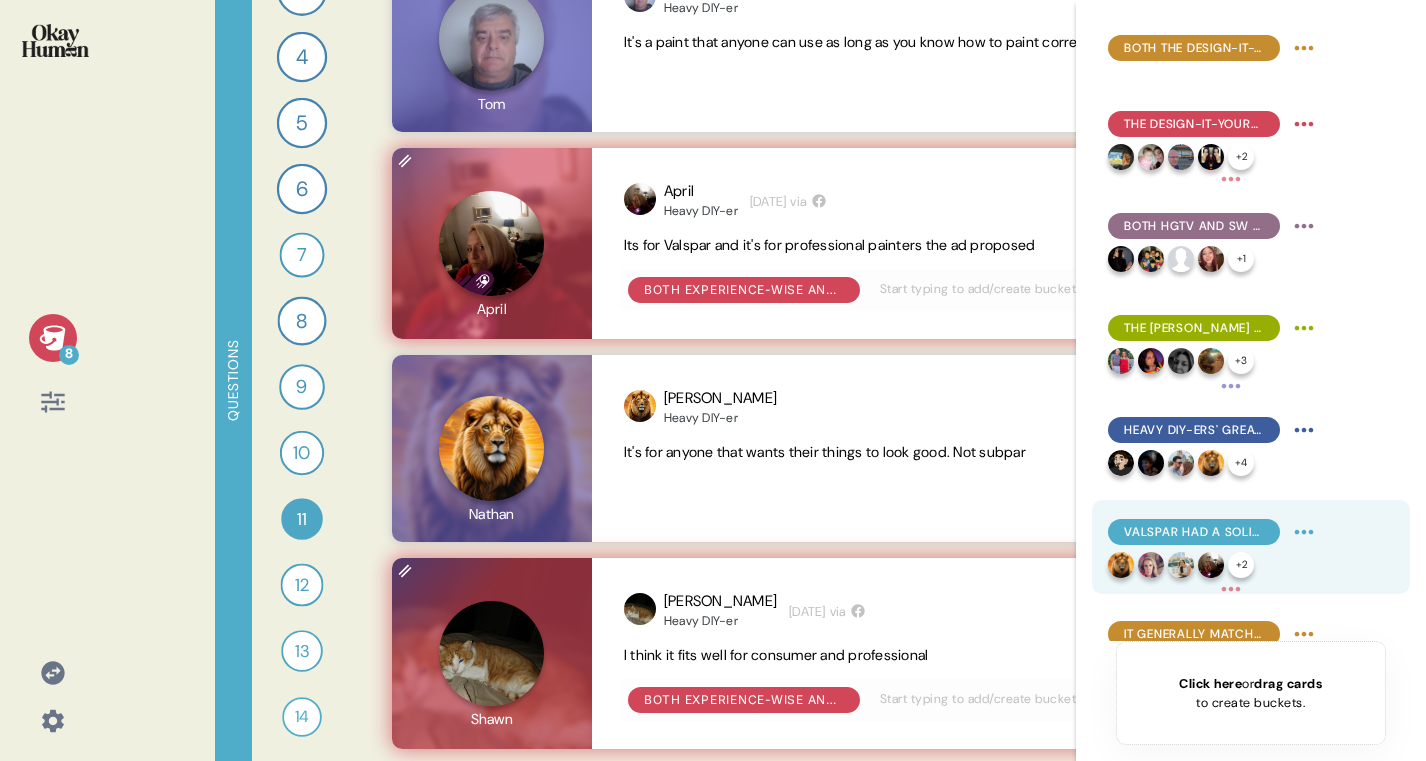 scroll, scrollTop: 157, scrollLeft: 0, axis: vertical 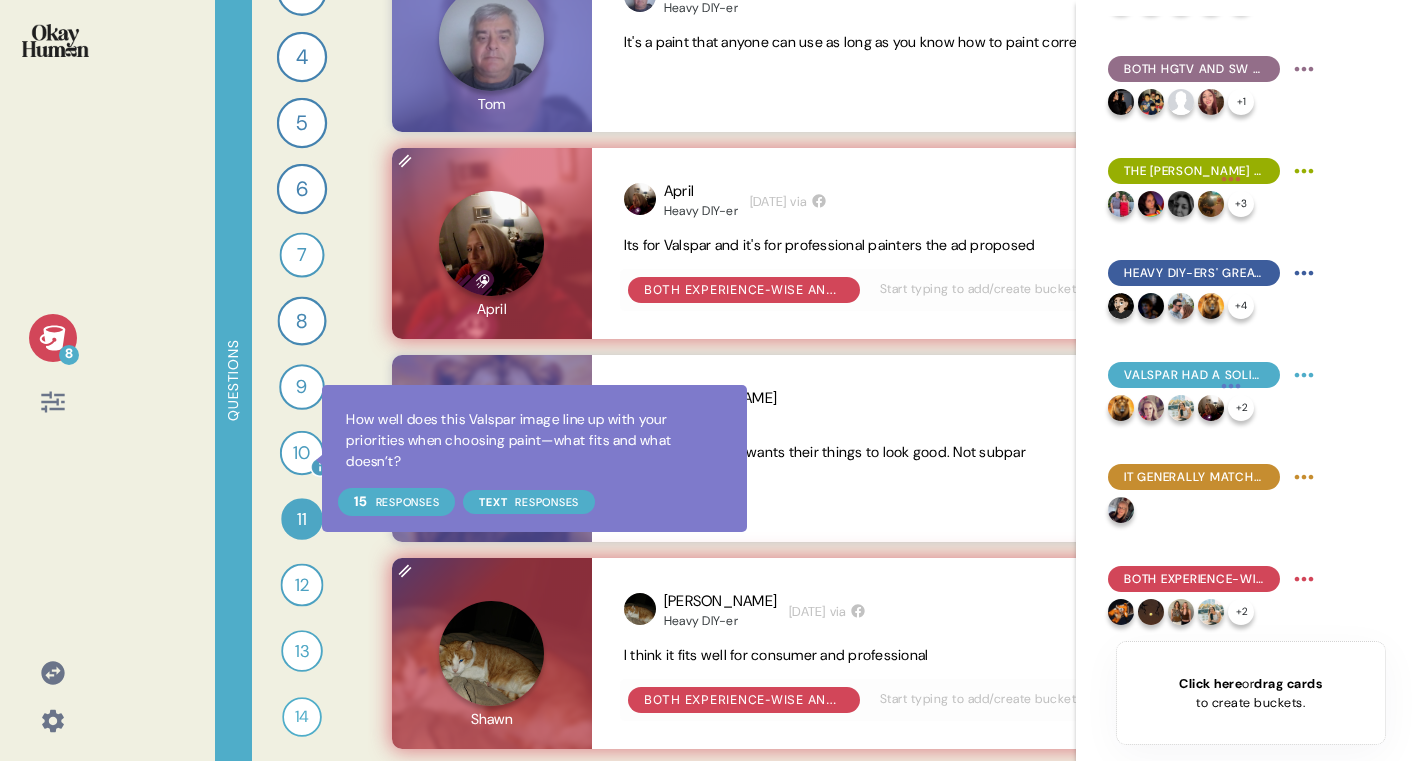 click at bounding box center (320, 467) 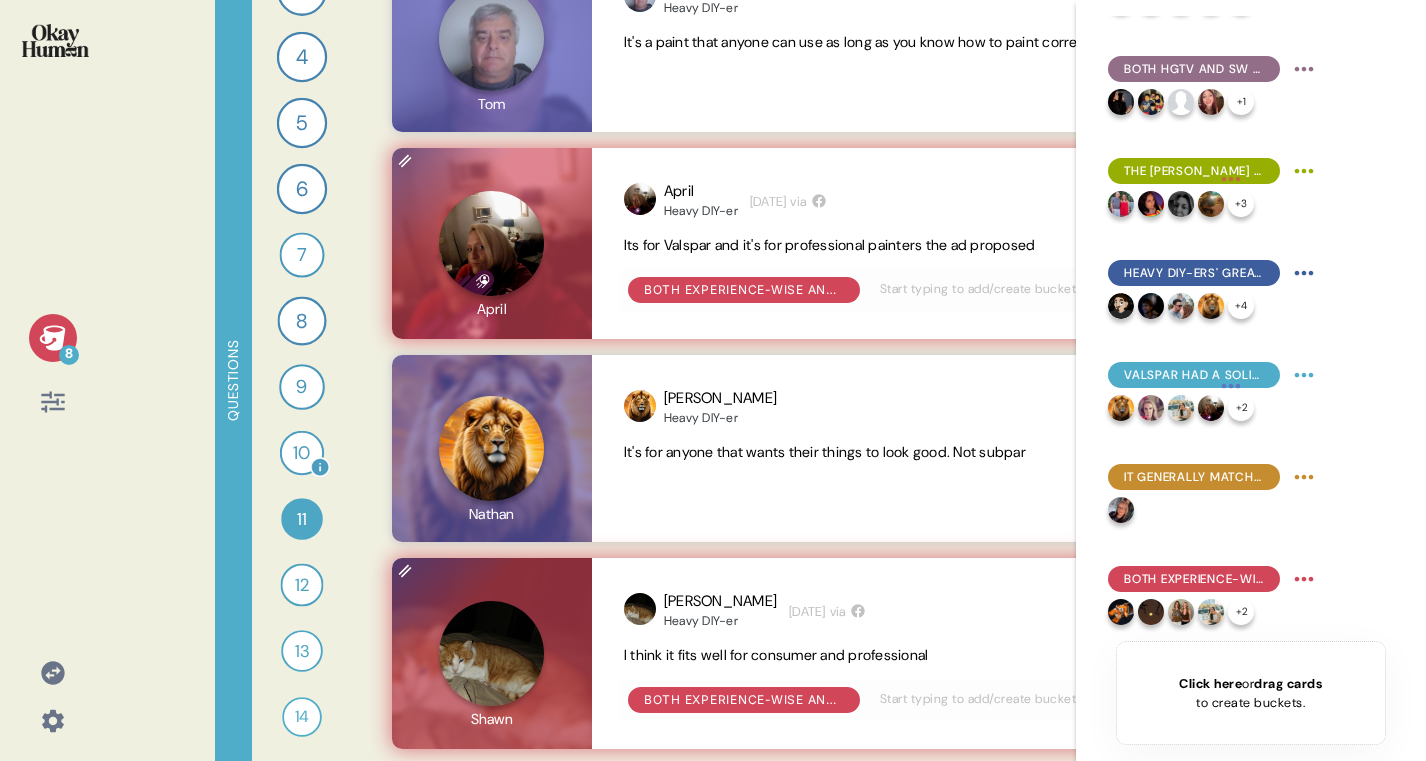 click on "10" at bounding box center [302, 453] 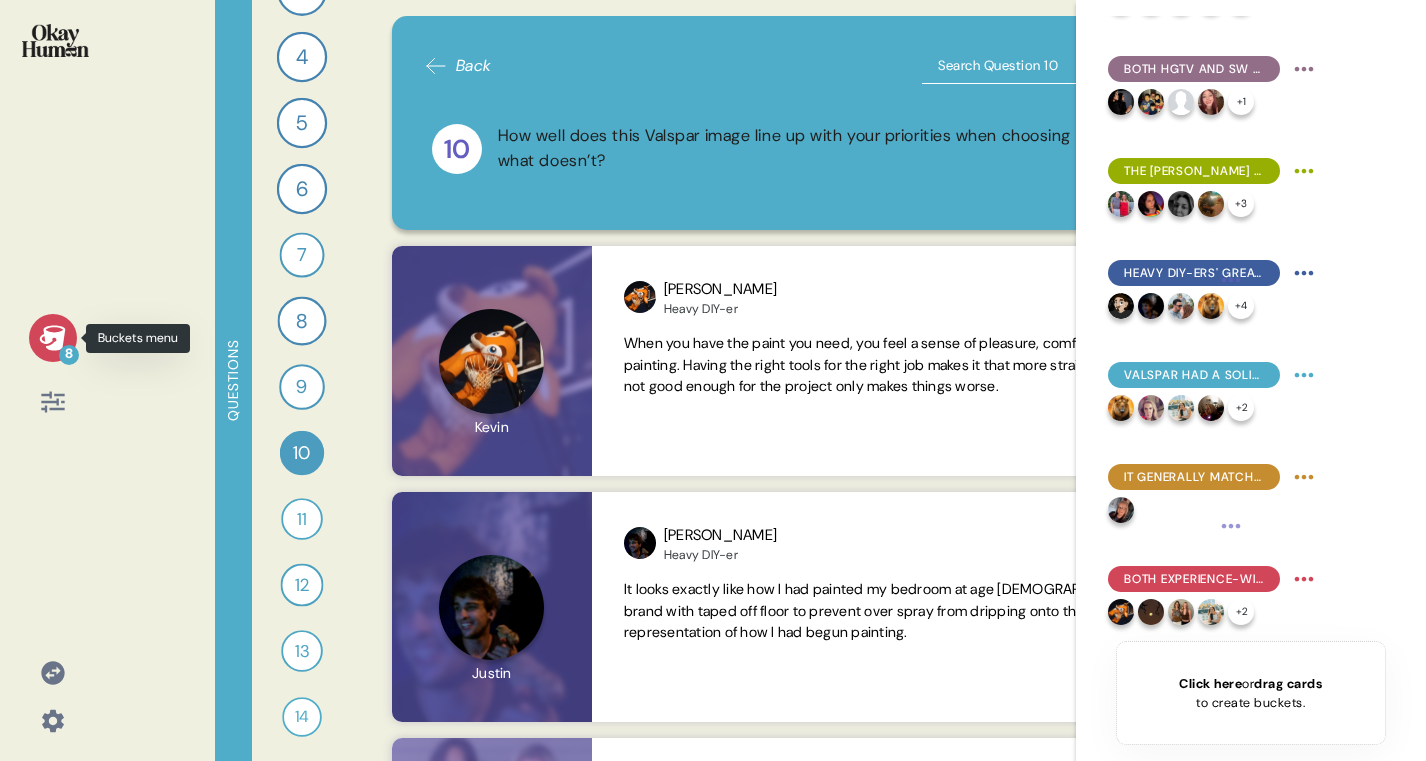 click 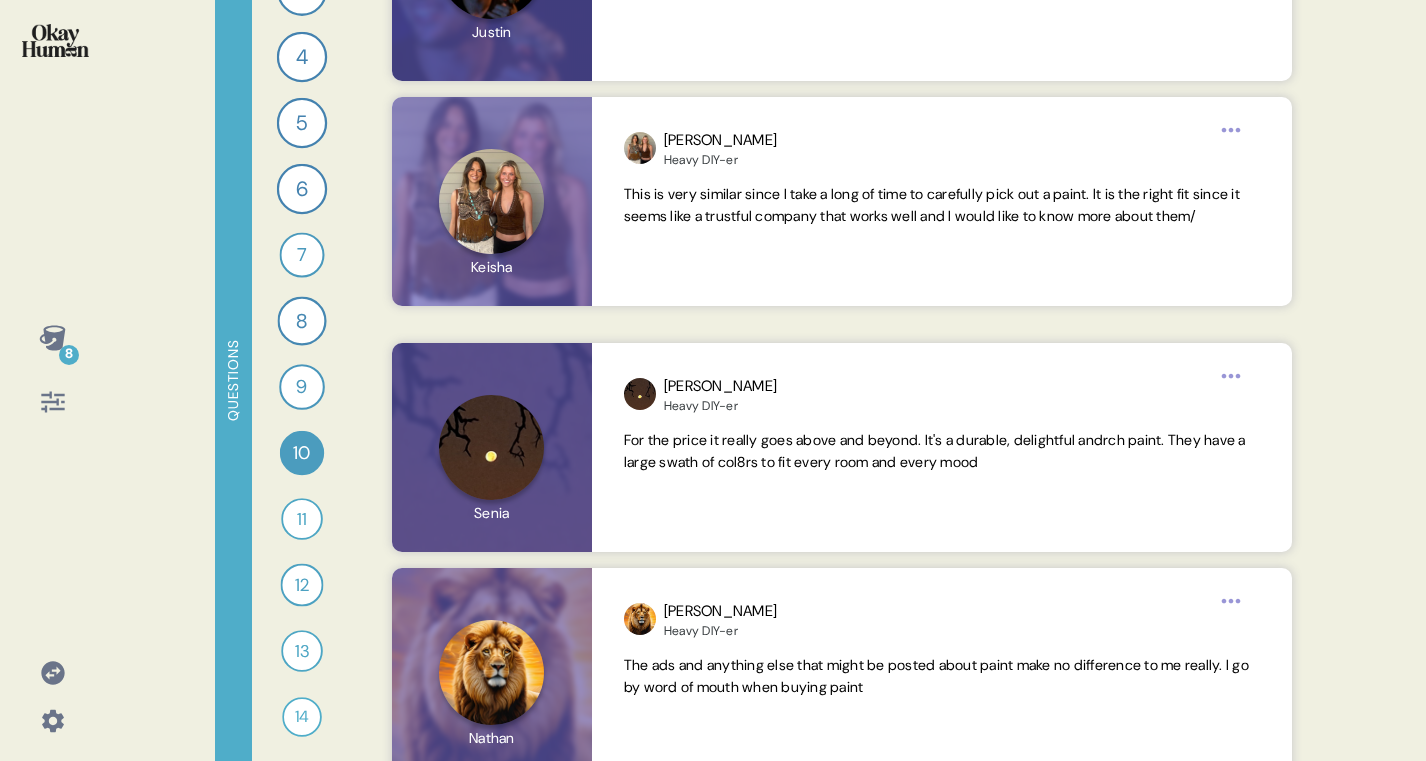 scroll, scrollTop: 668, scrollLeft: 0, axis: vertical 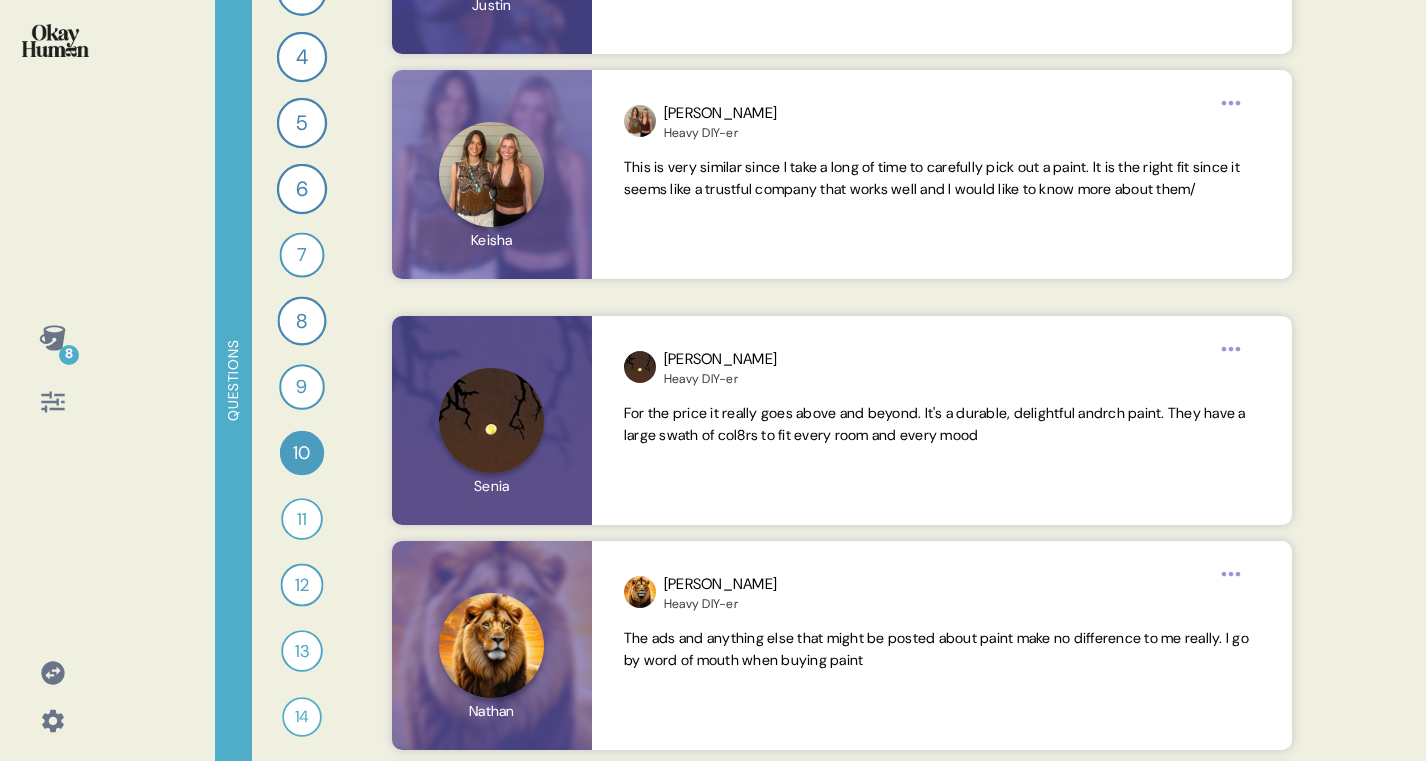 click 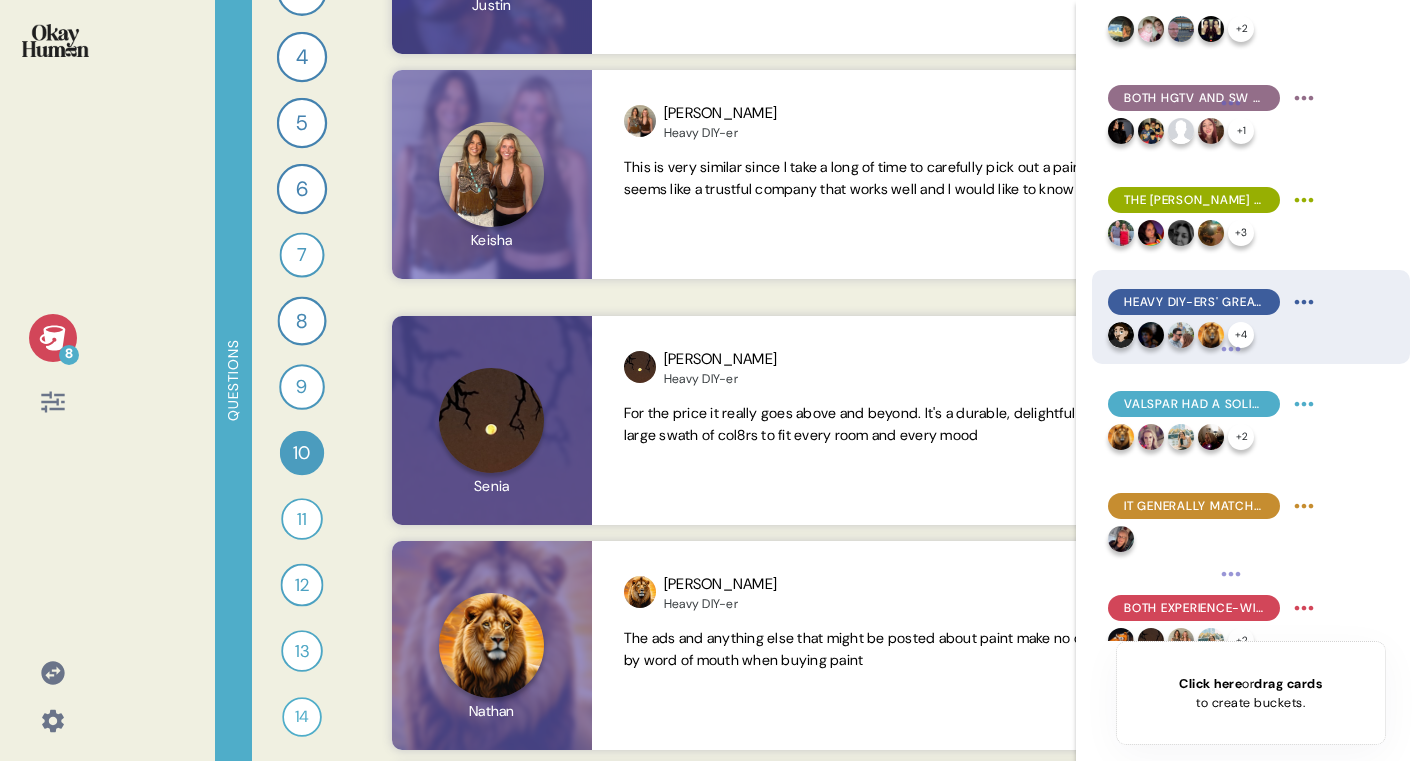 scroll, scrollTop: 157, scrollLeft: 0, axis: vertical 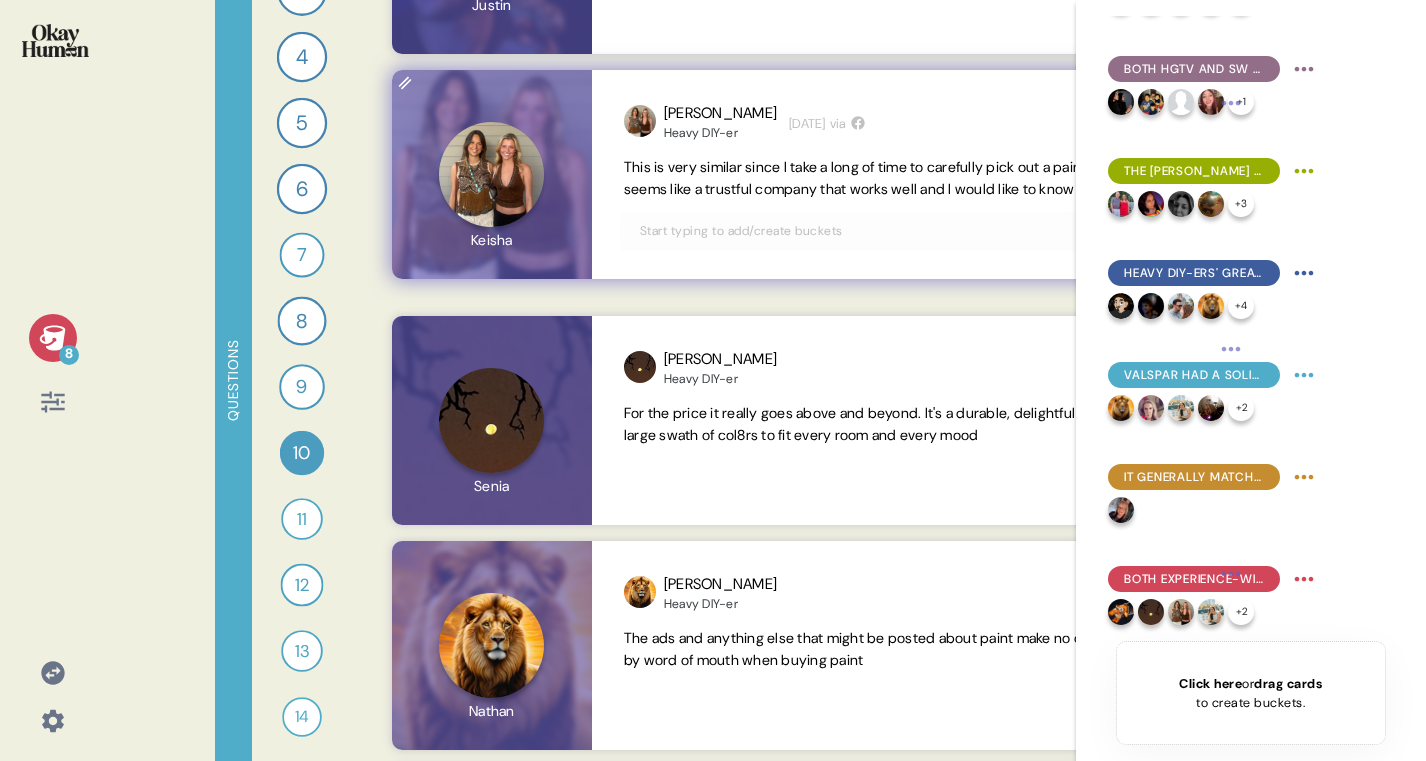 click at bounding box center [942, 231] 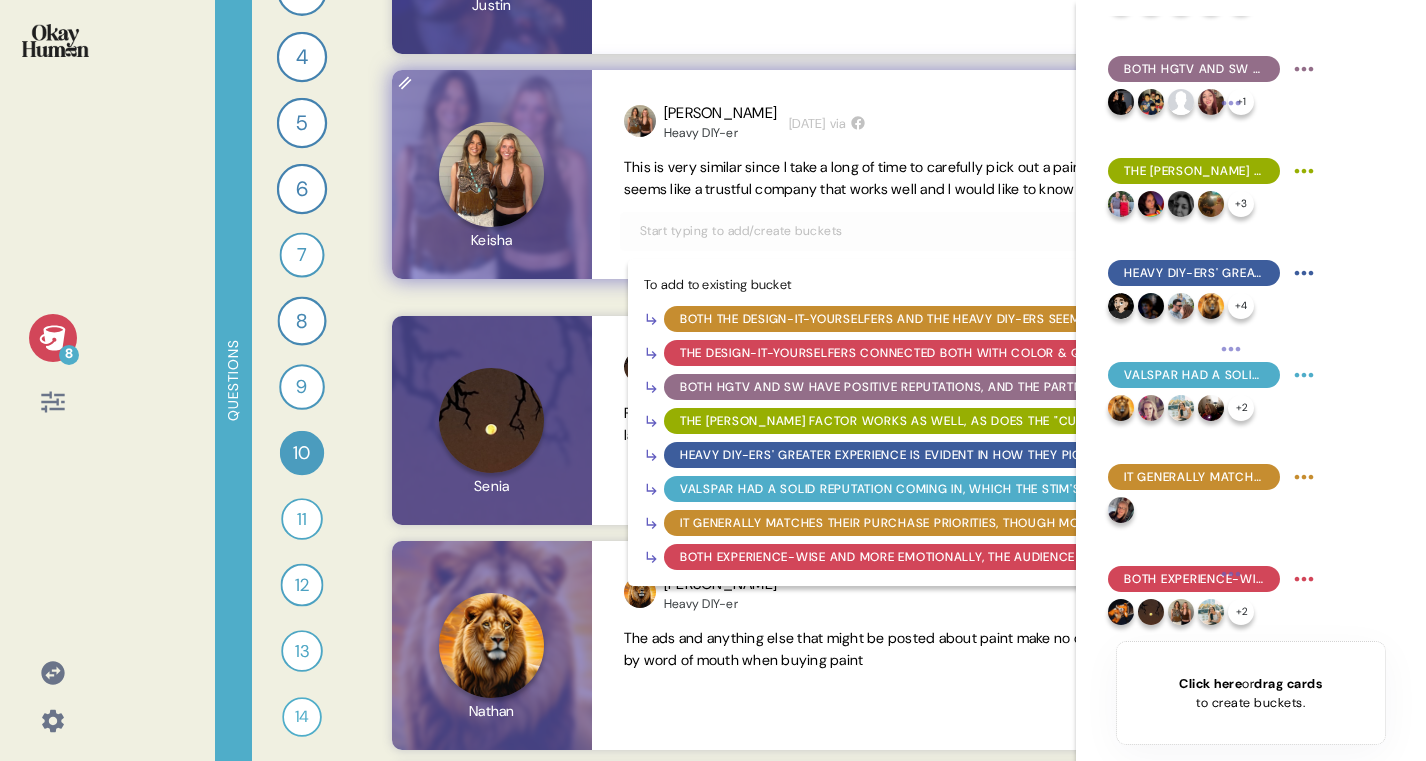 click at bounding box center (942, 231) 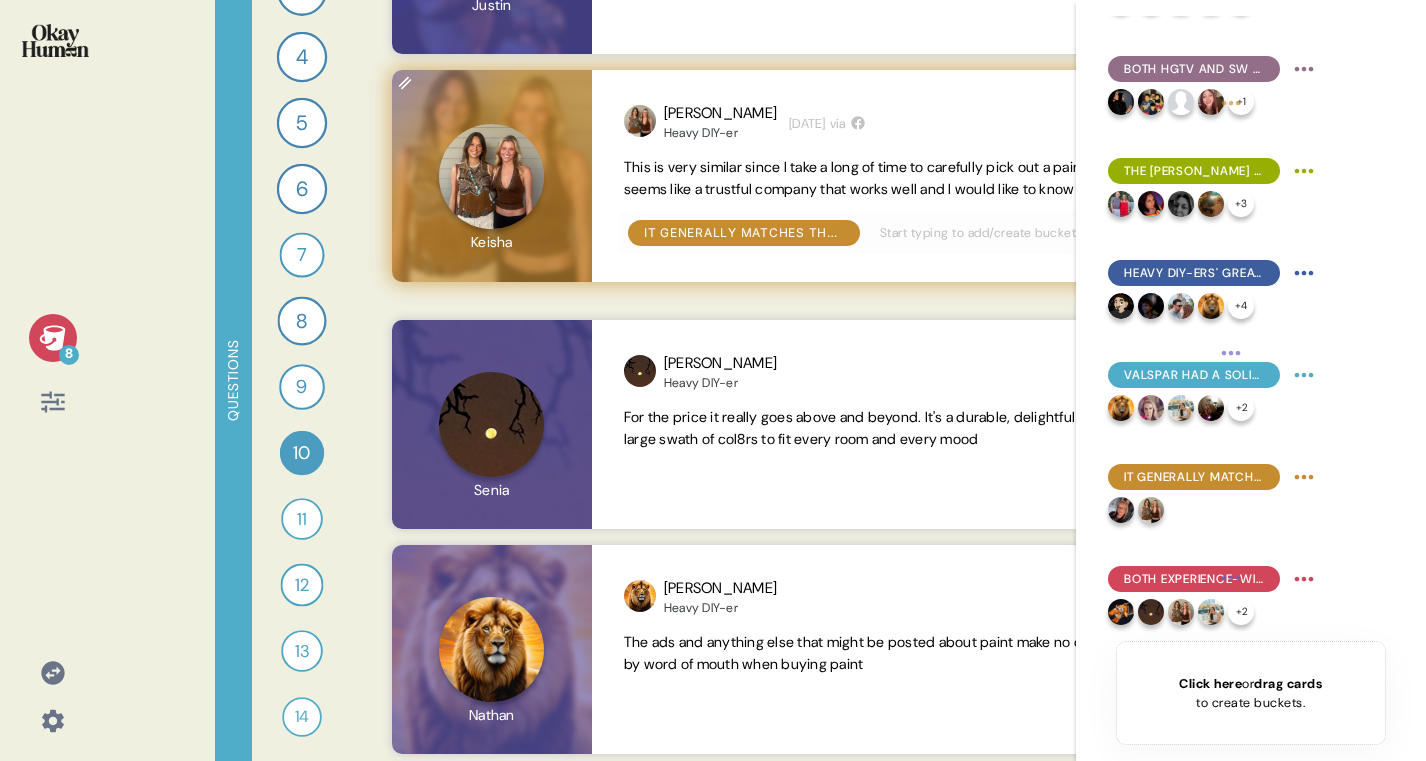 click 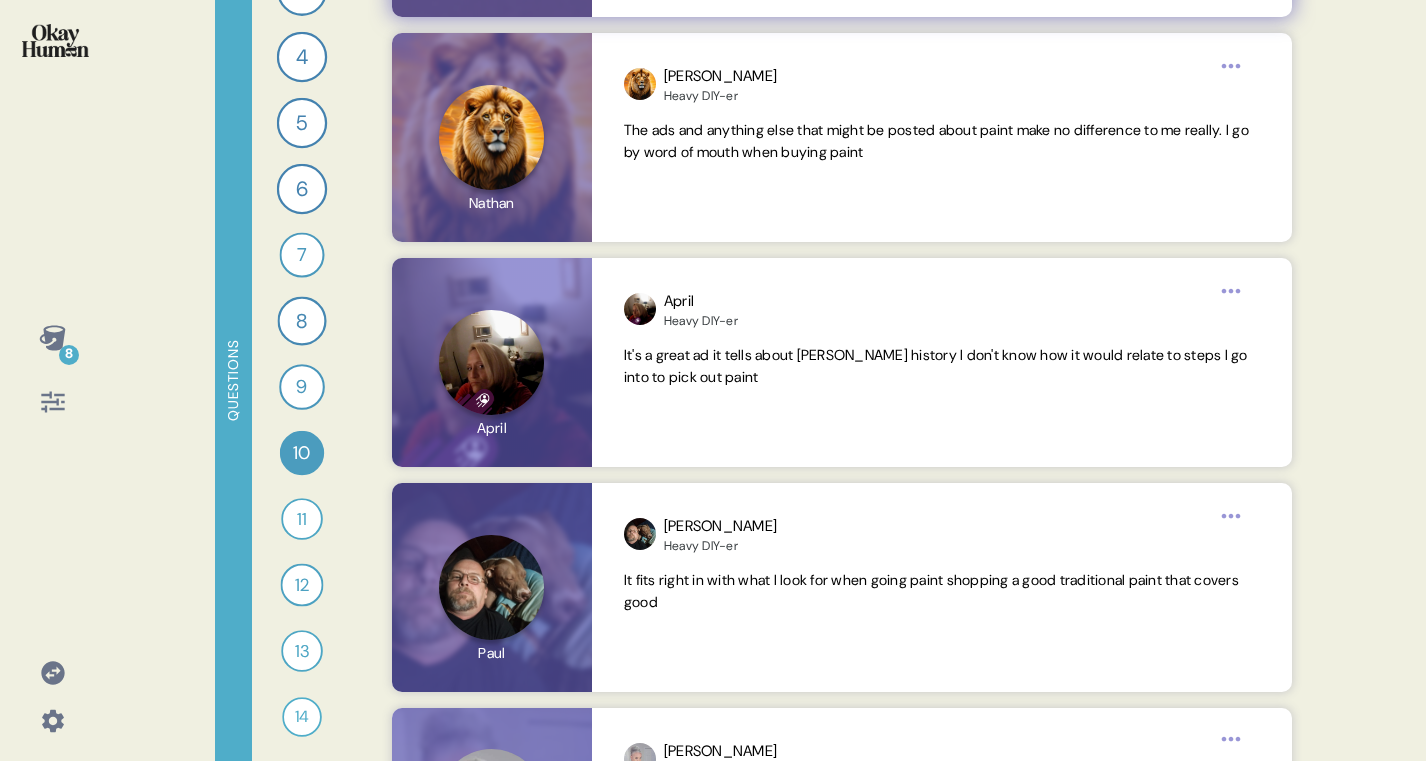 scroll, scrollTop: 1236, scrollLeft: 0, axis: vertical 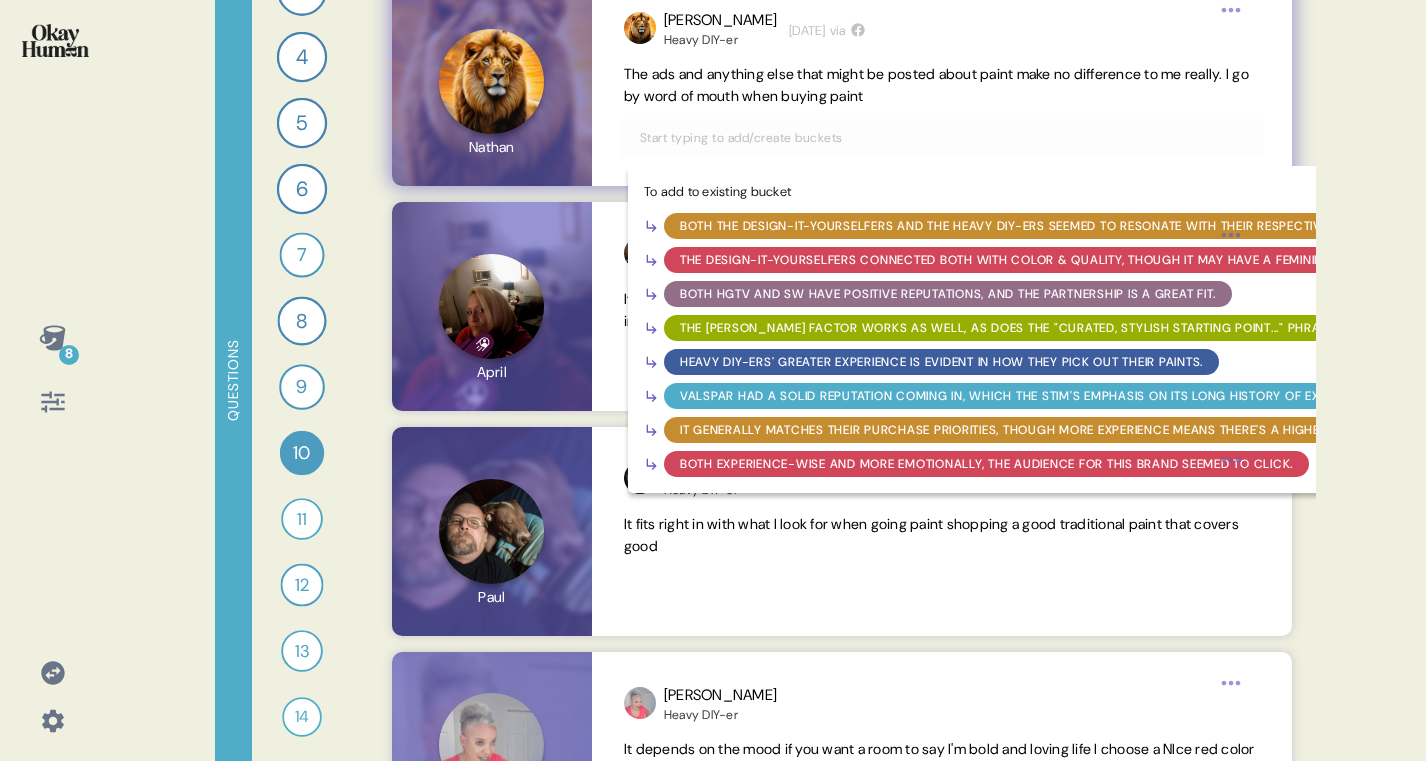 click at bounding box center [942, 138] 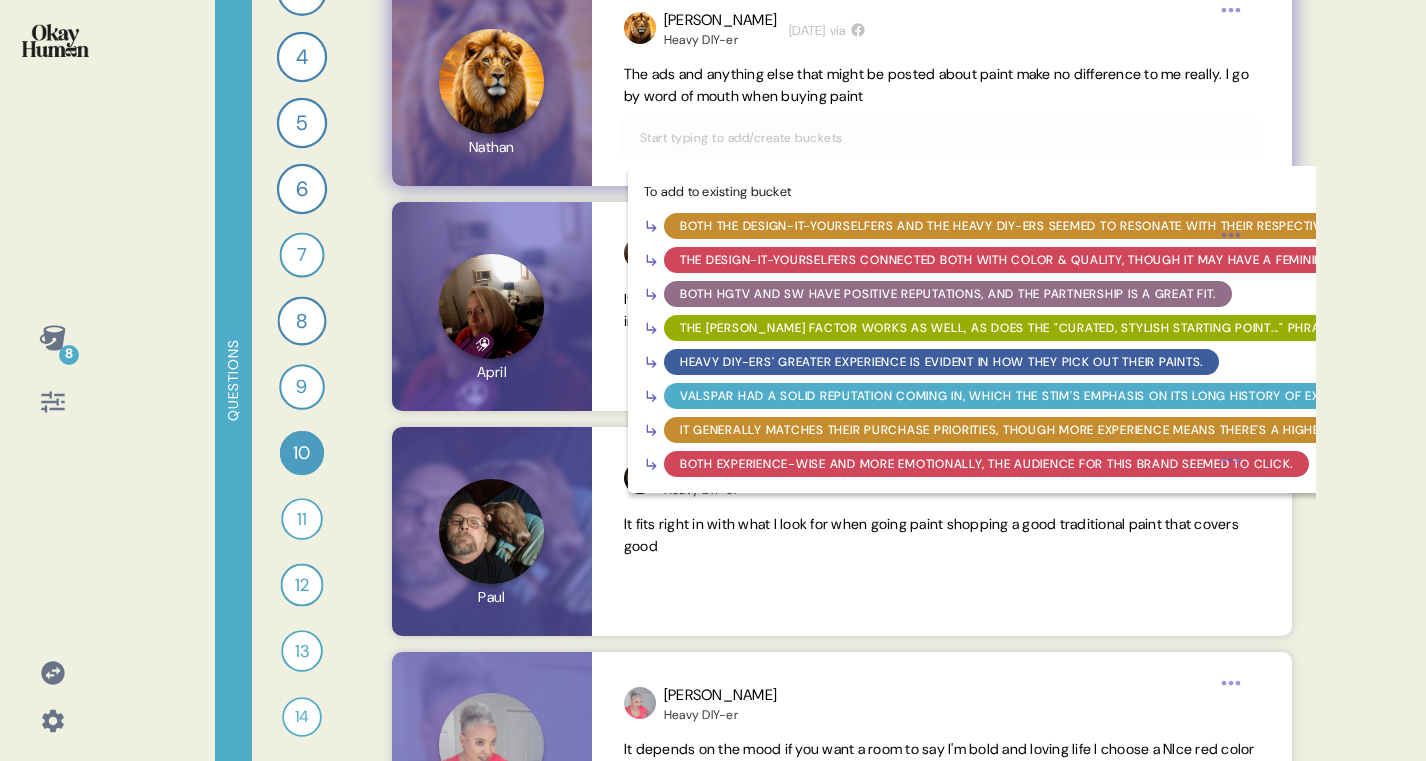 click on "It generally matches their purchase priorities, though more experience means there's a higher bar to clear." at bounding box center (1051, 430) 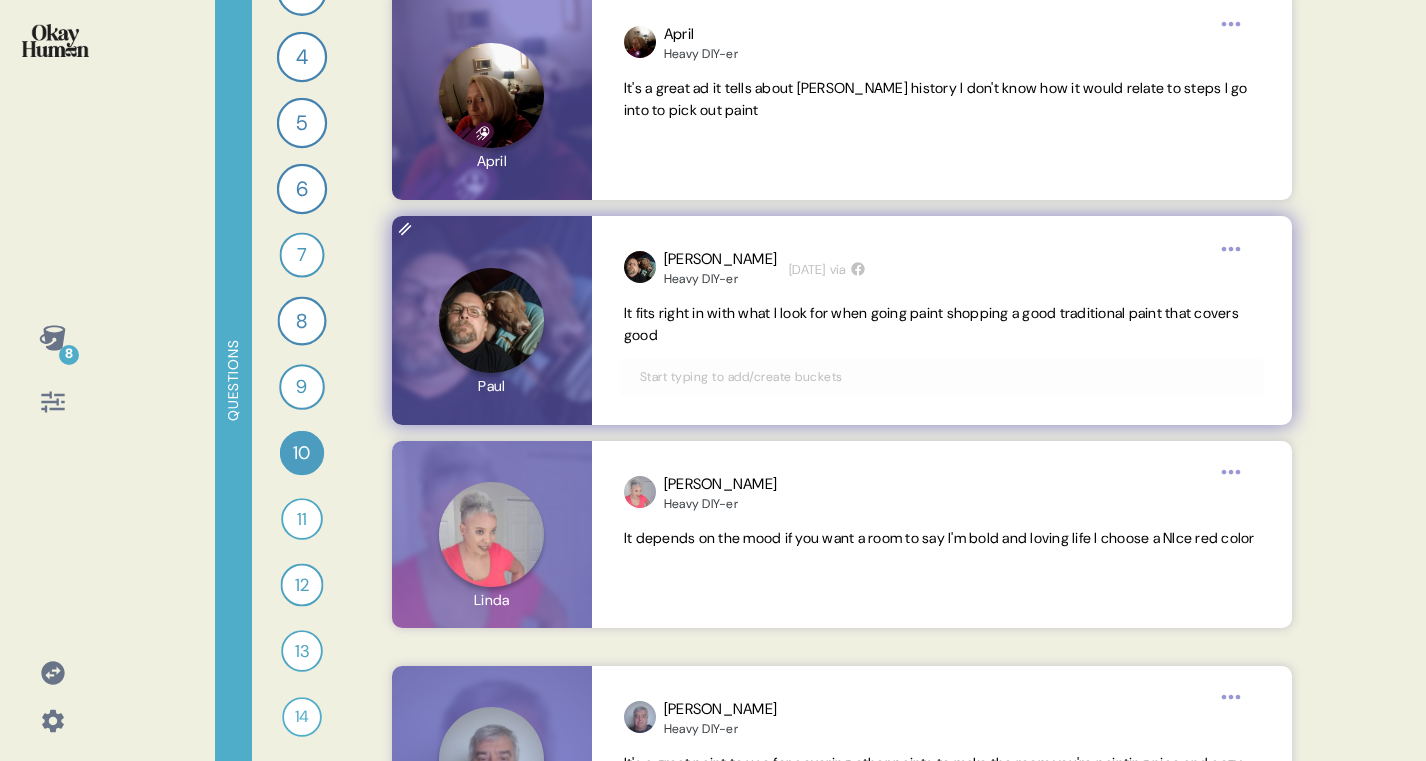 scroll, scrollTop: 1505, scrollLeft: 0, axis: vertical 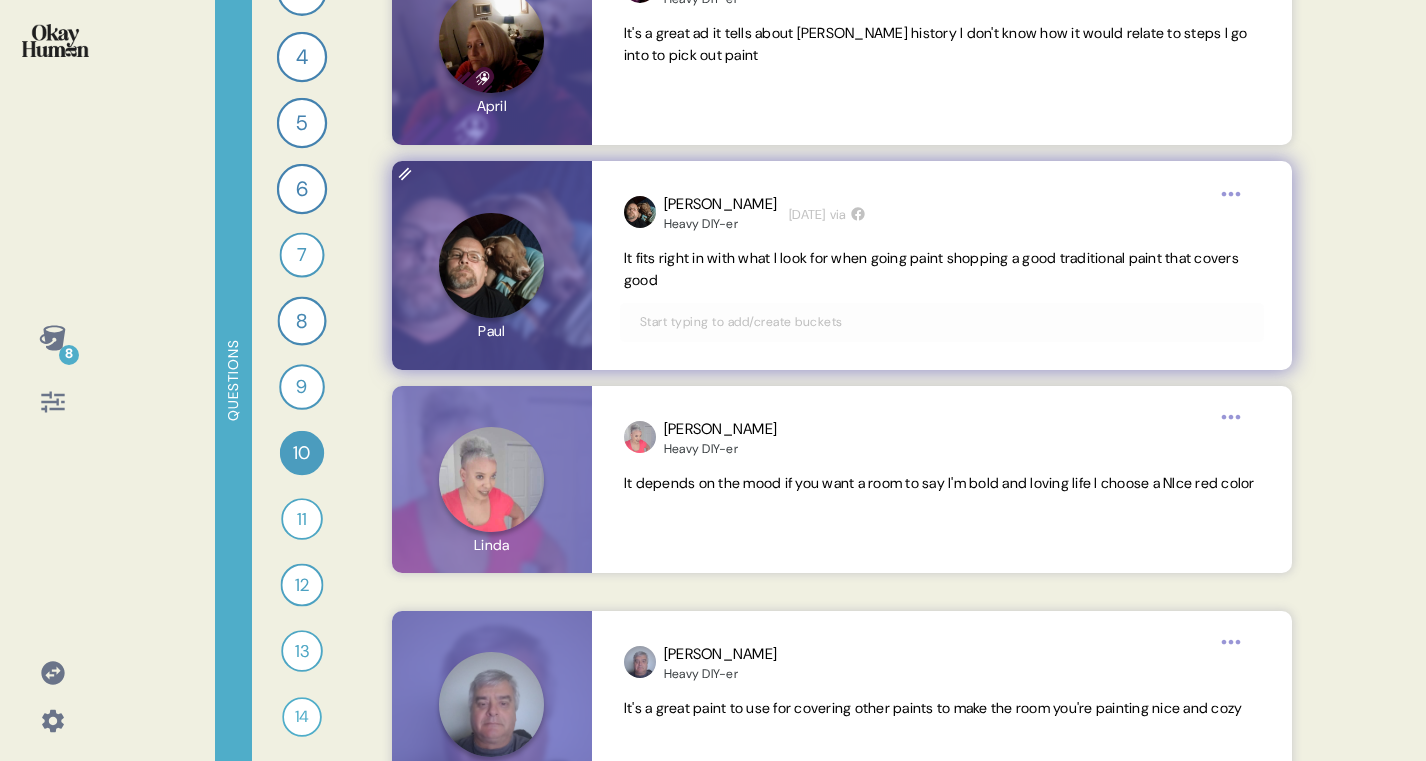 click at bounding box center [942, 322] 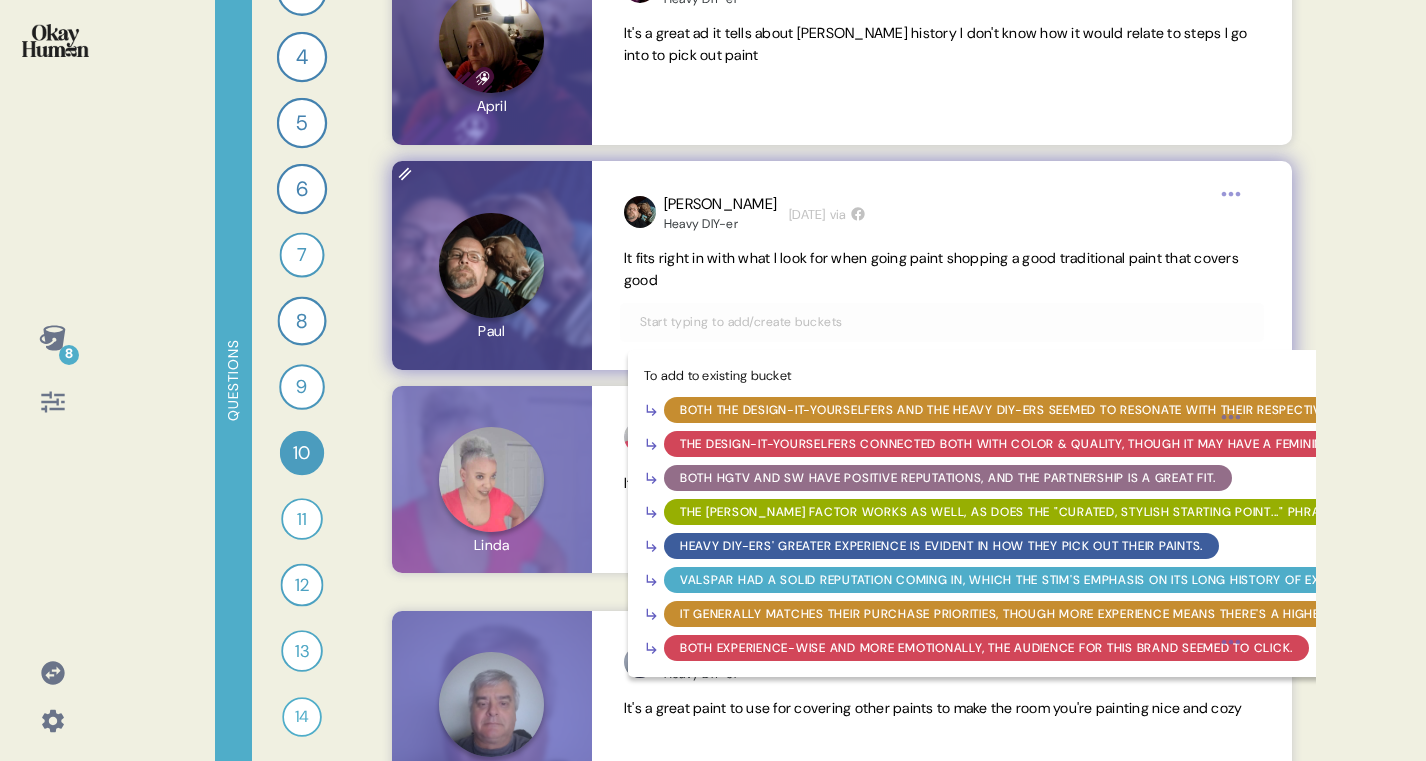 click on "It generally matches their purchase priorities, though more experience means there's a higher bar to clear." at bounding box center (1051, 614) 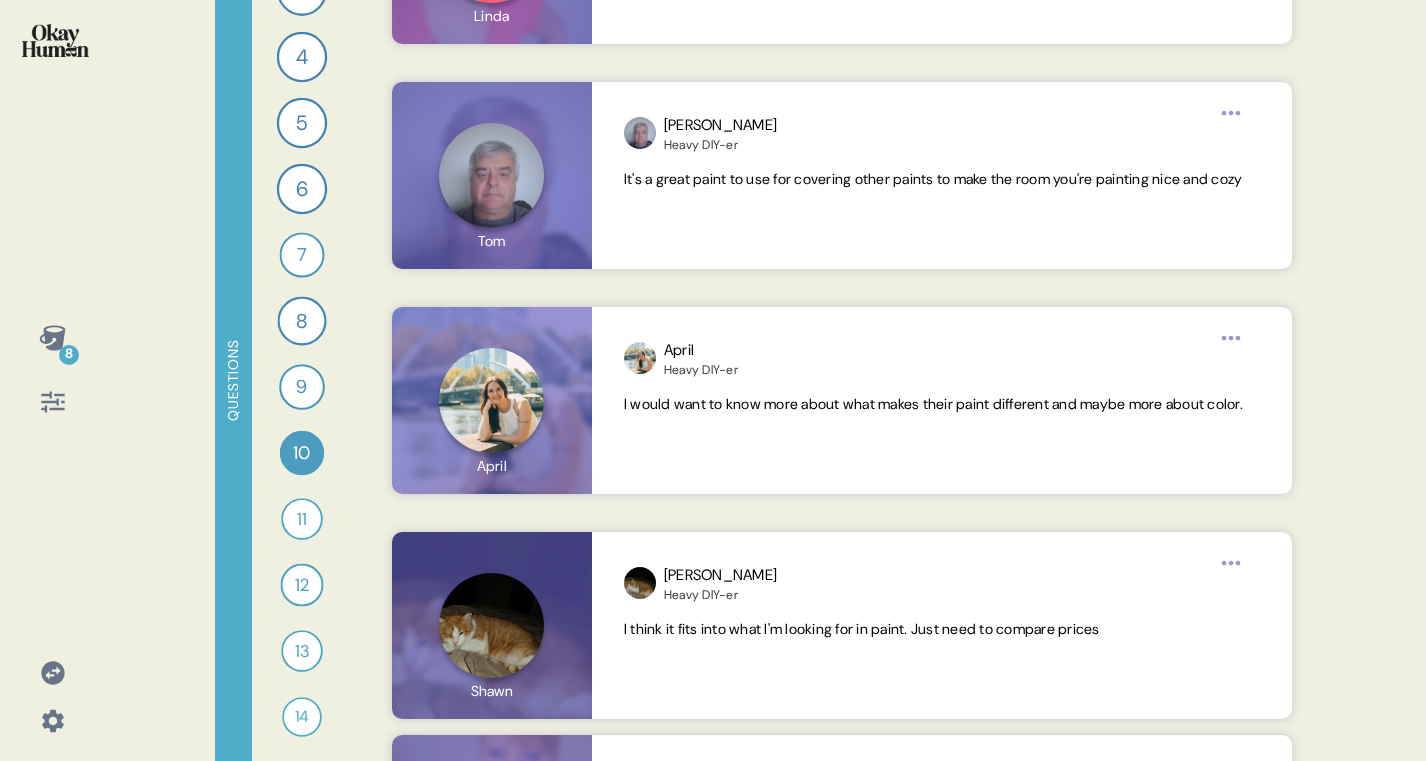 scroll, scrollTop: 2075, scrollLeft: 0, axis: vertical 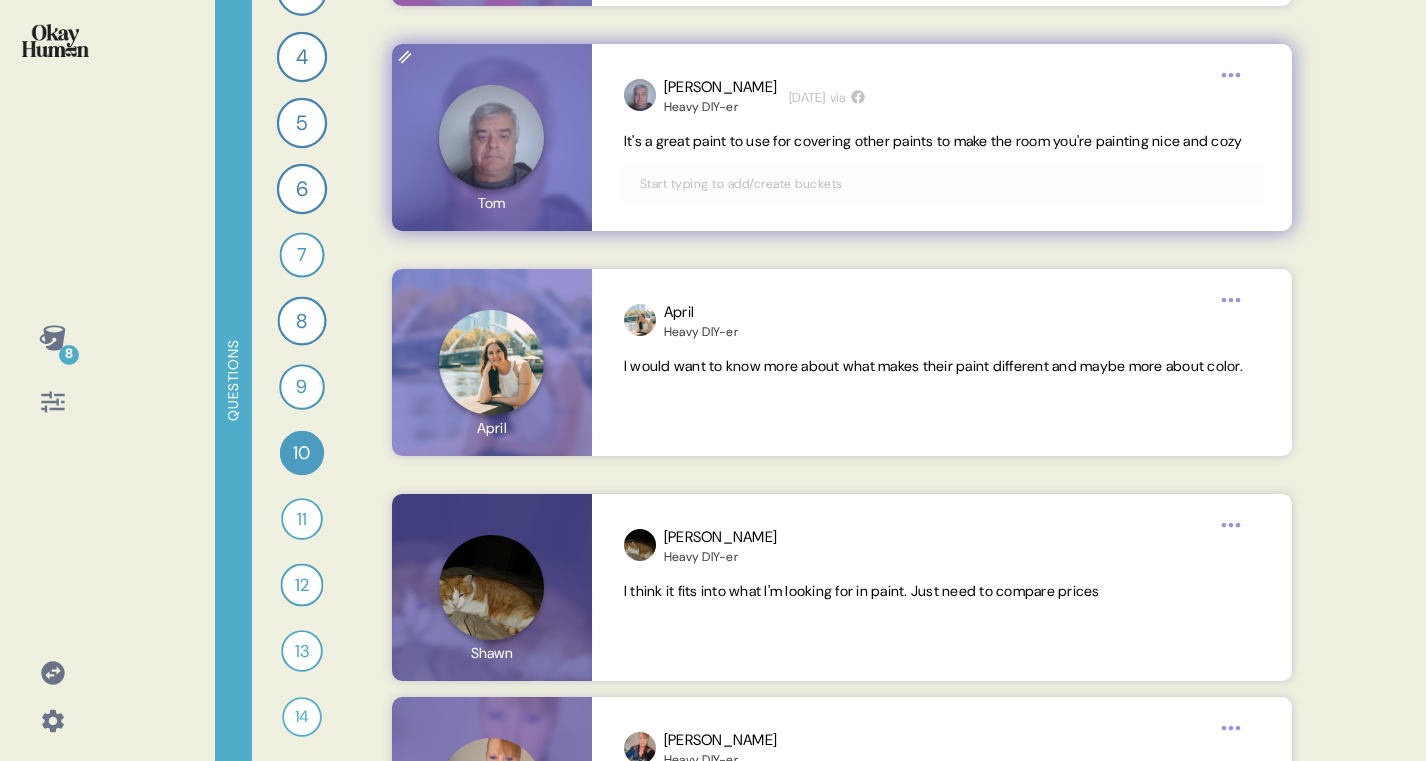click at bounding box center [942, 184] 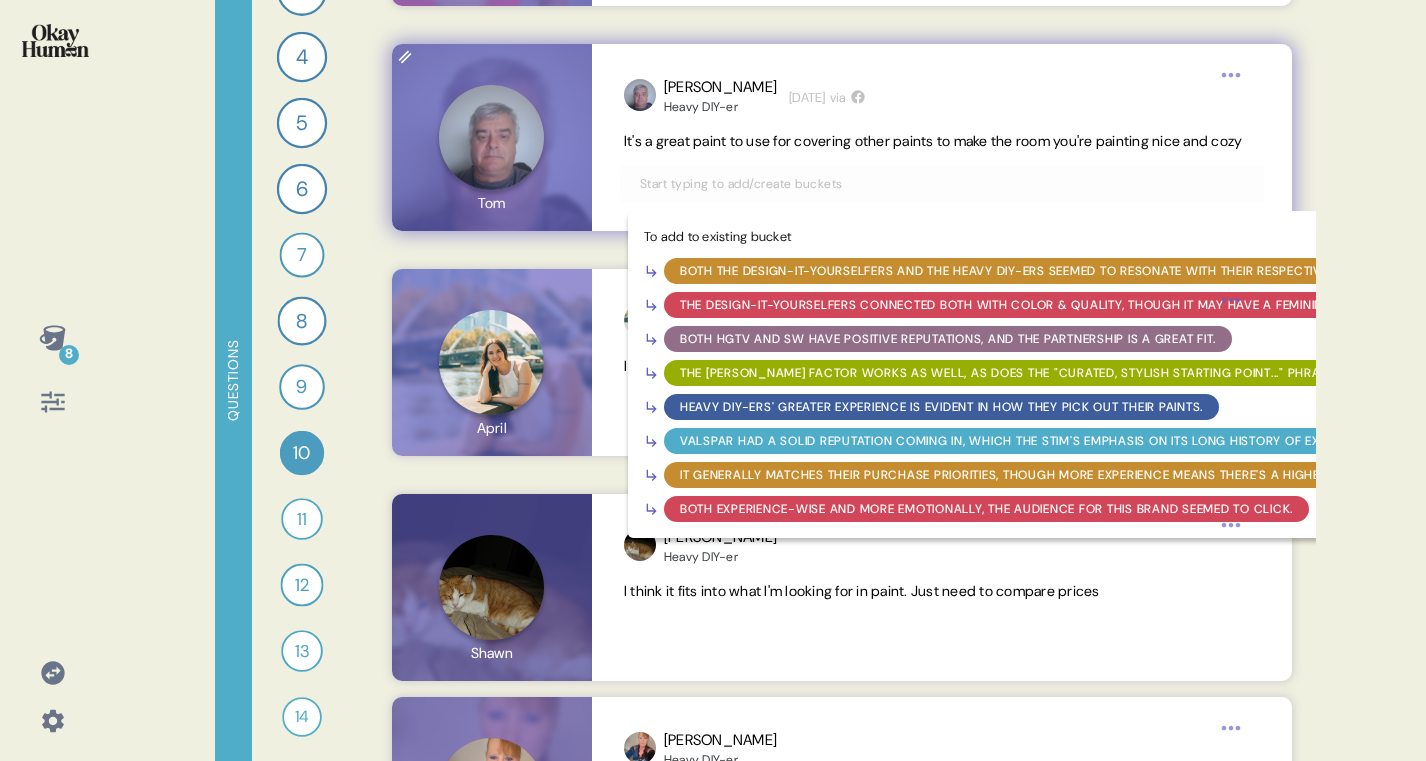 click on "It generally matches their purchase priorities, though more experience means there's a higher bar to clear." at bounding box center [1051, 475] 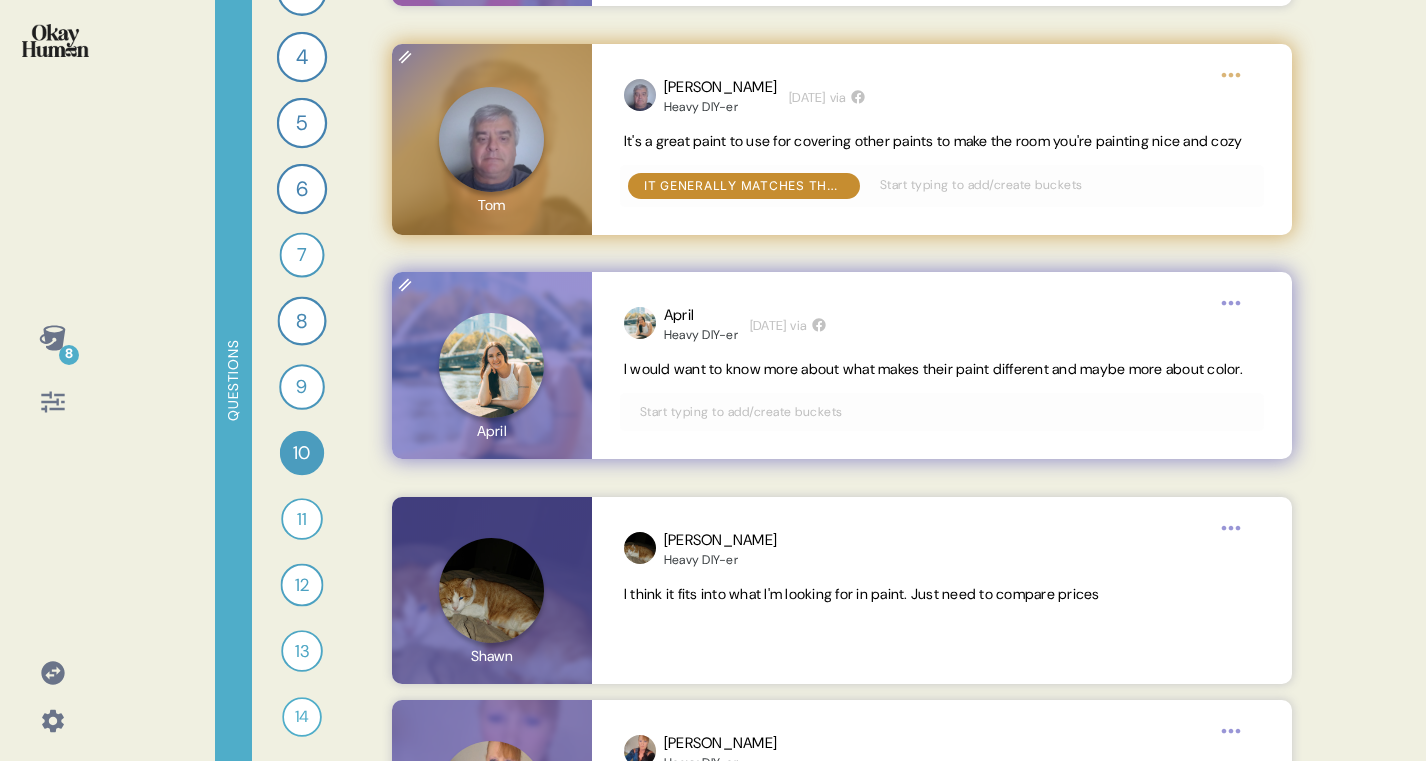click at bounding box center [942, 412] 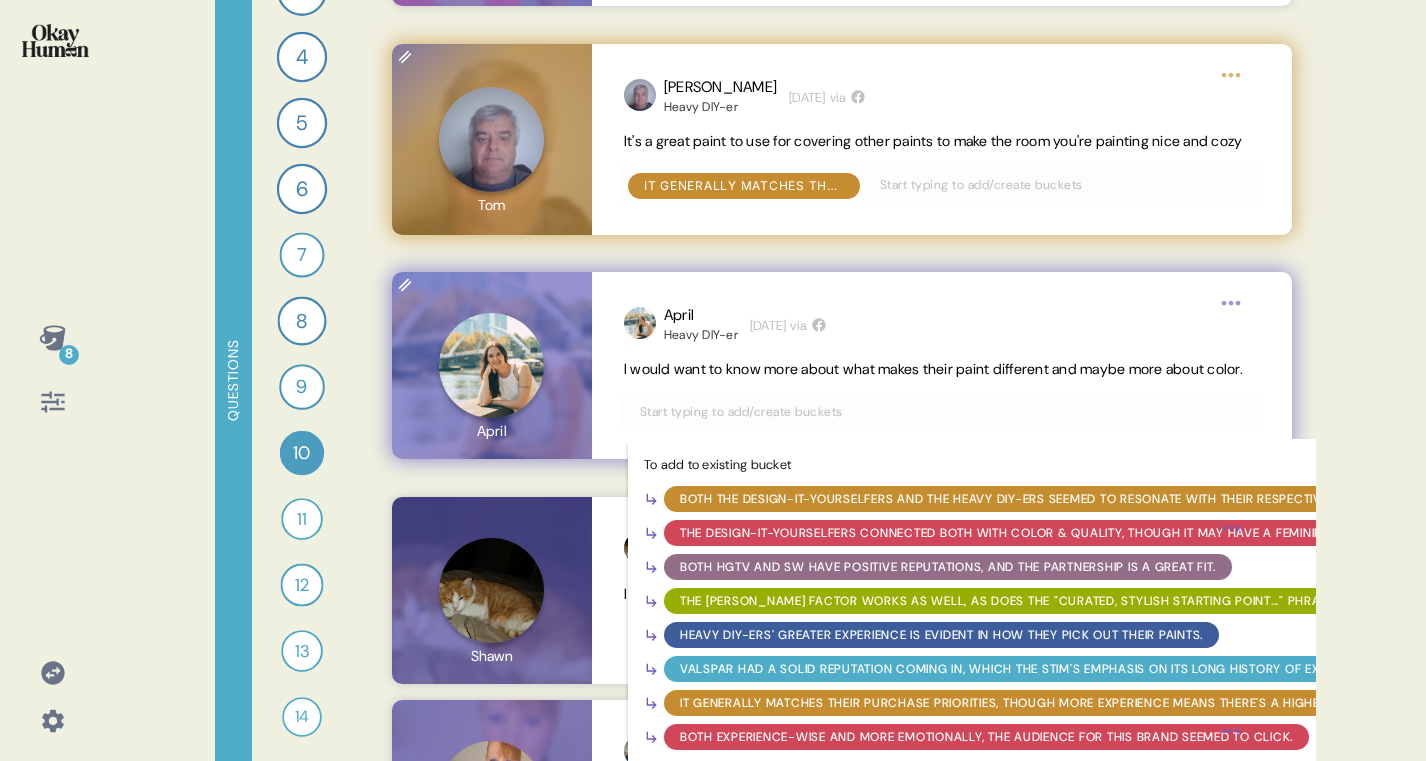 click on "It generally matches their purchase priorities, though more experience means there's a higher bar to clear." at bounding box center (1051, 703) 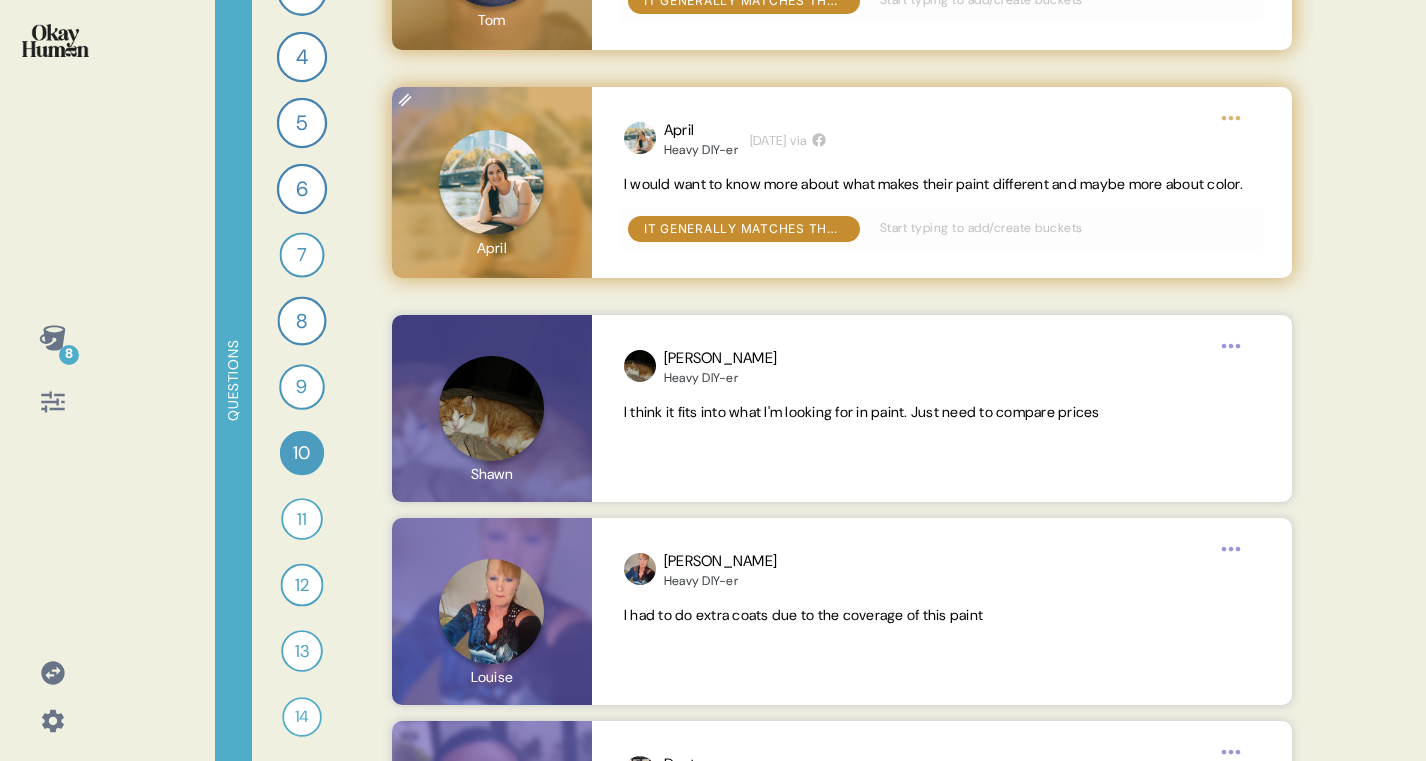 scroll, scrollTop: 2321, scrollLeft: 0, axis: vertical 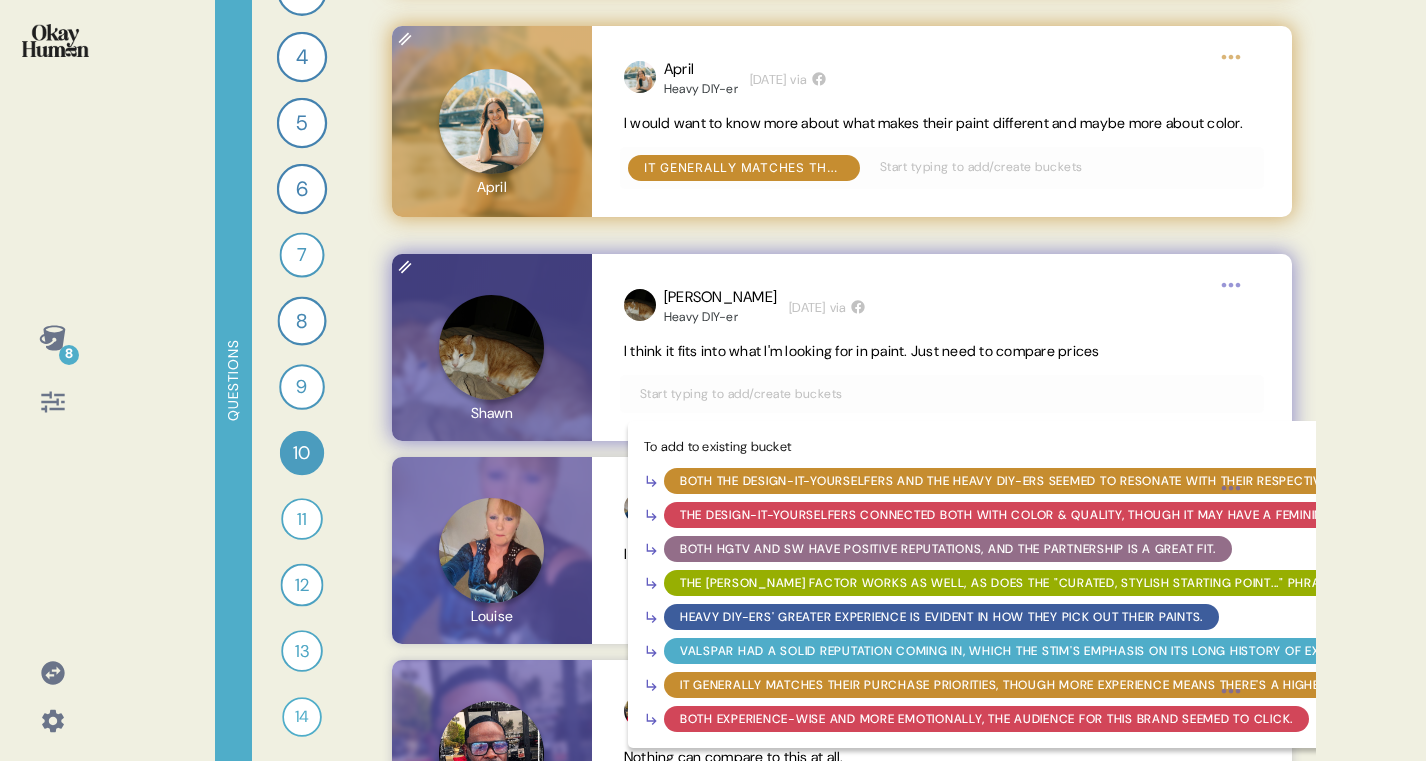 click at bounding box center [942, 394] 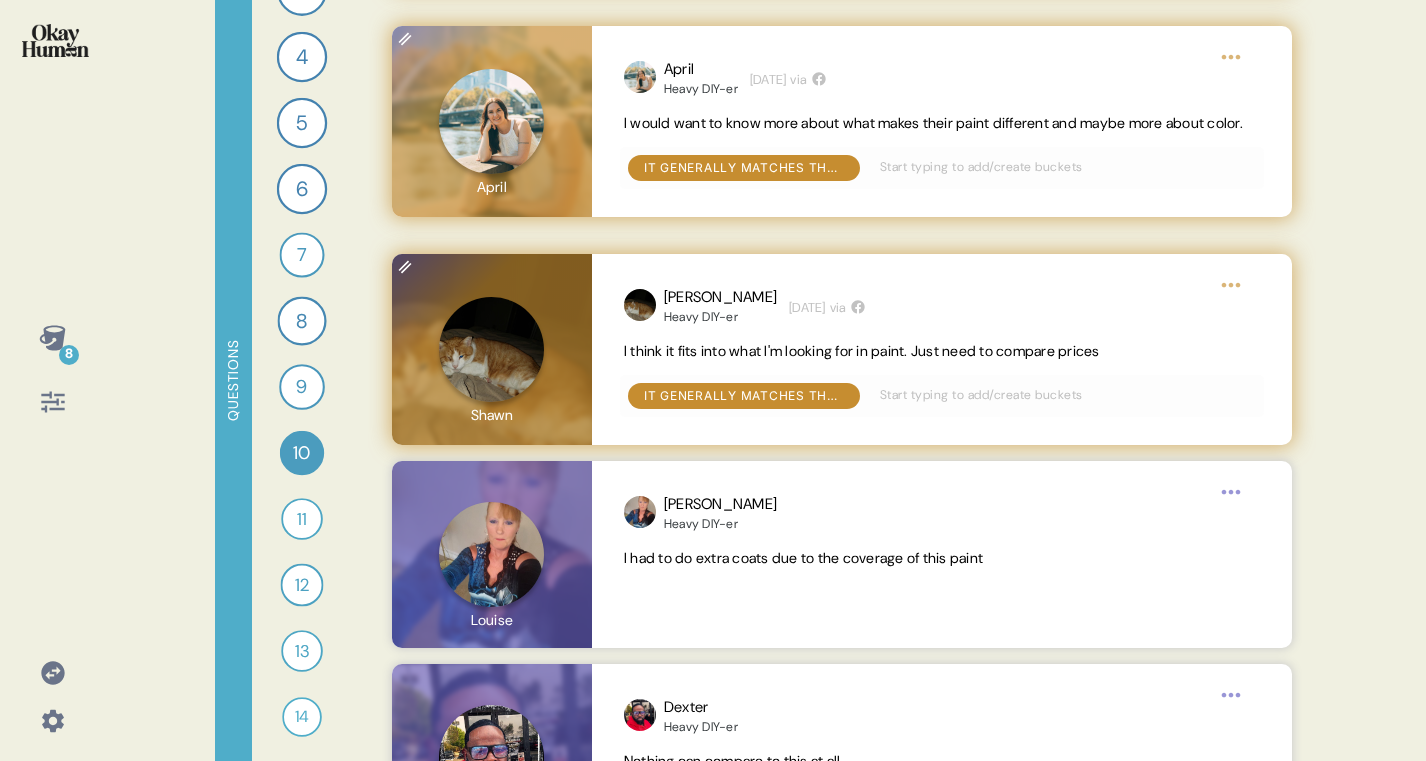click on "8" at bounding box center (53, 338) 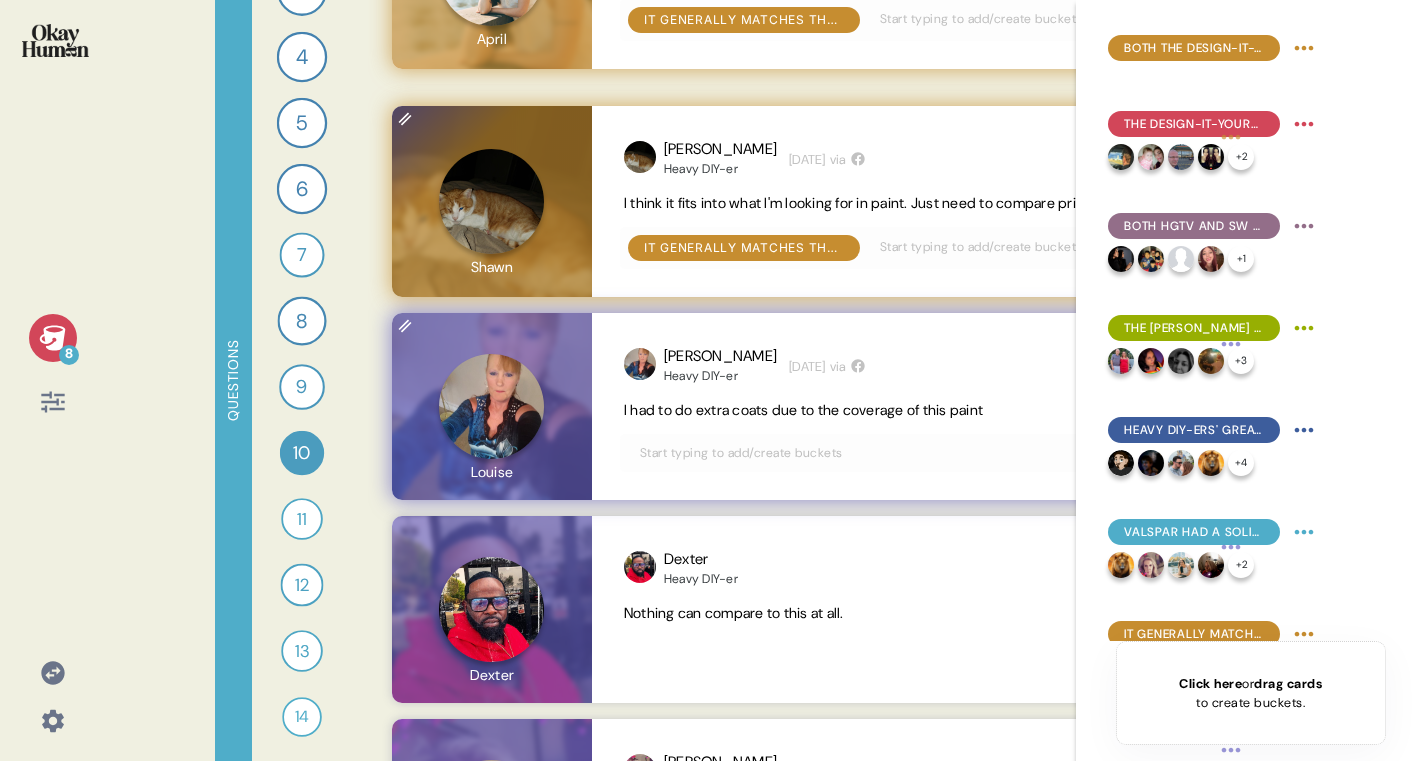 scroll, scrollTop: 2530, scrollLeft: 0, axis: vertical 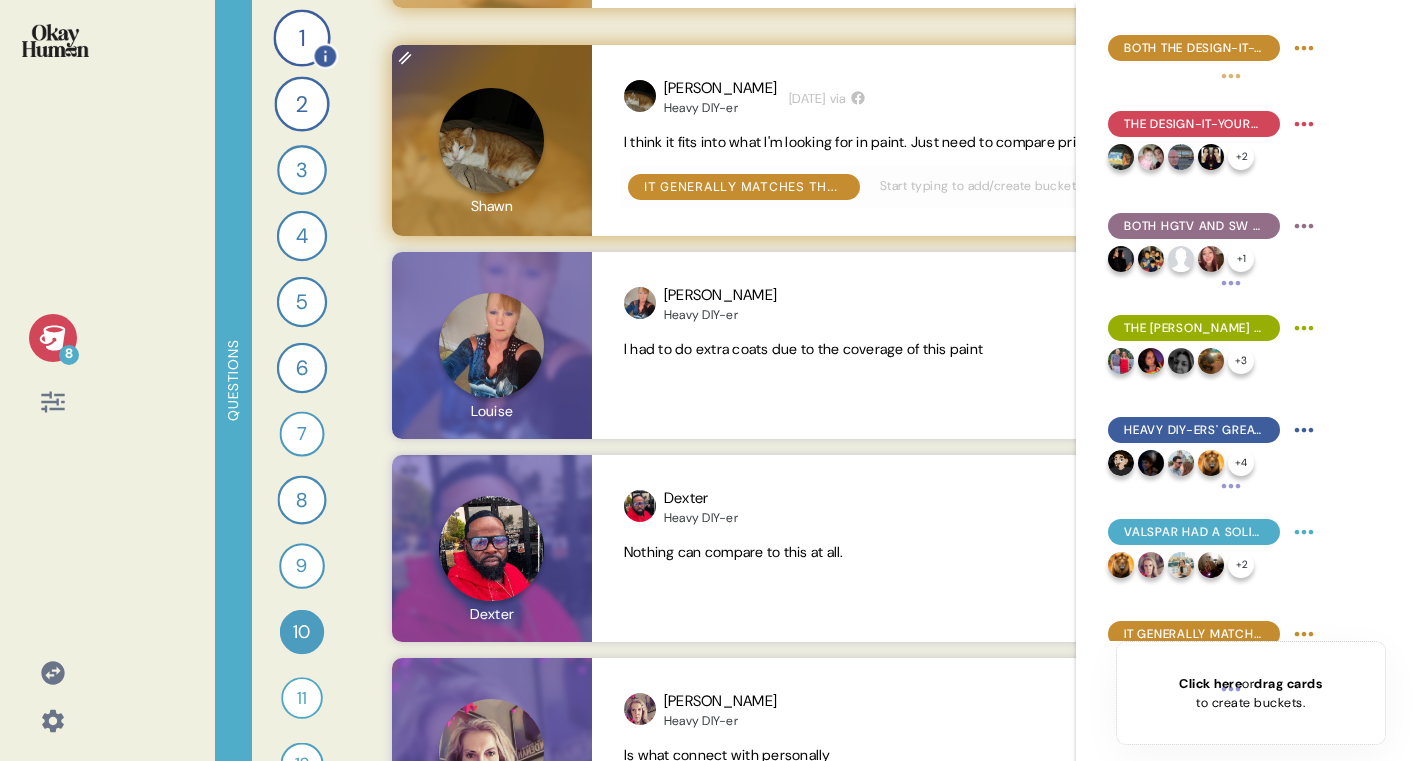 click on "1" at bounding box center [301, 37] 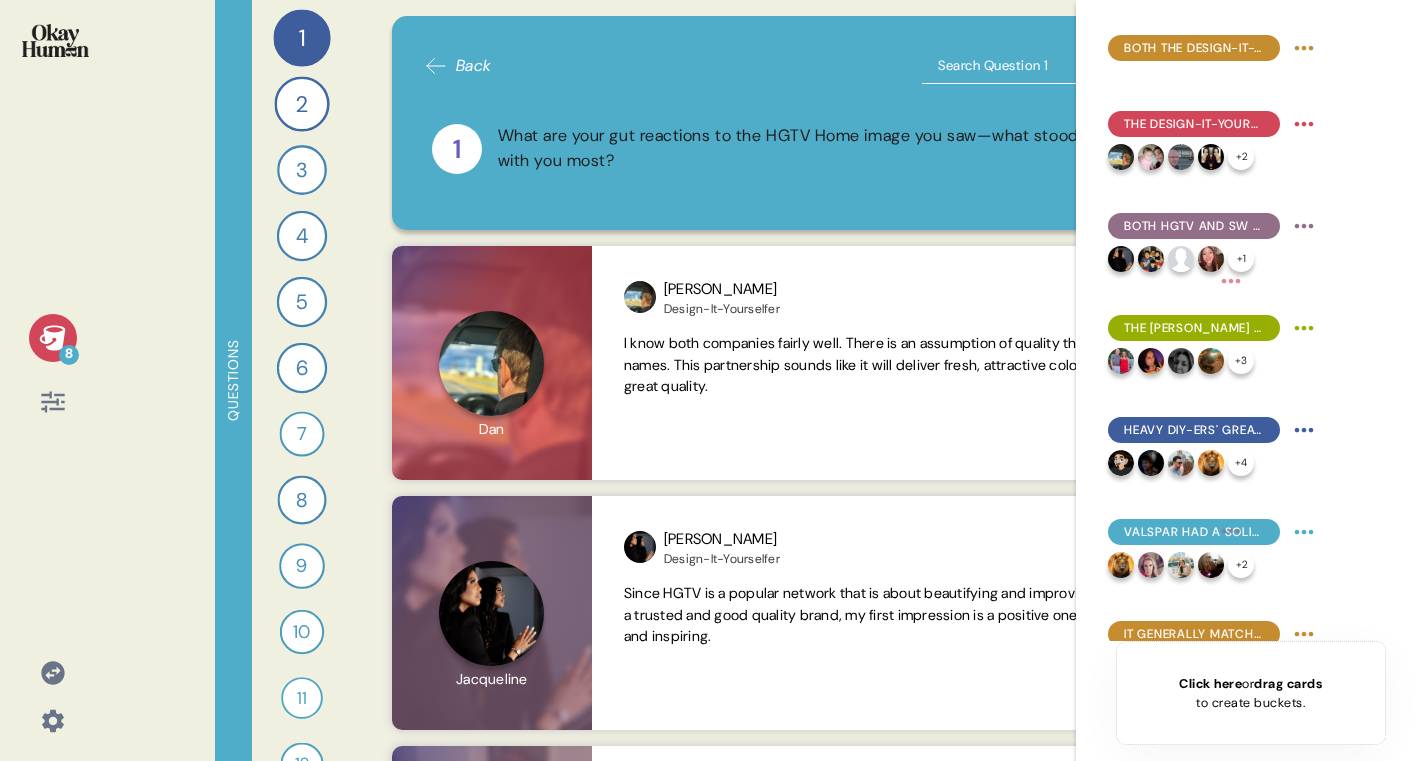 click 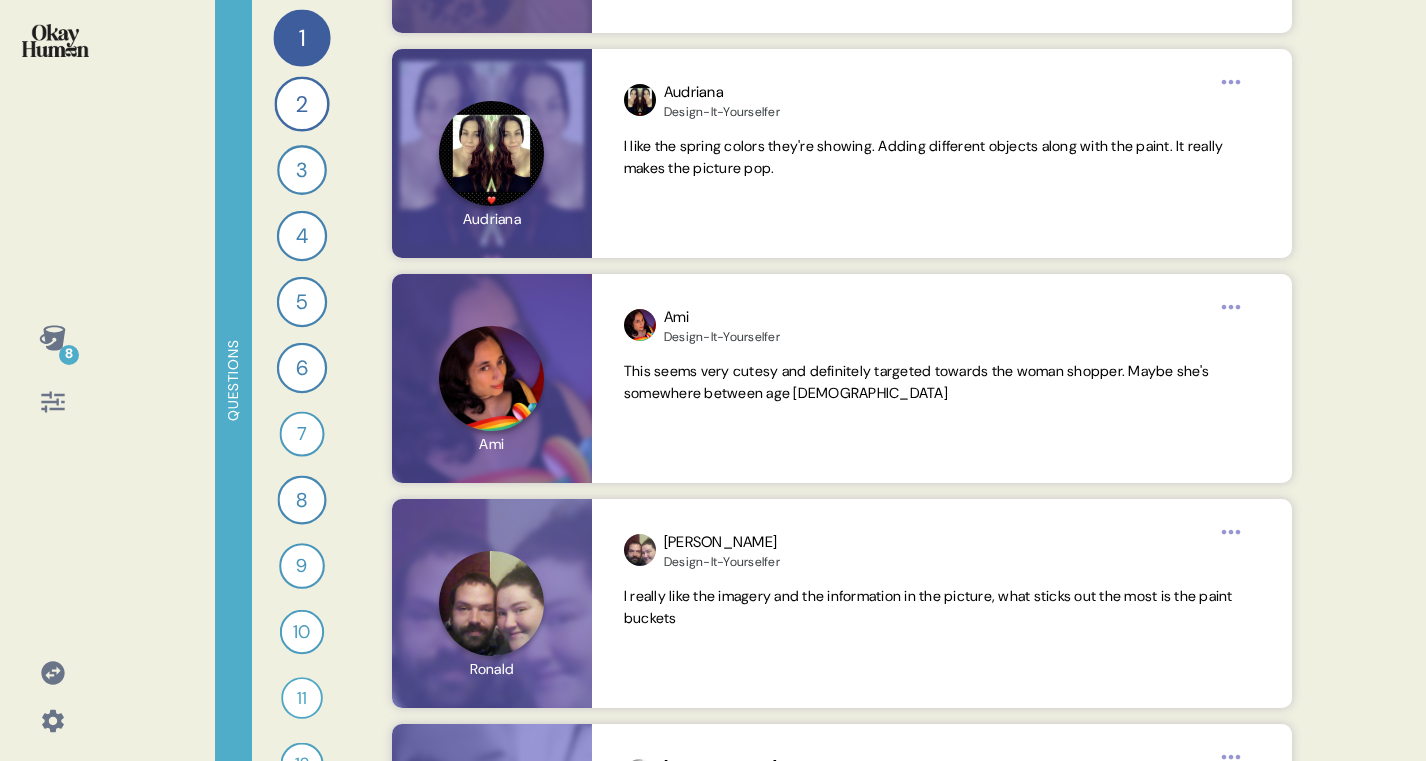 scroll, scrollTop: 3456, scrollLeft: 0, axis: vertical 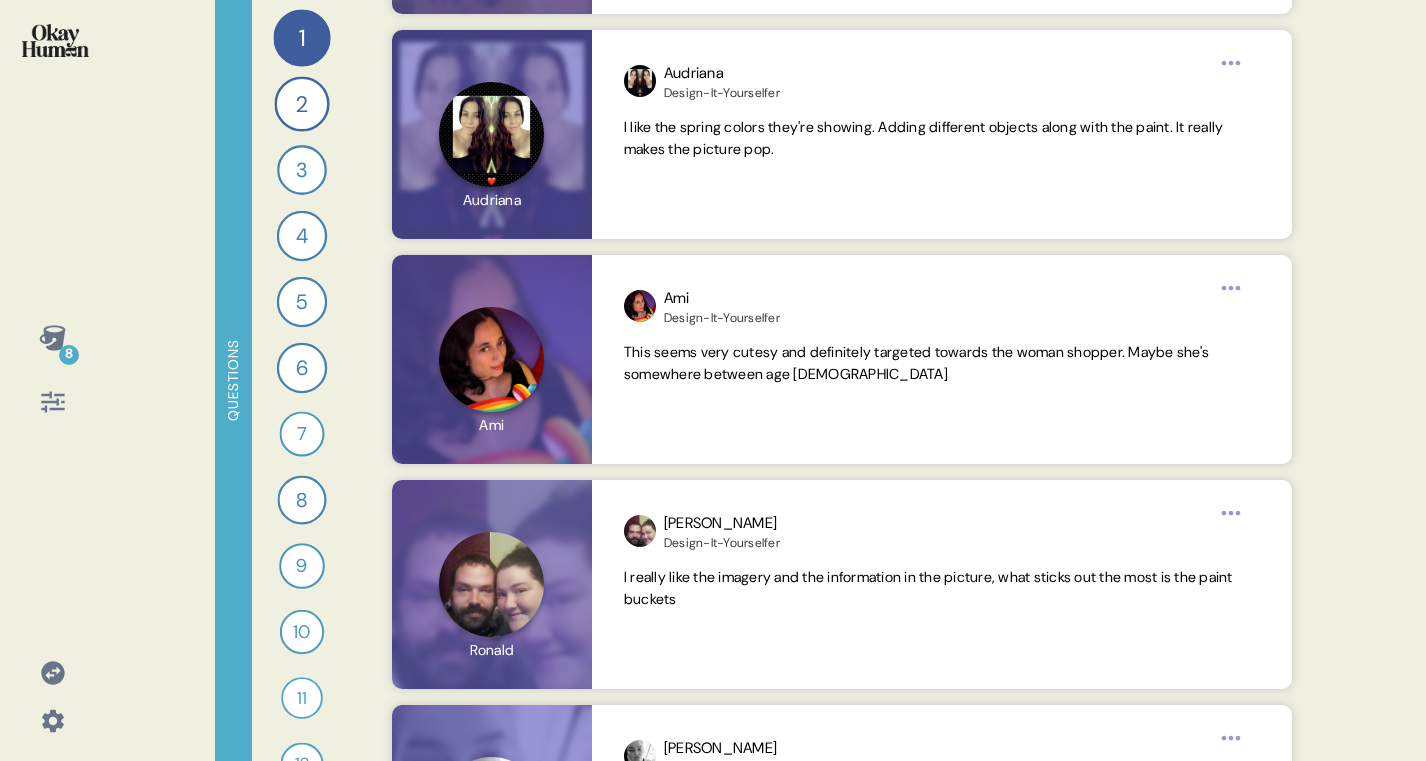 click 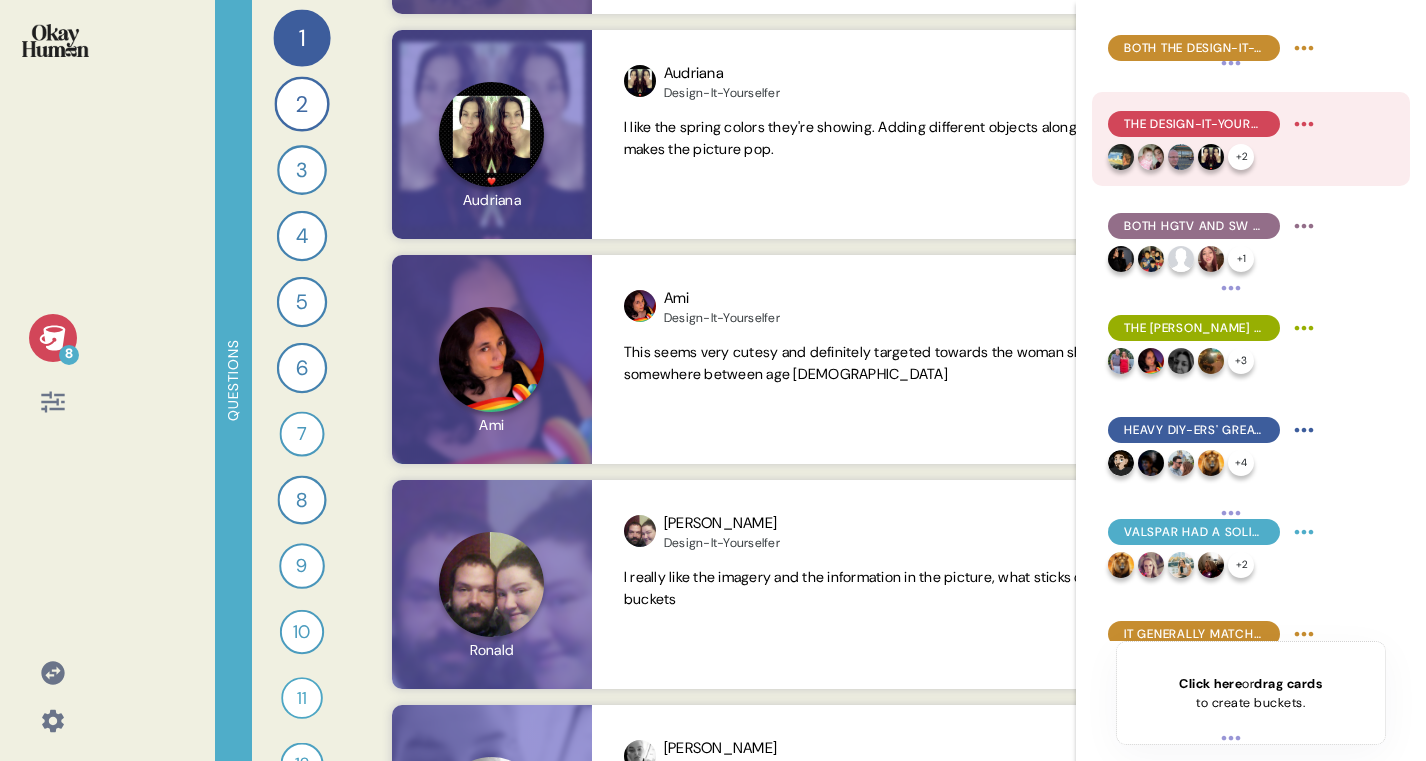 click on "The Design-It-Yourselfers connected both with color & quality, though it may have a feminine lean." at bounding box center [1194, 124] 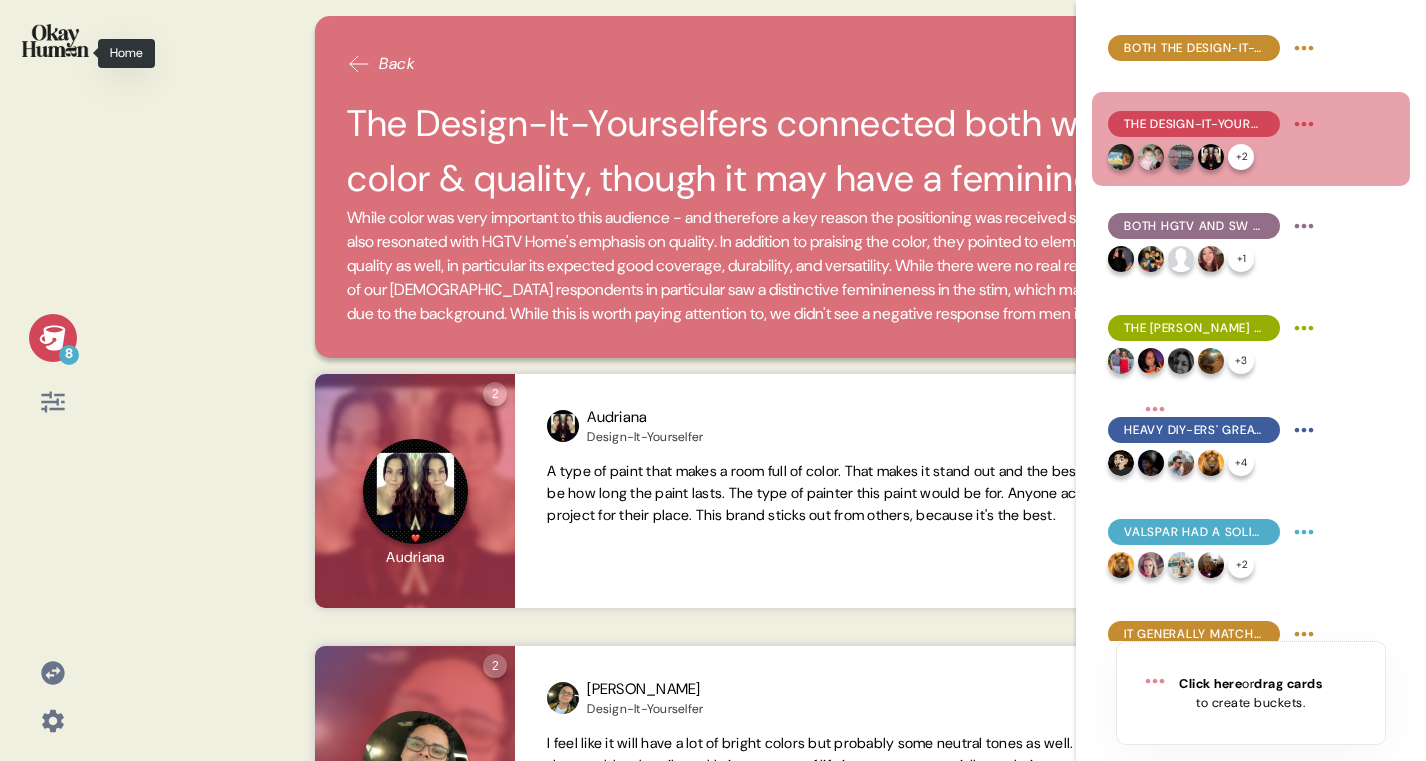click at bounding box center [55, 40] 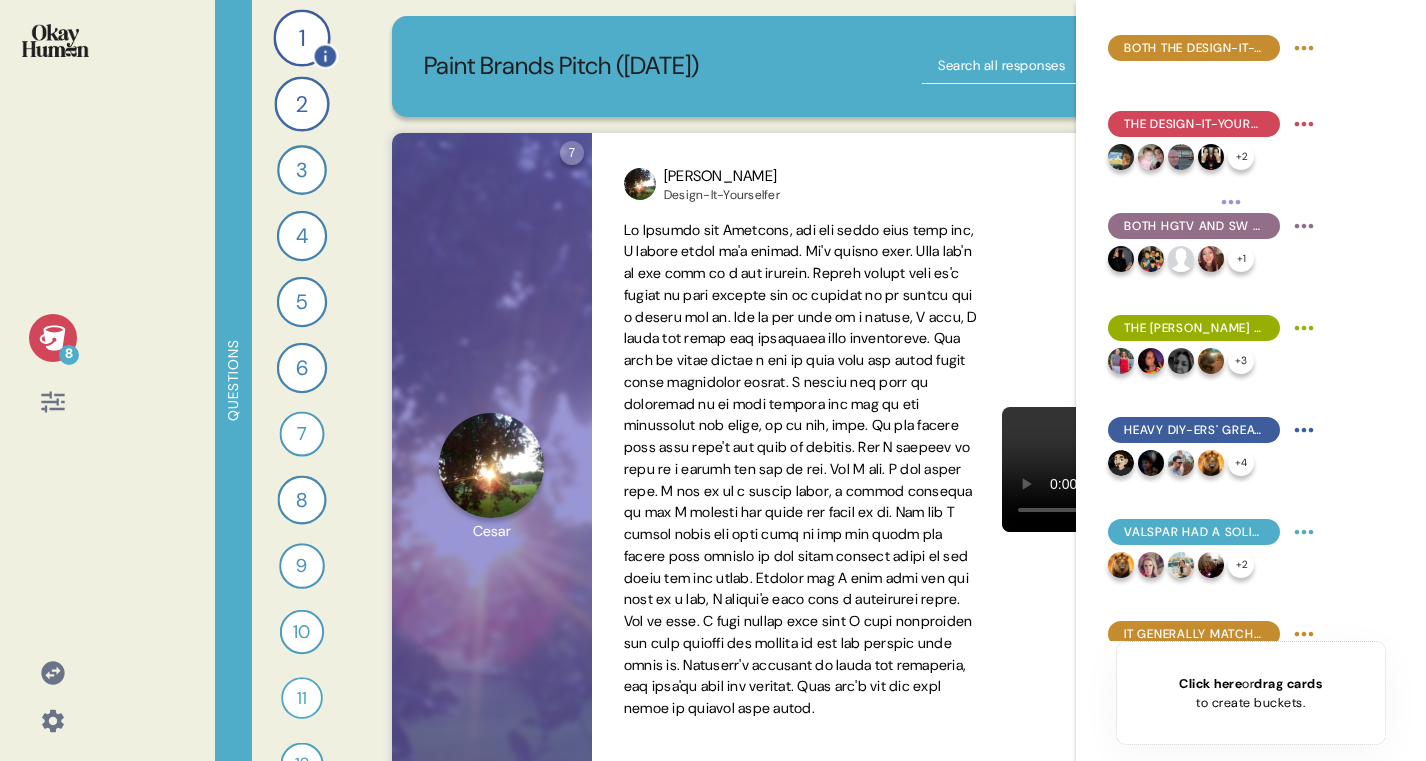click on "1" at bounding box center [301, 37] 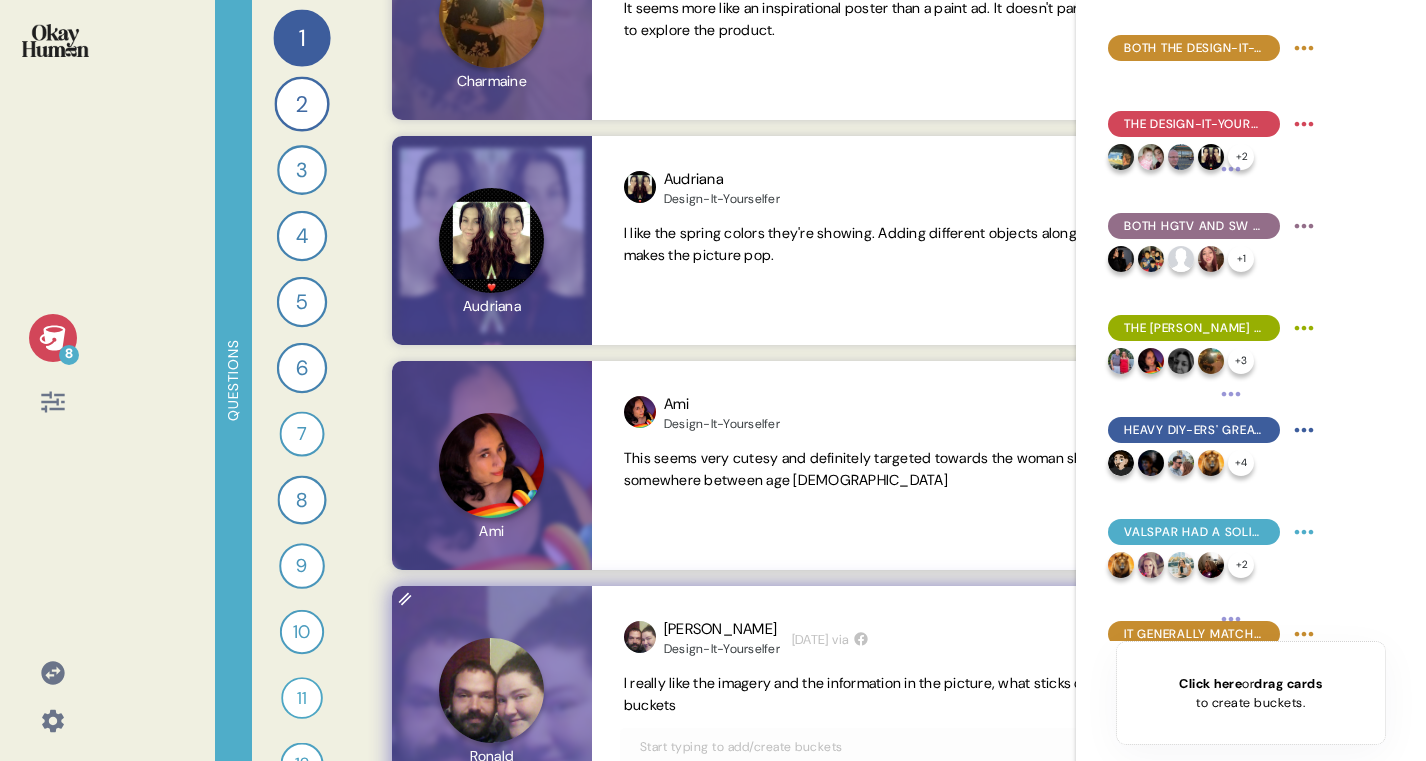 scroll, scrollTop: 3362, scrollLeft: 0, axis: vertical 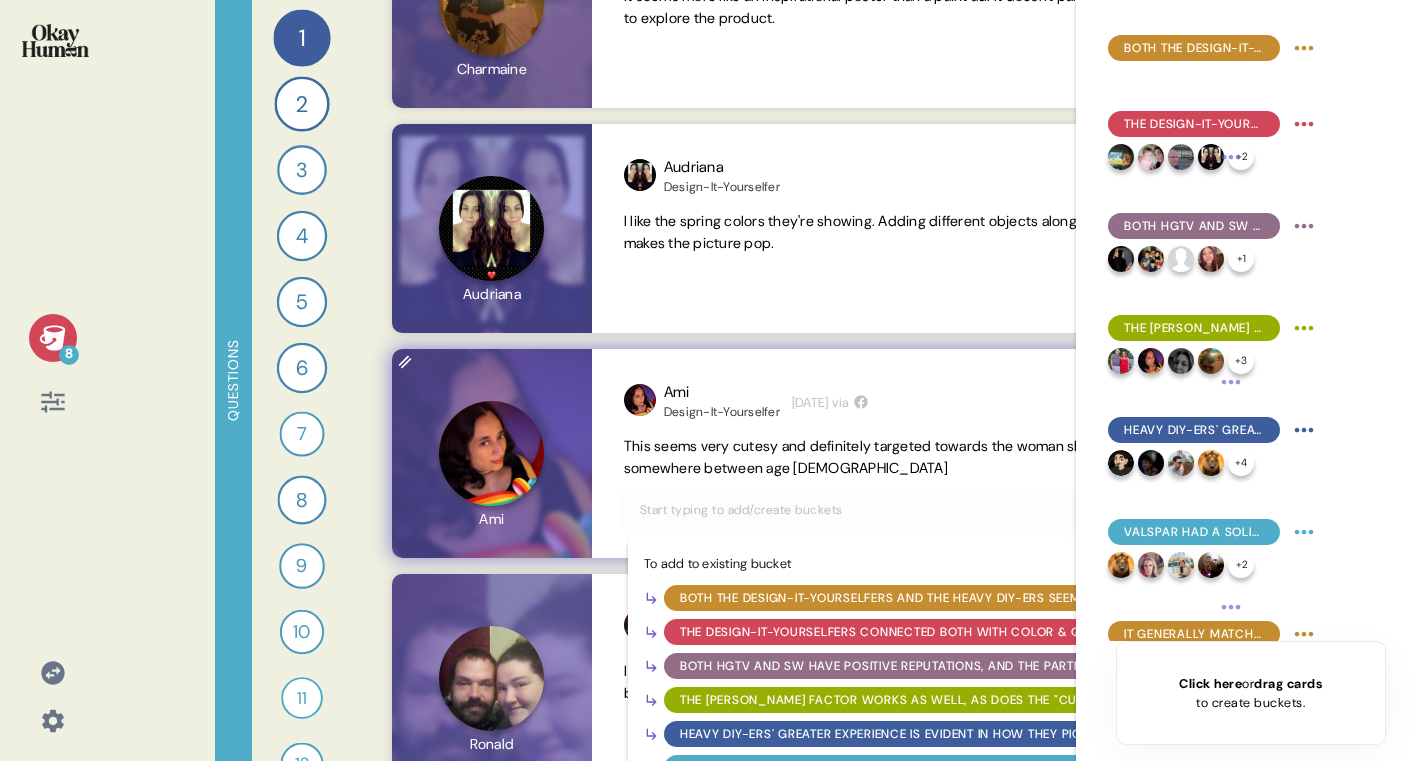 click at bounding box center (942, 510) 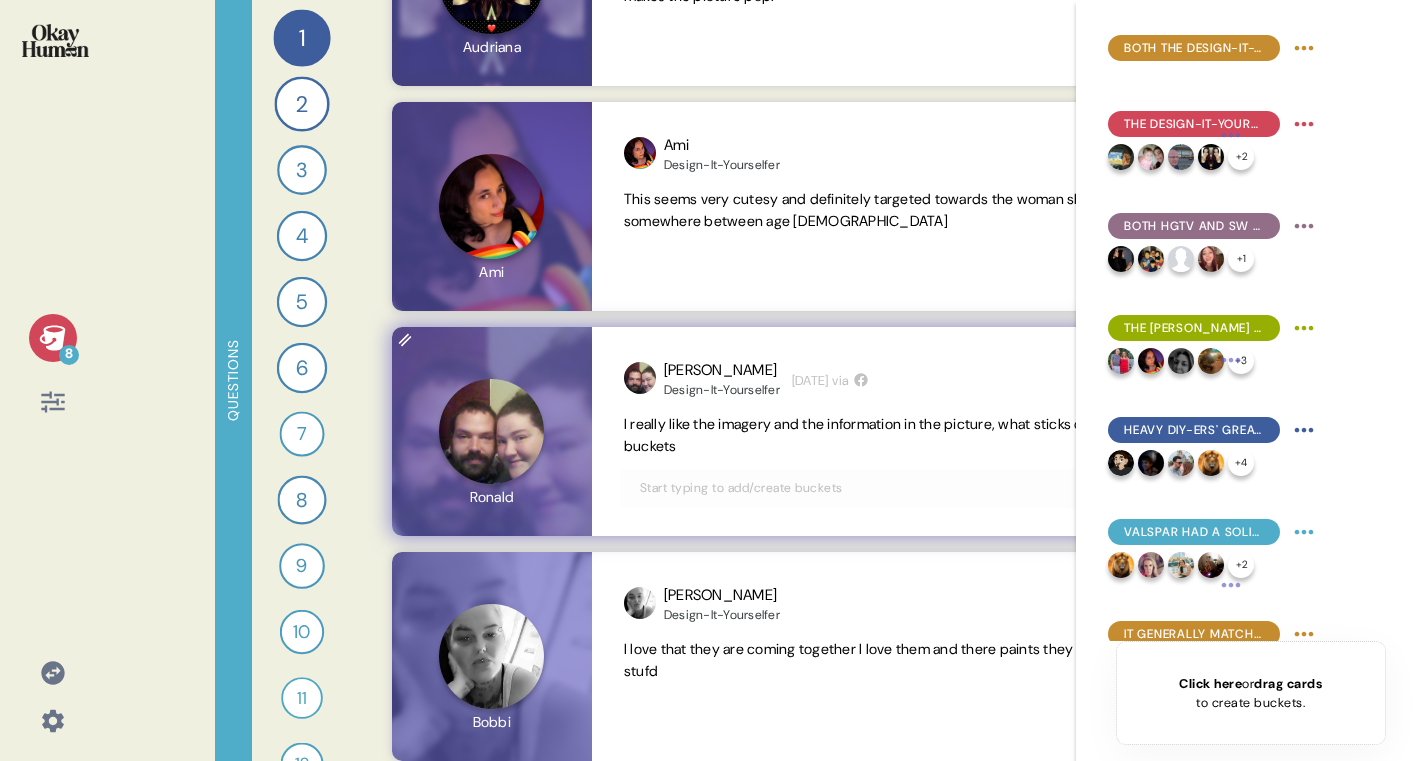 scroll, scrollTop: 3618, scrollLeft: 0, axis: vertical 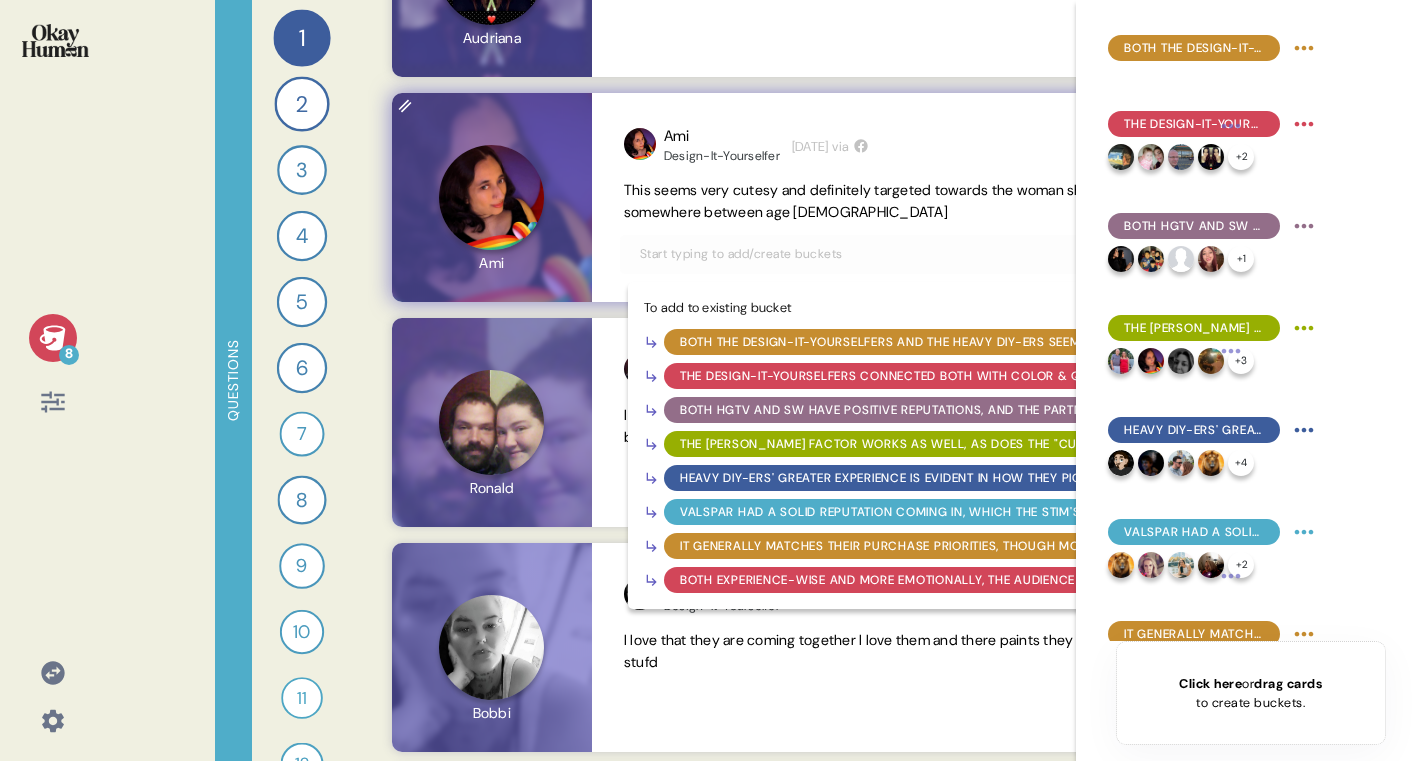 click on "The Design-It-Yourselfers connected both with color & quality, though it may have a feminine lean." at bounding box center [1024, 376] 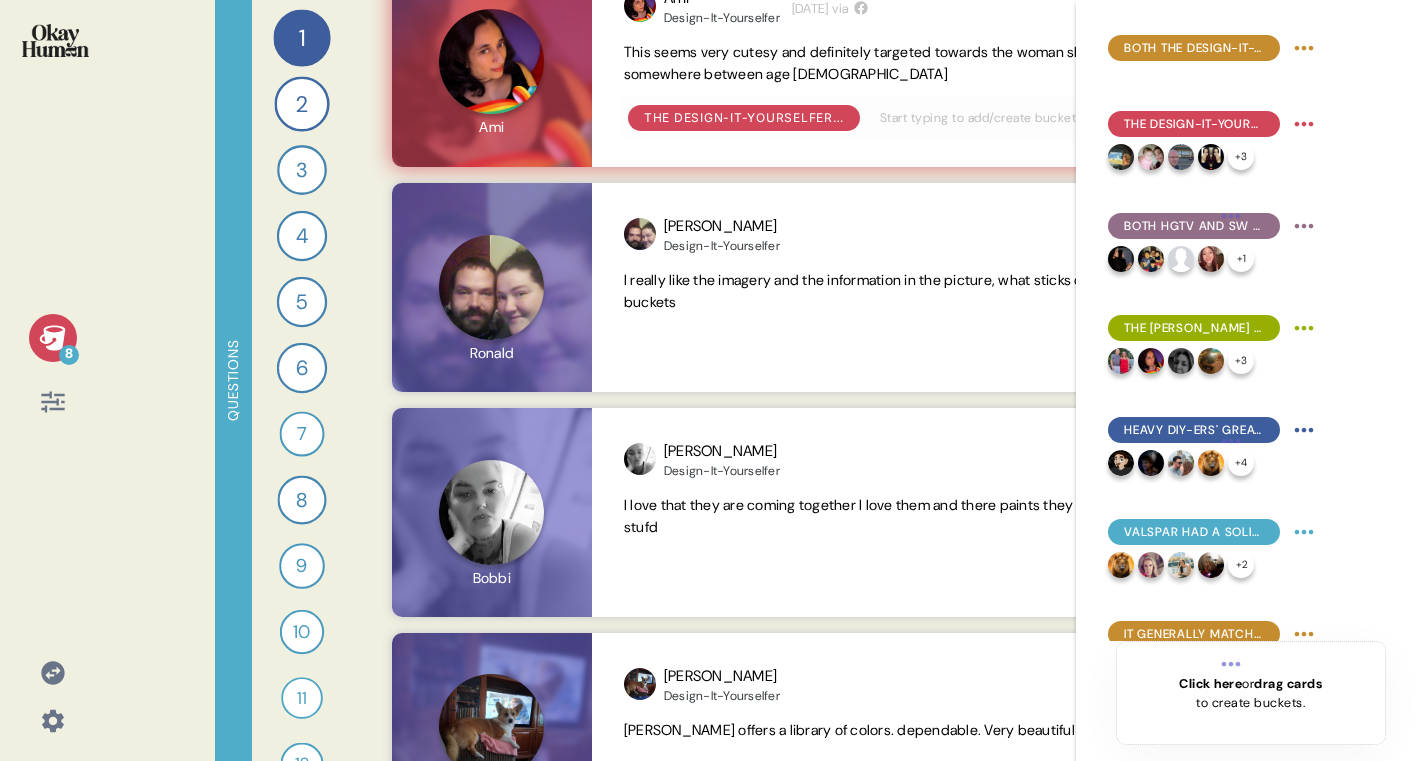 scroll, scrollTop: 3759, scrollLeft: 0, axis: vertical 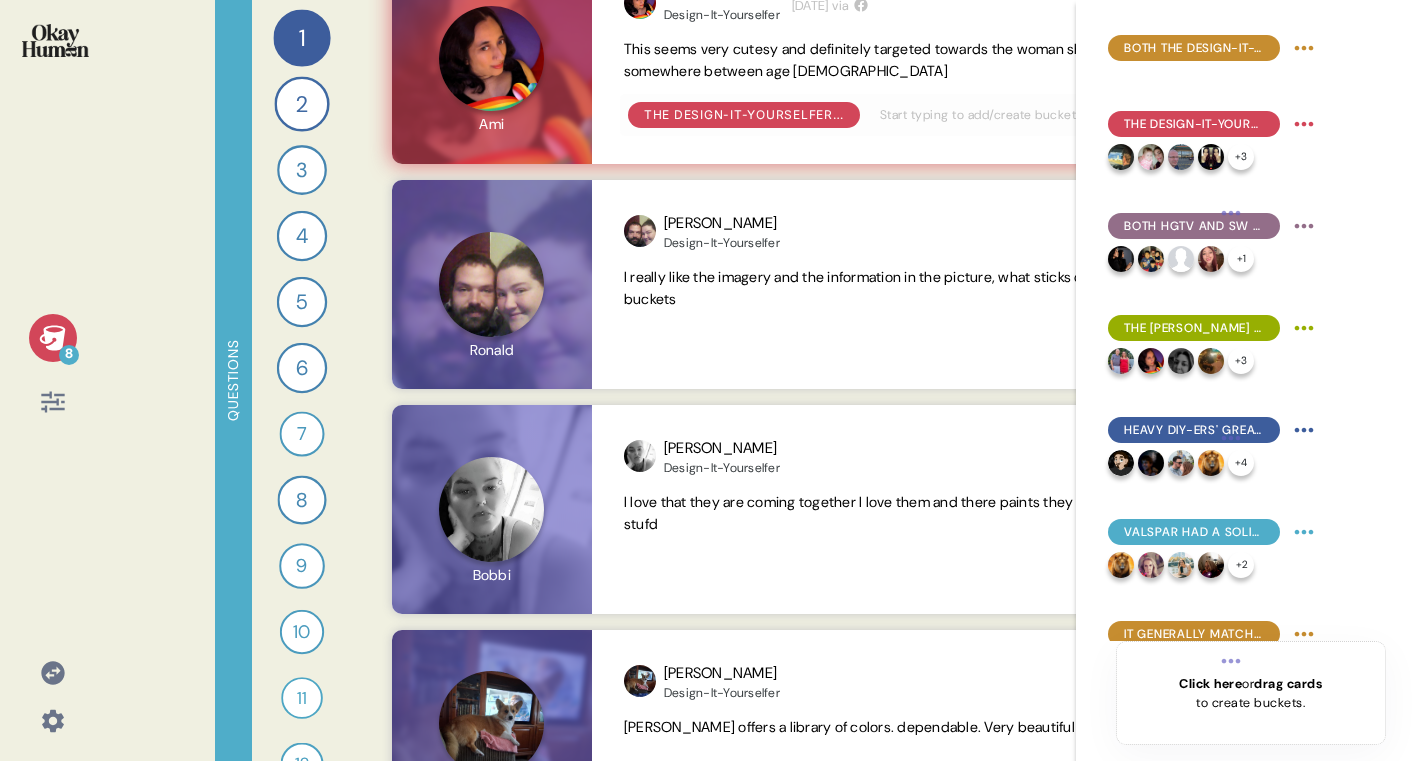 click 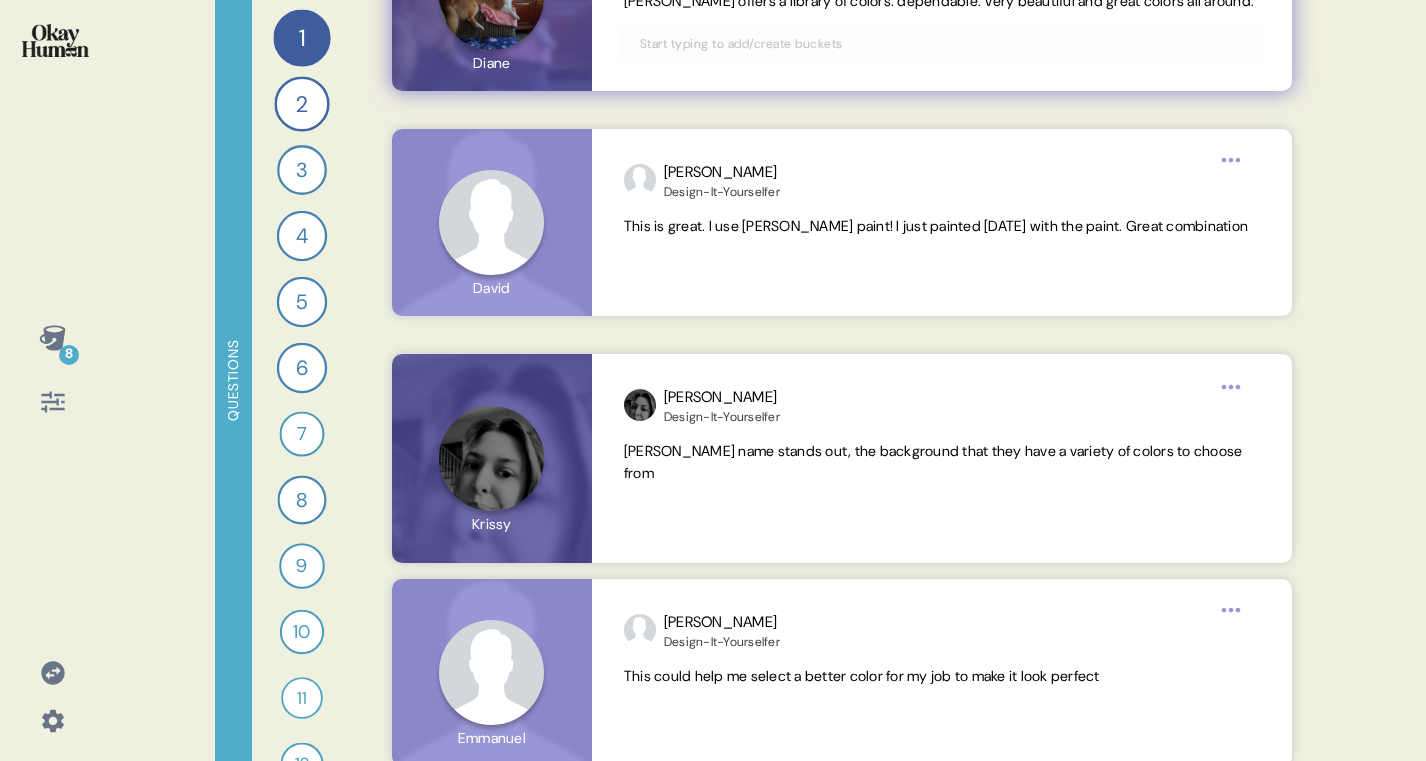 scroll, scrollTop: 4494, scrollLeft: 0, axis: vertical 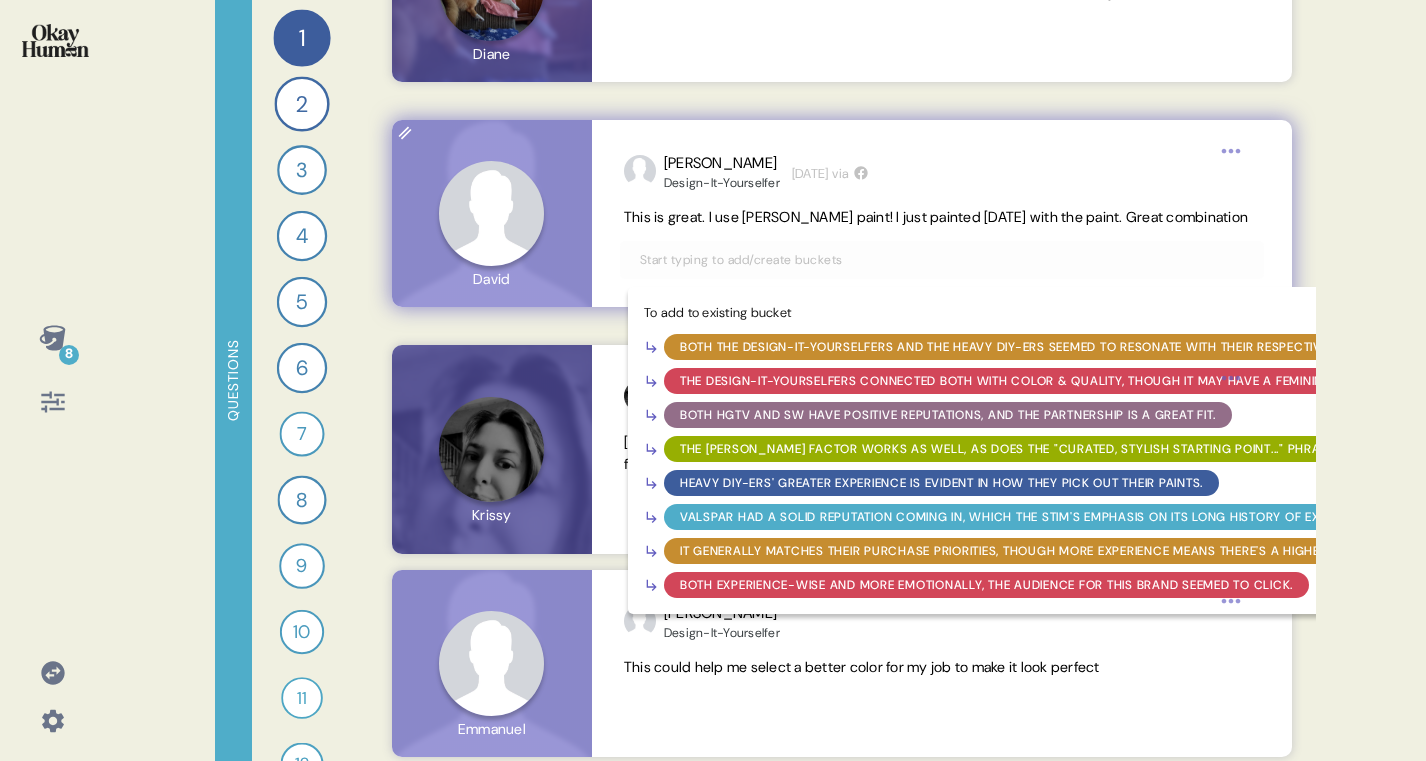 click at bounding box center (942, 260) 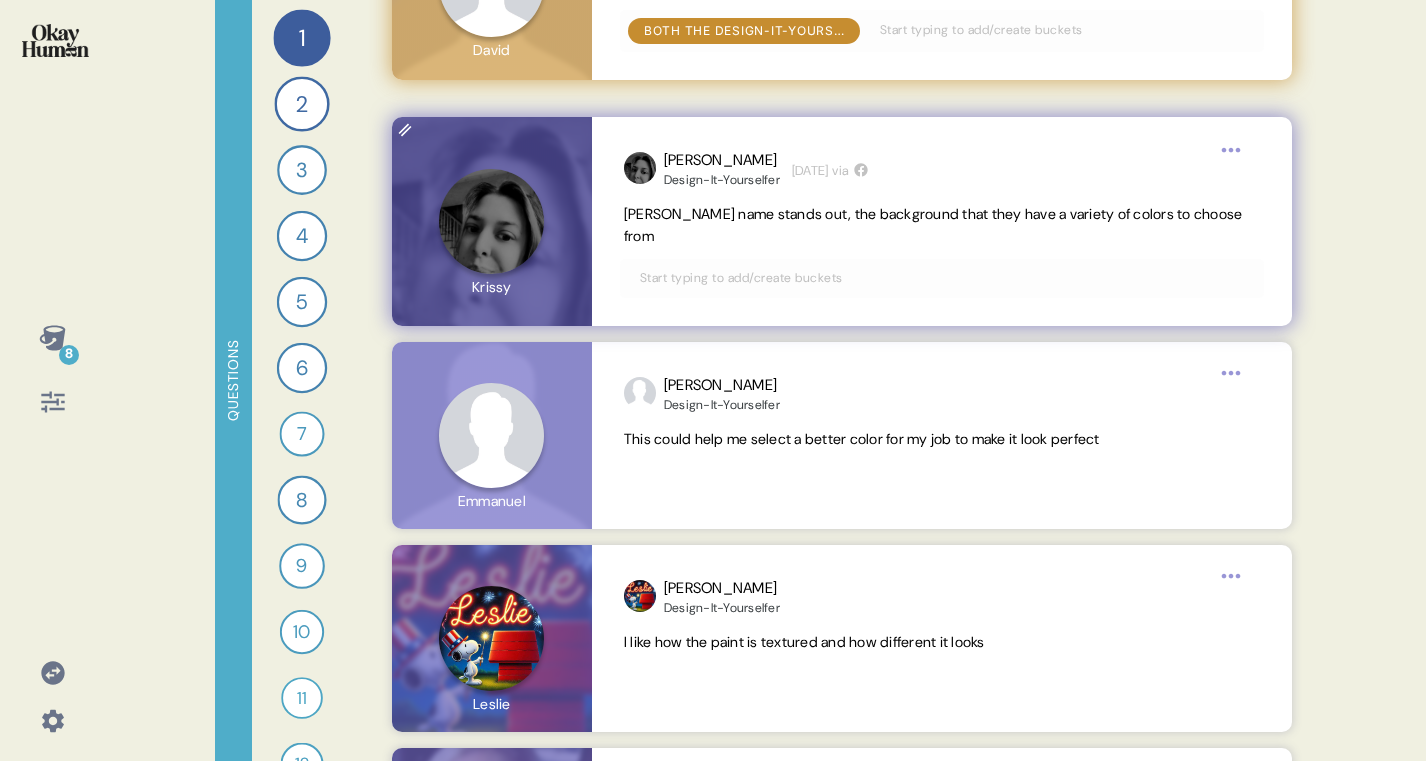 scroll, scrollTop: 4719, scrollLeft: 0, axis: vertical 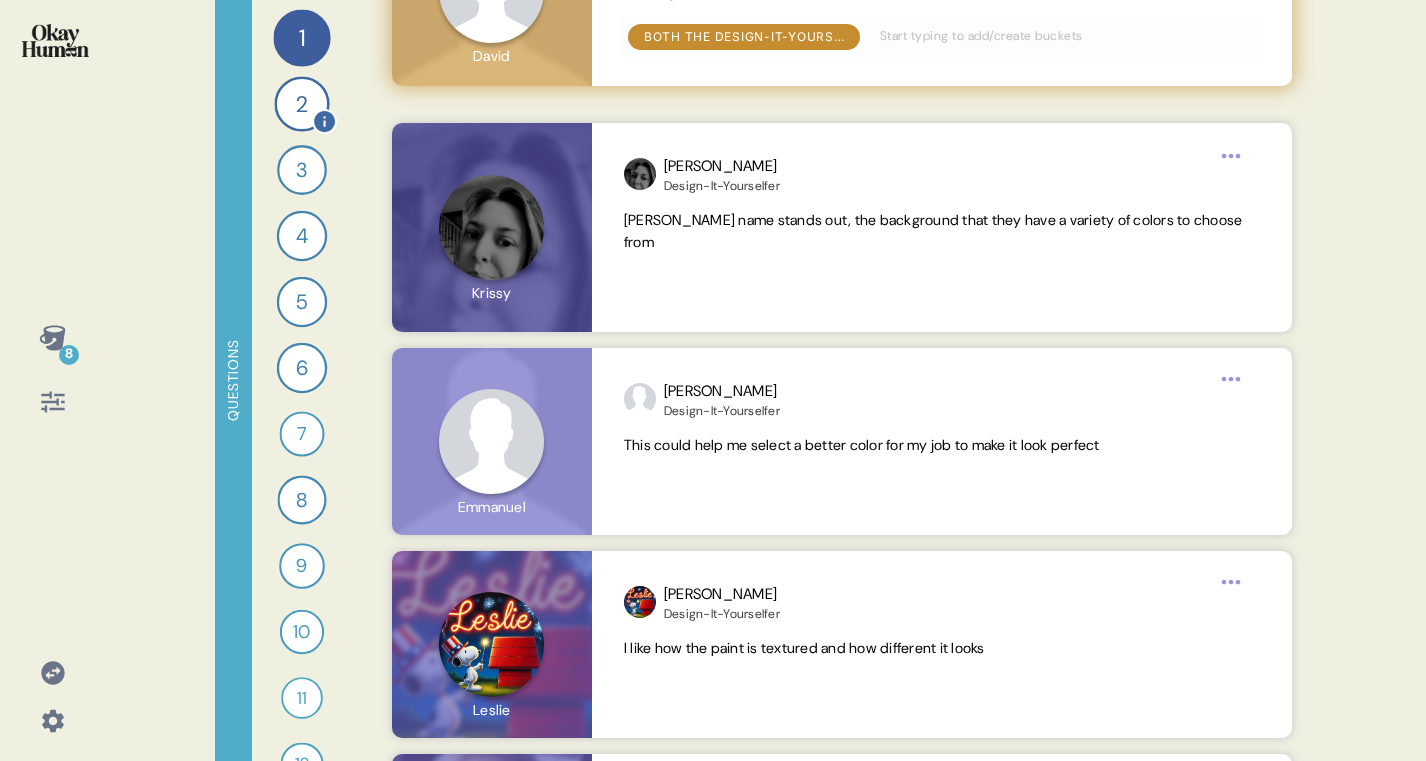 click on "2" at bounding box center [301, 103] 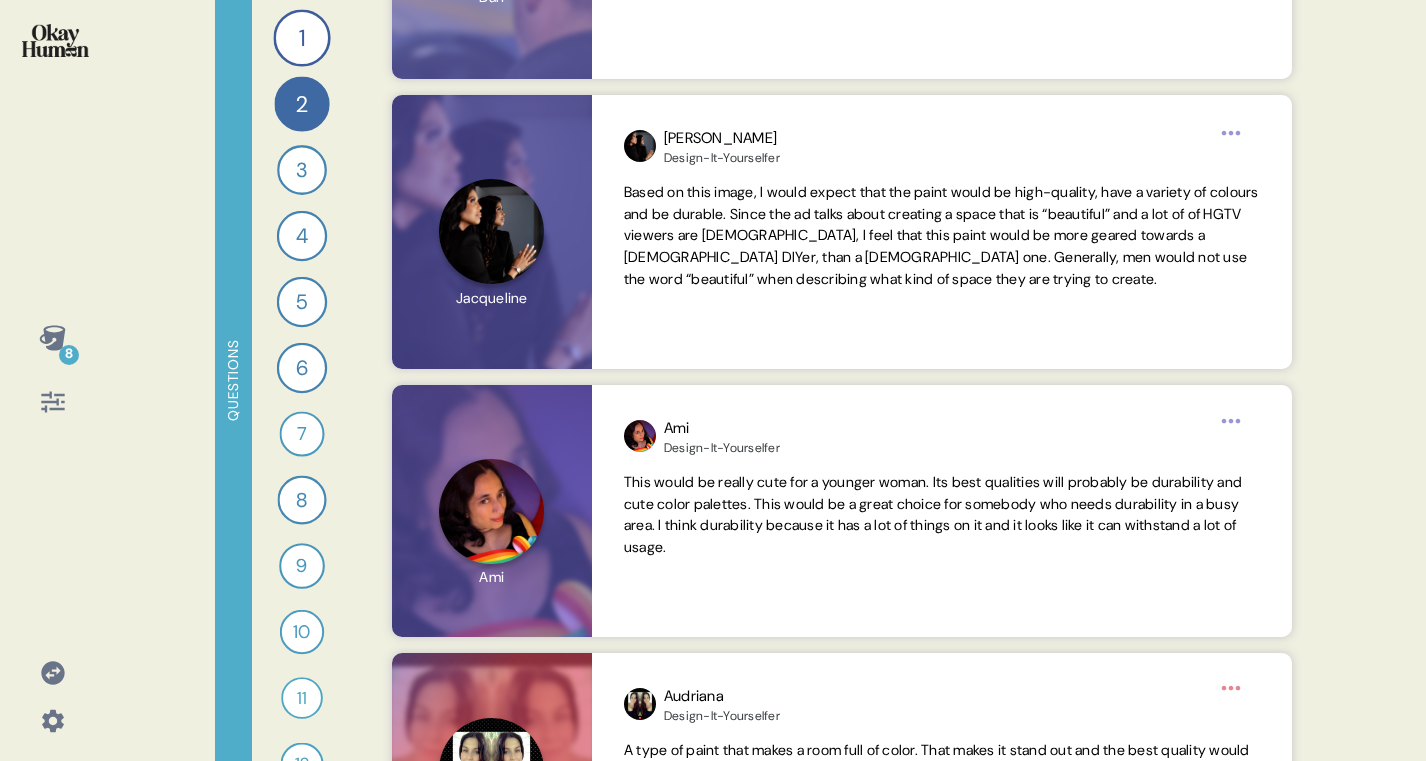 scroll, scrollTop: 469, scrollLeft: 0, axis: vertical 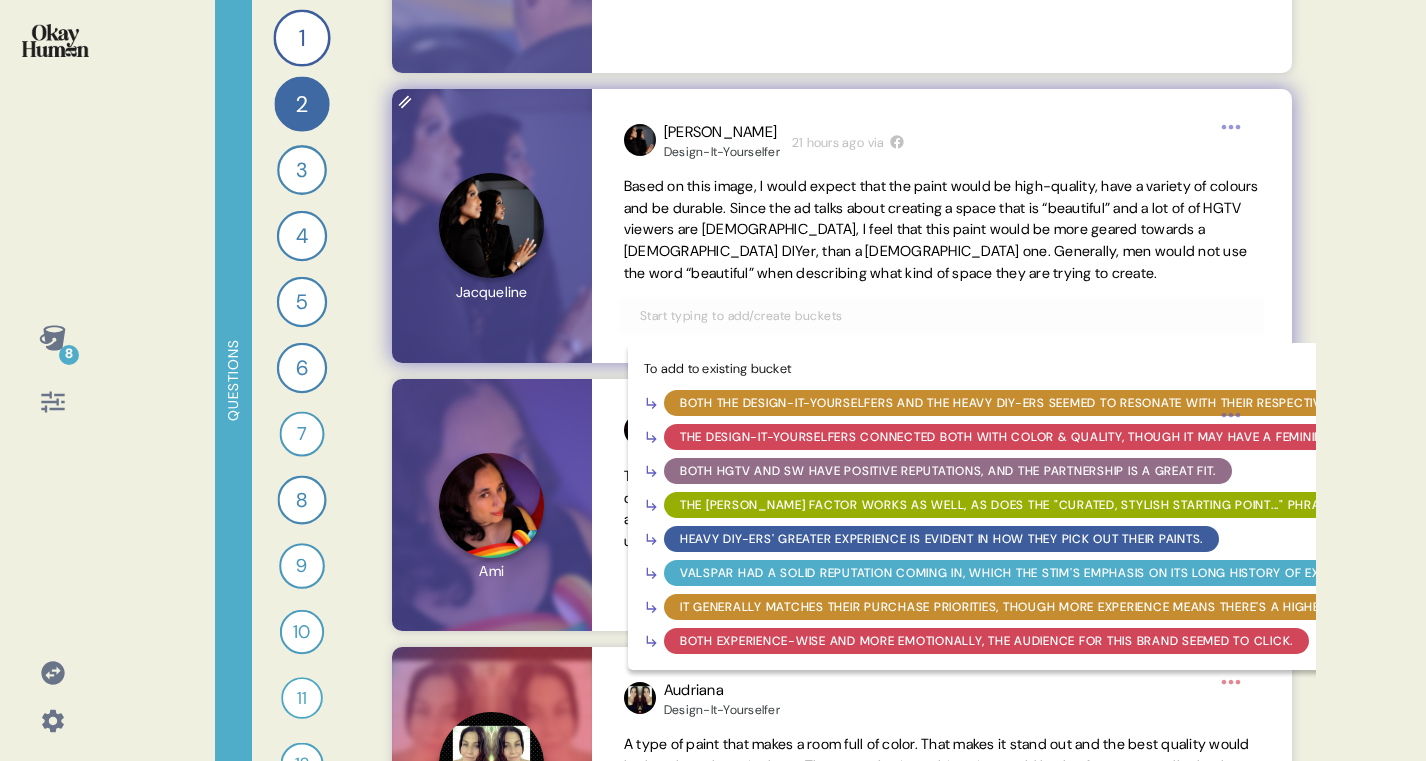 click at bounding box center (942, 316) 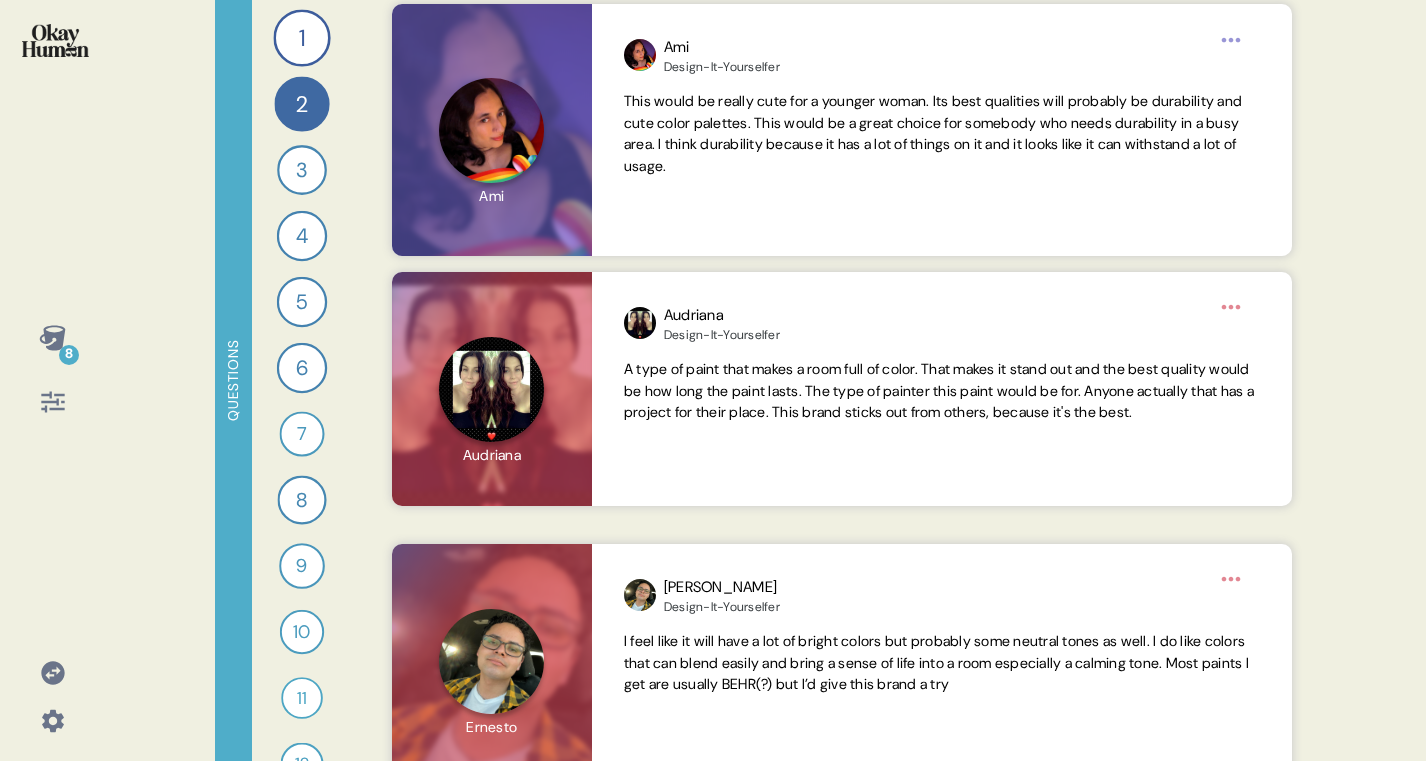 scroll, scrollTop: 780, scrollLeft: 0, axis: vertical 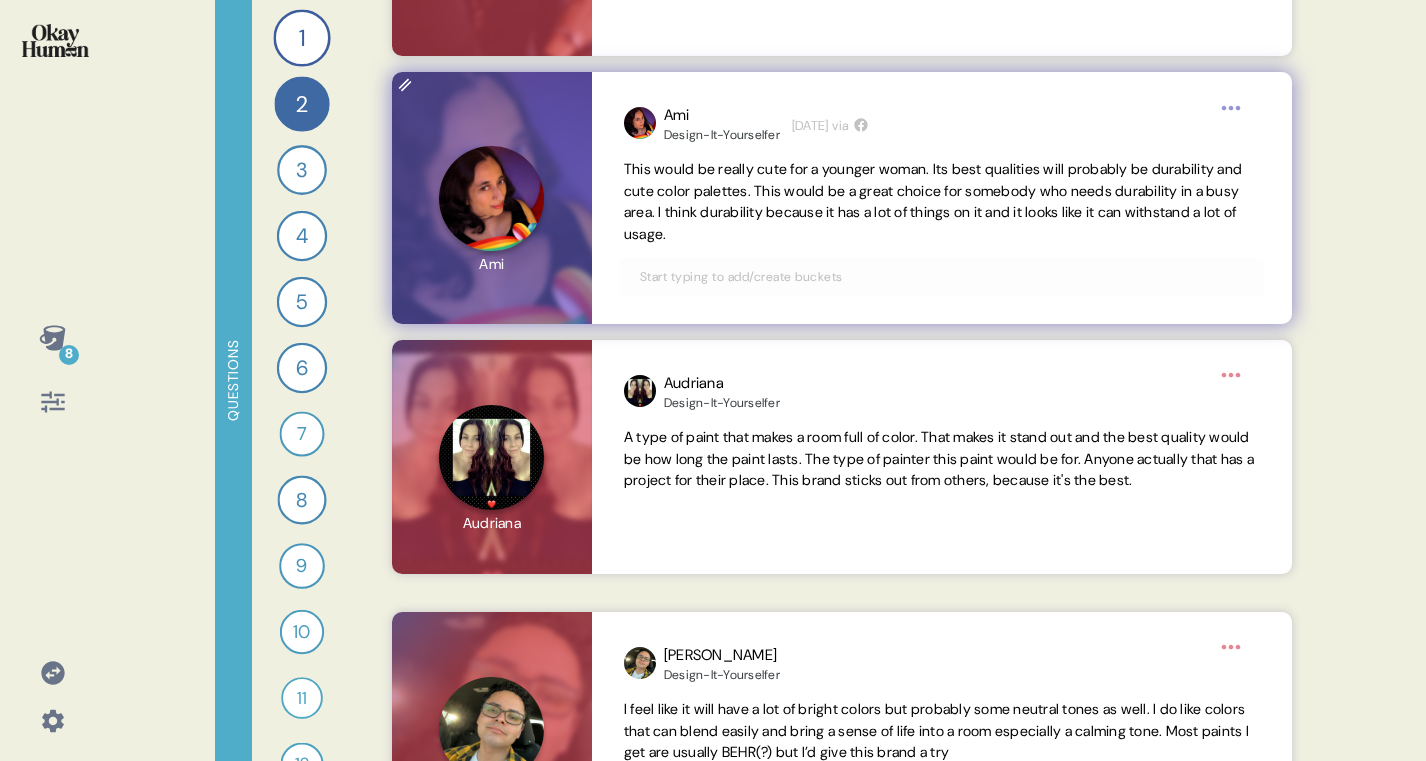 click at bounding box center [942, 277] 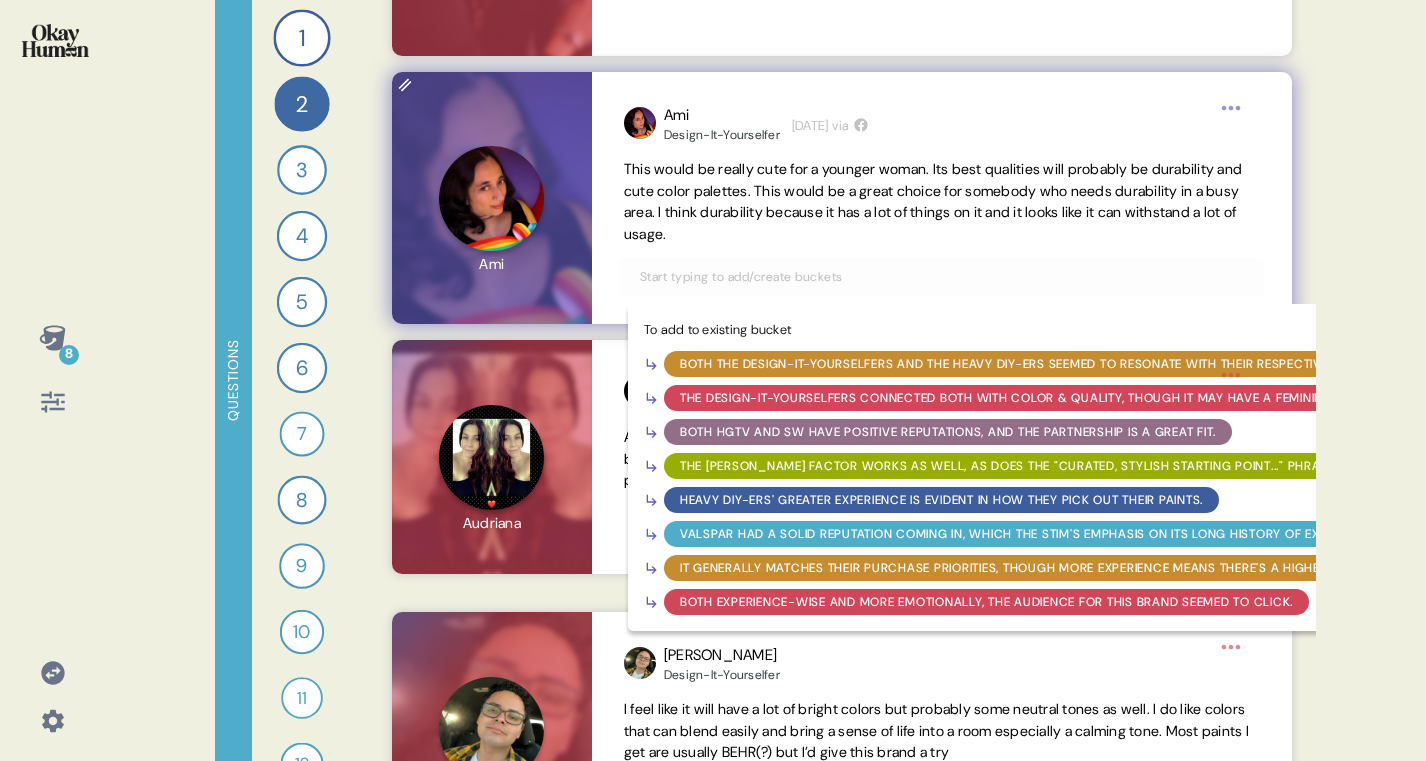 click on "Both the Design-It-Yourselfers and the Heavy DIY-ers seemed to resonate with their respective positionings." at bounding box center (1050, 364) 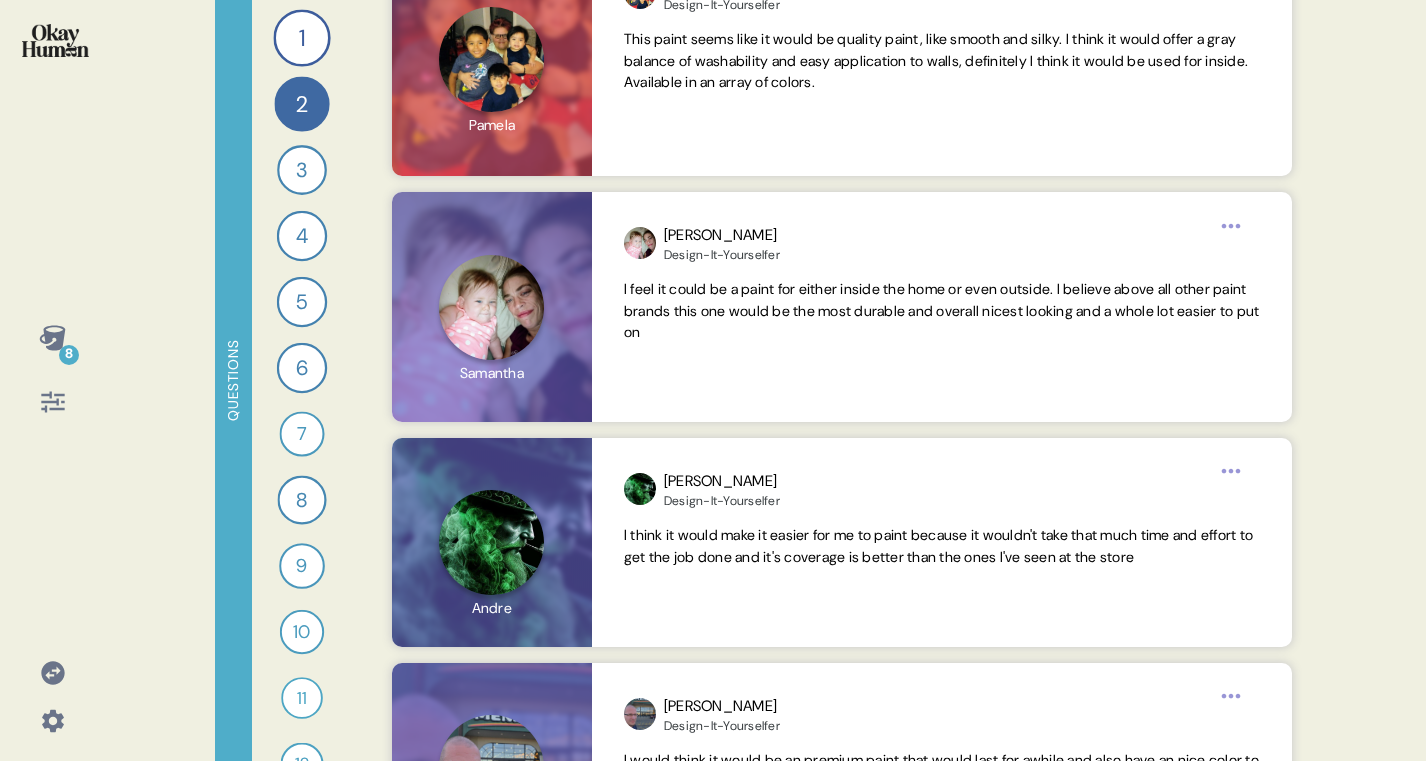 scroll, scrollTop: 1835, scrollLeft: 0, axis: vertical 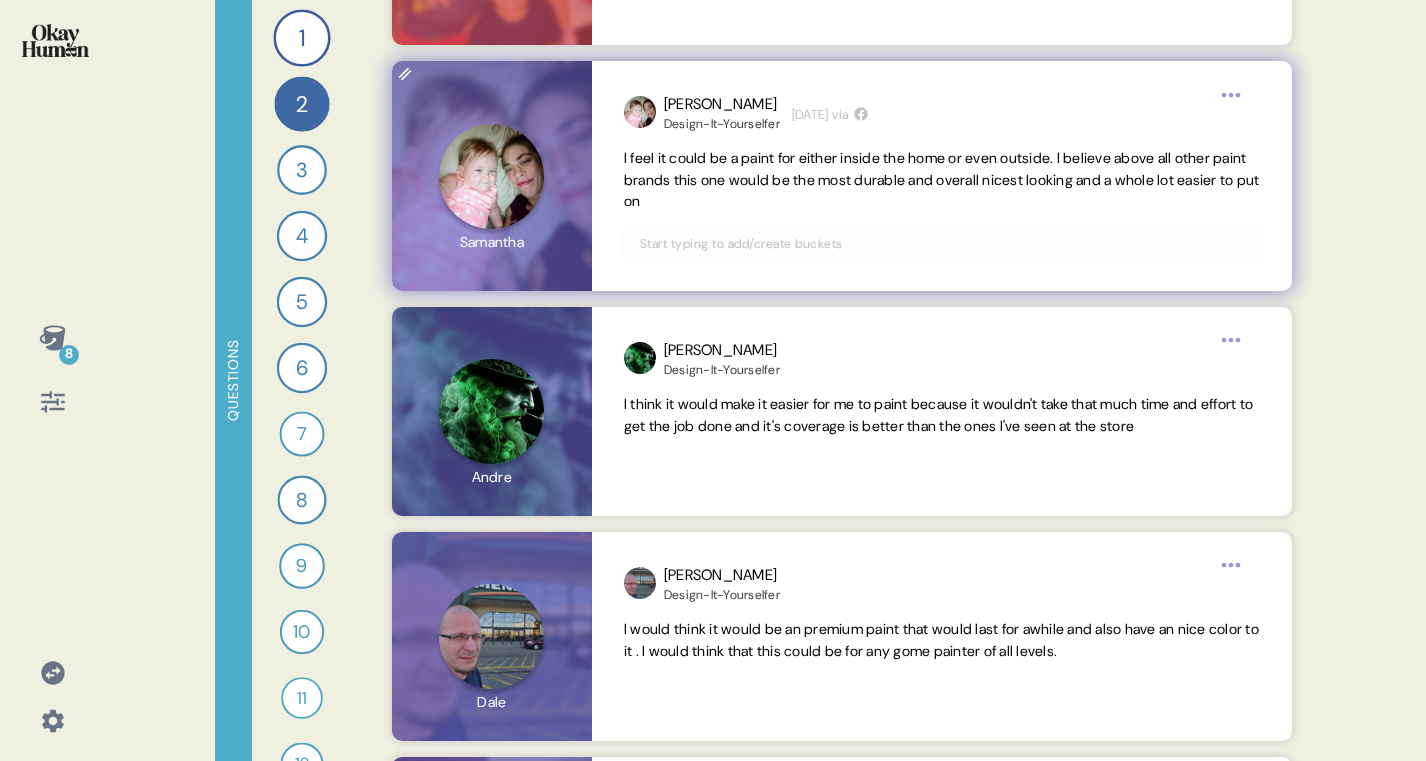 click at bounding box center (942, 244) 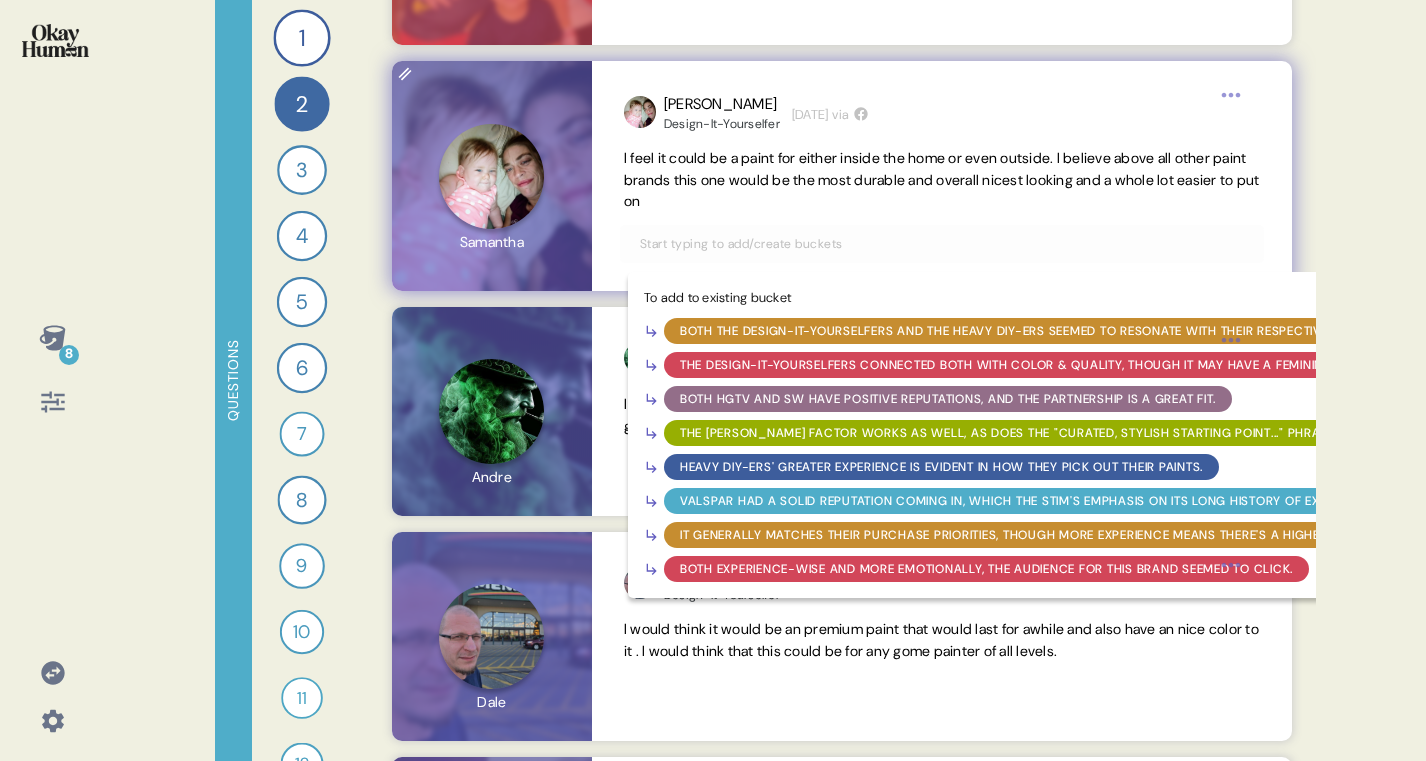 click on "Both the Design-It-Yourselfers and the Heavy DIY-ers seemed to resonate with their respective positionings." at bounding box center (1050, 331) 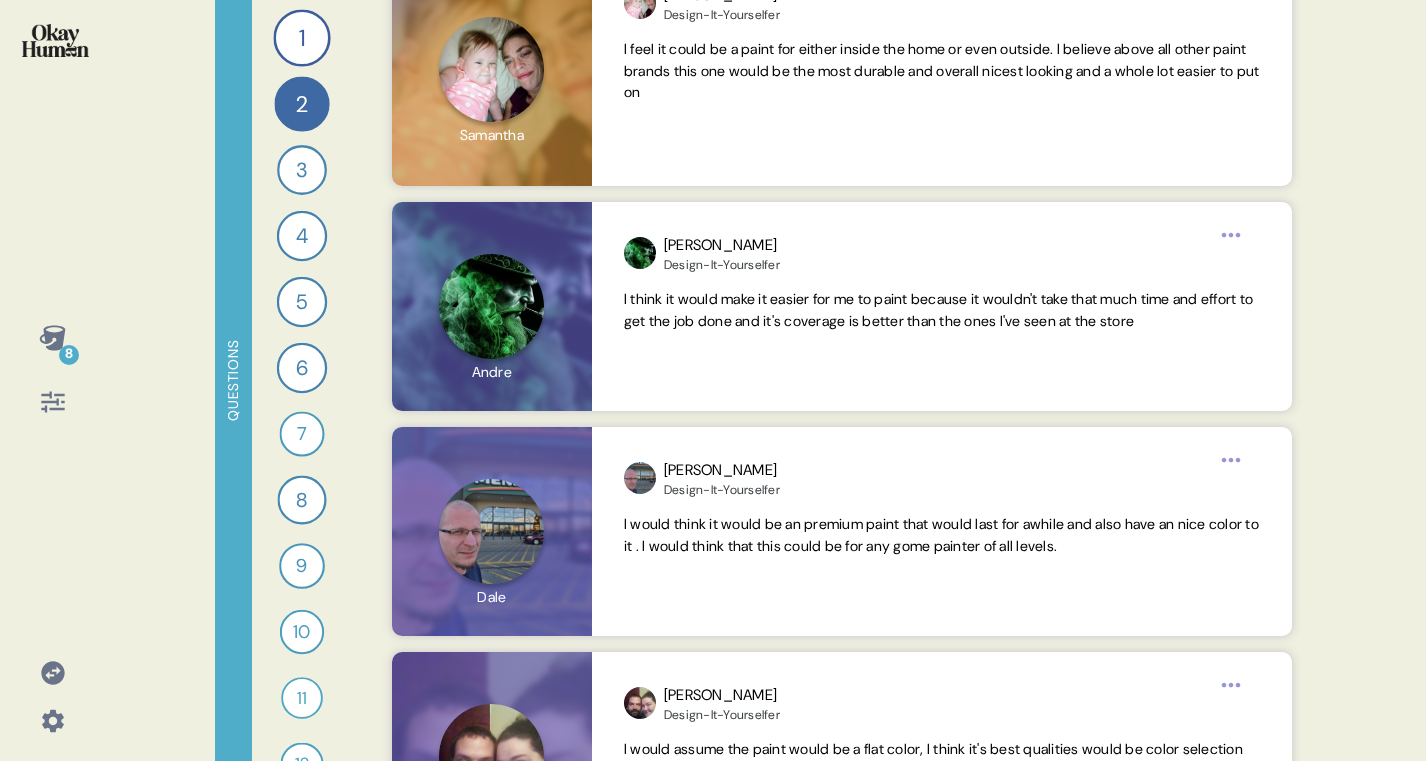 scroll, scrollTop: 1982, scrollLeft: 0, axis: vertical 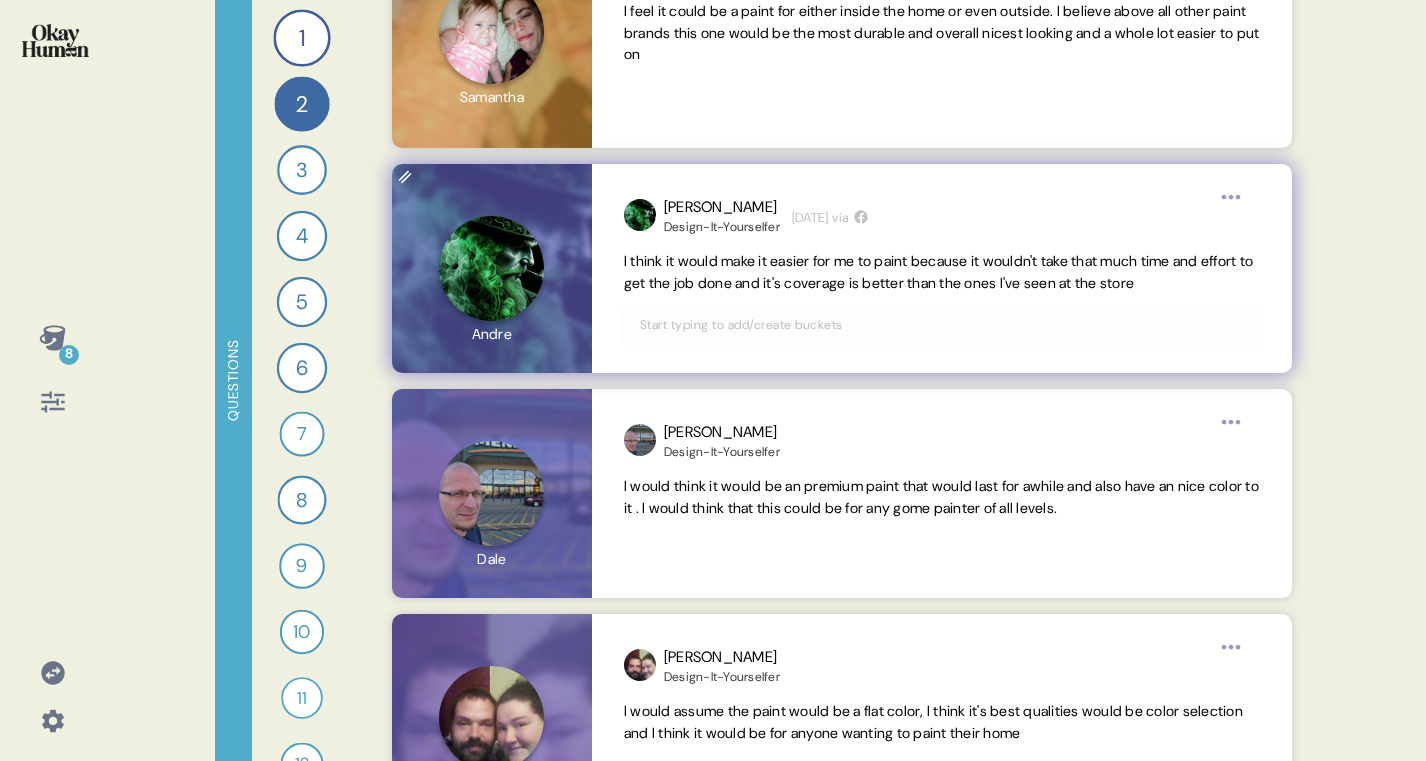 click at bounding box center [942, 325] 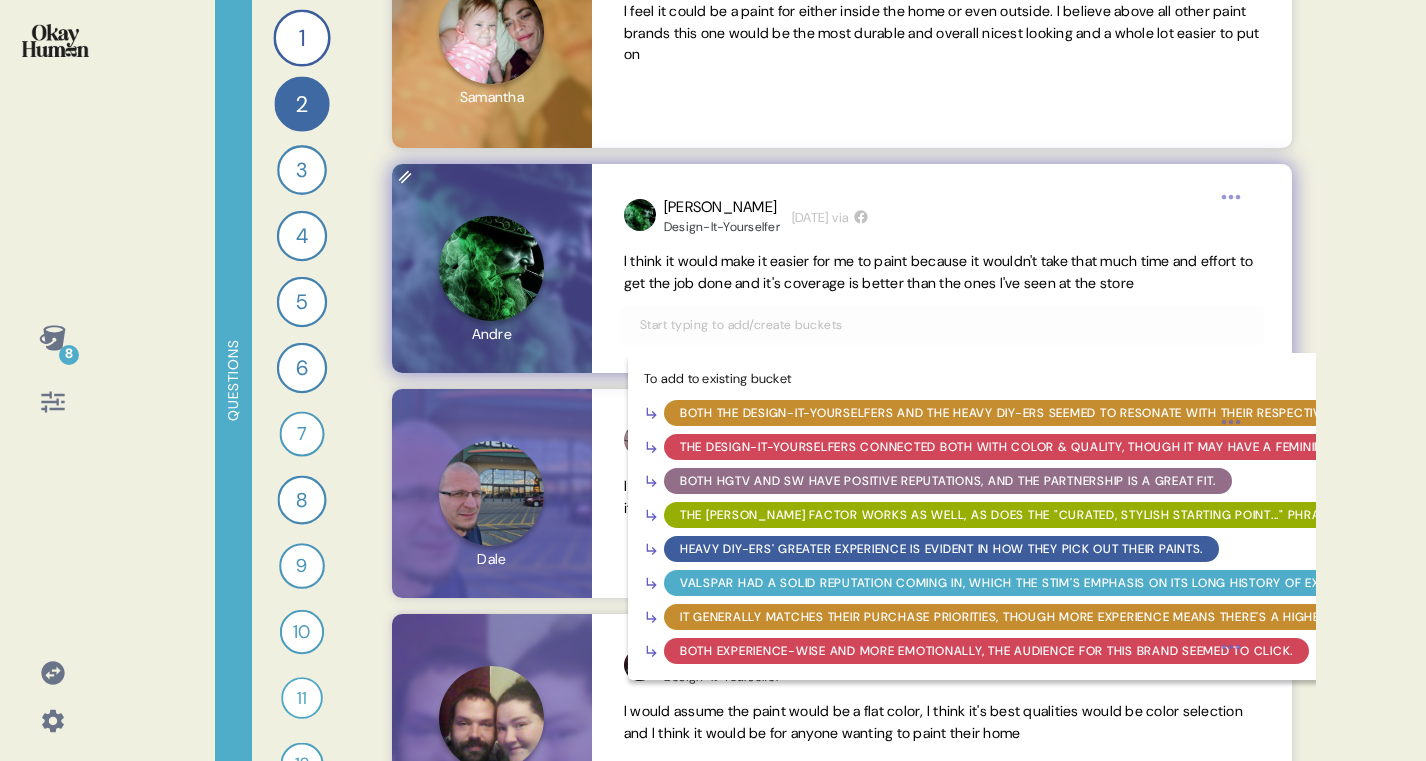 click on "Both the Design-It-Yourselfers and the Heavy DIY-ers seemed to resonate with their respective positionings." at bounding box center [1050, 413] 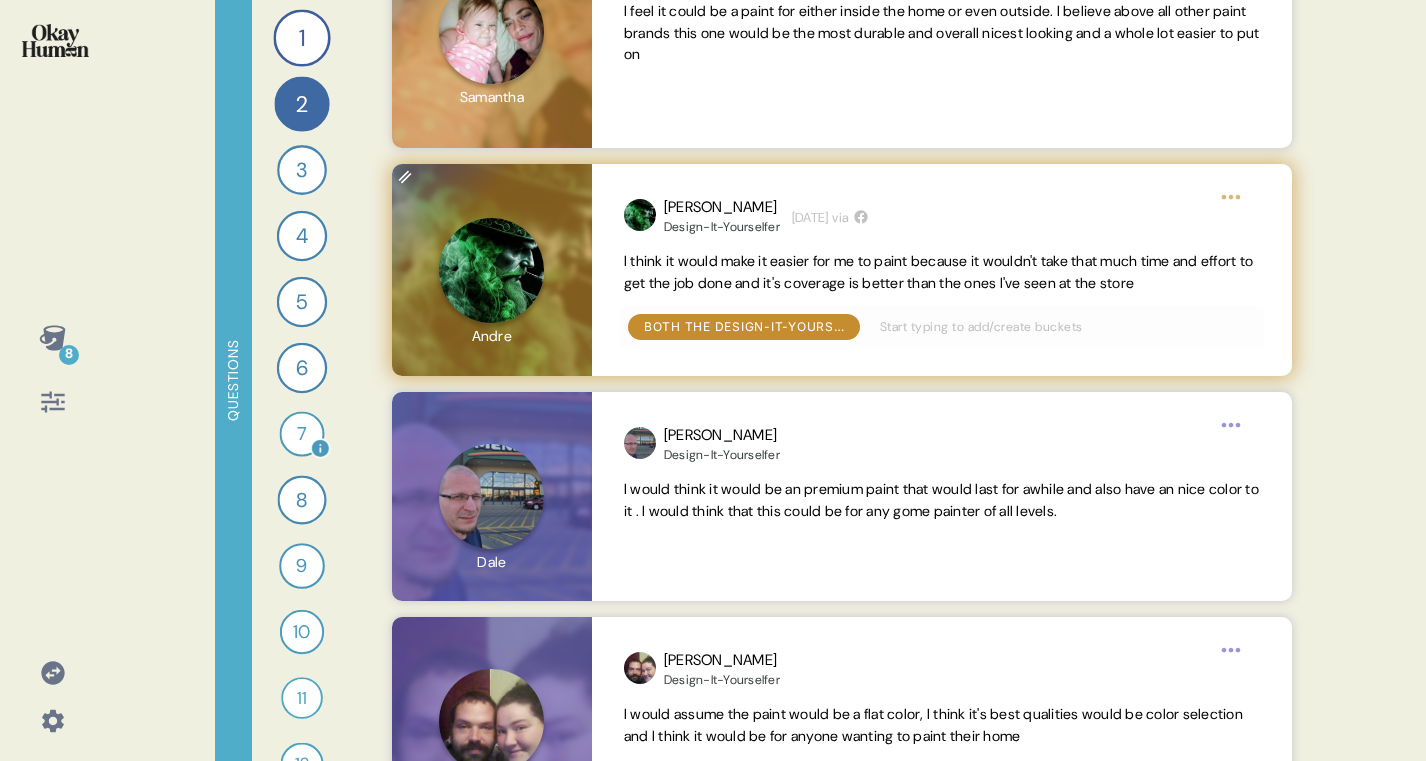click on "7" at bounding box center (301, 433) 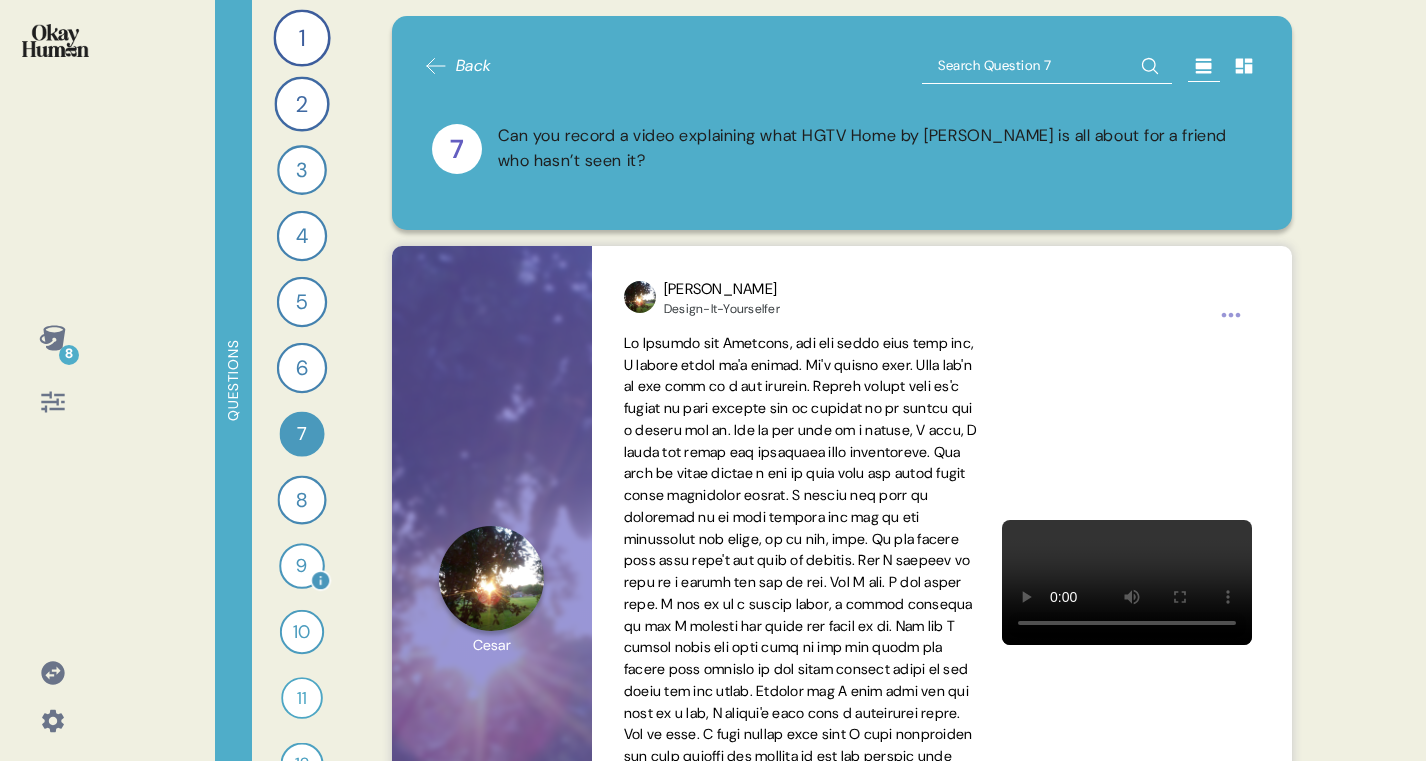click on "9" at bounding box center [302, 566] 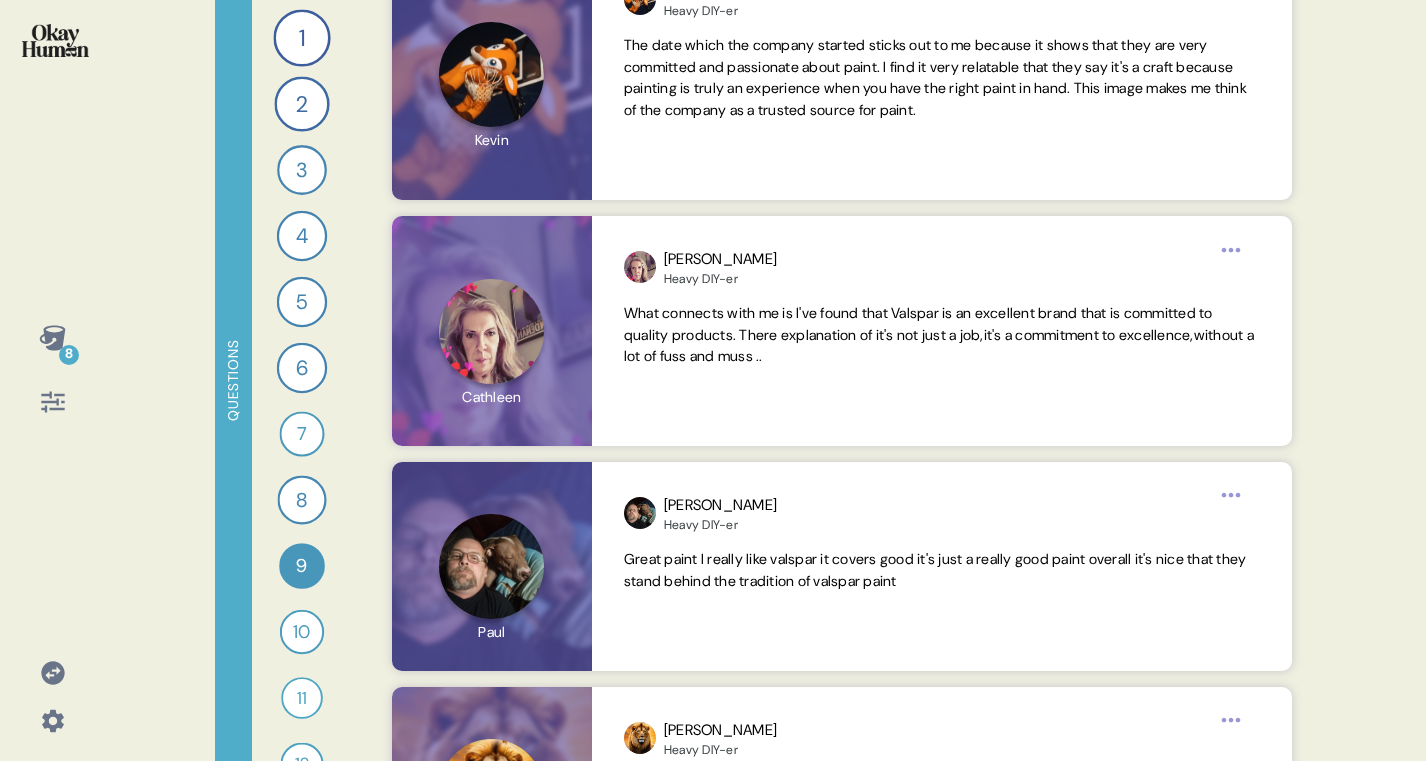 scroll, scrollTop: 891, scrollLeft: 0, axis: vertical 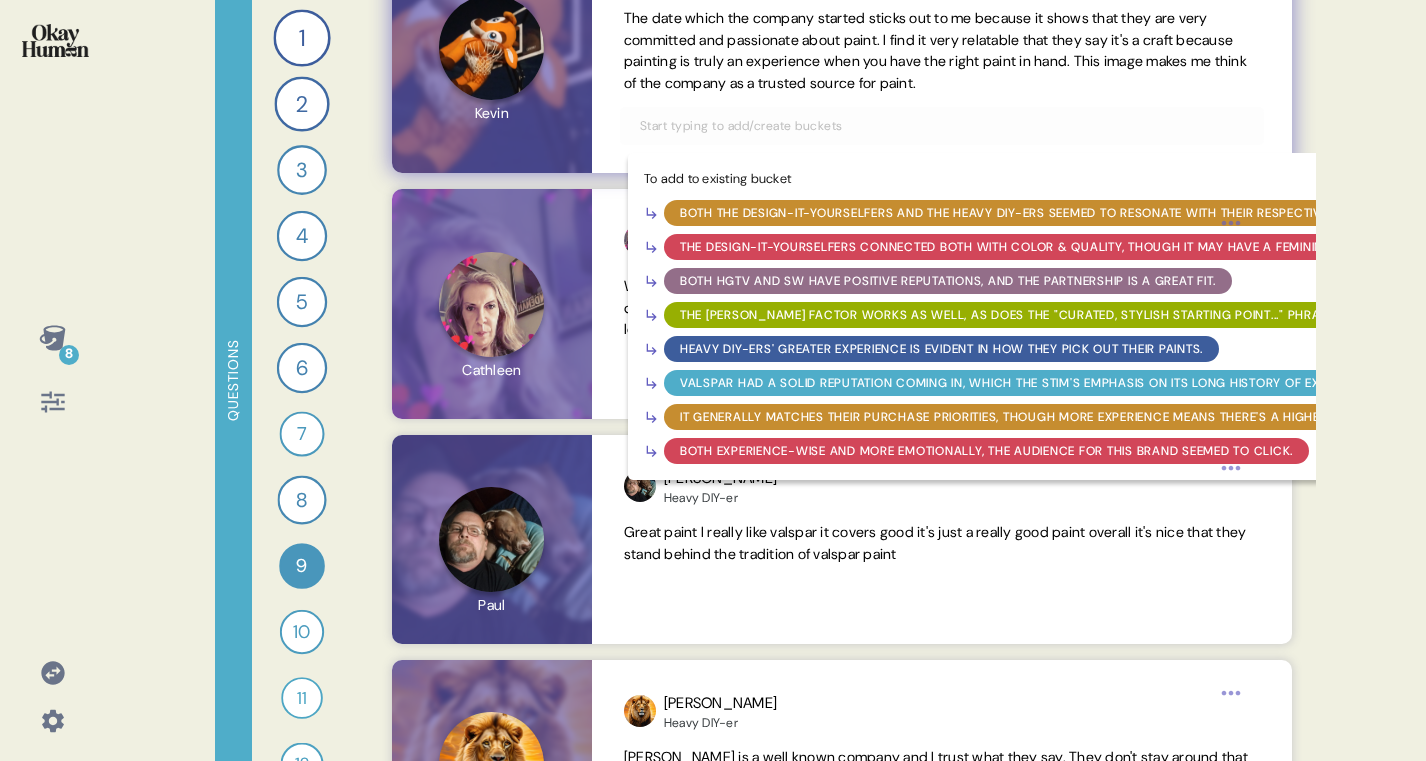 click at bounding box center (942, 126) 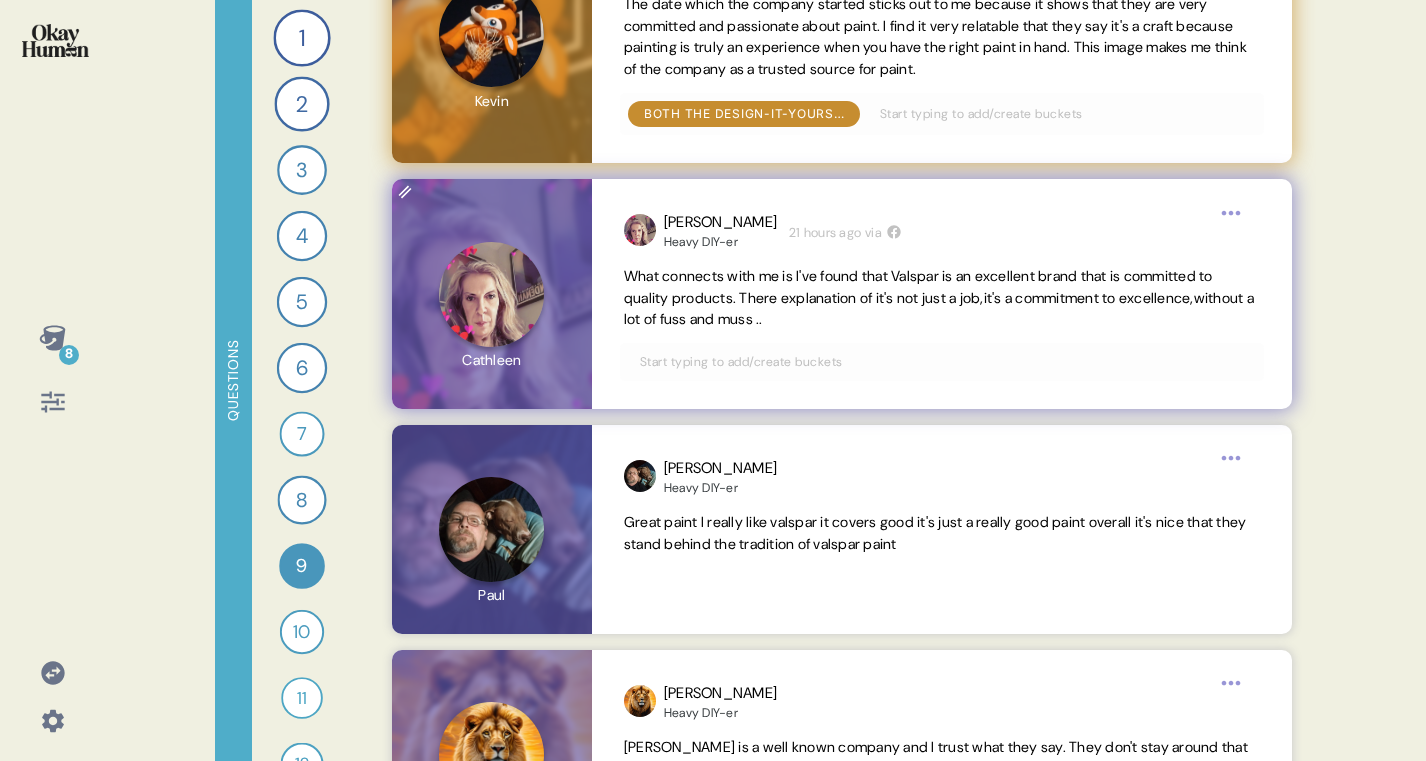 scroll, scrollTop: 909, scrollLeft: 0, axis: vertical 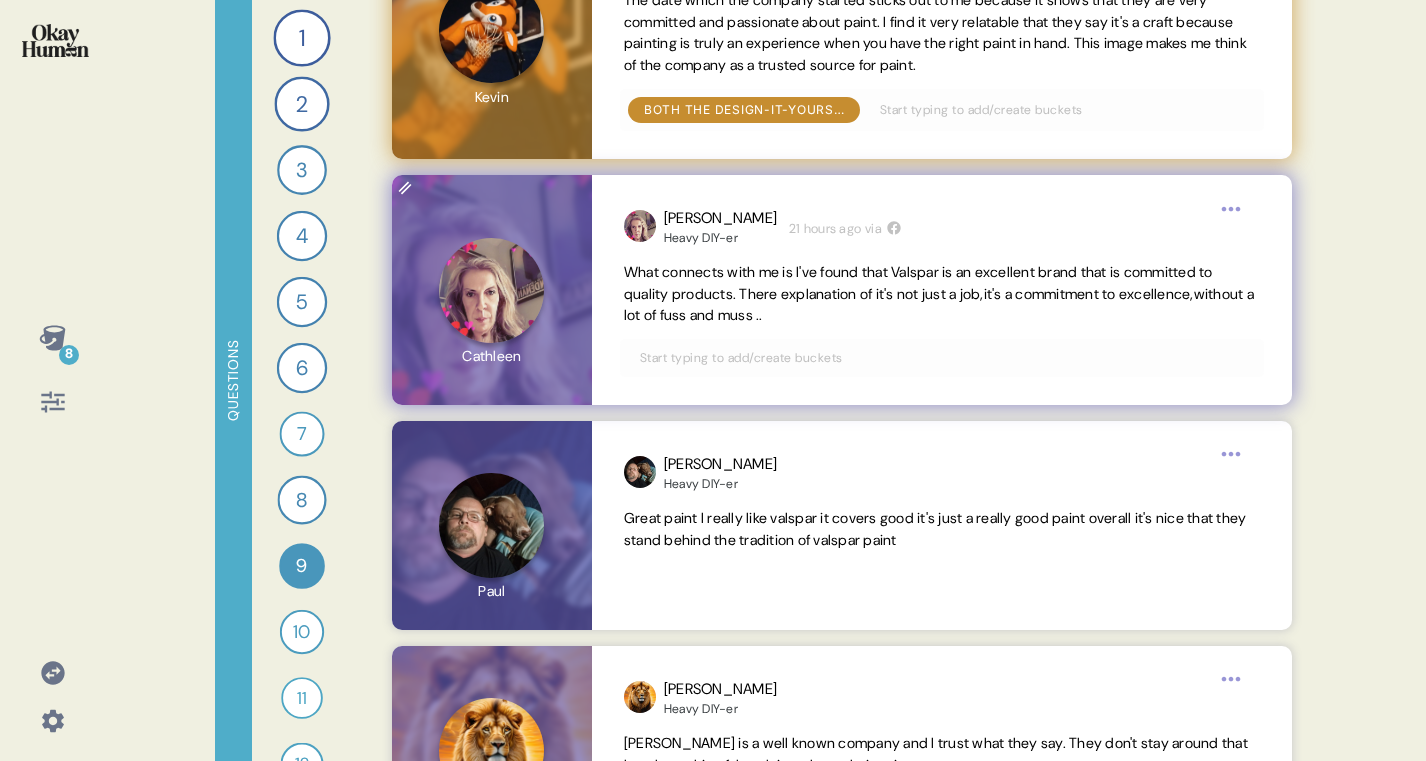 click at bounding box center (942, 358) 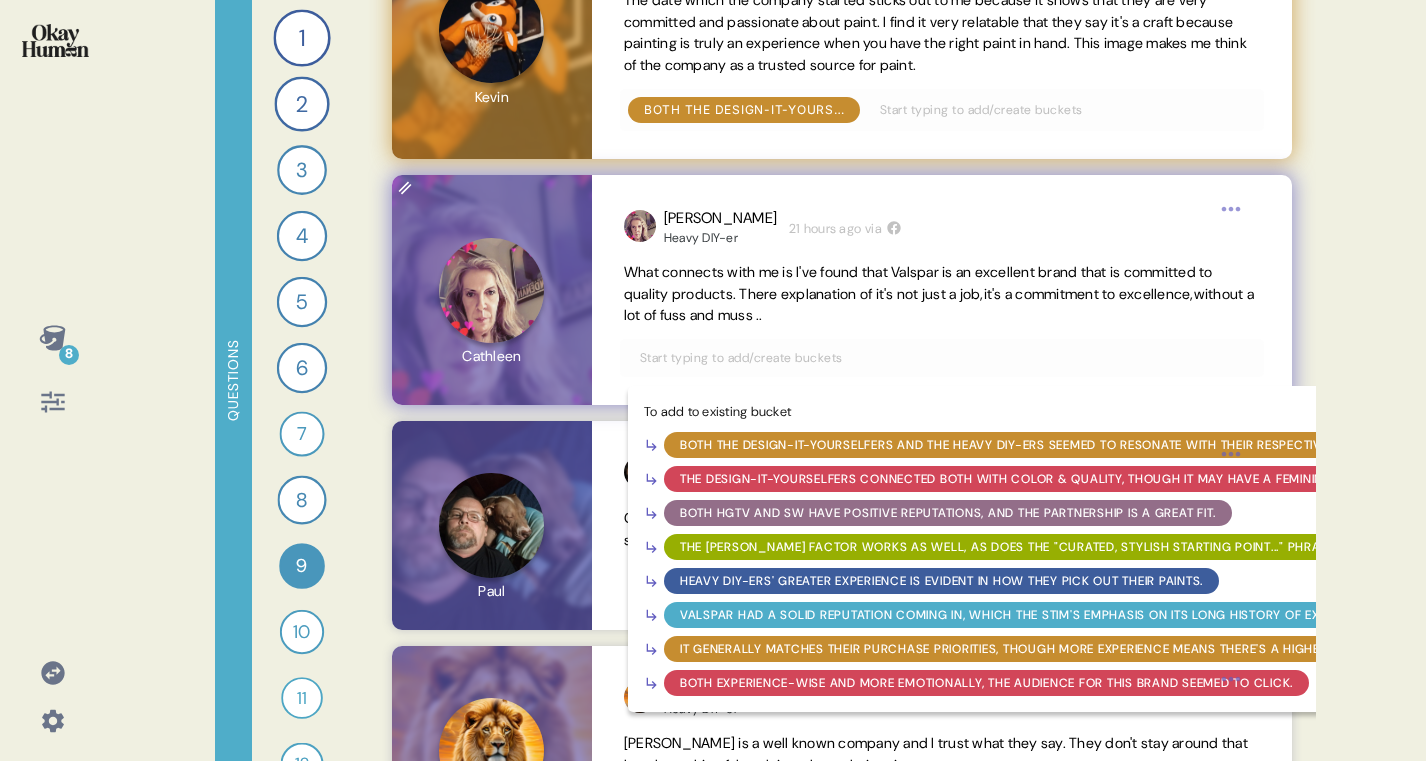 click on "Both the Design-It-Yourselfers and the Heavy DIY-ers seemed to resonate with their respective positionings." at bounding box center [1050, 445] 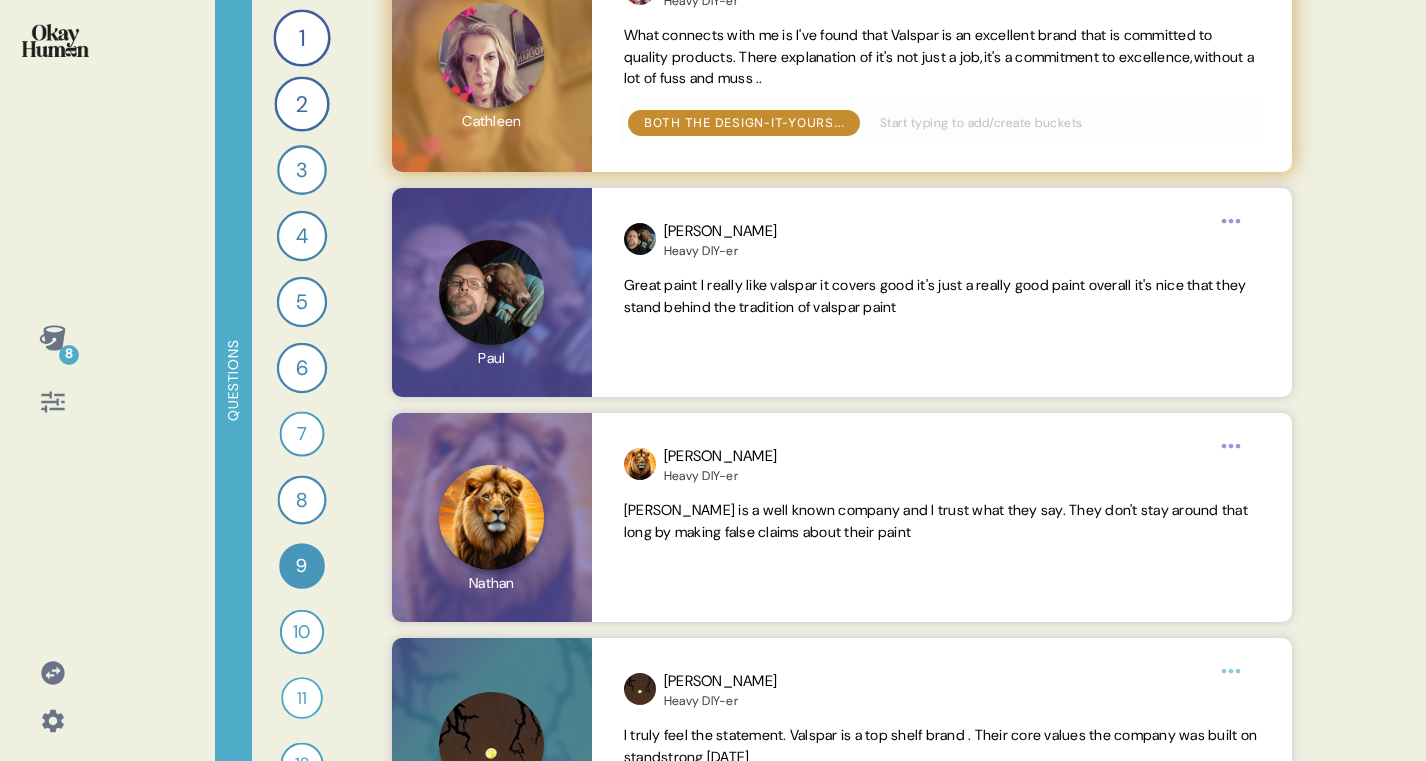 scroll, scrollTop: 1166, scrollLeft: 0, axis: vertical 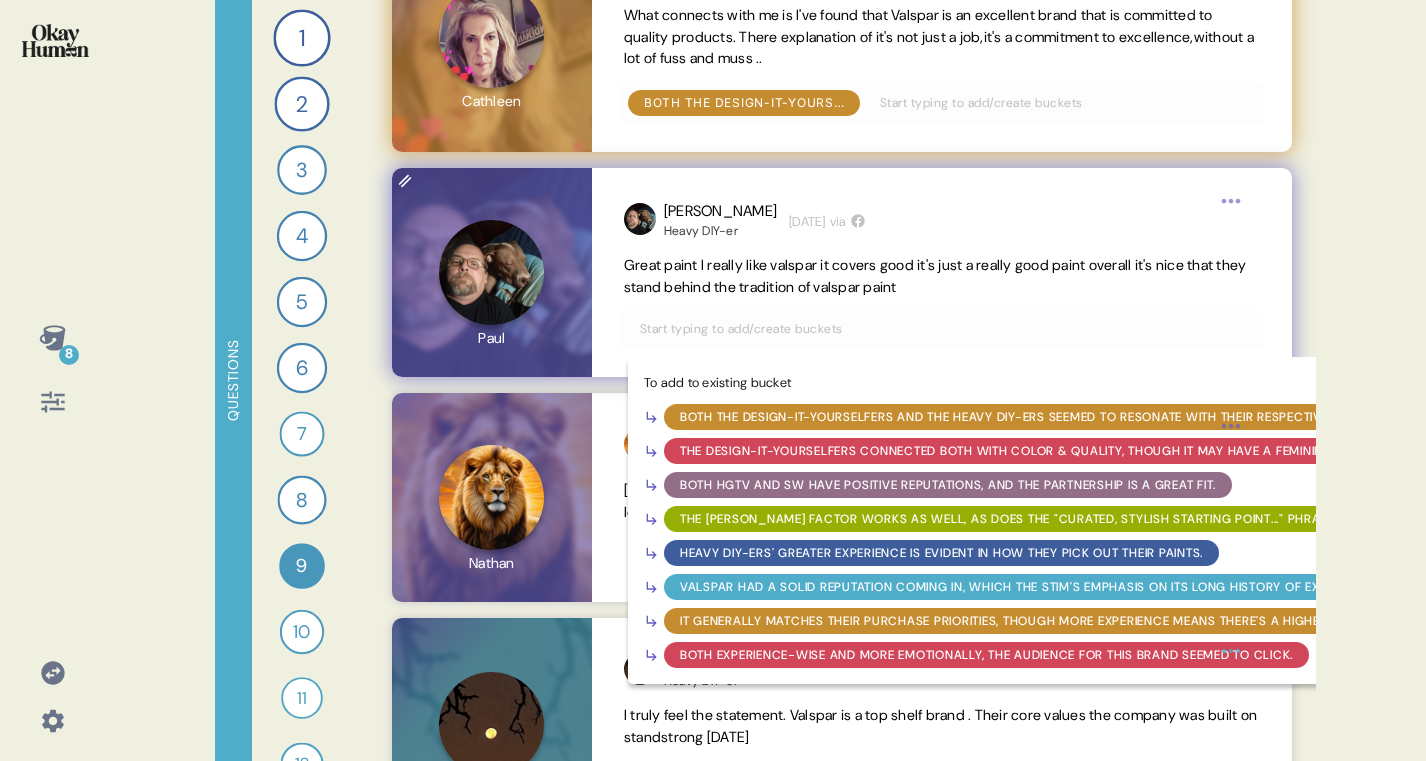 click at bounding box center [942, 329] 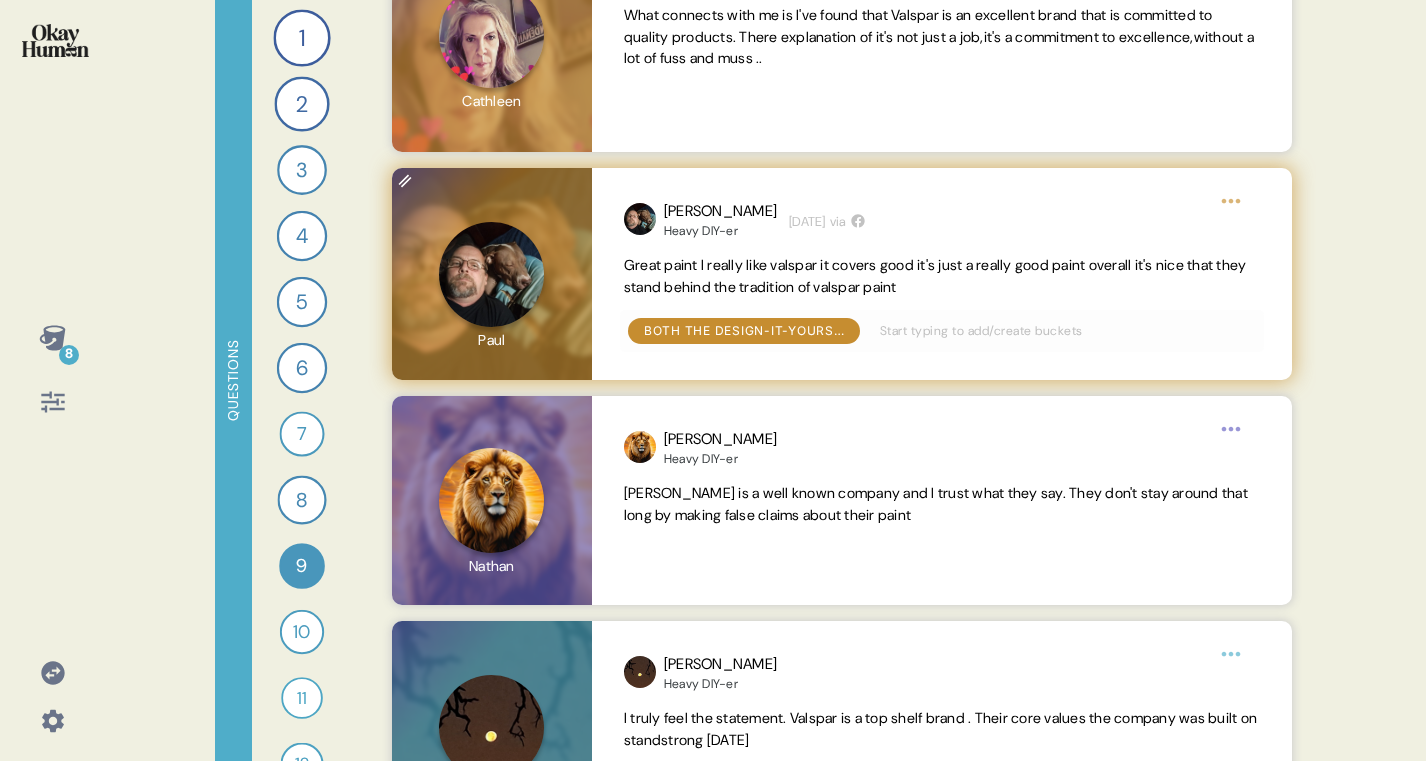 click 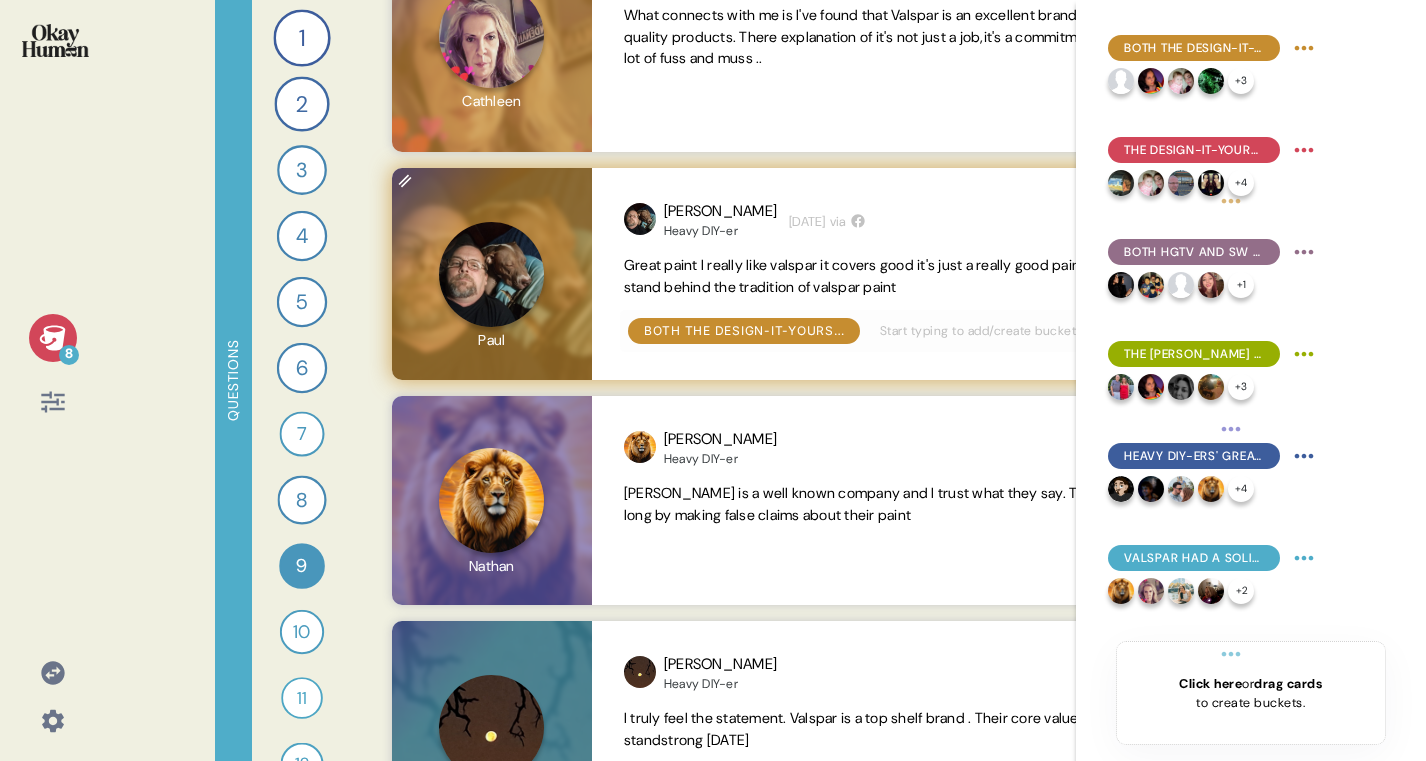 click 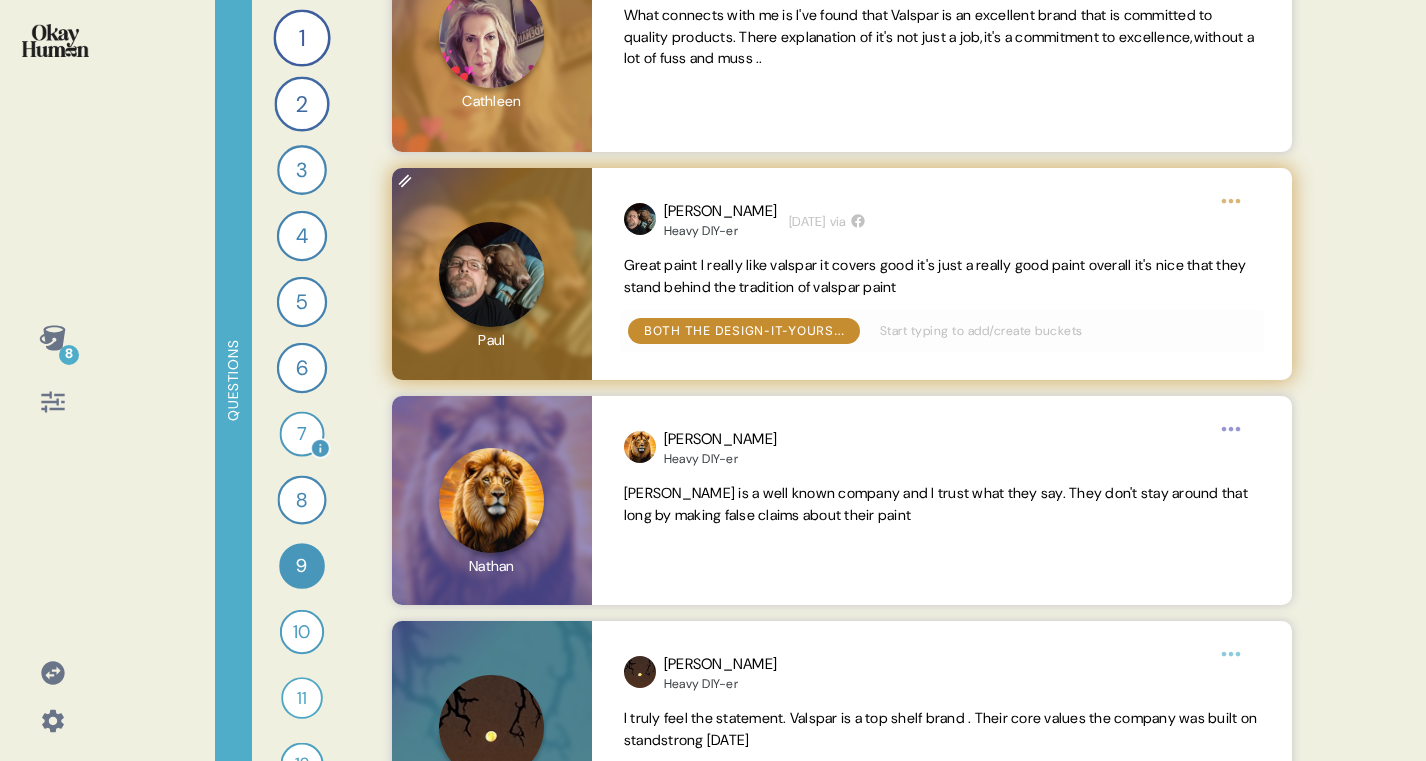 click on "7" at bounding box center [301, 433] 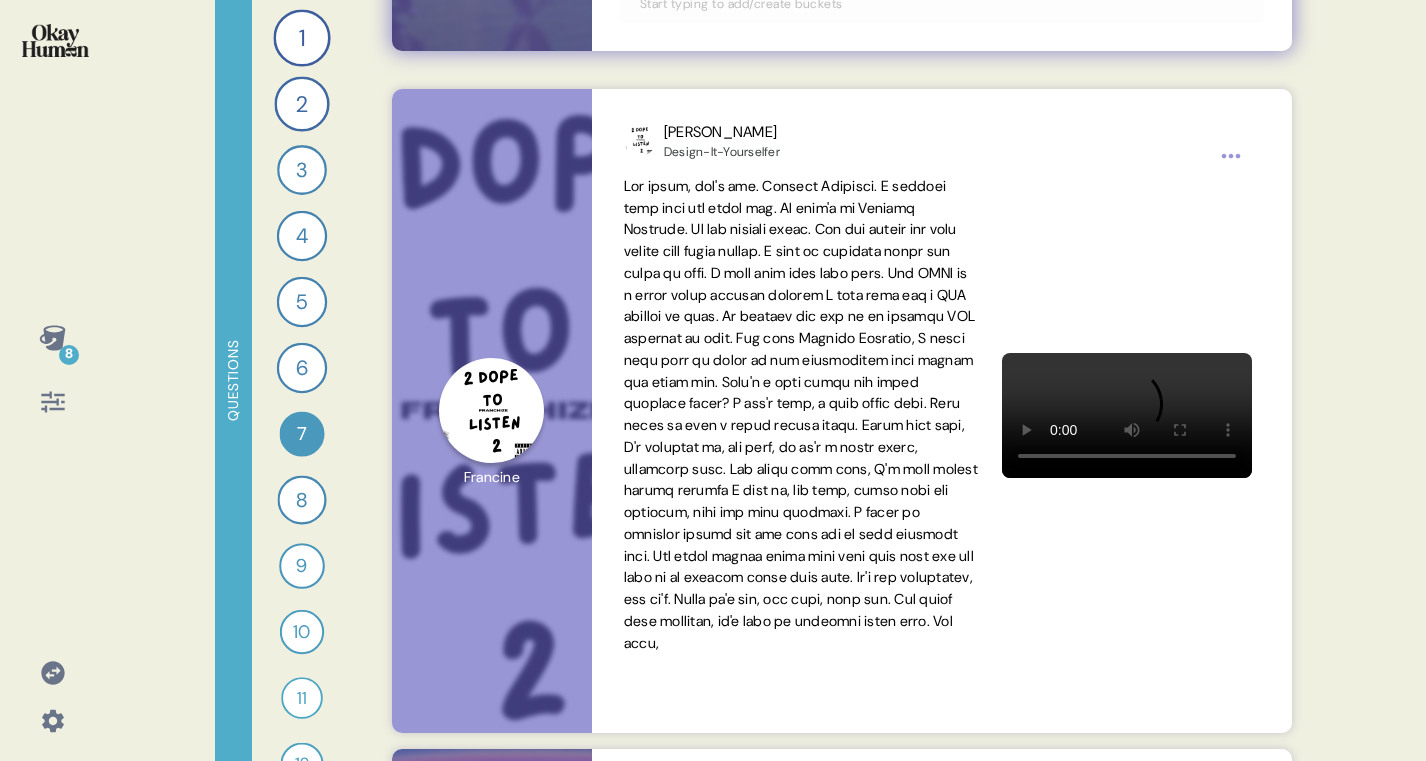 scroll, scrollTop: 866, scrollLeft: 0, axis: vertical 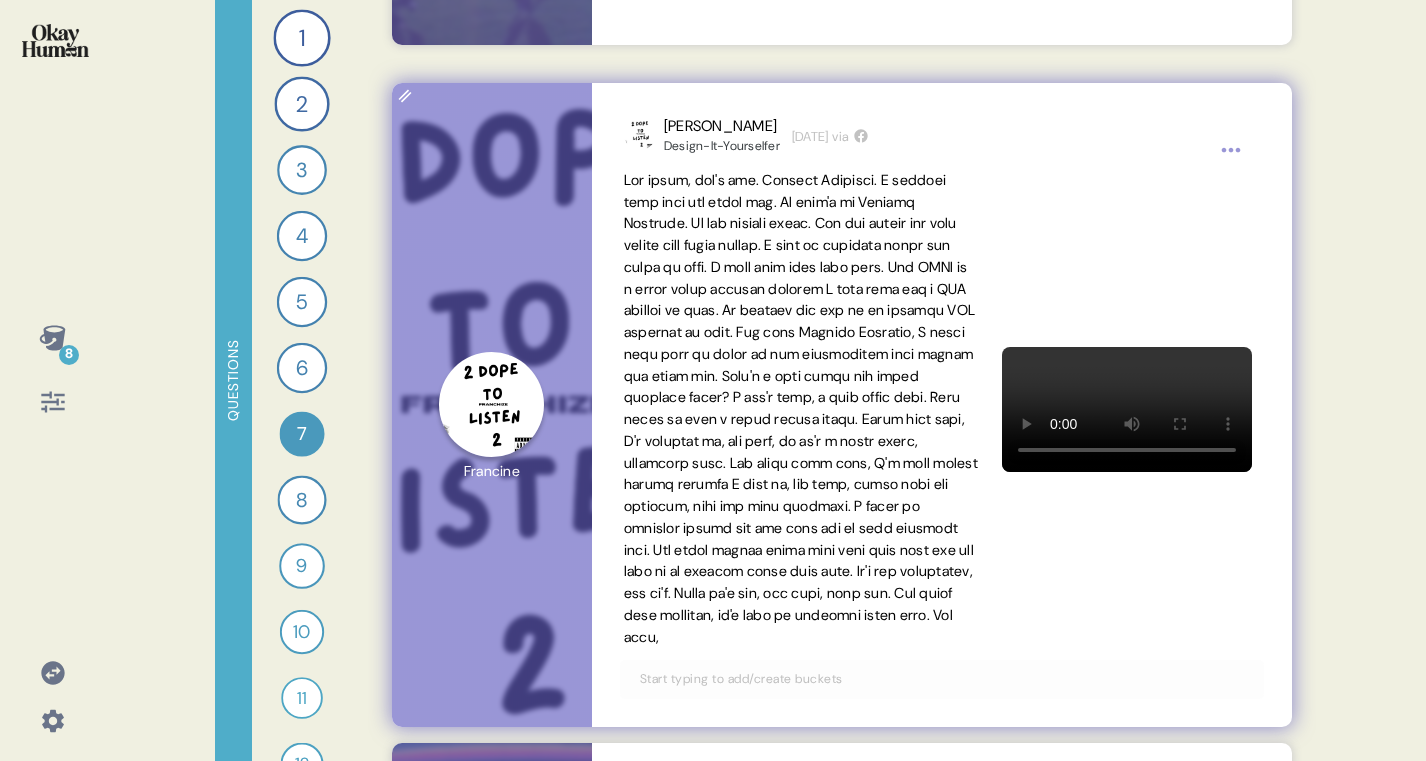 type 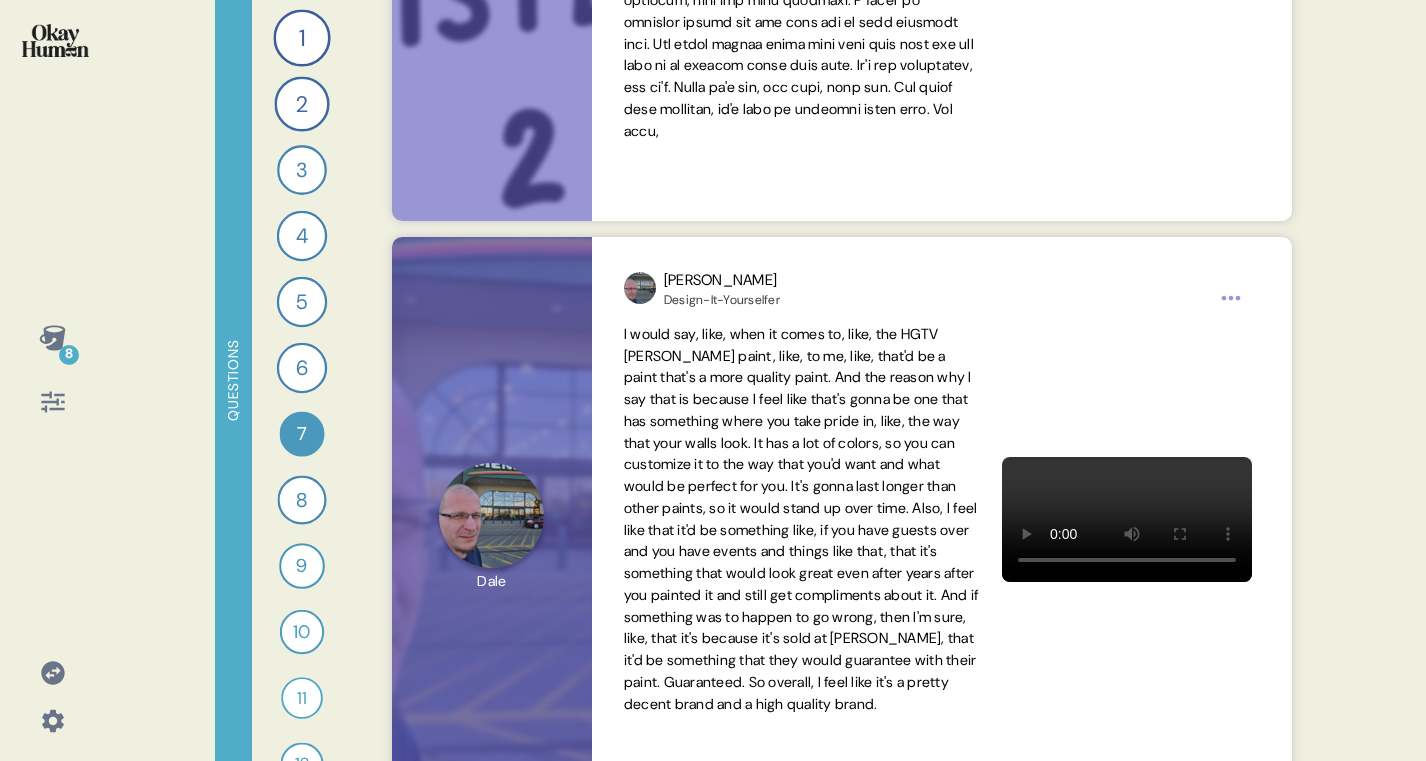 scroll, scrollTop: 1571, scrollLeft: 0, axis: vertical 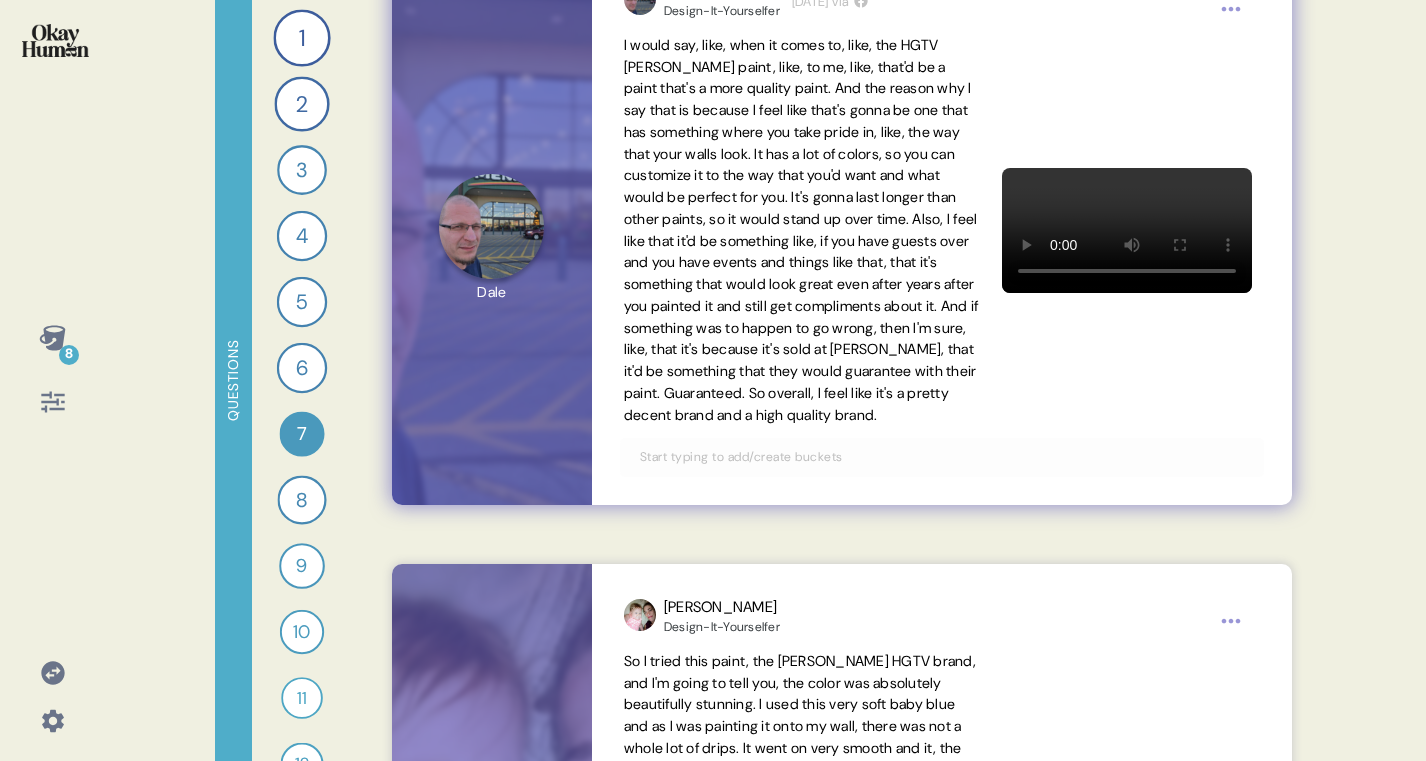 click at bounding box center [942, 457] 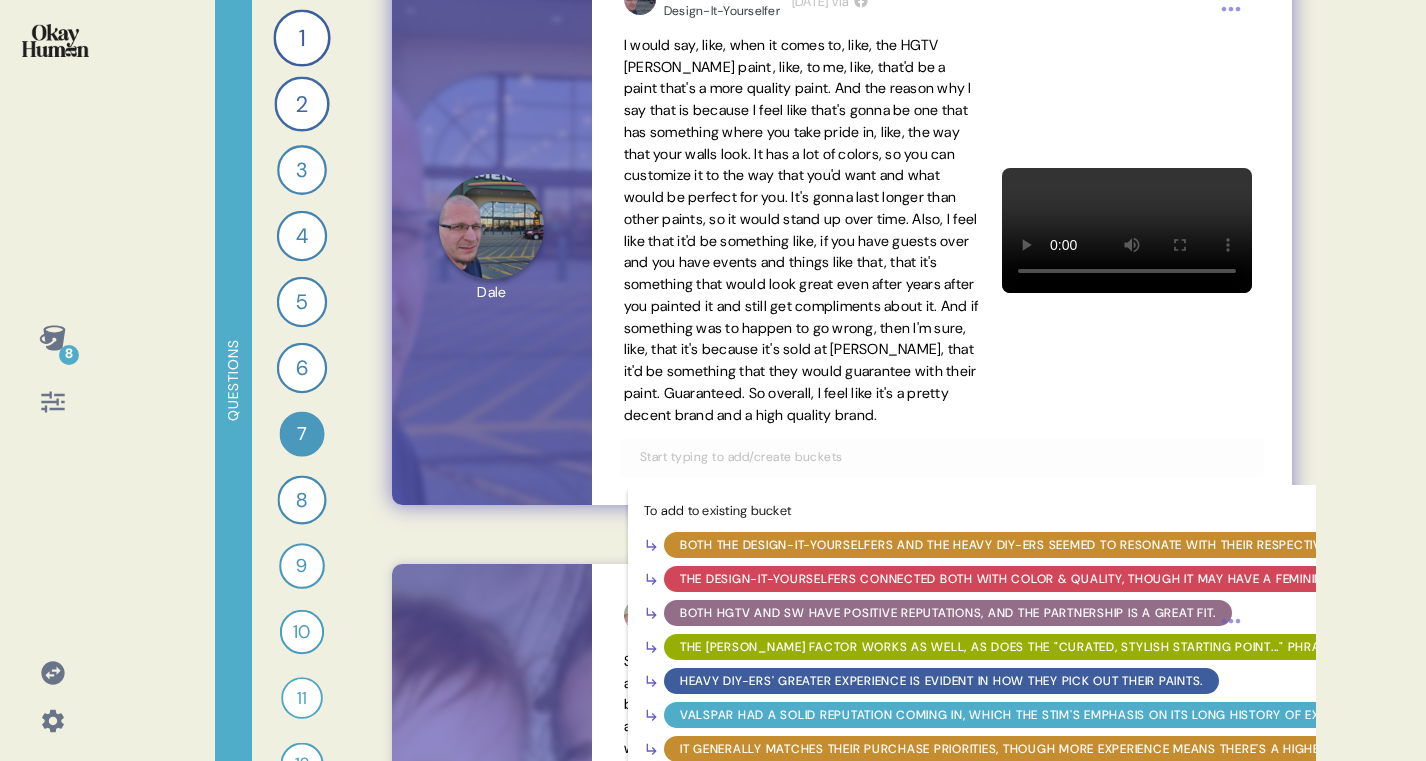 click on "The Design-It-Yourselfers connected both with color & quality, though it may have a feminine lean." at bounding box center (1024, 579) 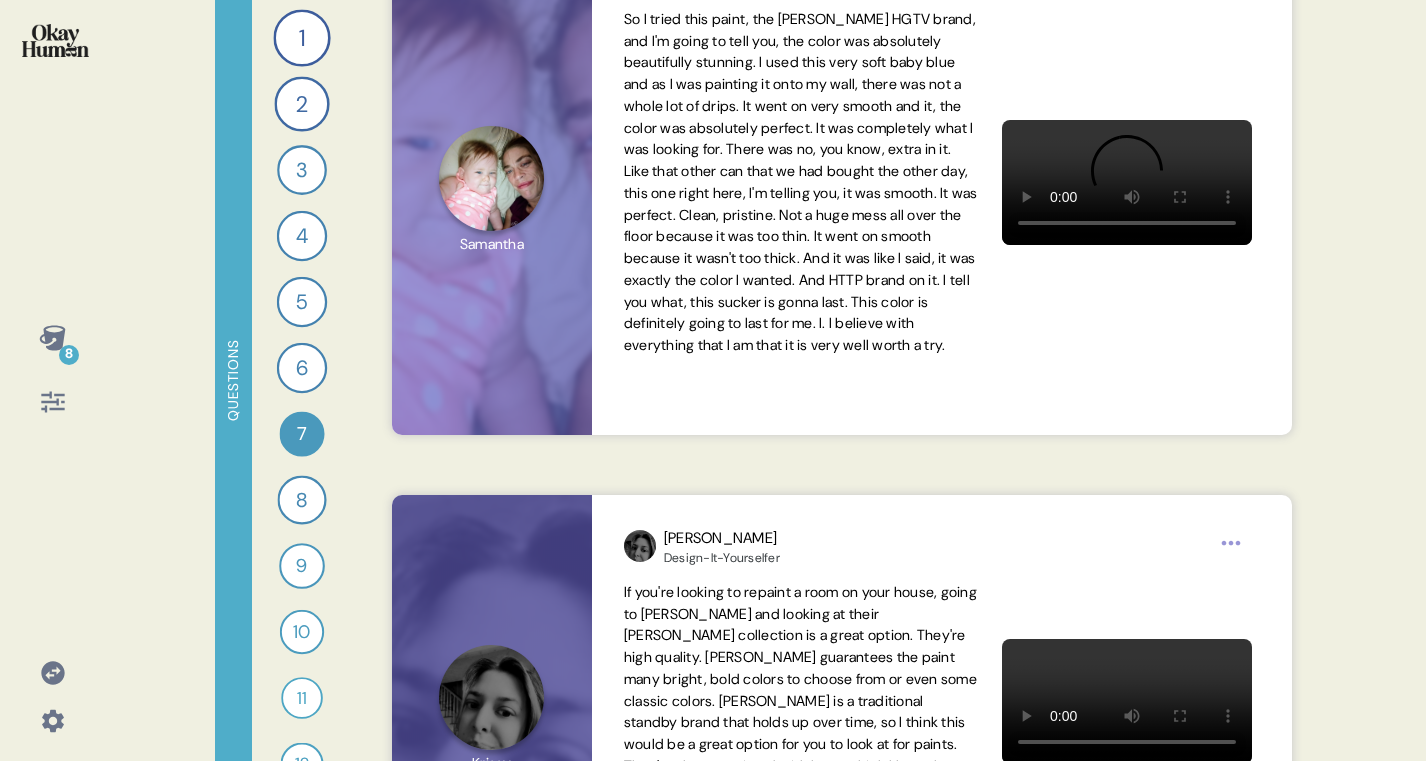 scroll, scrollTop: 2290, scrollLeft: 0, axis: vertical 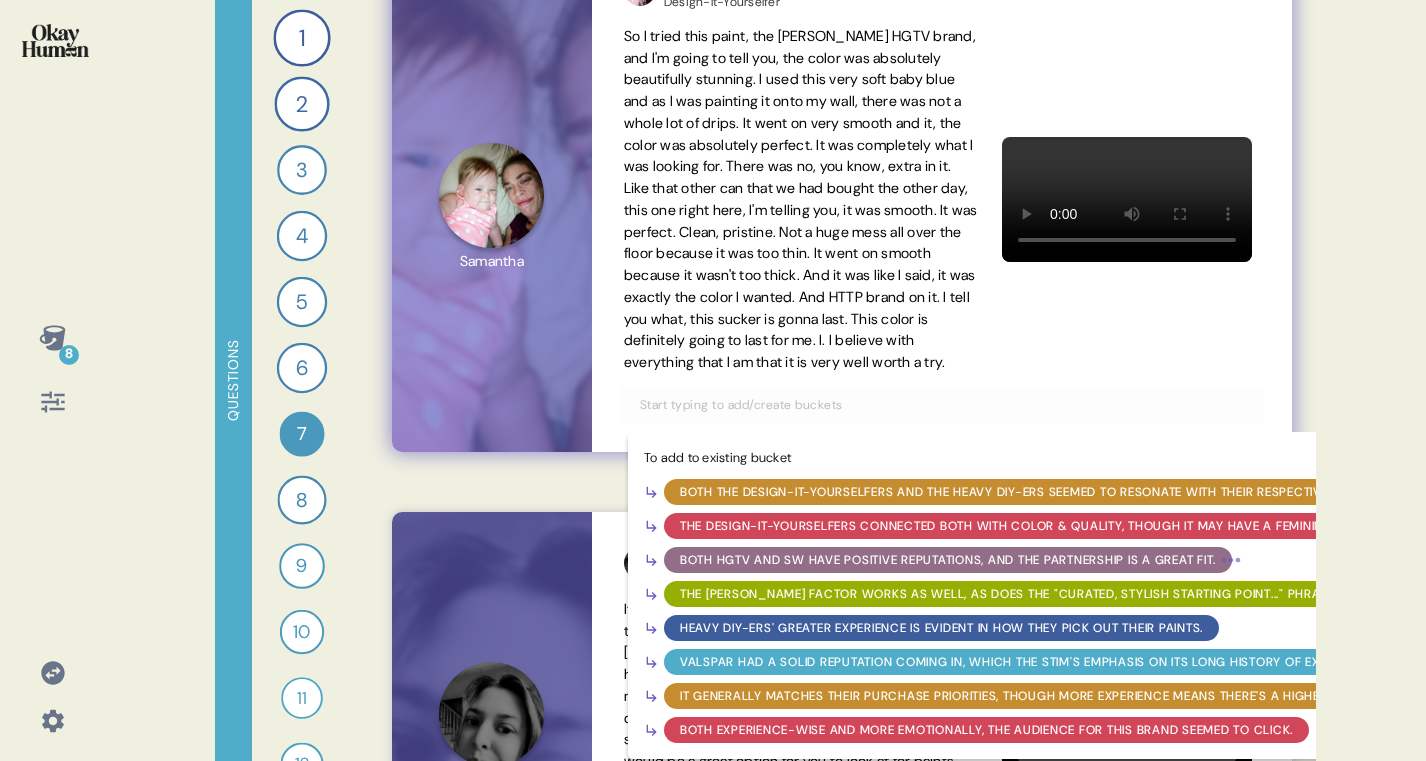 click at bounding box center (942, 405) 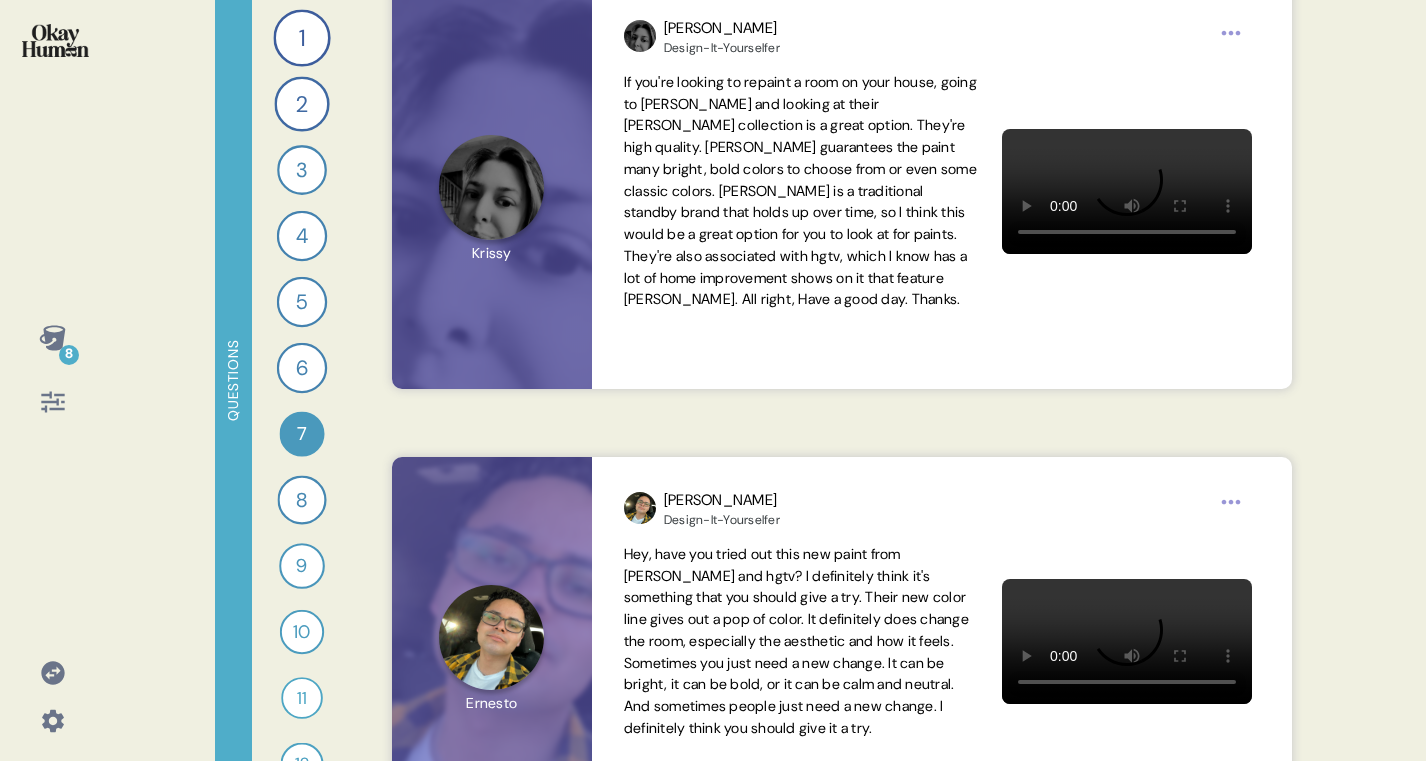 scroll, scrollTop: 2823, scrollLeft: 0, axis: vertical 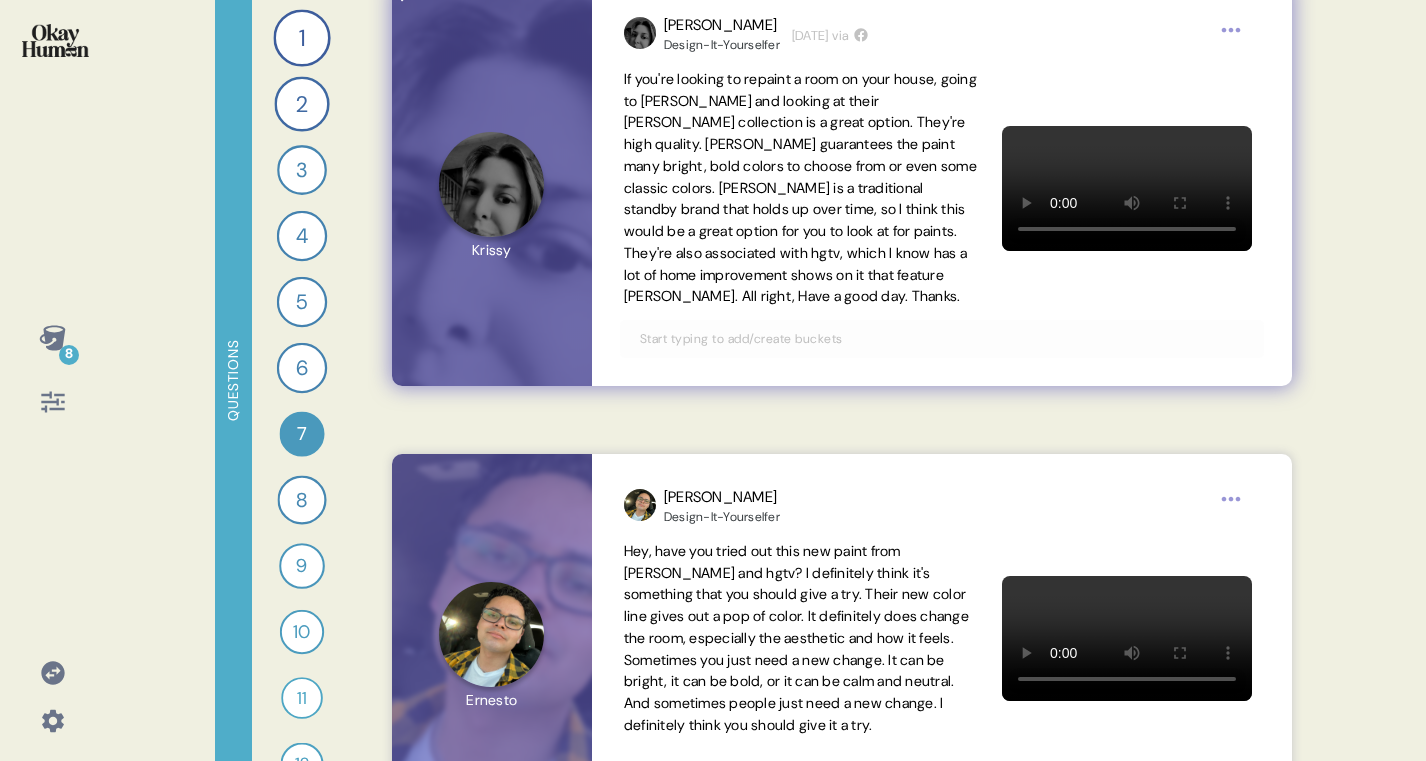 click at bounding box center (942, 339) 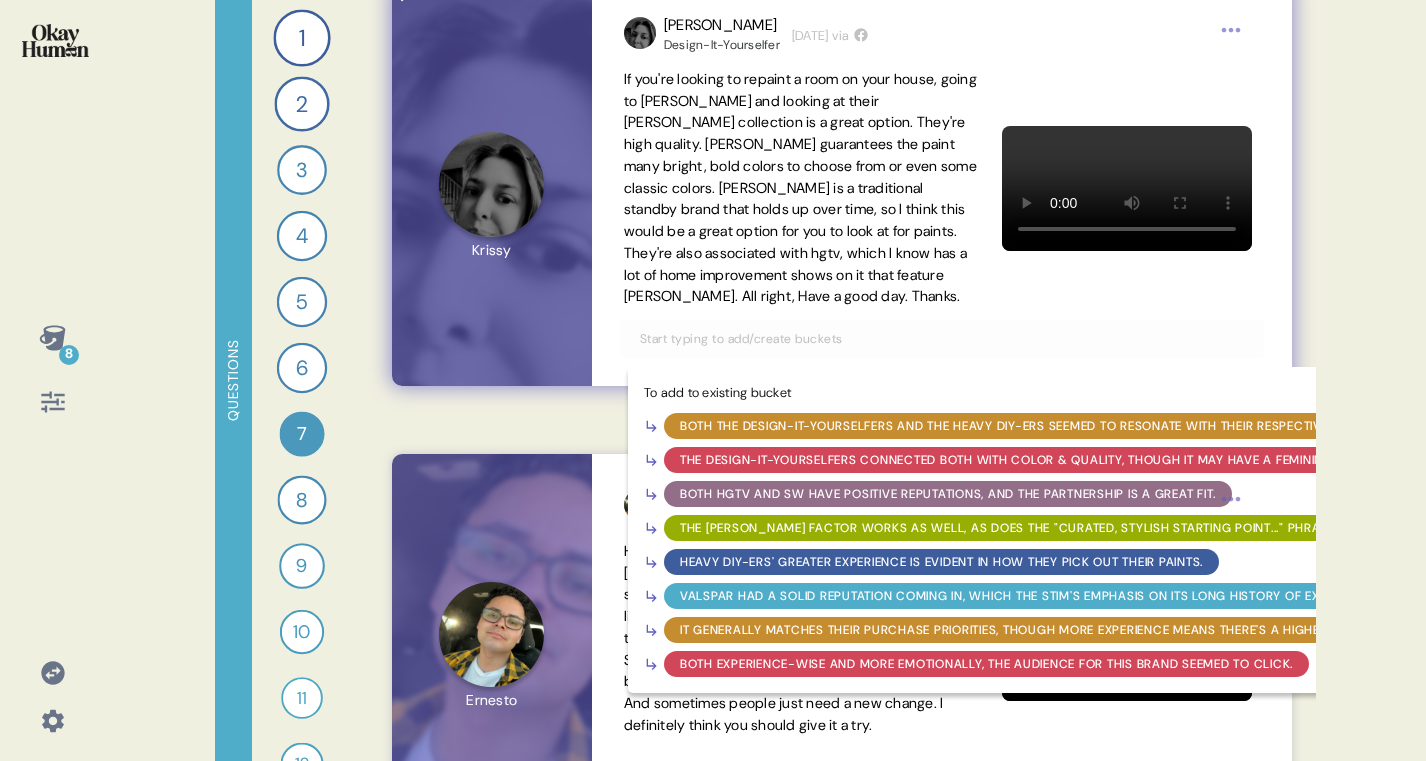 click on "The Design-It-Yourselfers connected both with color & quality, though it may have a feminine lean." at bounding box center (1024, 460) 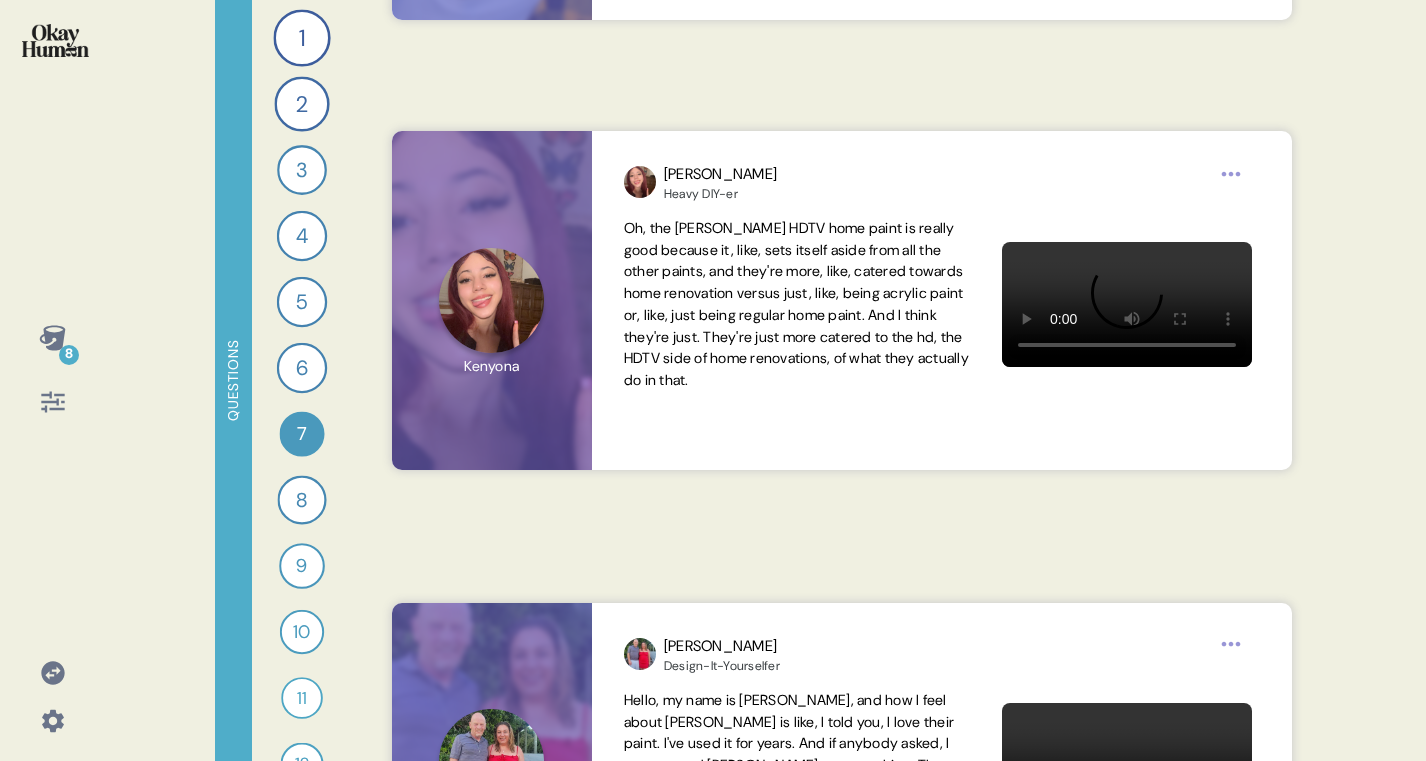 scroll, scrollTop: 3690, scrollLeft: 0, axis: vertical 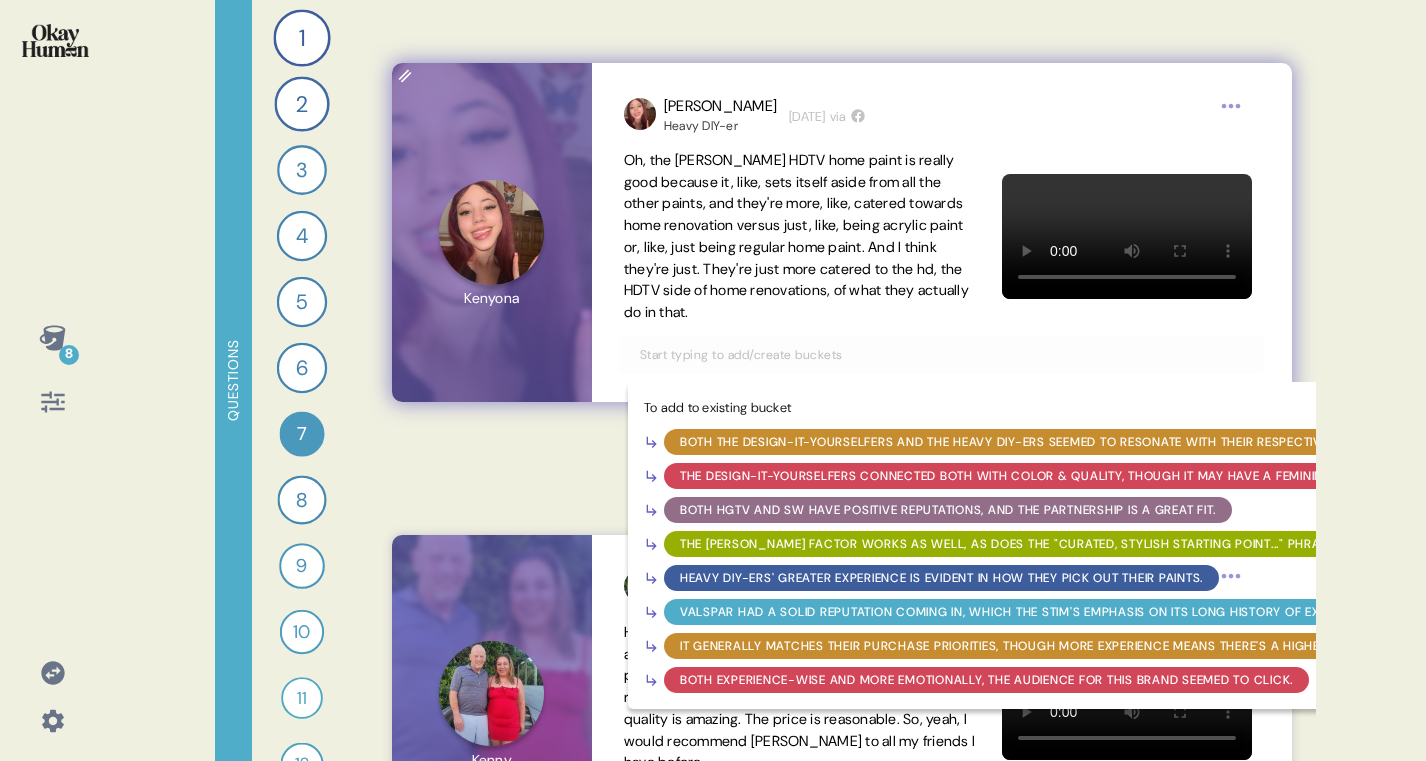 click at bounding box center [942, 355] 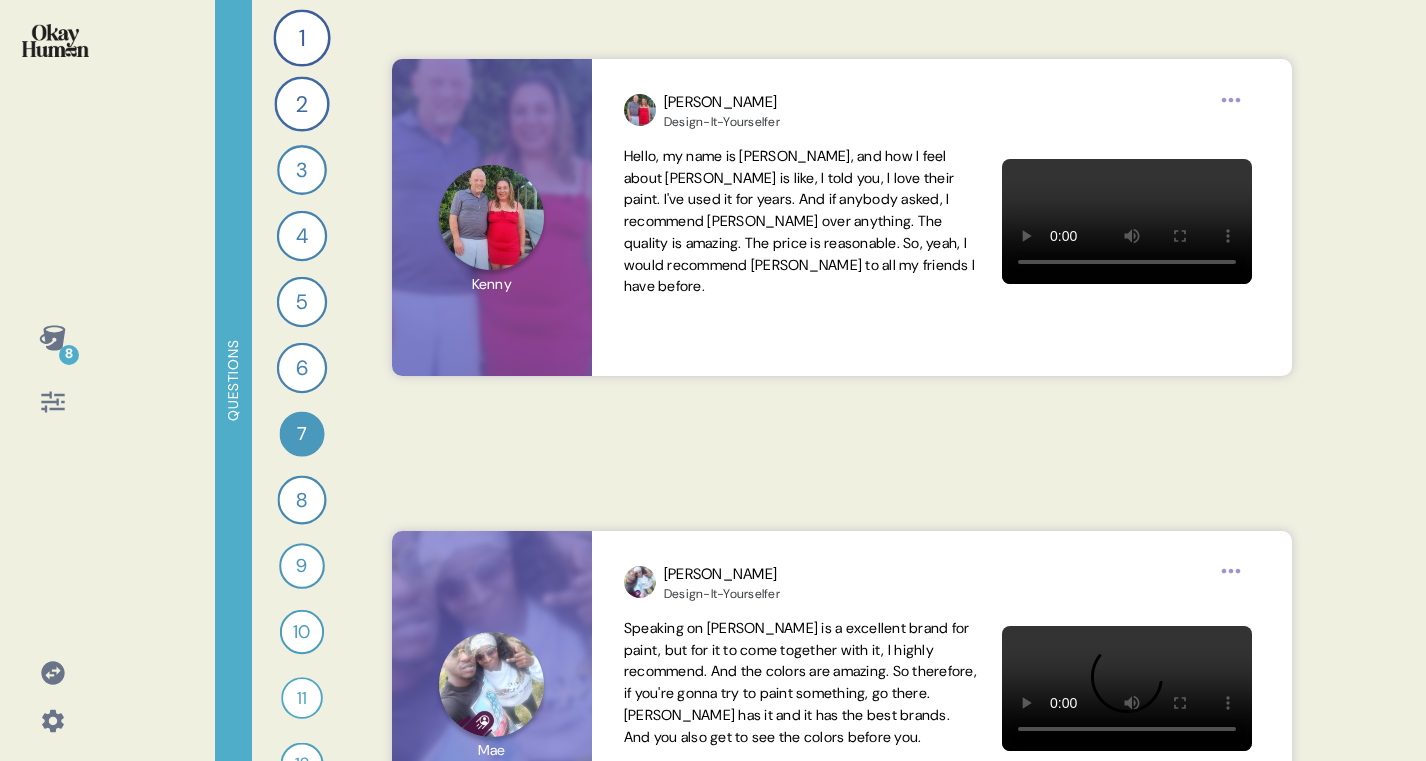 scroll, scrollTop: 4212, scrollLeft: 0, axis: vertical 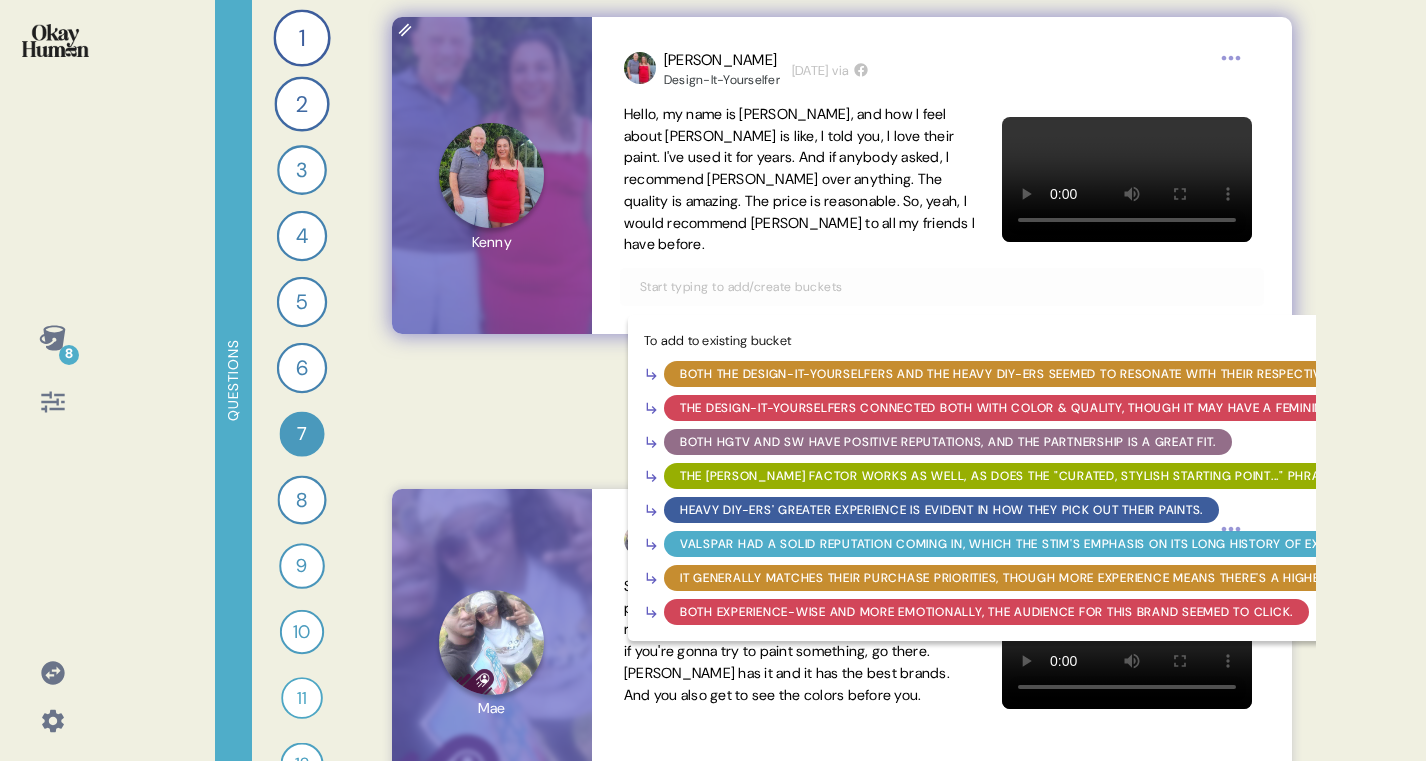 click at bounding box center (942, 287) 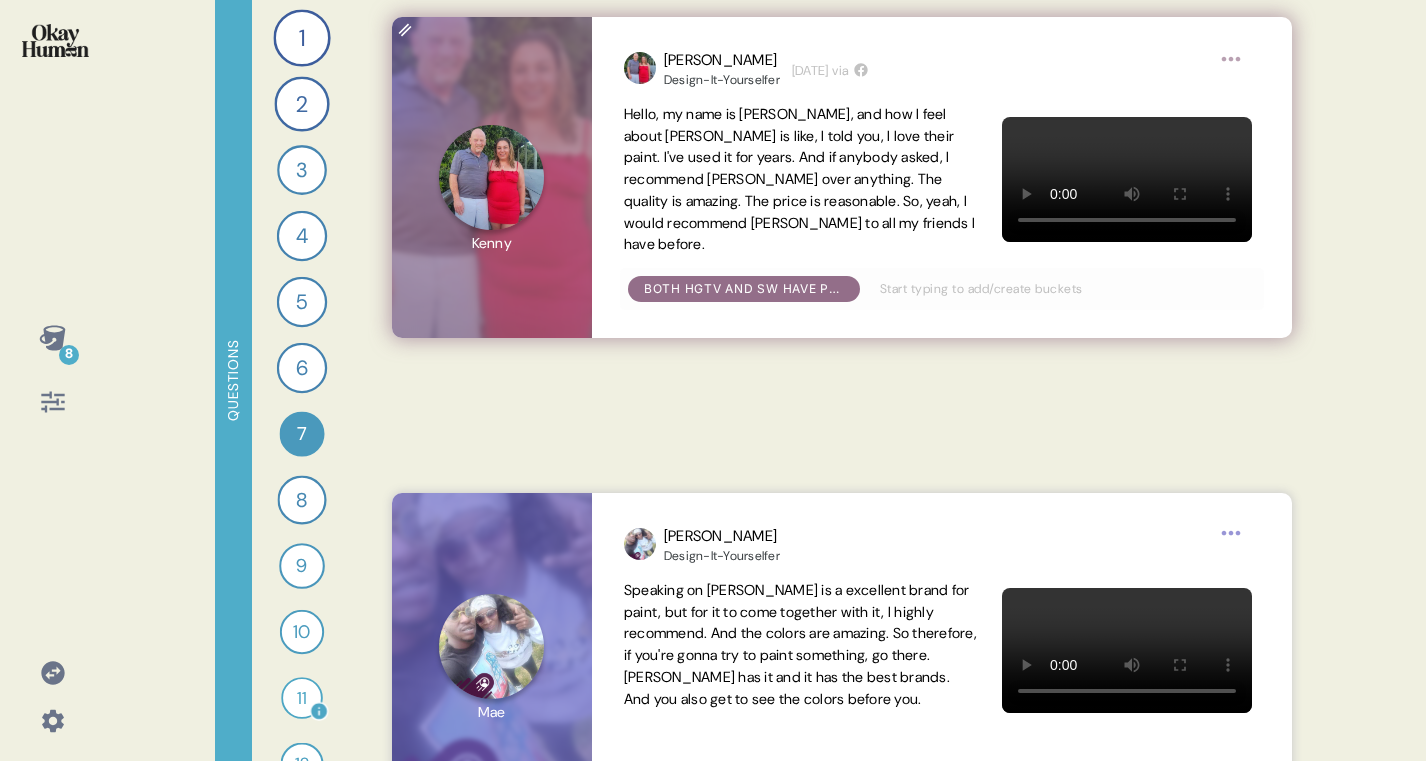 scroll, scrollTop: 179, scrollLeft: 0, axis: vertical 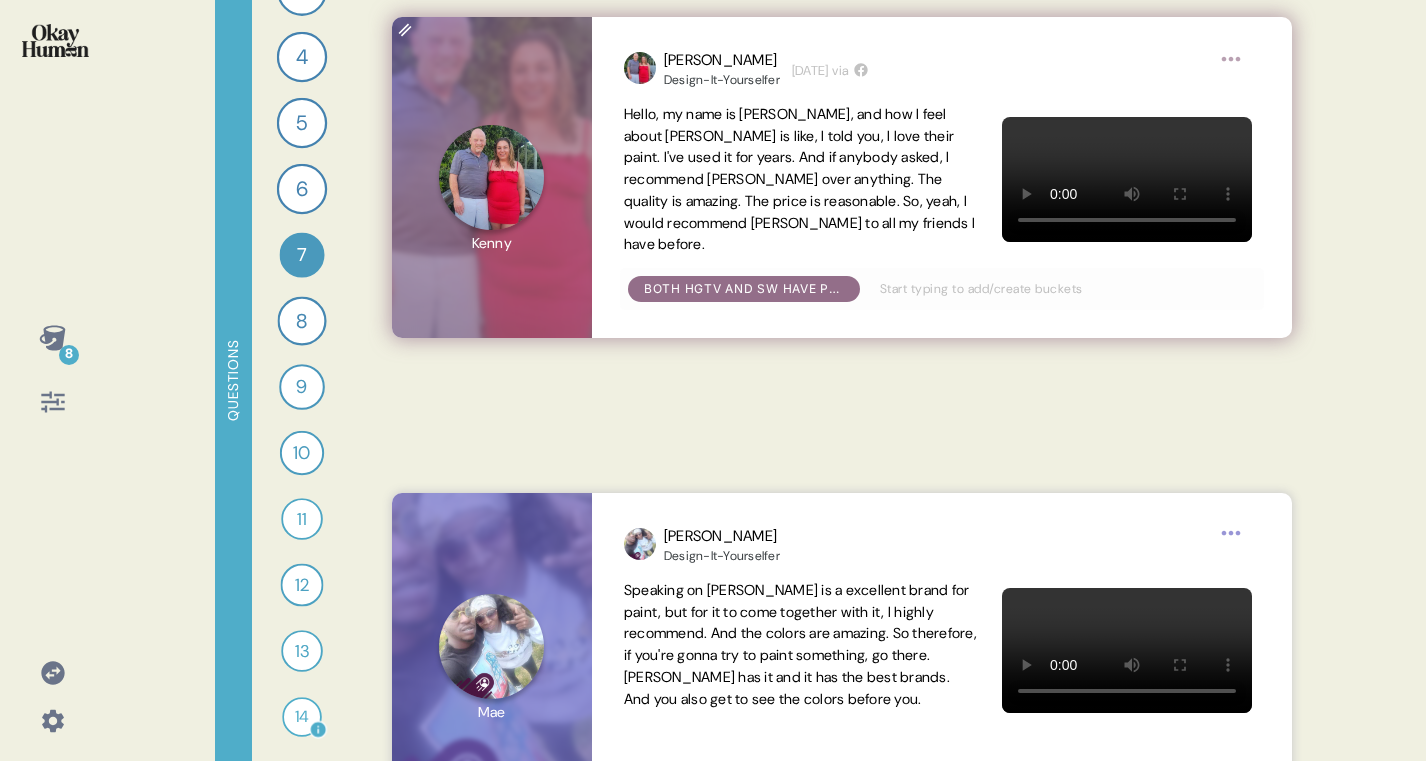 click on "14" at bounding box center (302, 717) 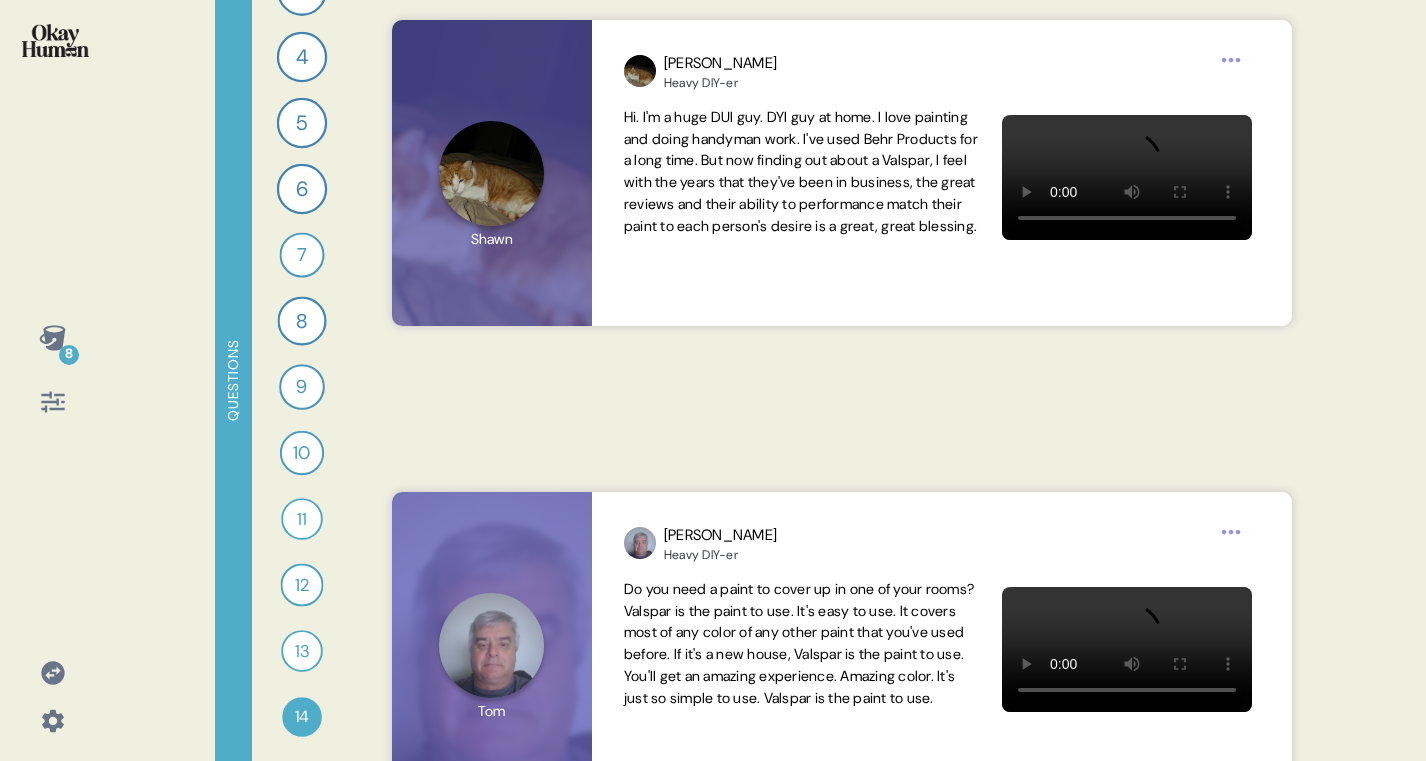 scroll, scrollTop: 1214, scrollLeft: 0, axis: vertical 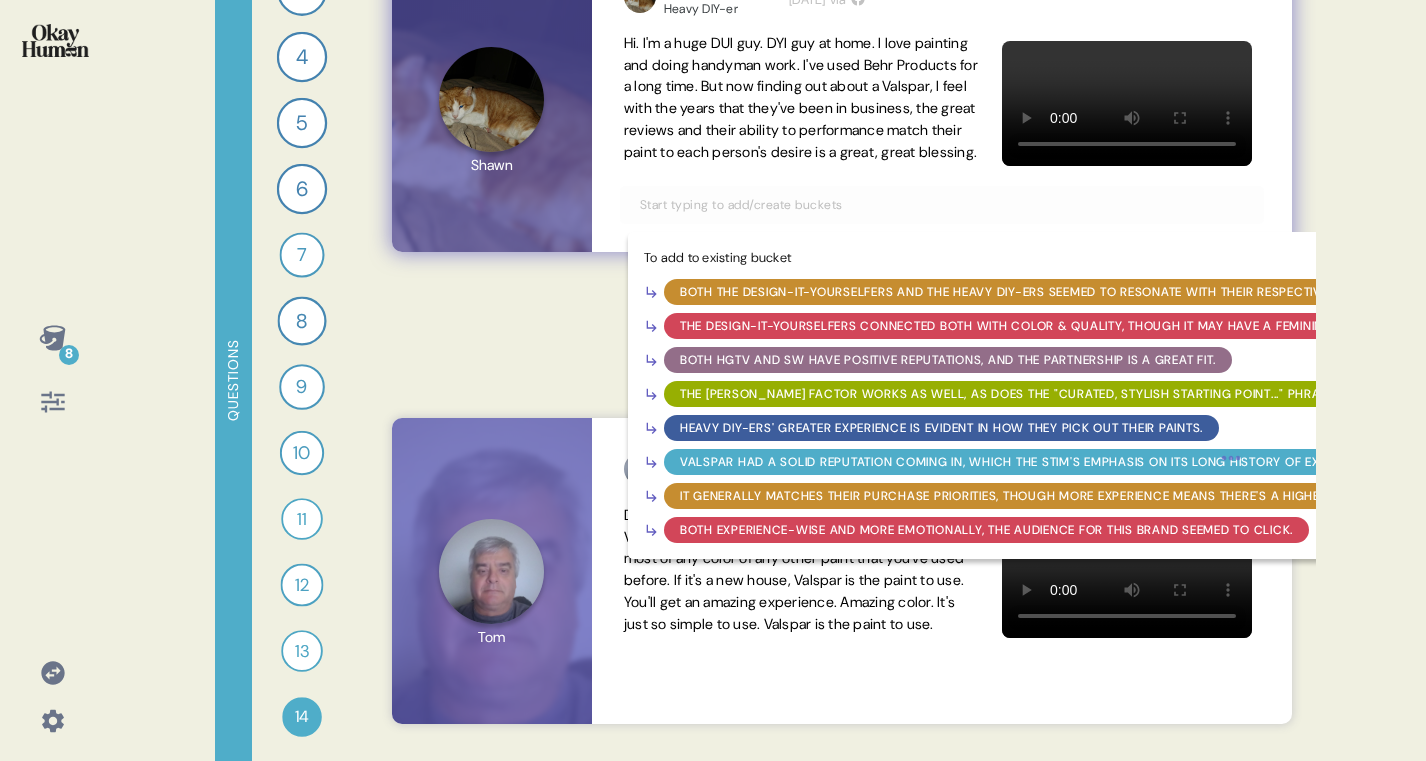 click at bounding box center [942, 205] 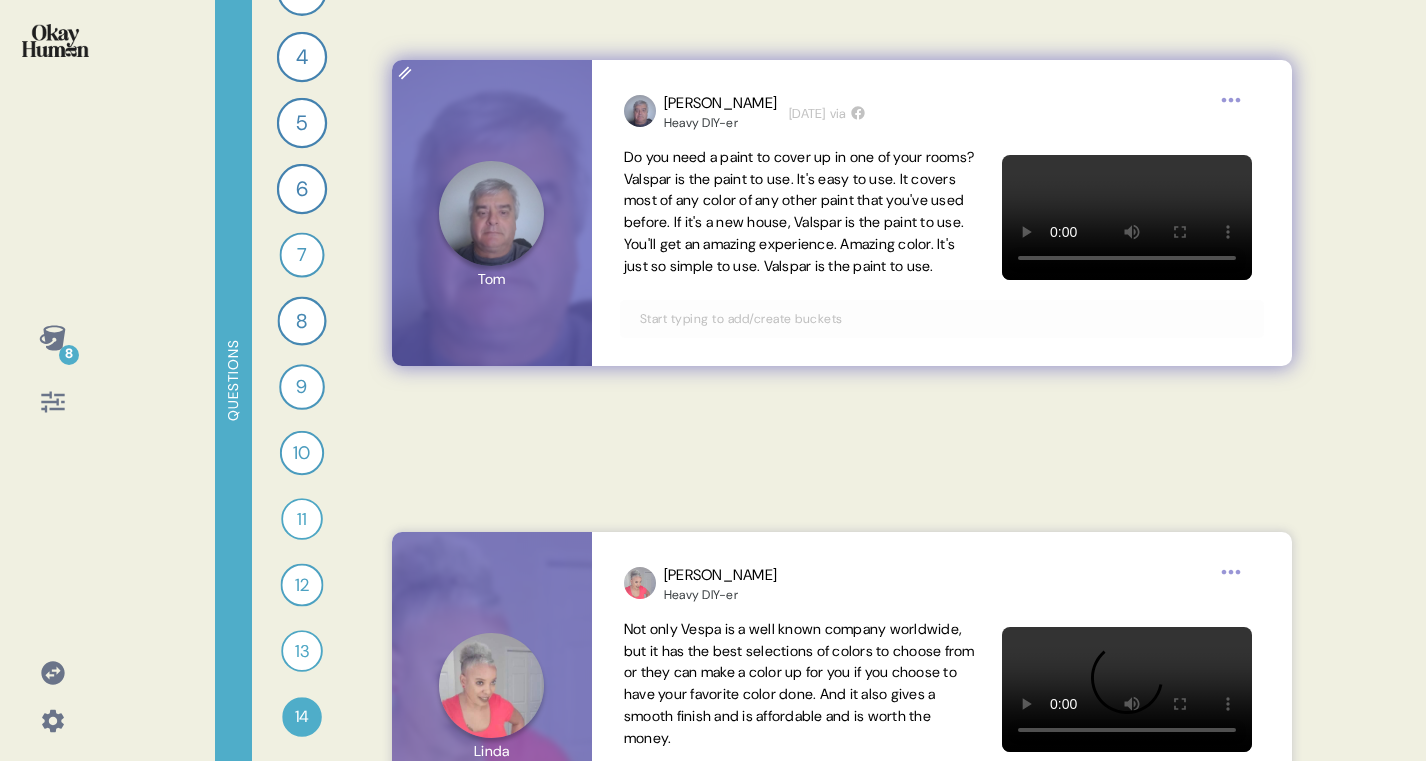 scroll, scrollTop: 1578, scrollLeft: 0, axis: vertical 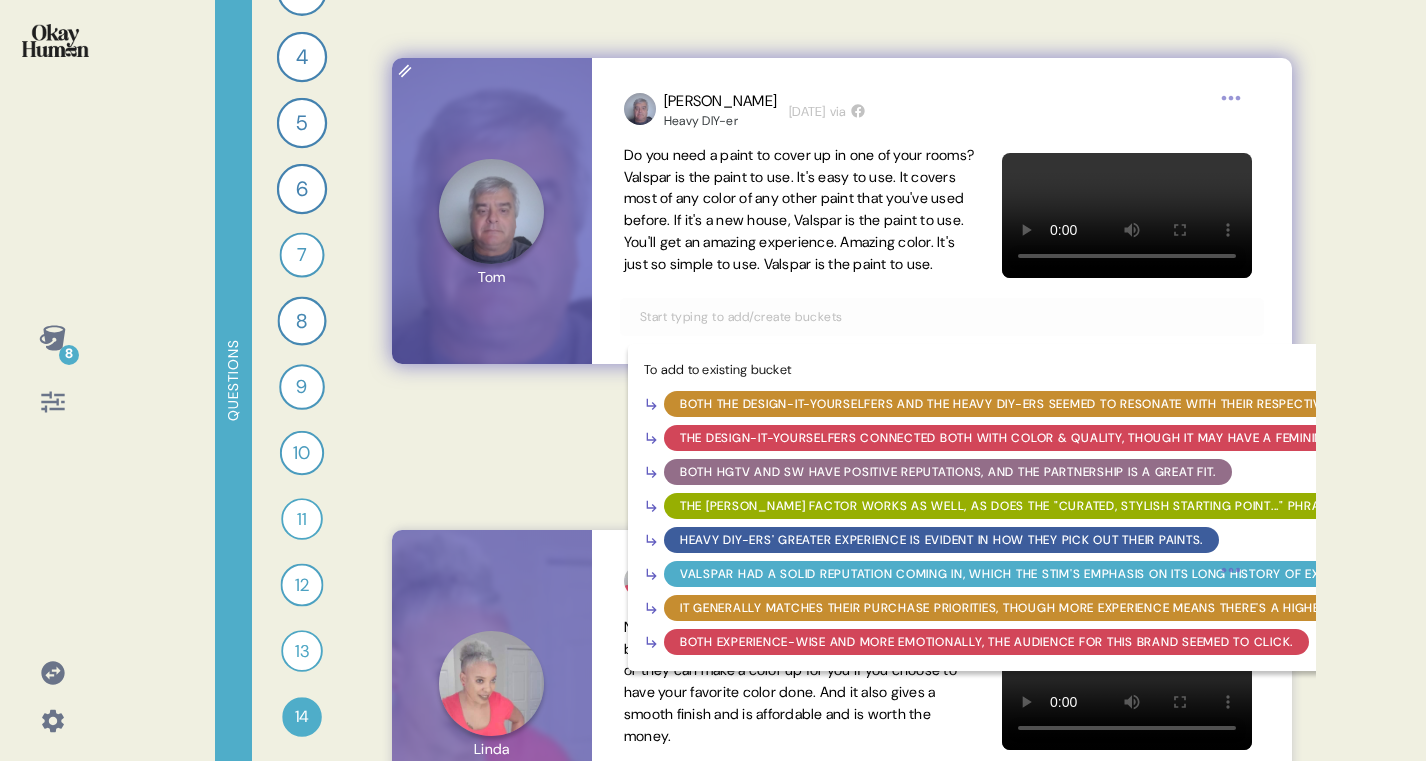 click at bounding box center [942, 317] 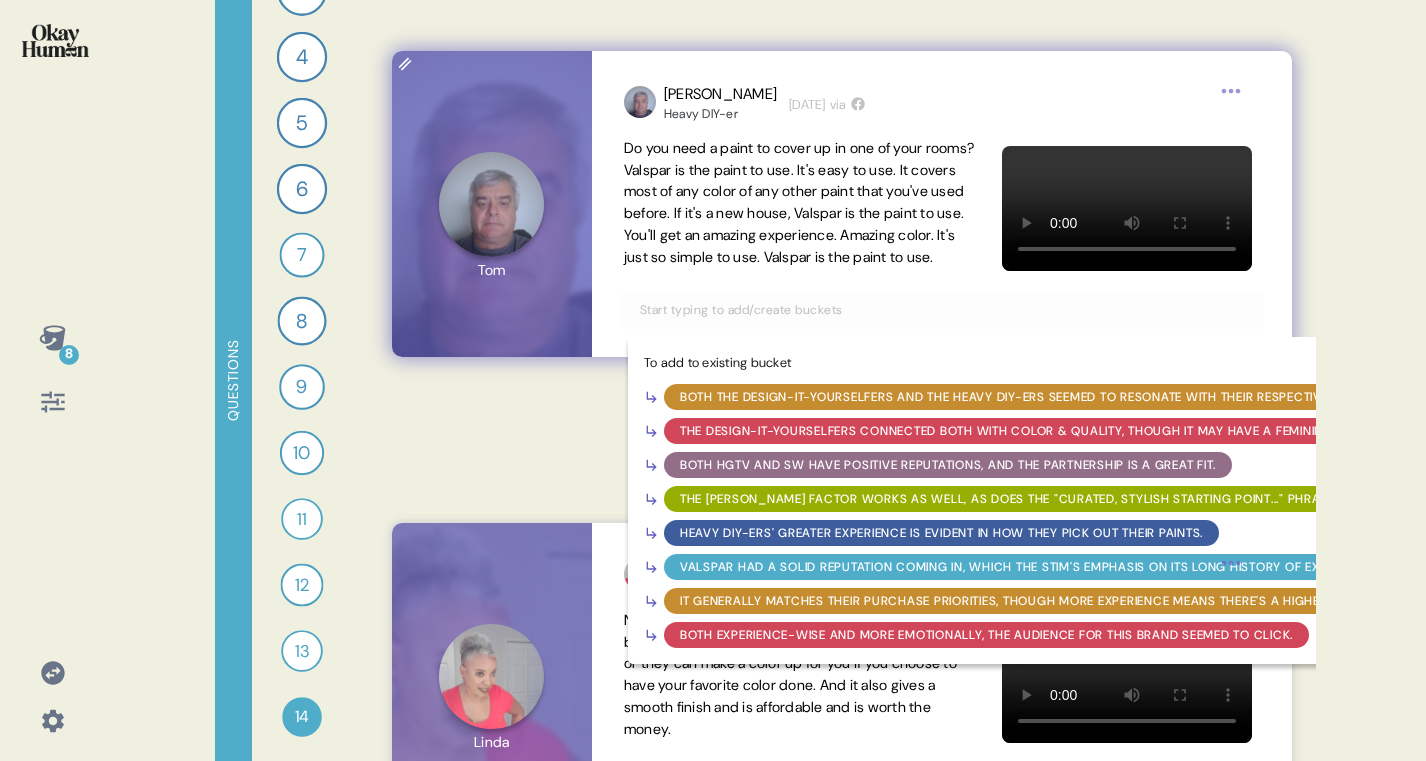 click on "Valspar had a solid reputation coming in, which the stim's emphasis on its long history of excellence amplified." at bounding box center [1065, 567] 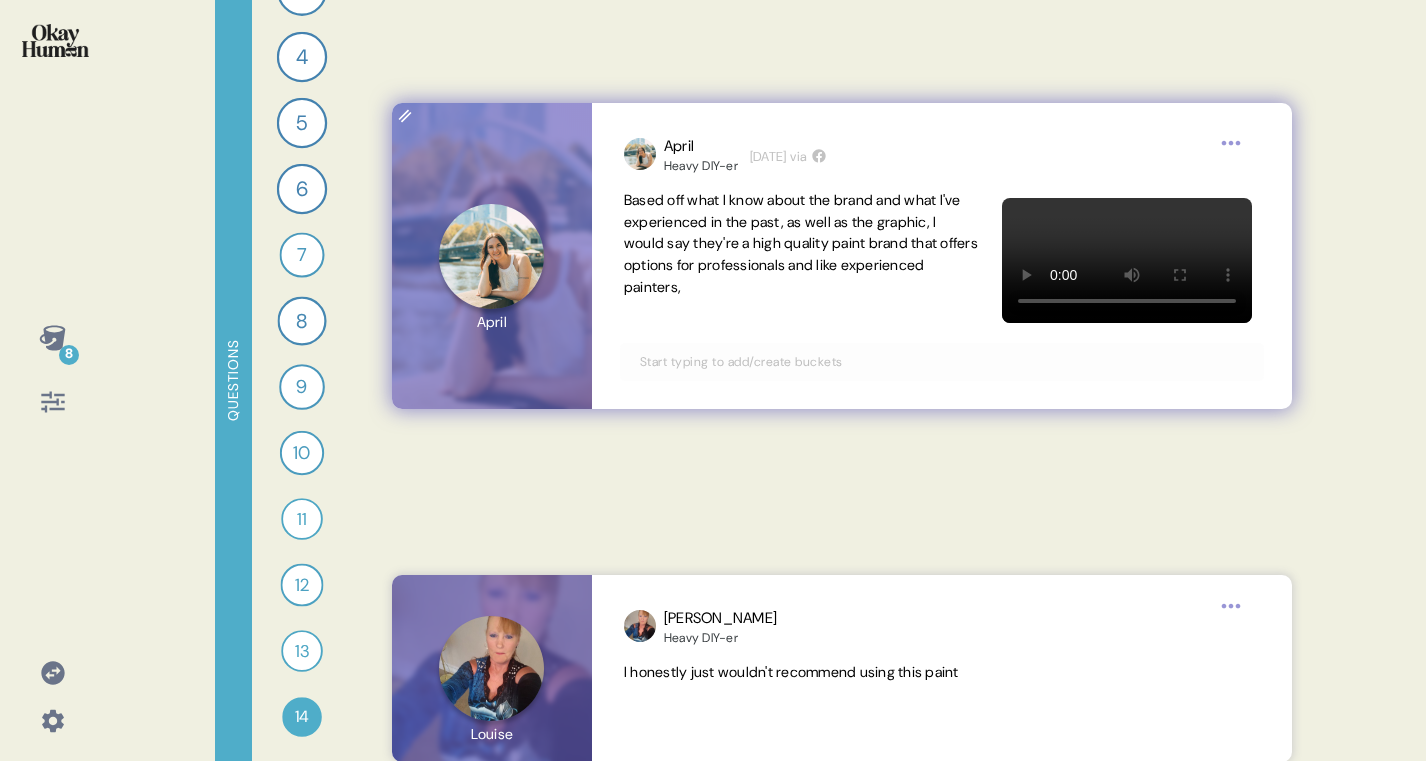 scroll, scrollTop: 2572, scrollLeft: 0, axis: vertical 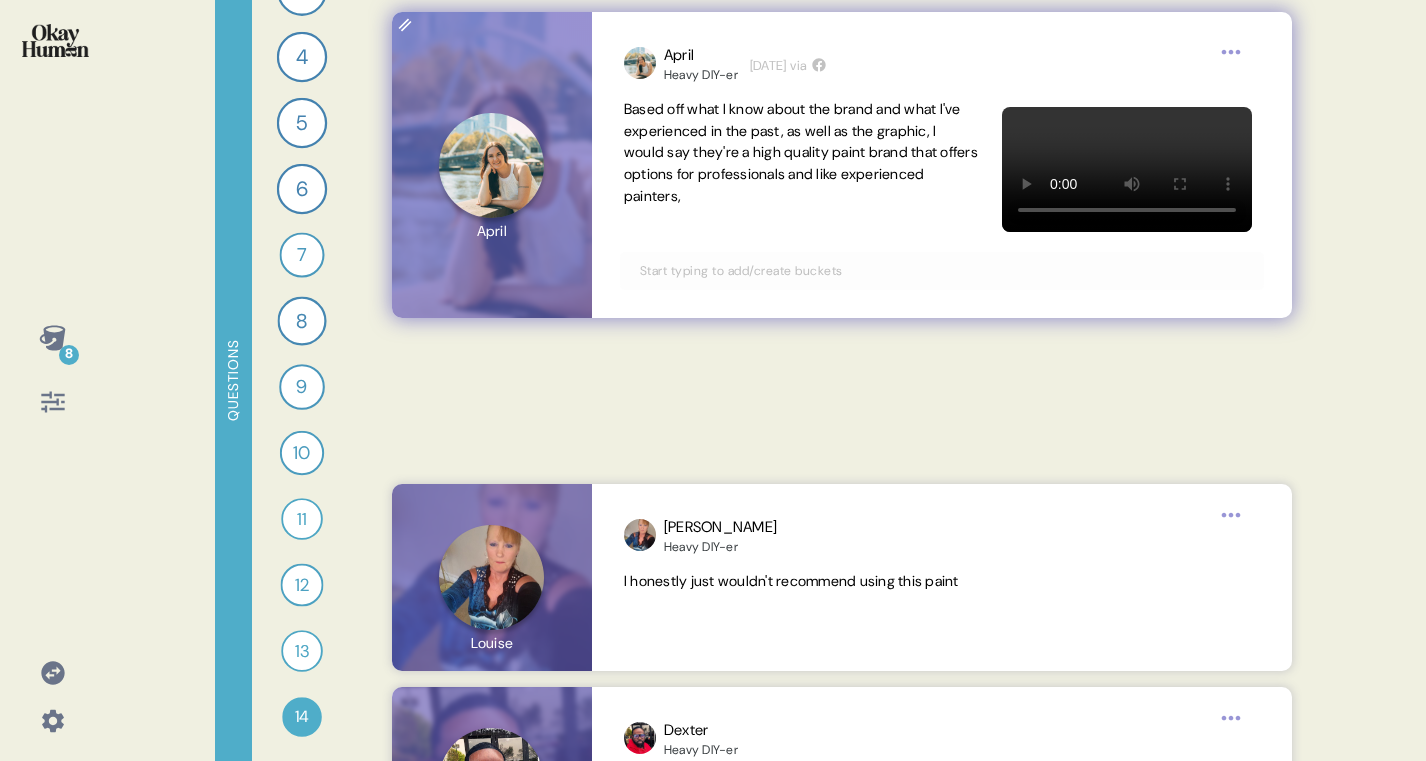 click at bounding box center (942, 271) 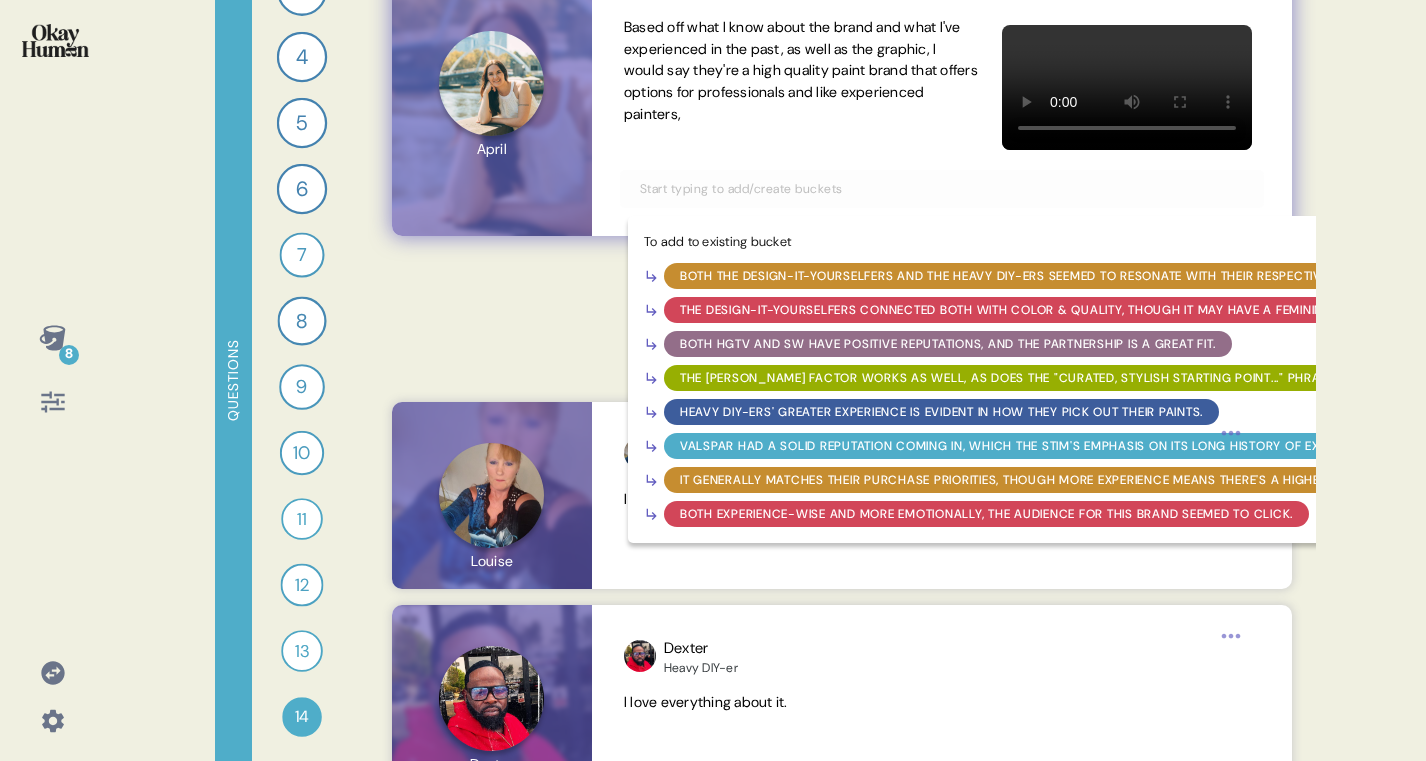 scroll, scrollTop: 2701, scrollLeft: 0, axis: vertical 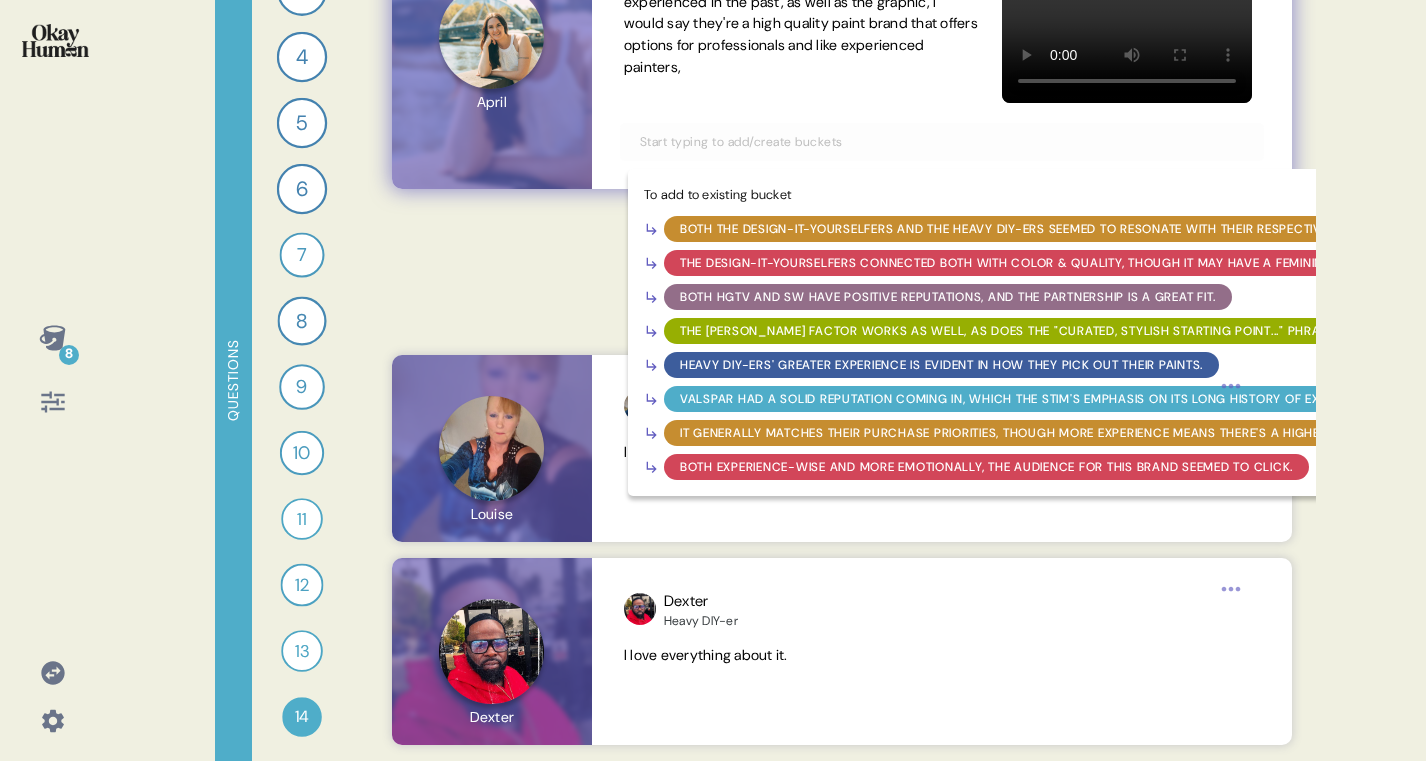 click on "It generally matches their purchase priorities, though more experience means there's a higher bar to clear." at bounding box center (1051, 433) 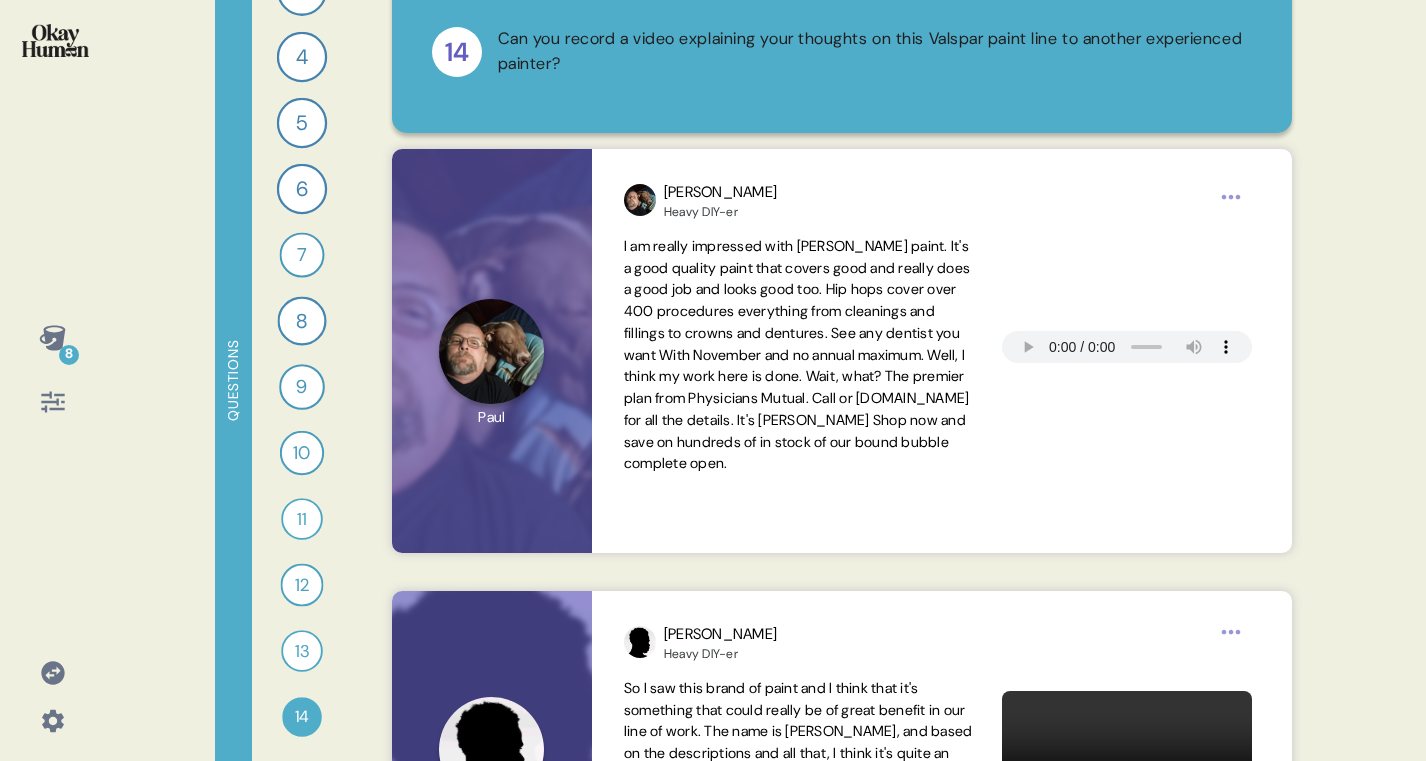 scroll, scrollTop: 94, scrollLeft: 0, axis: vertical 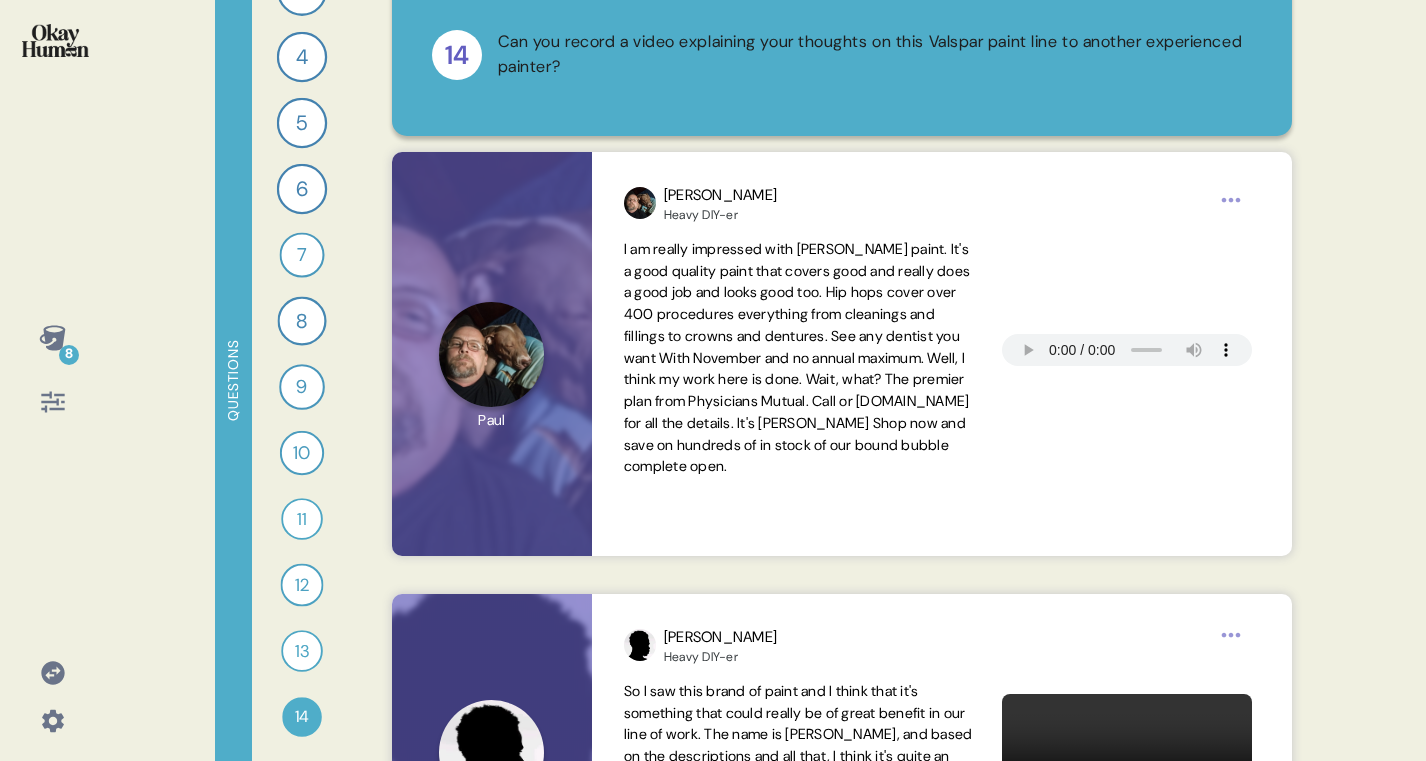click at bounding box center (52, 53) 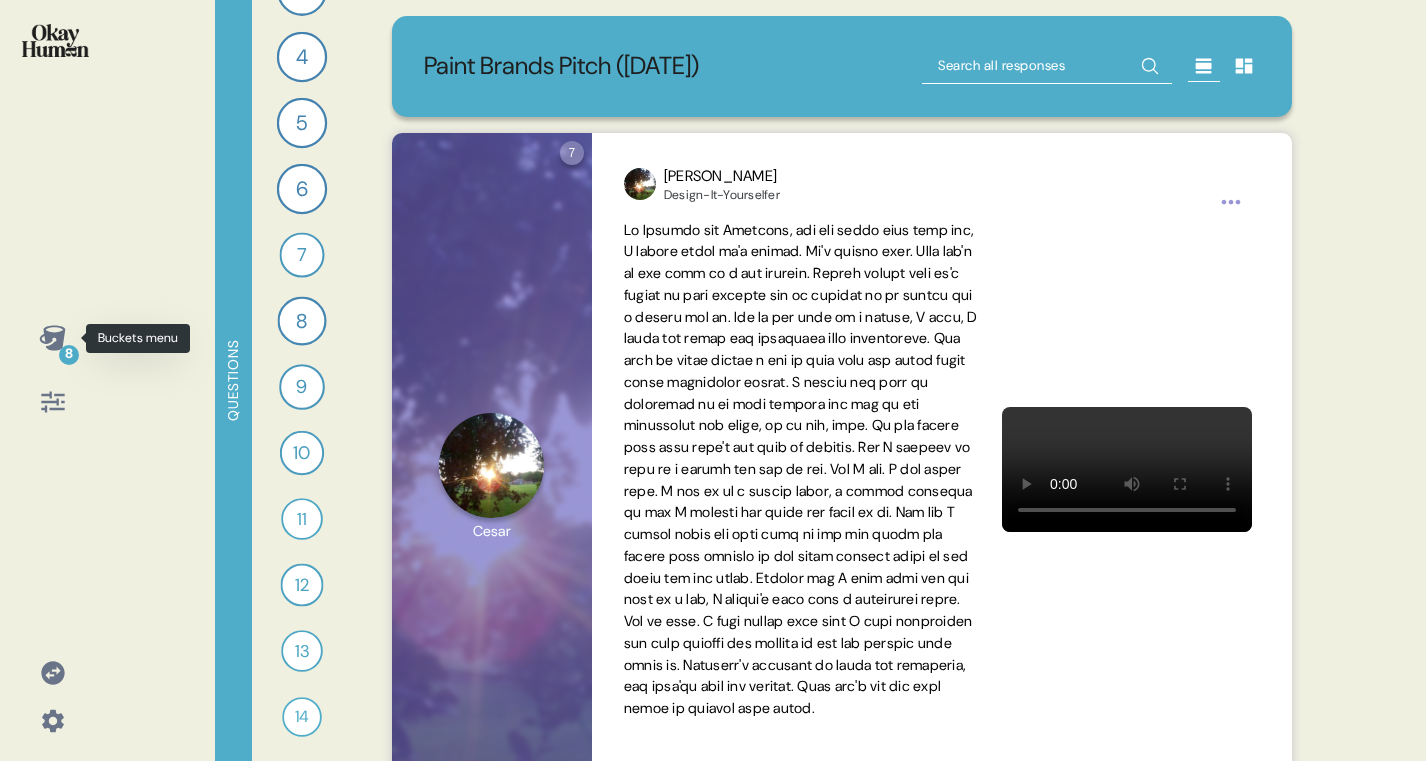 click 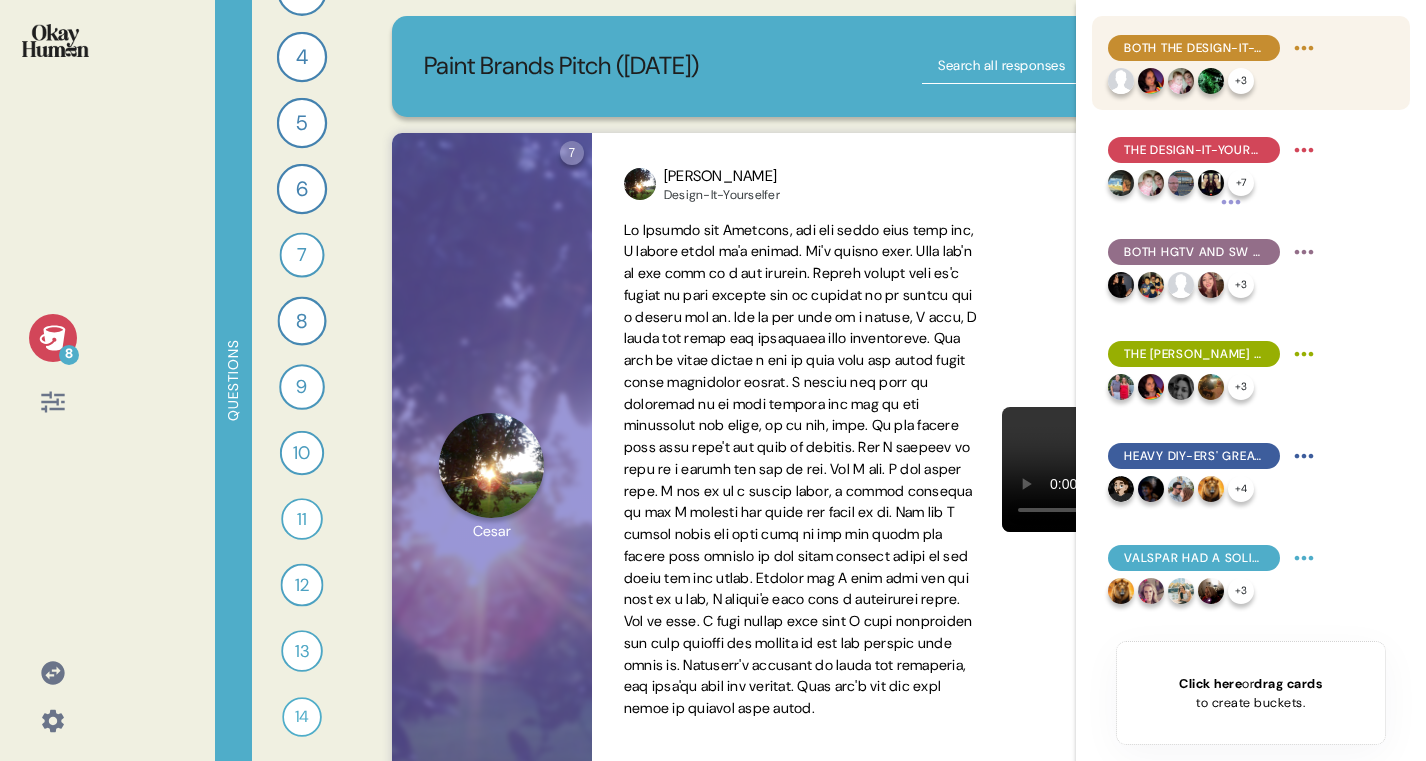 click on "Both the Design-It-Yourselfers and the Heavy DIY-ers seemed to resonate with their respective positionings." at bounding box center [1214, 48] 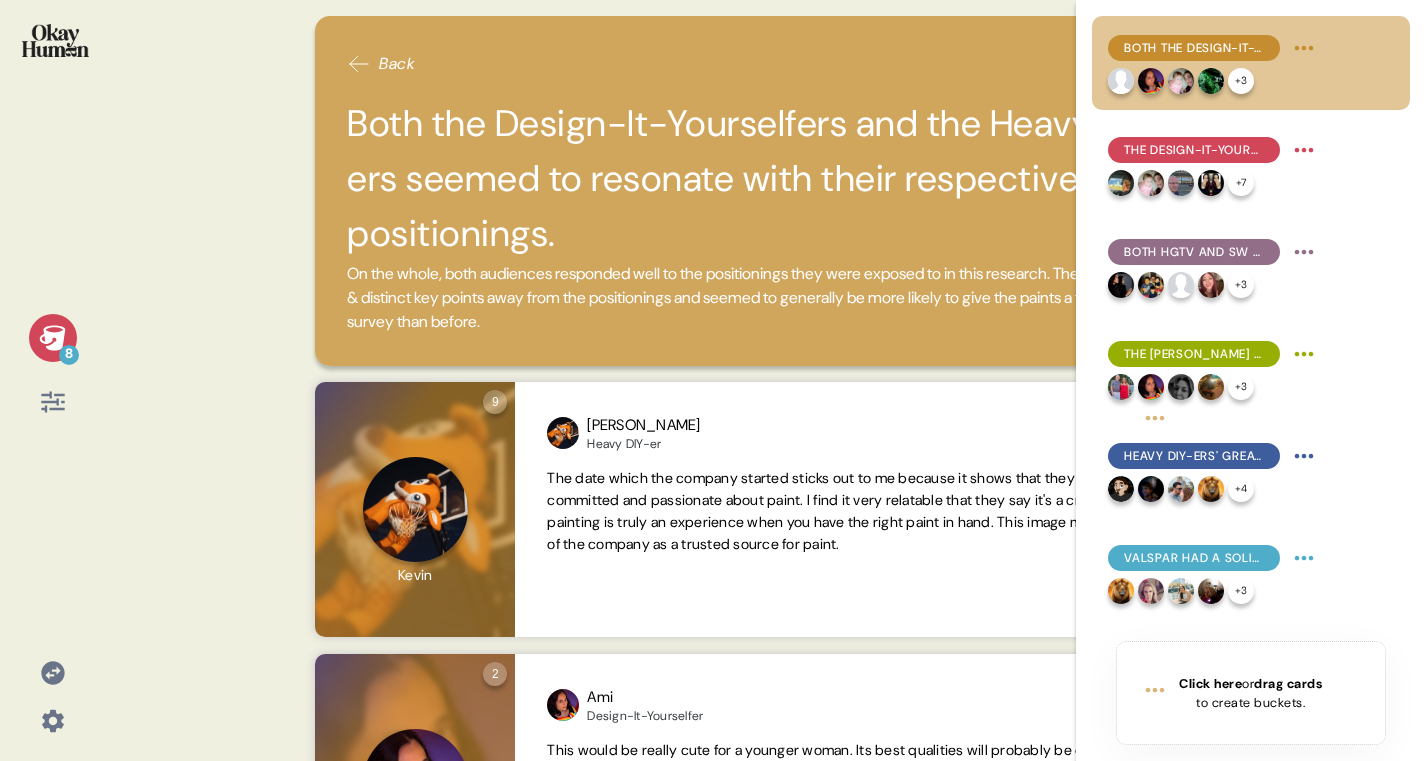 click 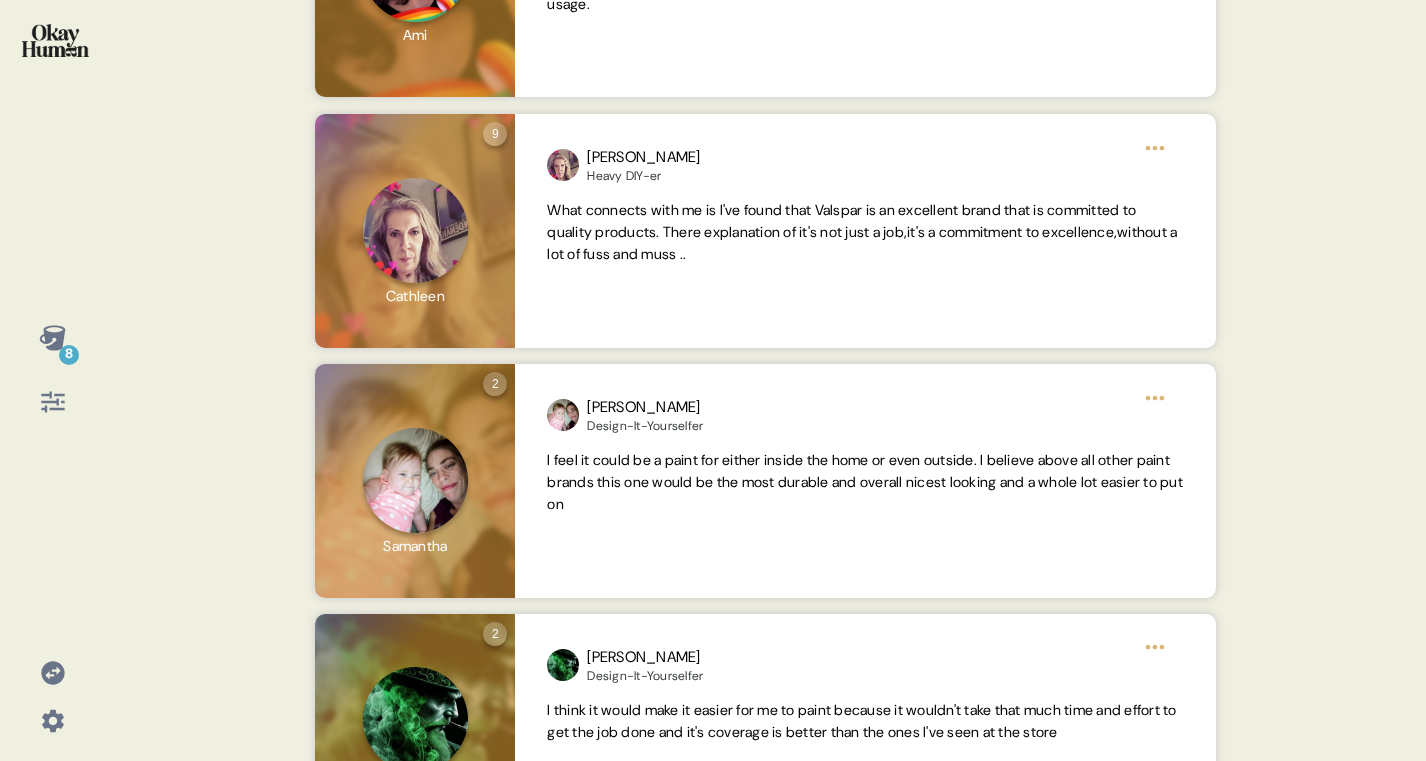 scroll, scrollTop: 822, scrollLeft: 0, axis: vertical 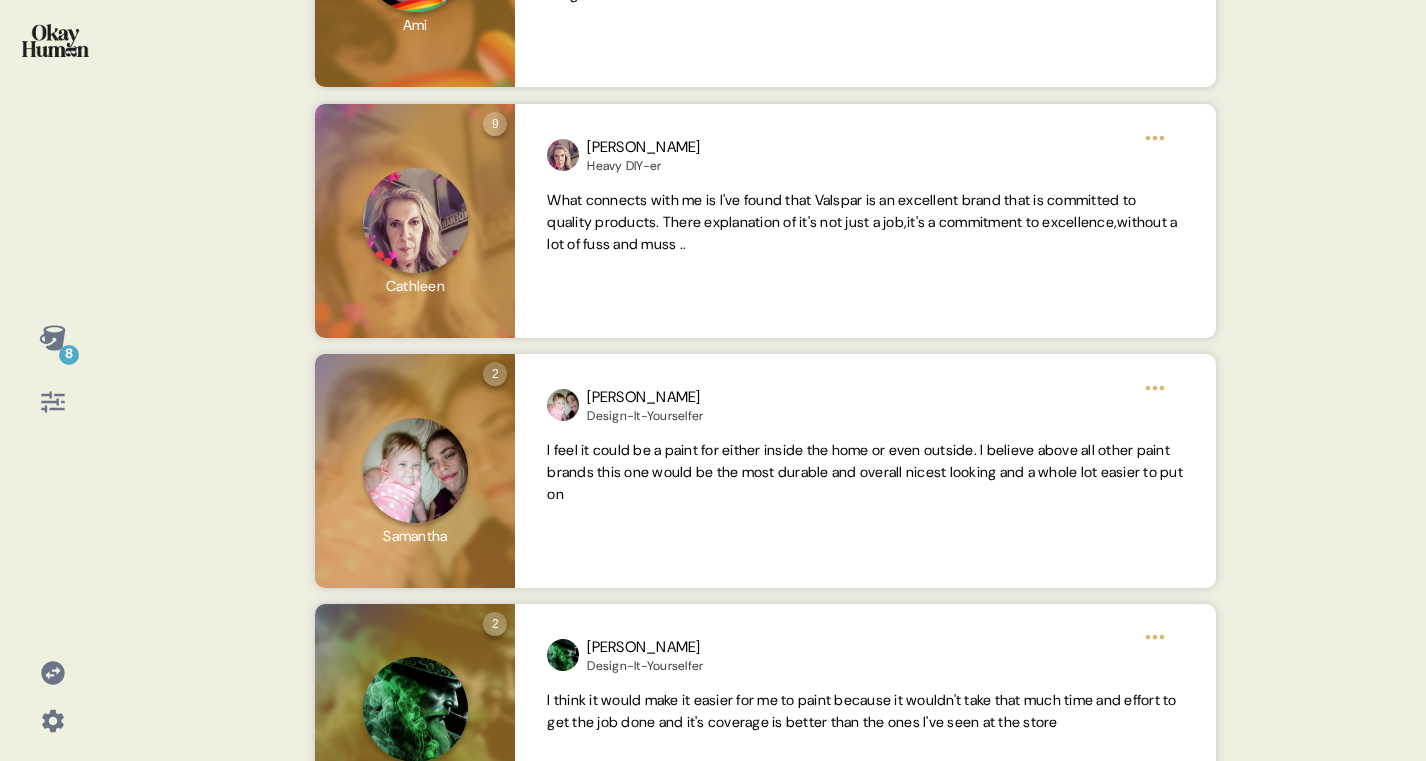 click on "8" at bounding box center [53, 338] 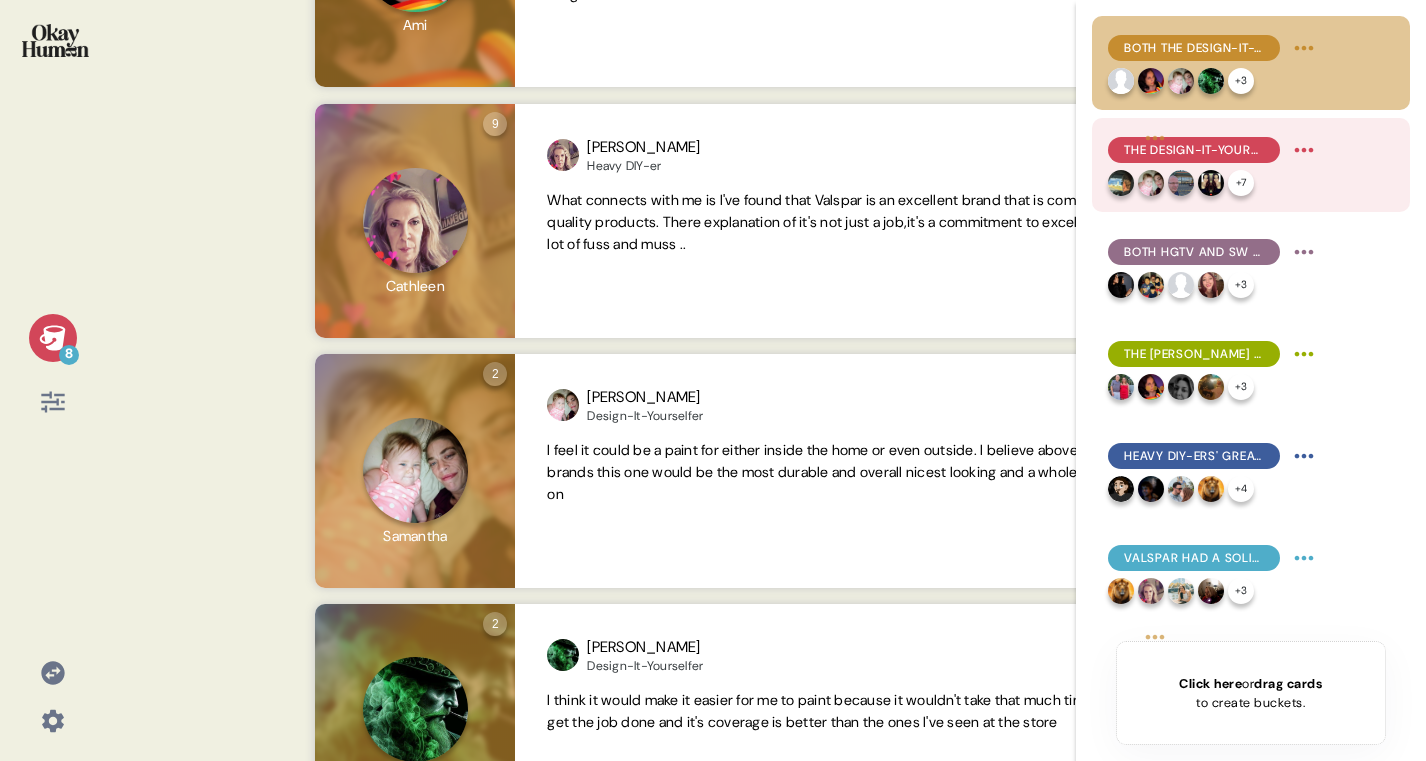 click on "+ 7" at bounding box center [1214, 183] 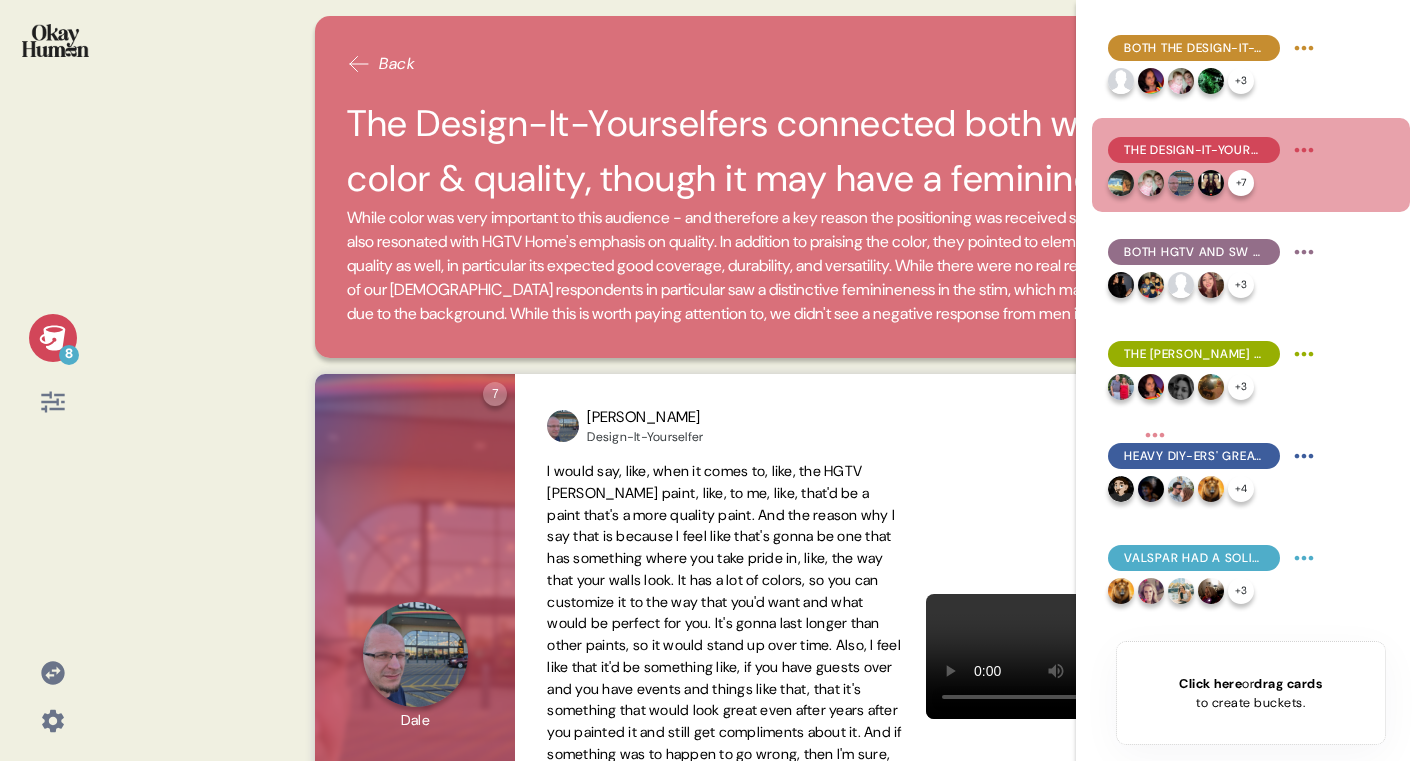 click 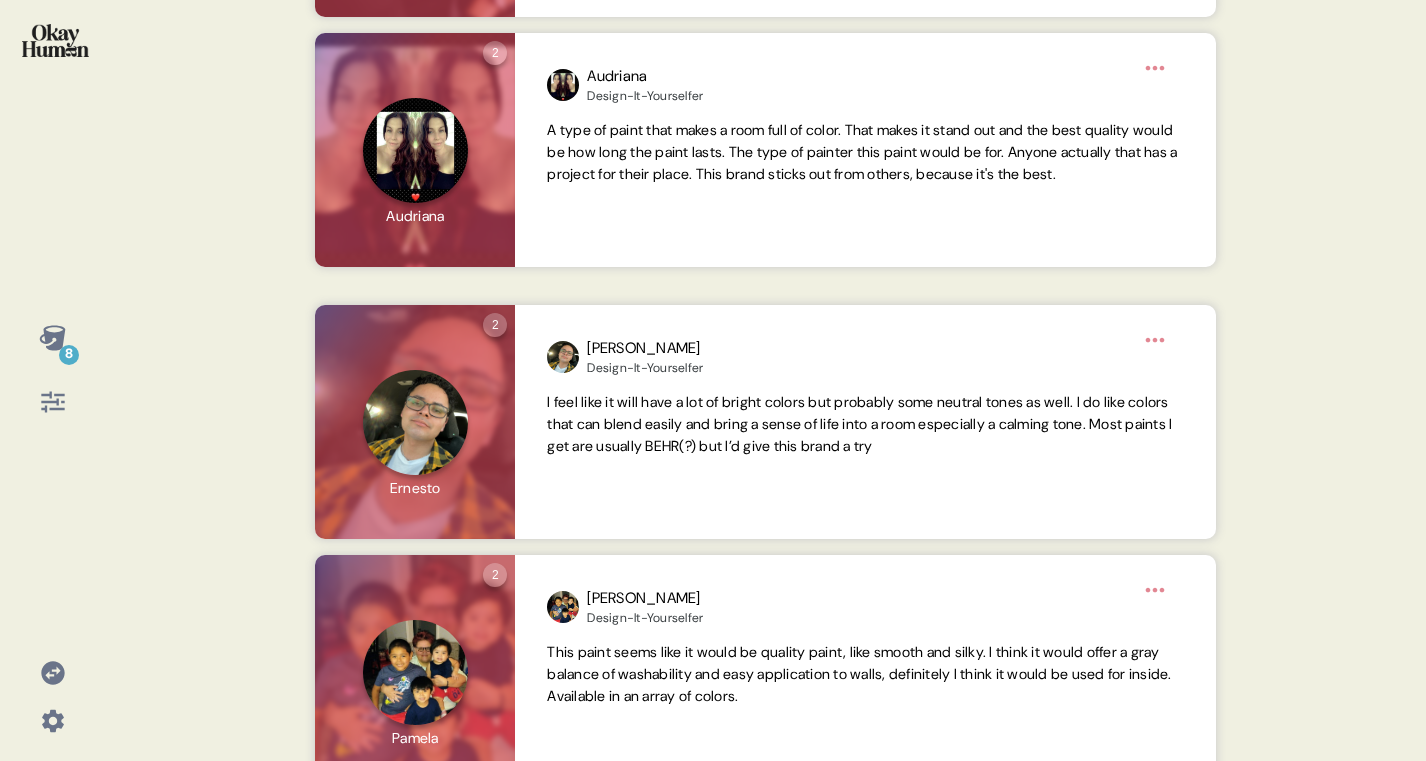 scroll, scrollTop: 3309, scrollLeft: 0, axis: vertical 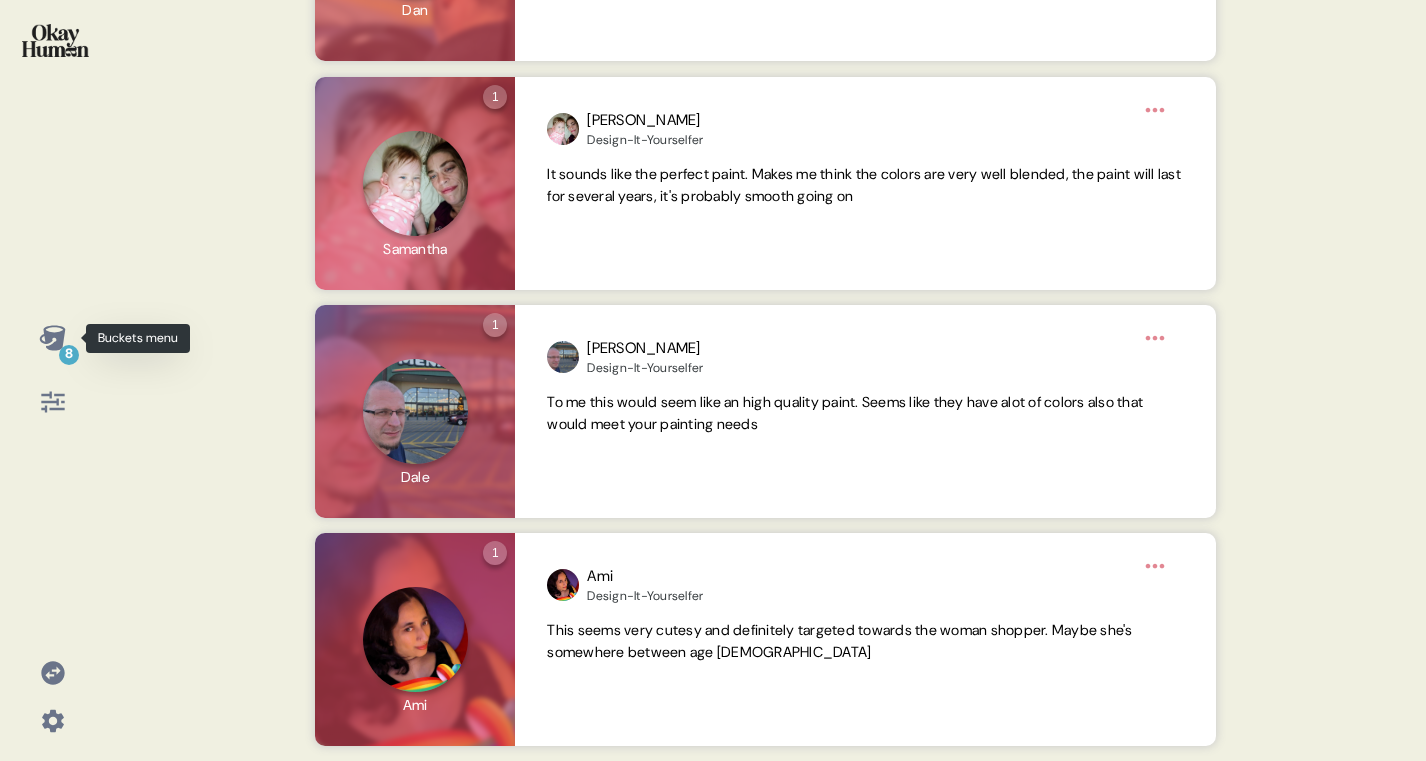 click 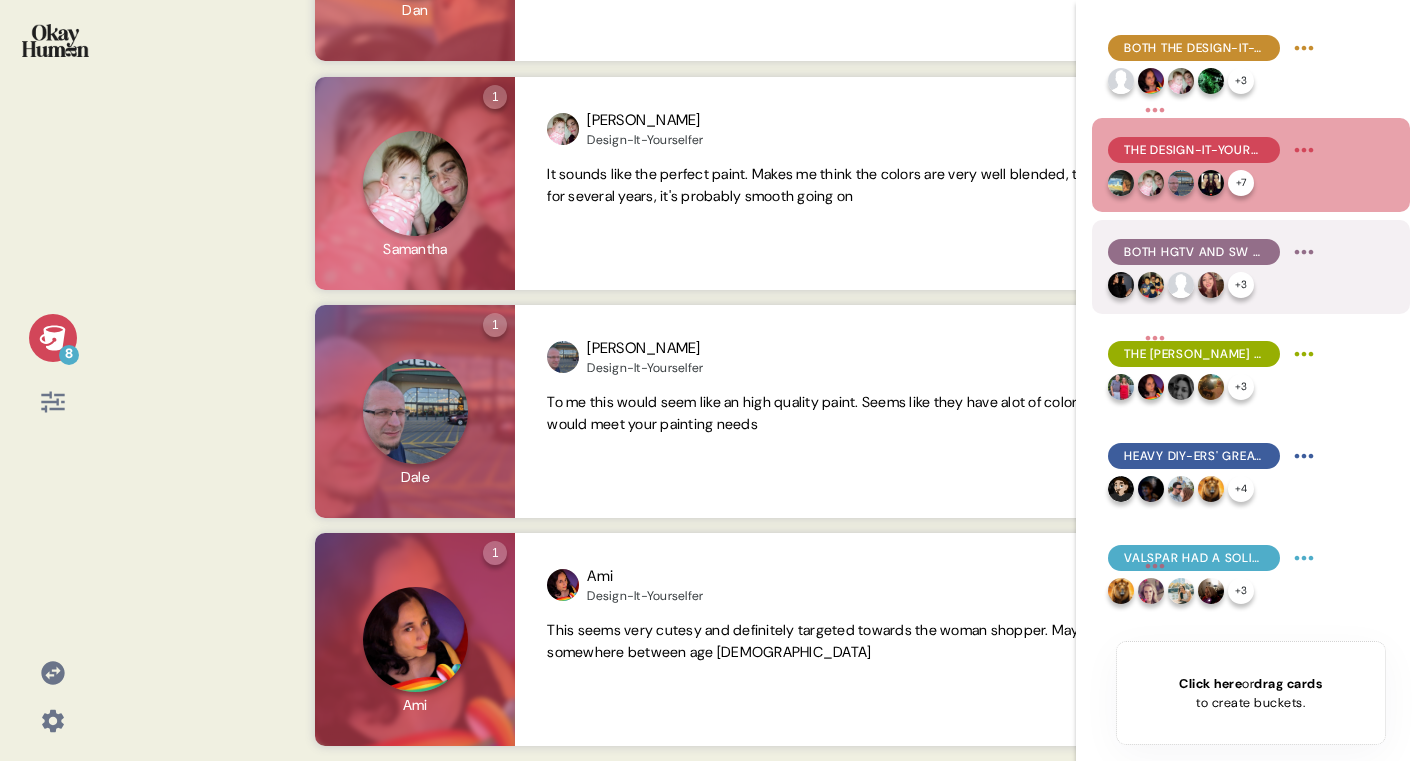 click on "Both HGTV and SW have positive reputations, and the partnership is a great fit. + 3" at bounding box center (1214, 267) 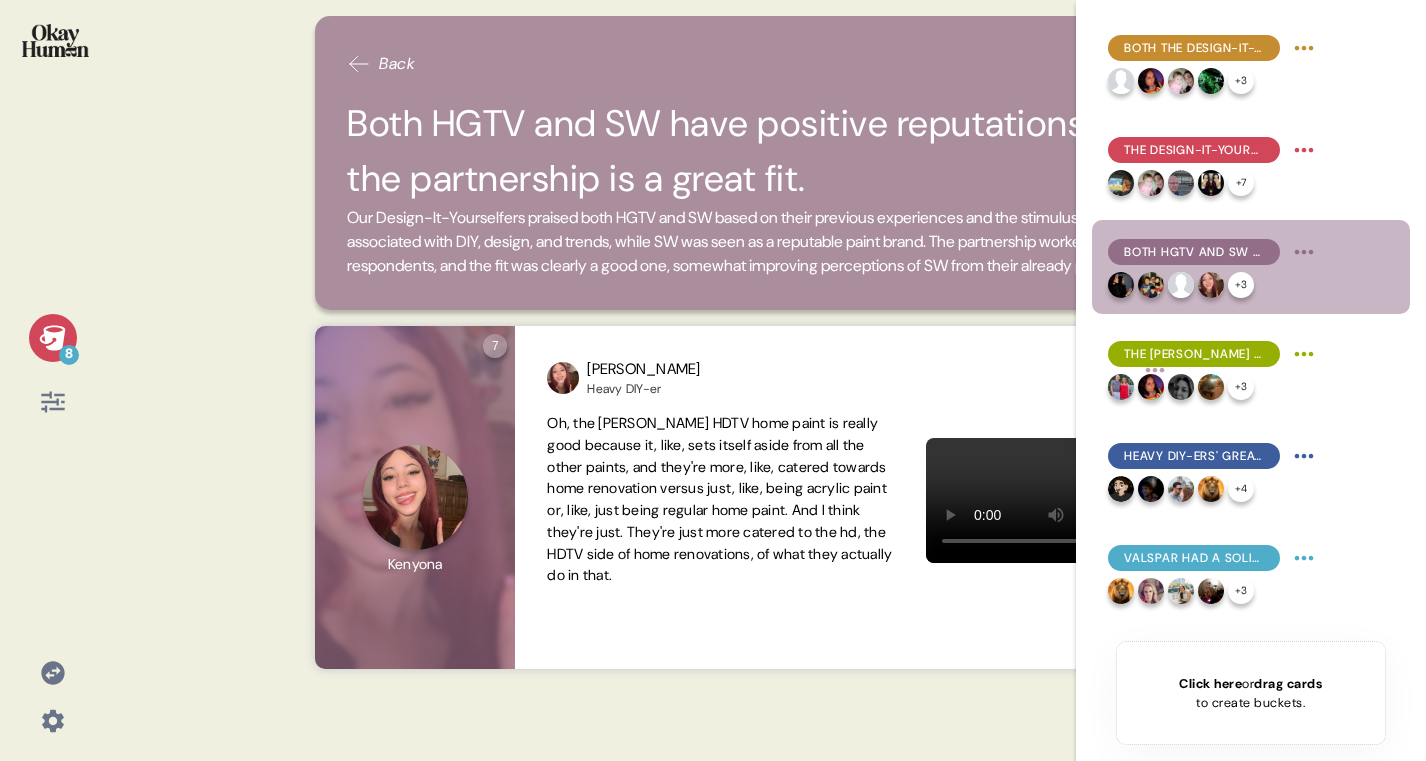 click 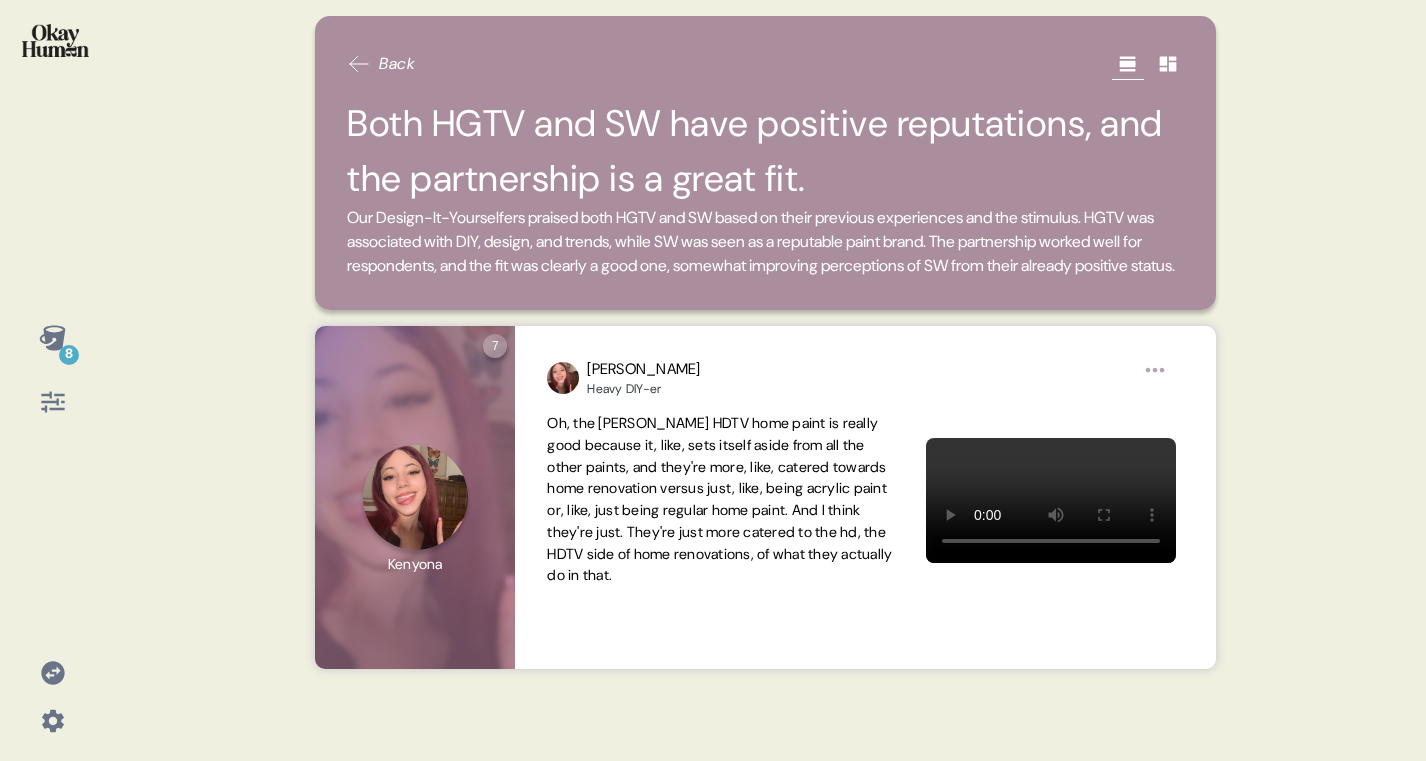 click on "Both HGTV and SW have positive reputations, and the partnership is a great fit." at bounding box center [765, 151] 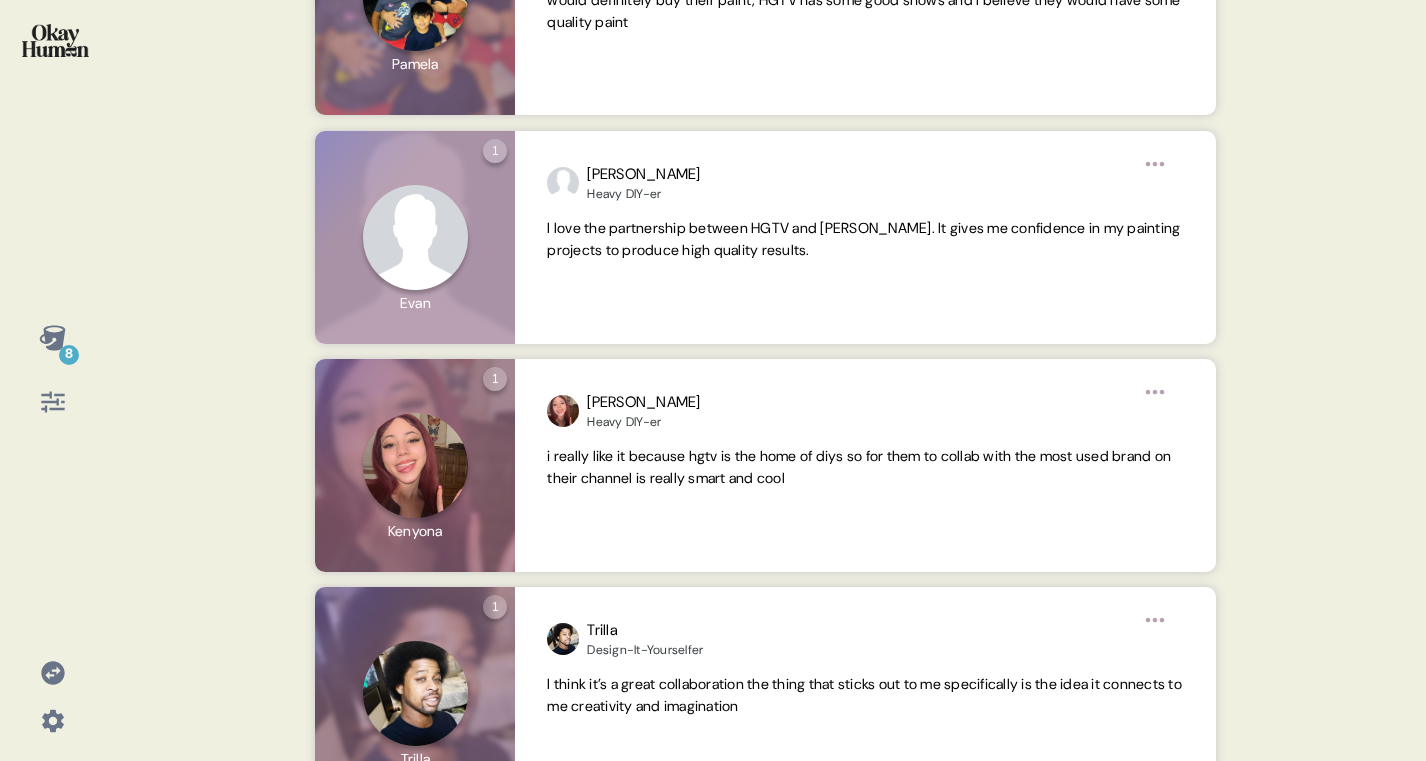 scroll, scrollTop: 1725, scrollLeft: 0, axis: vertical 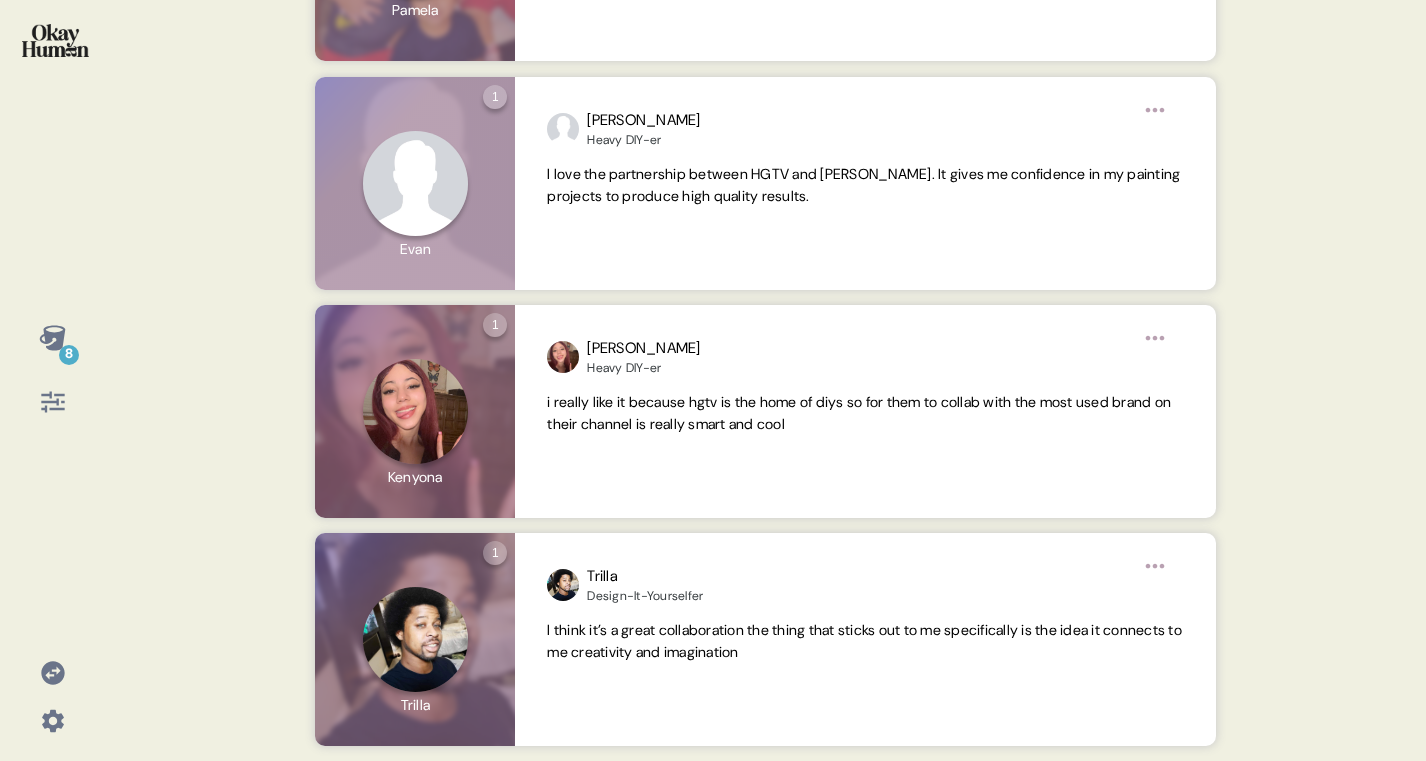 click 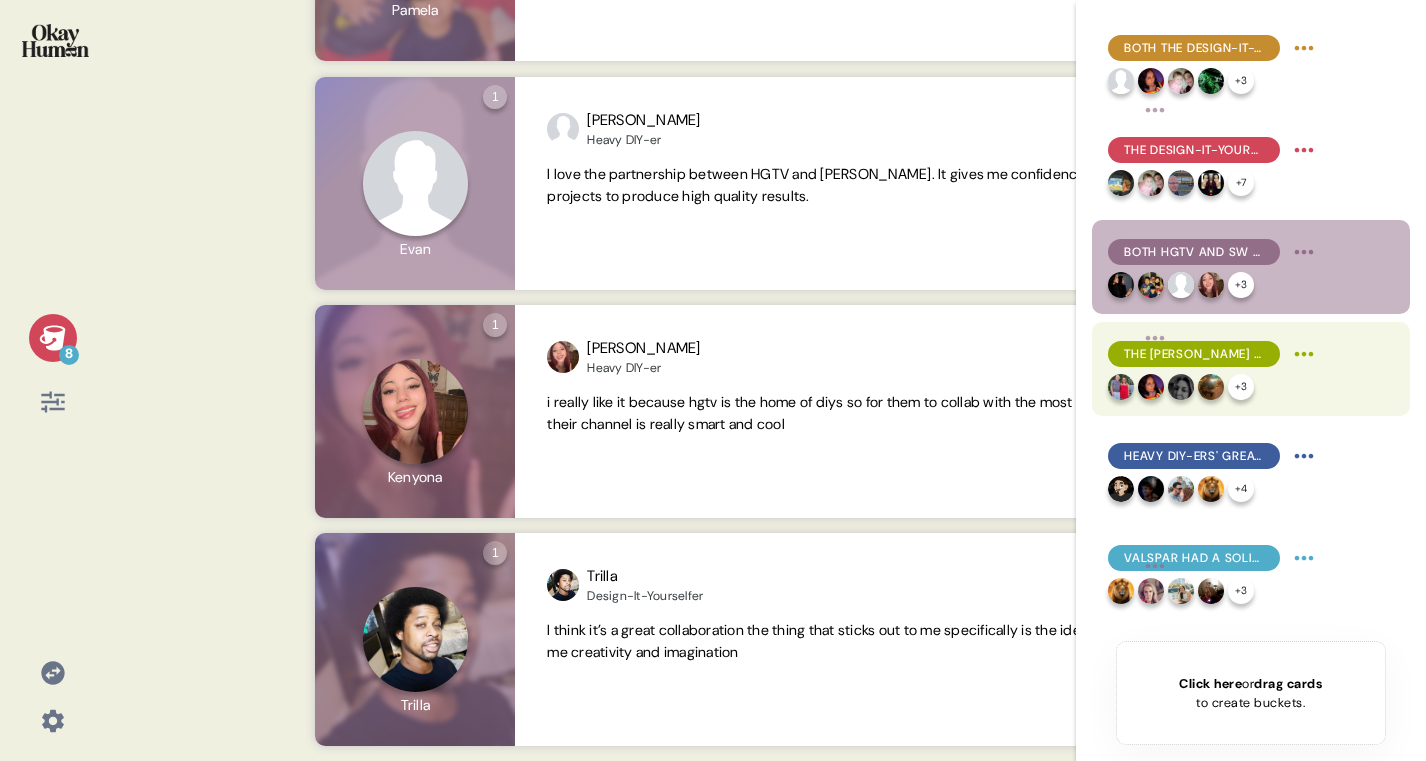 click on "The [PERSON_NAME] factor works as well, as does the "curated, stylish starting point..." phrase." at bounding box center [1194, 354] 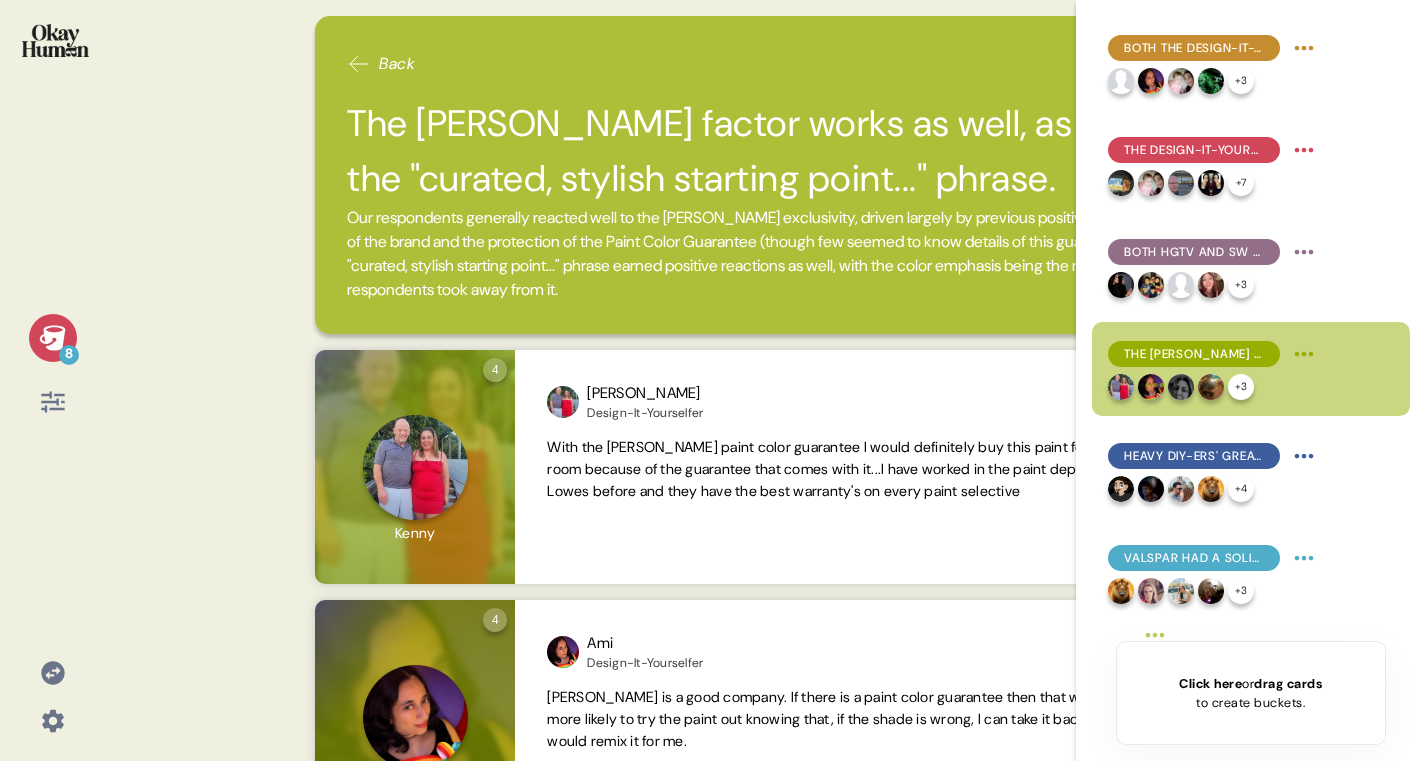 click on "8" at bounding box center (53, 338) 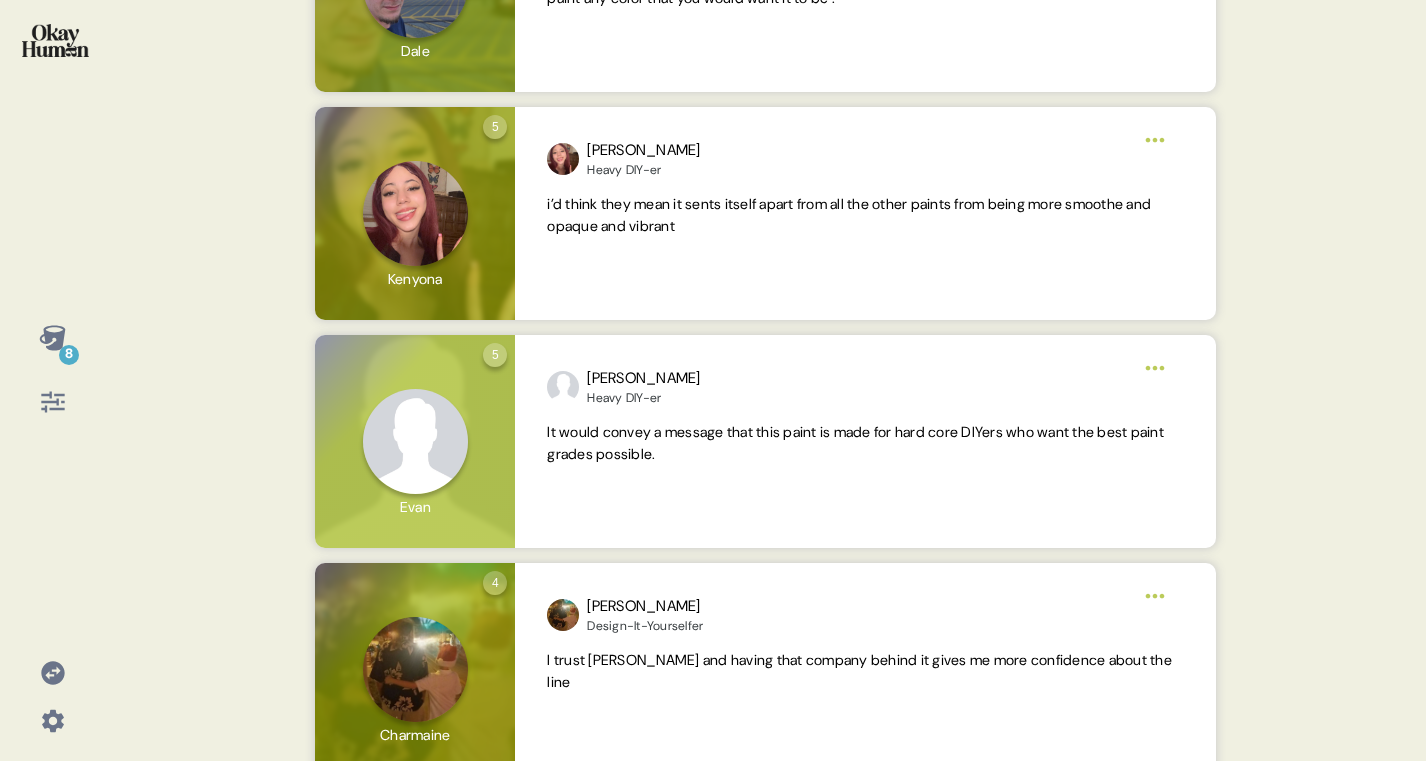 scroll, scrollTop: 1208, scrollLeft: 0, axis: vertical 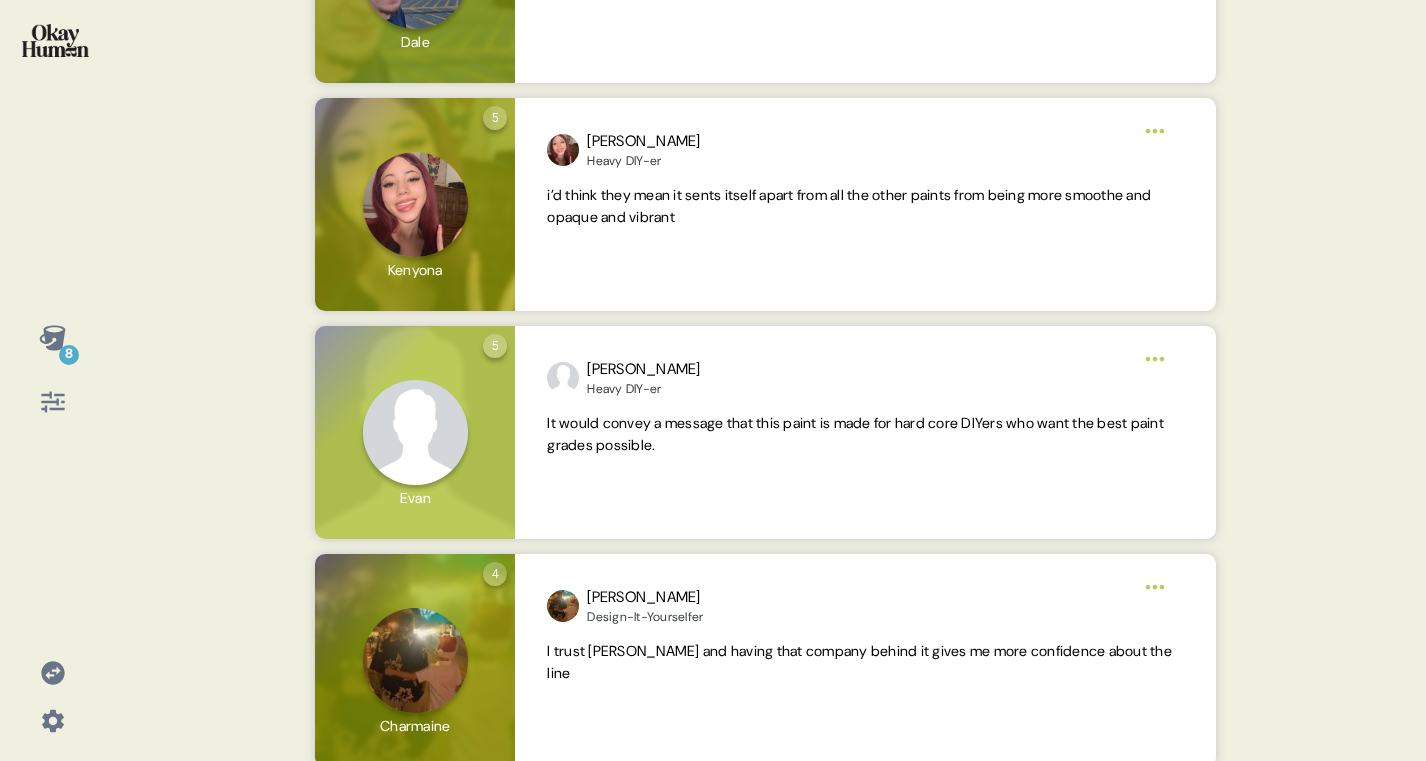 click 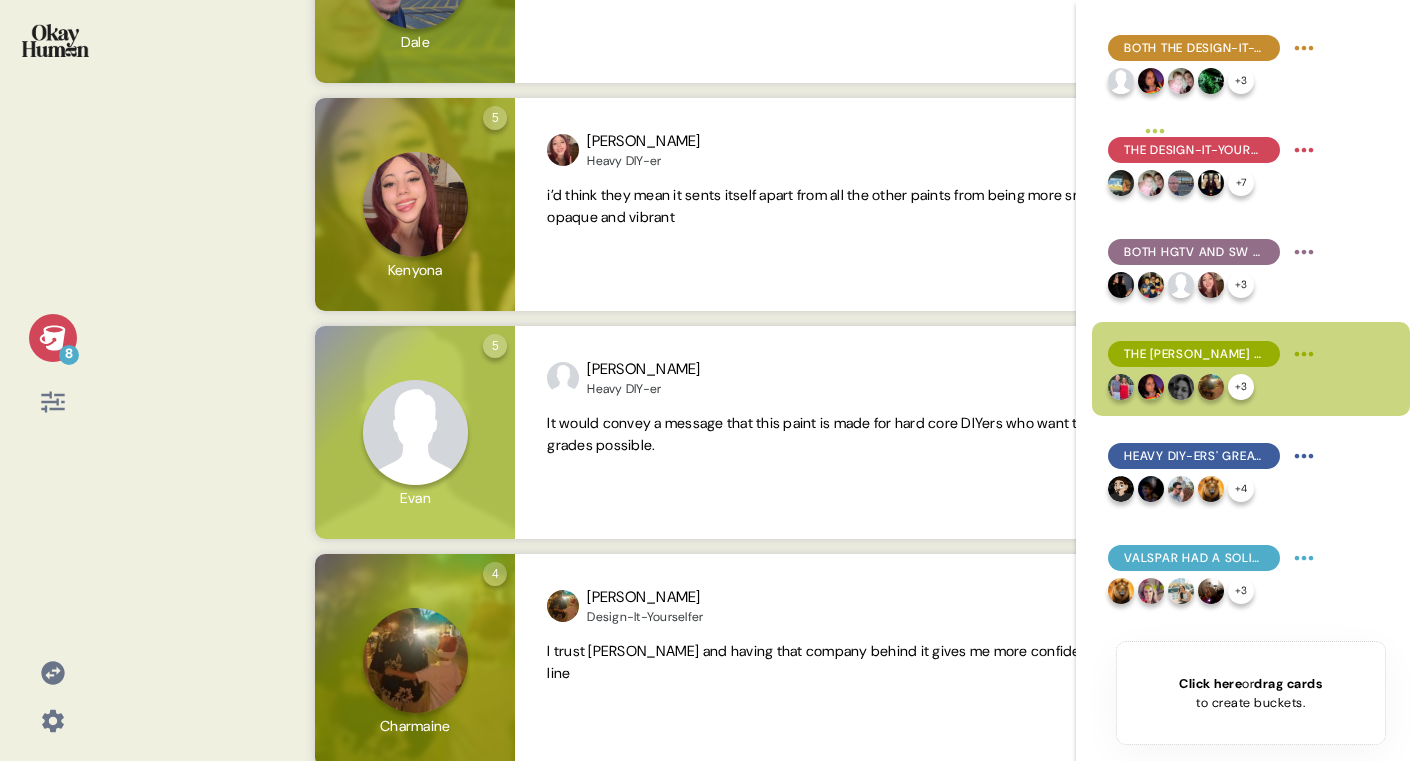 click 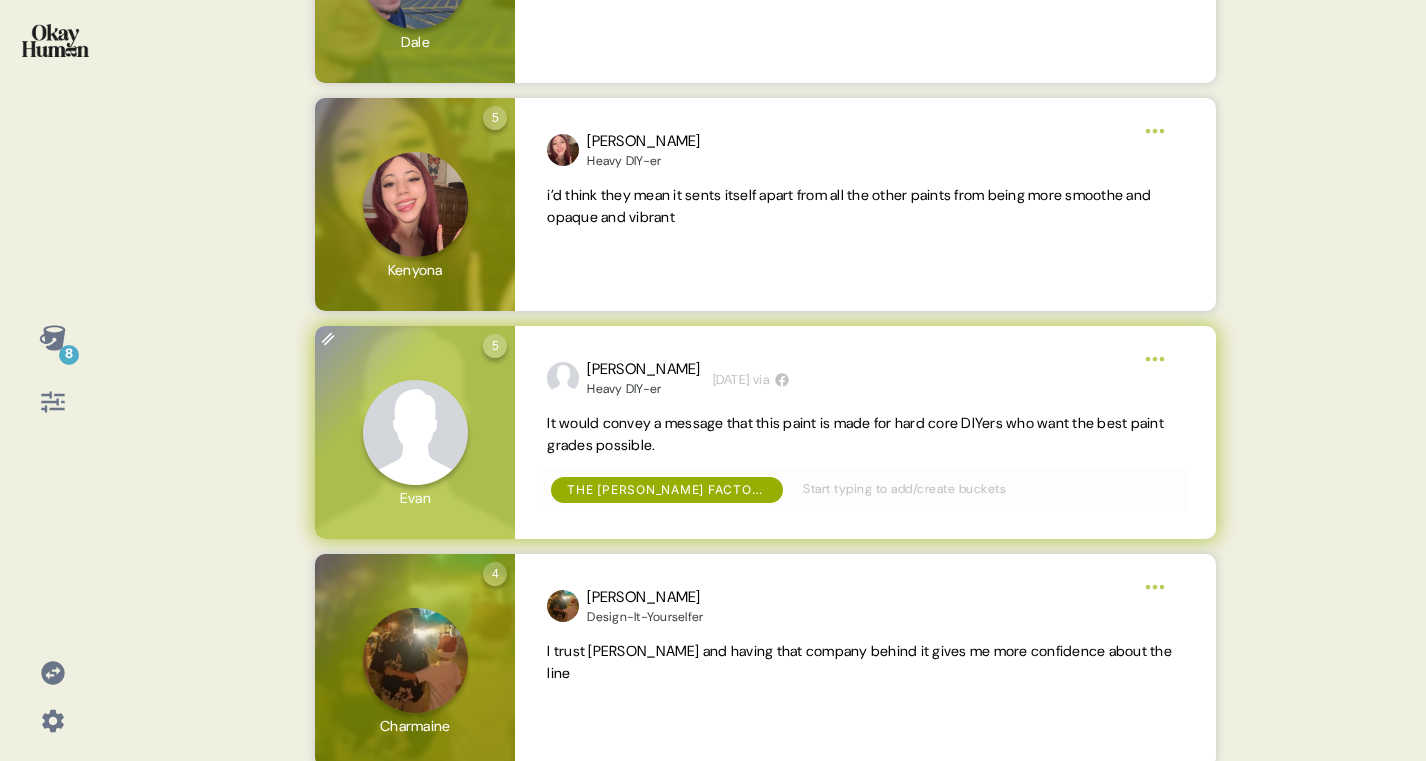 click on "8   Back The [PERSON_NAME] factor works as well, as does the "curated, stylish starting point..." phrase. Our respondents generally reacted well to the [PERSON_NAME] exclusivity, driven largely by previous positive sentiments of the brand and the protection of the Paint Color Guarantee (though few seemed to know details of this guarantee). The "curated, stylish starting point..." phrase earned positive reactions as well, with the color emphasis being the main thing respondents took away from it. 5 Question  five Click to view responses to this question How would you feel if someone described this paint brand as a “curated, stylish starting point for color lovers”? [PERSON_NAME] Design-It-Yourselfer [DATE] via I would feel good about this because to me that would mean that they have opinions to make the paint any color that you would want it to be . The [PERSON_NAME] factor works as well, as does the "curated, stylish starting point..." phrase. 5 Question  five Click to view responses to this question Evan Heavy DIY-er [DATE] via" at bounding box center [713, 380] 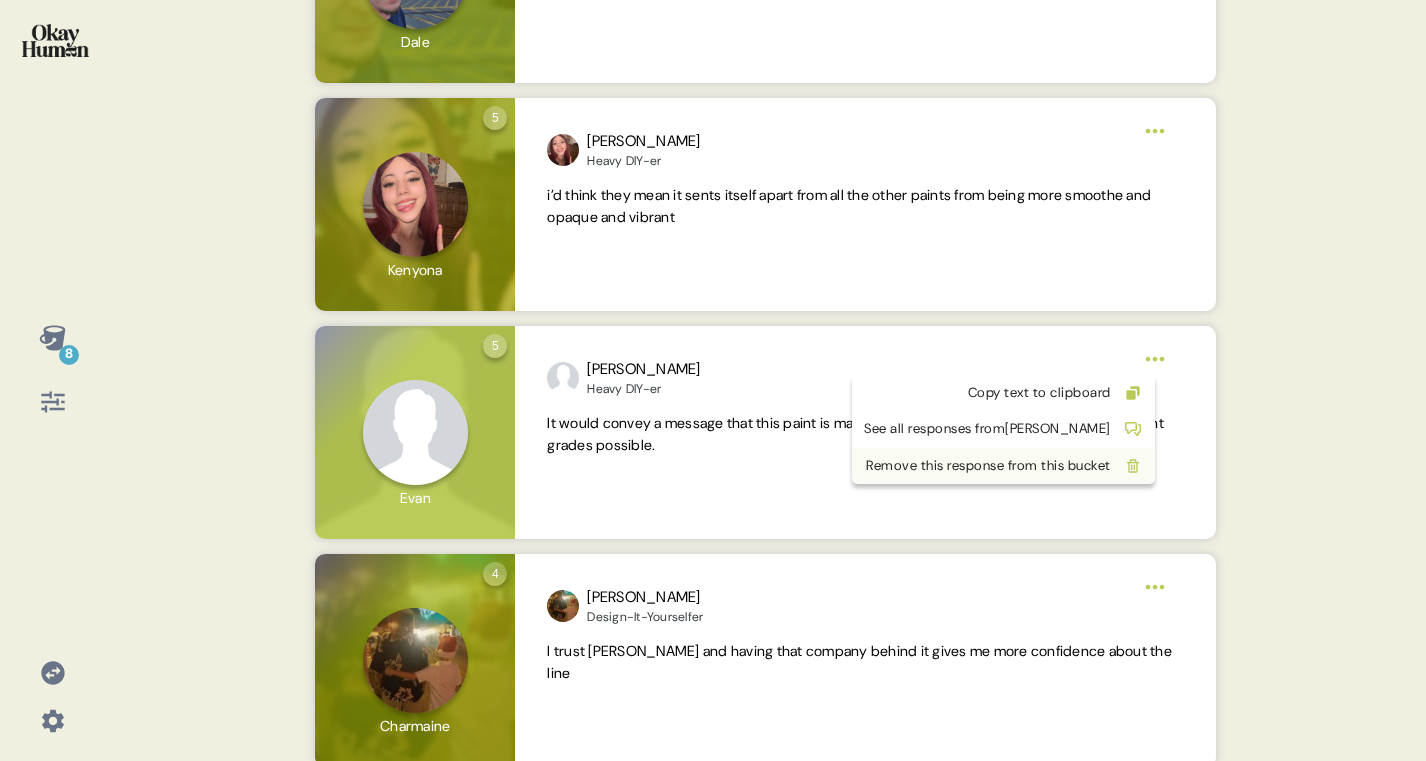 click on "Remove this response from this bucket" at bounding box center [987, 466] 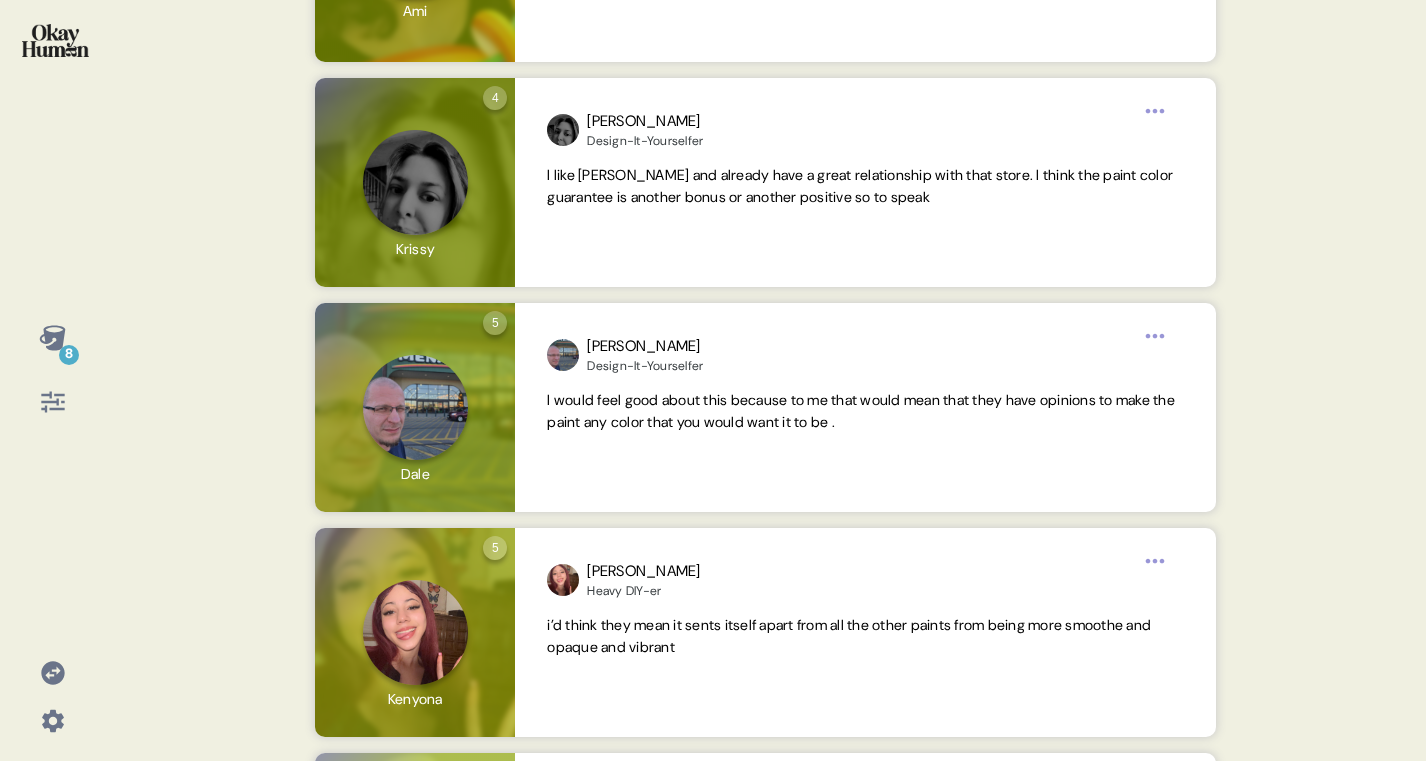 scroll, scrollTop: 1191, scrollLeft: 0, axis: vertical 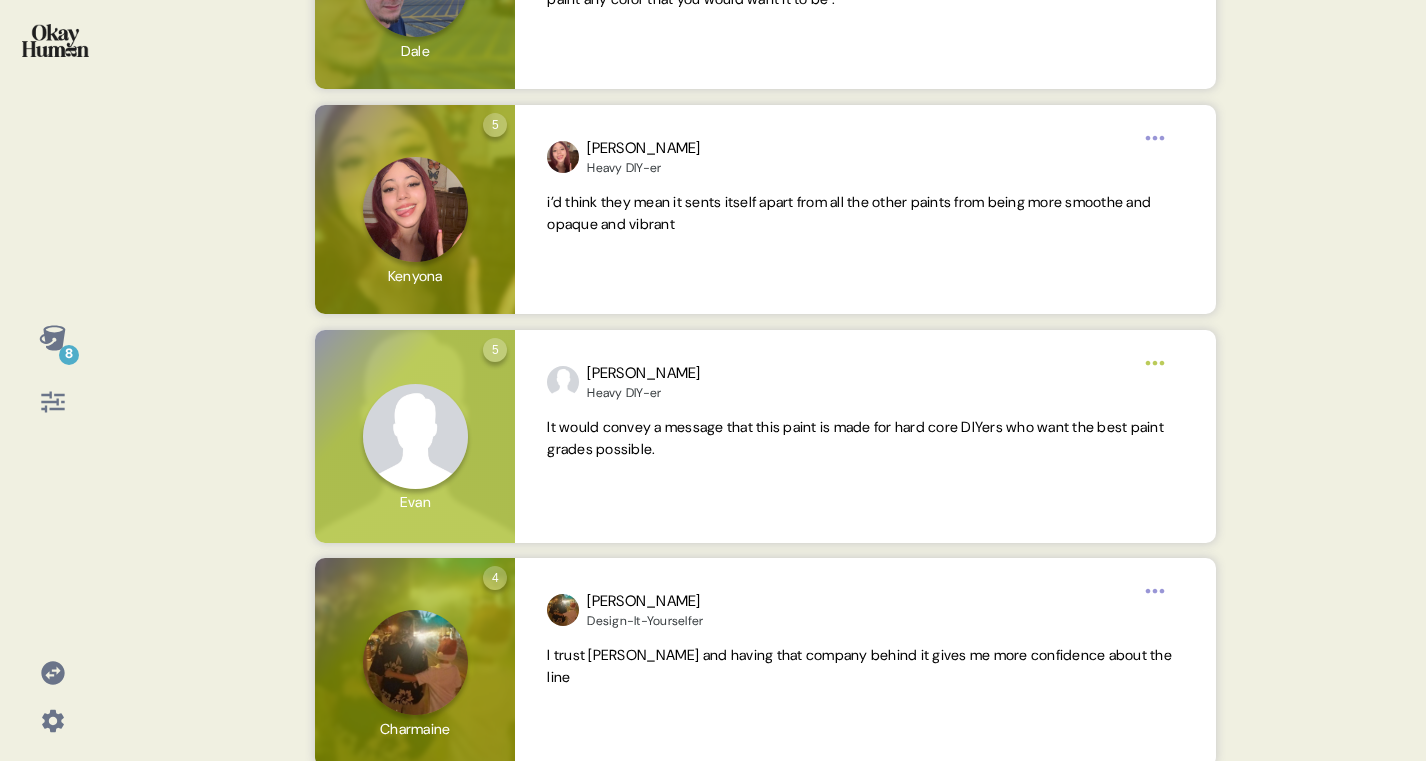 click on "8" at bounding box center (53, 338) 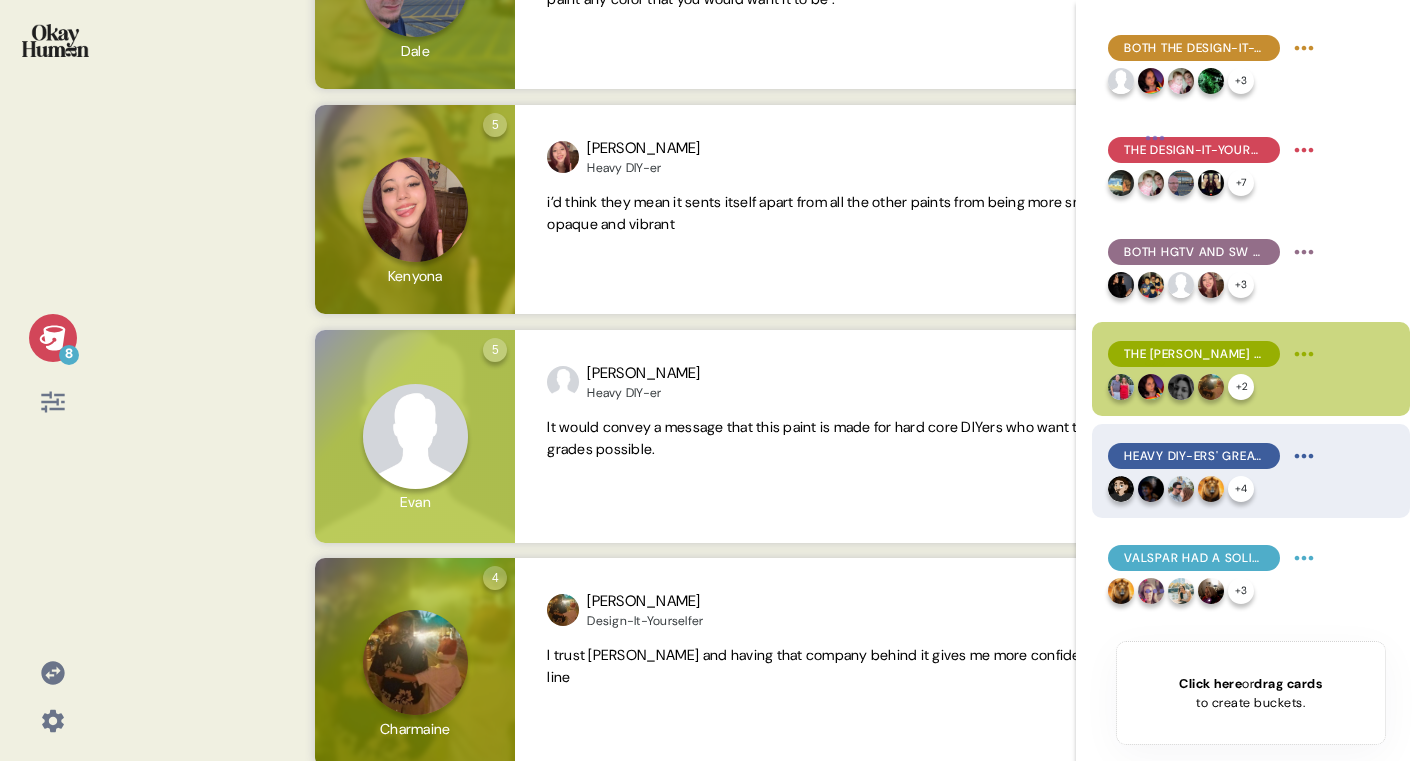 click on "Heavy DIY-ers' greater experience is evident in how they pick out their paints." at bounding box center [1194, 456] 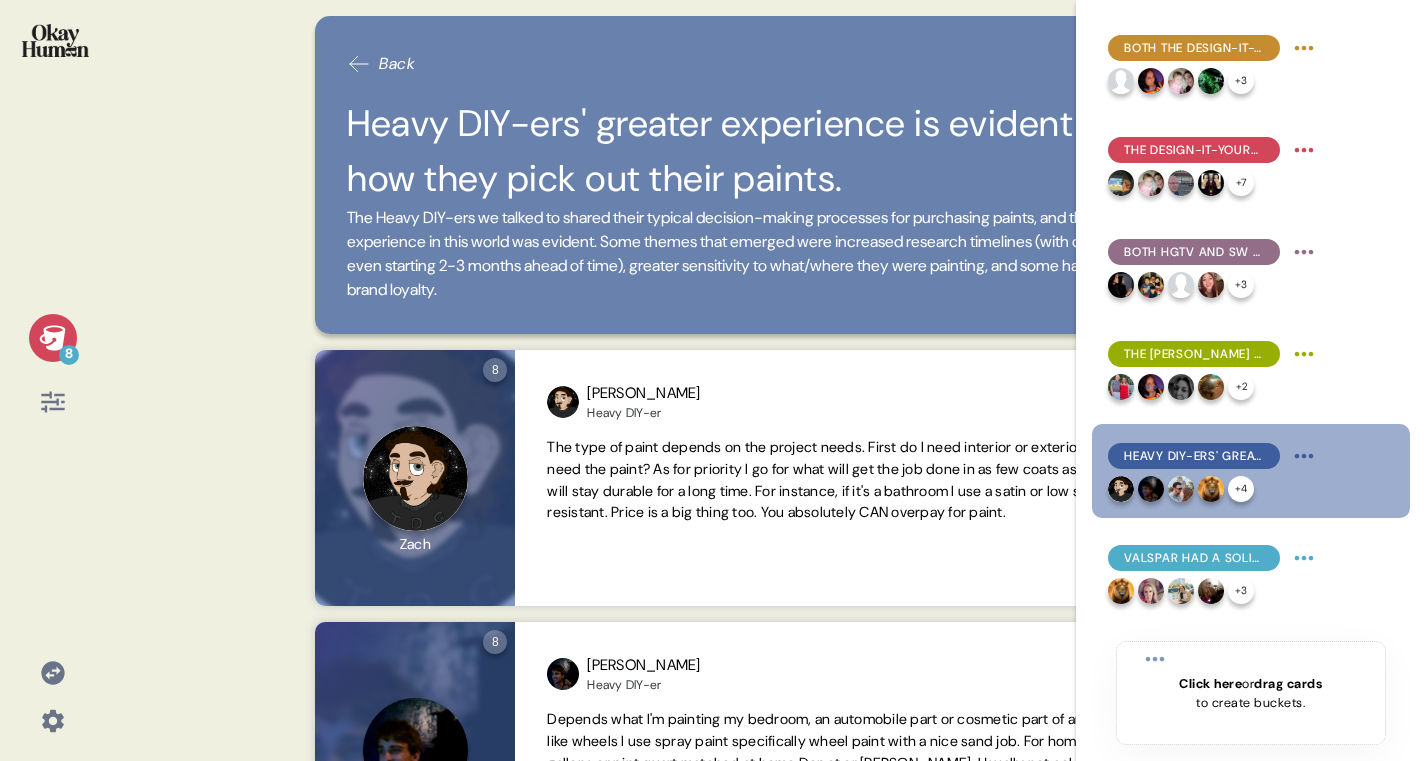 click 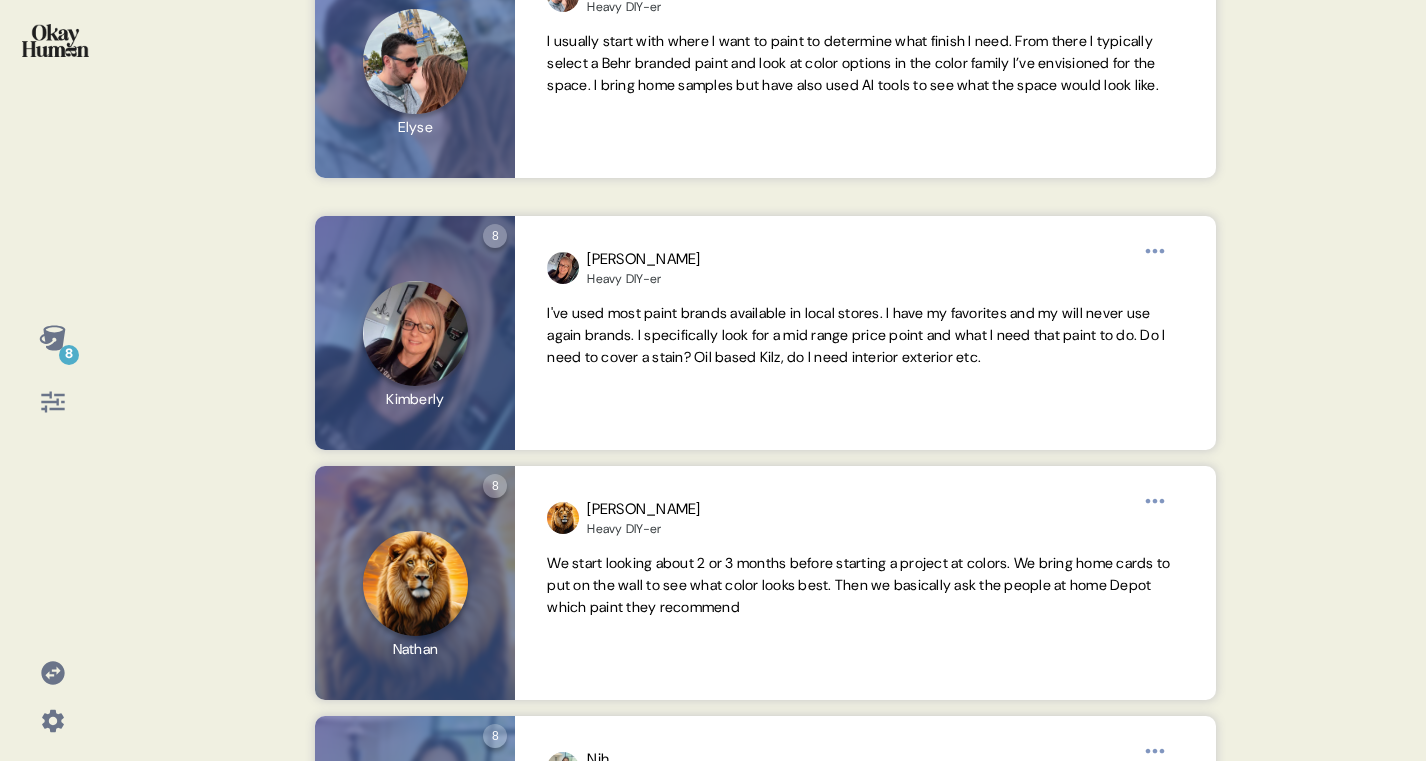 scroll, scrollTop: 953, scrollLeft: 0, axis: vertical 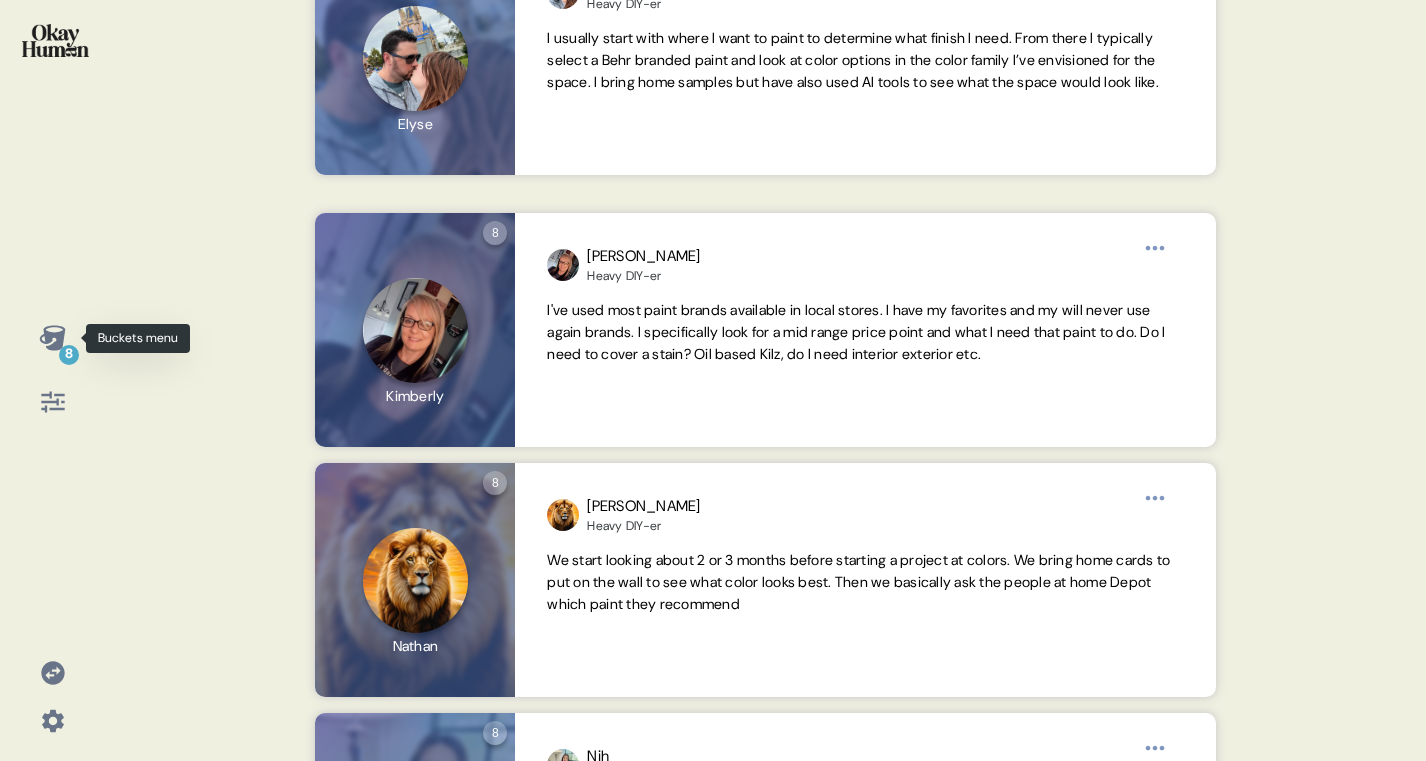 click 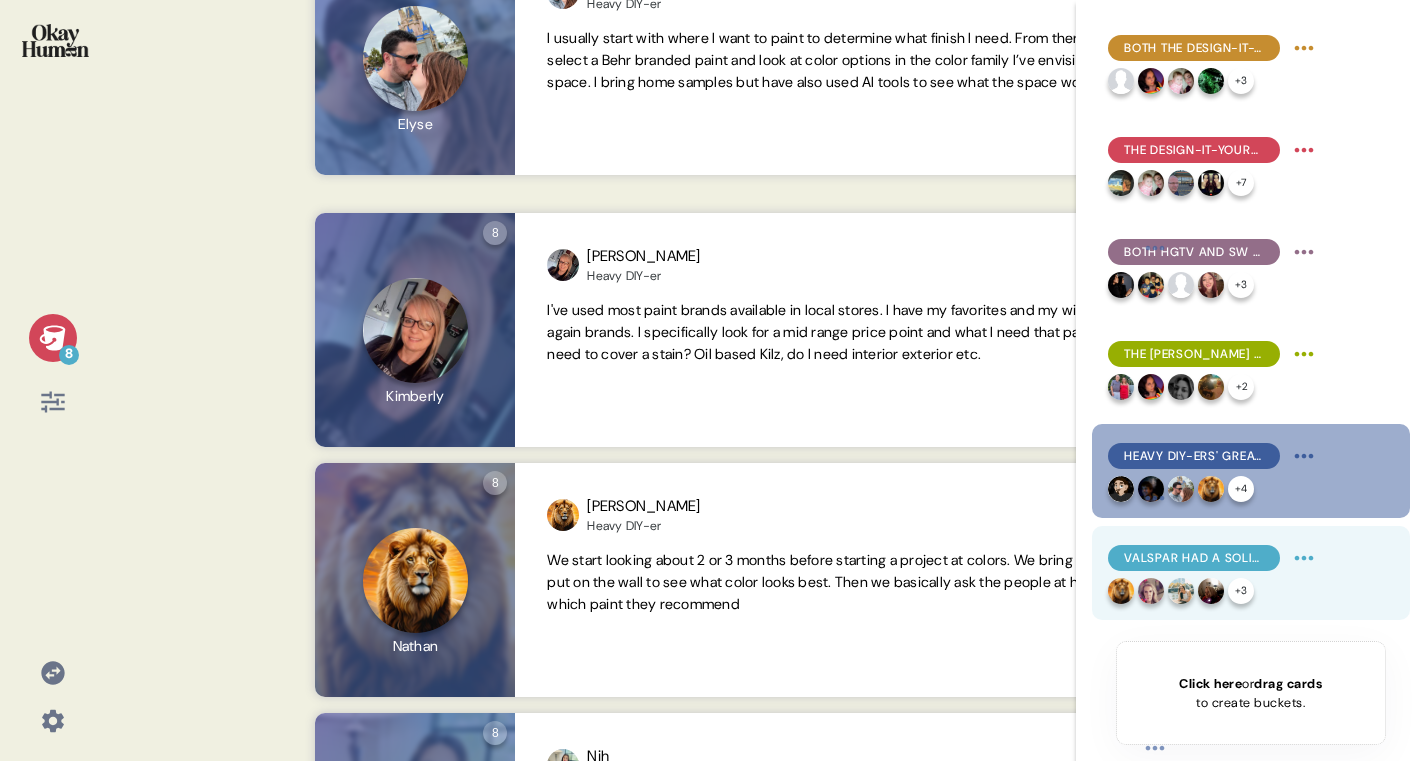 click on "Valspar had a solid reputation coming in, which the stim's emphasis on its long history of excellence amplified. + 3" at bounding box center [1251, 573] 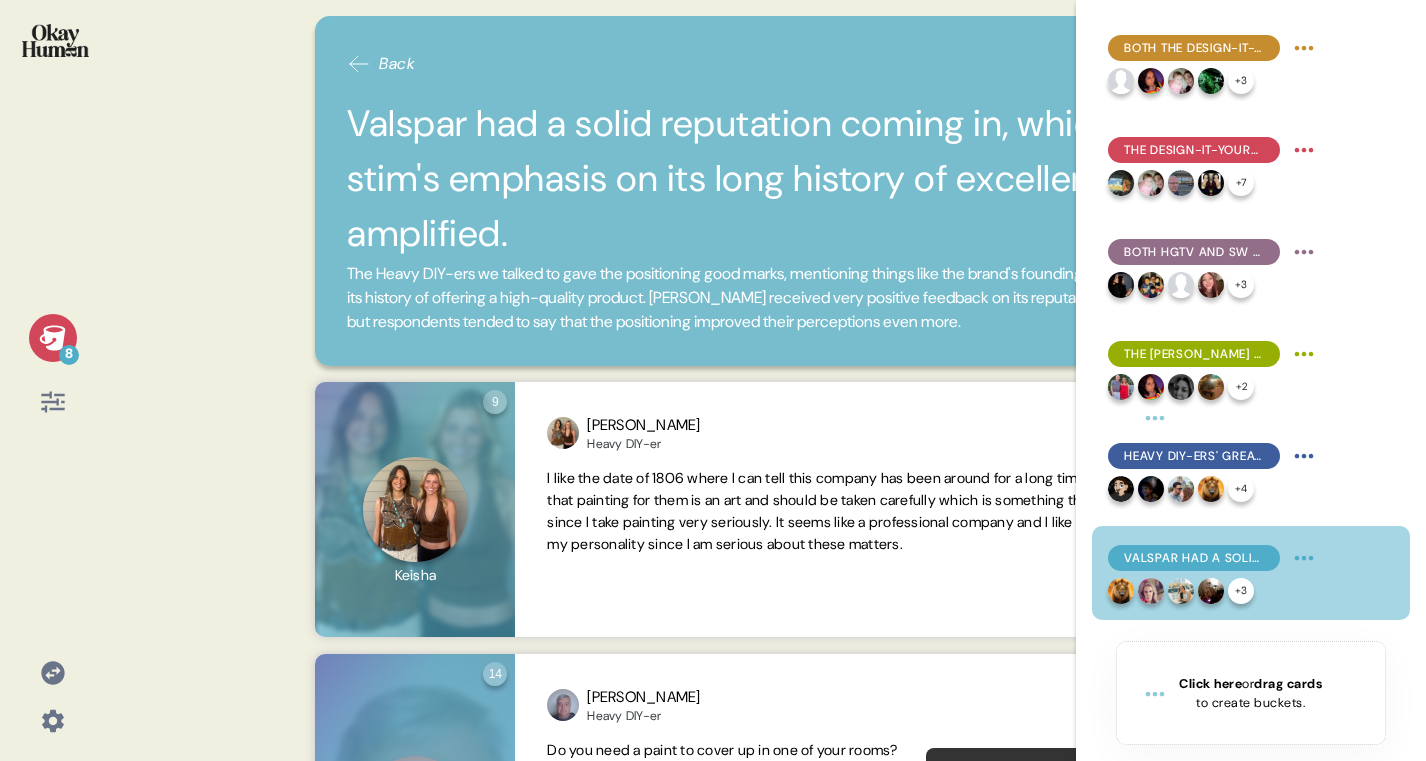 click 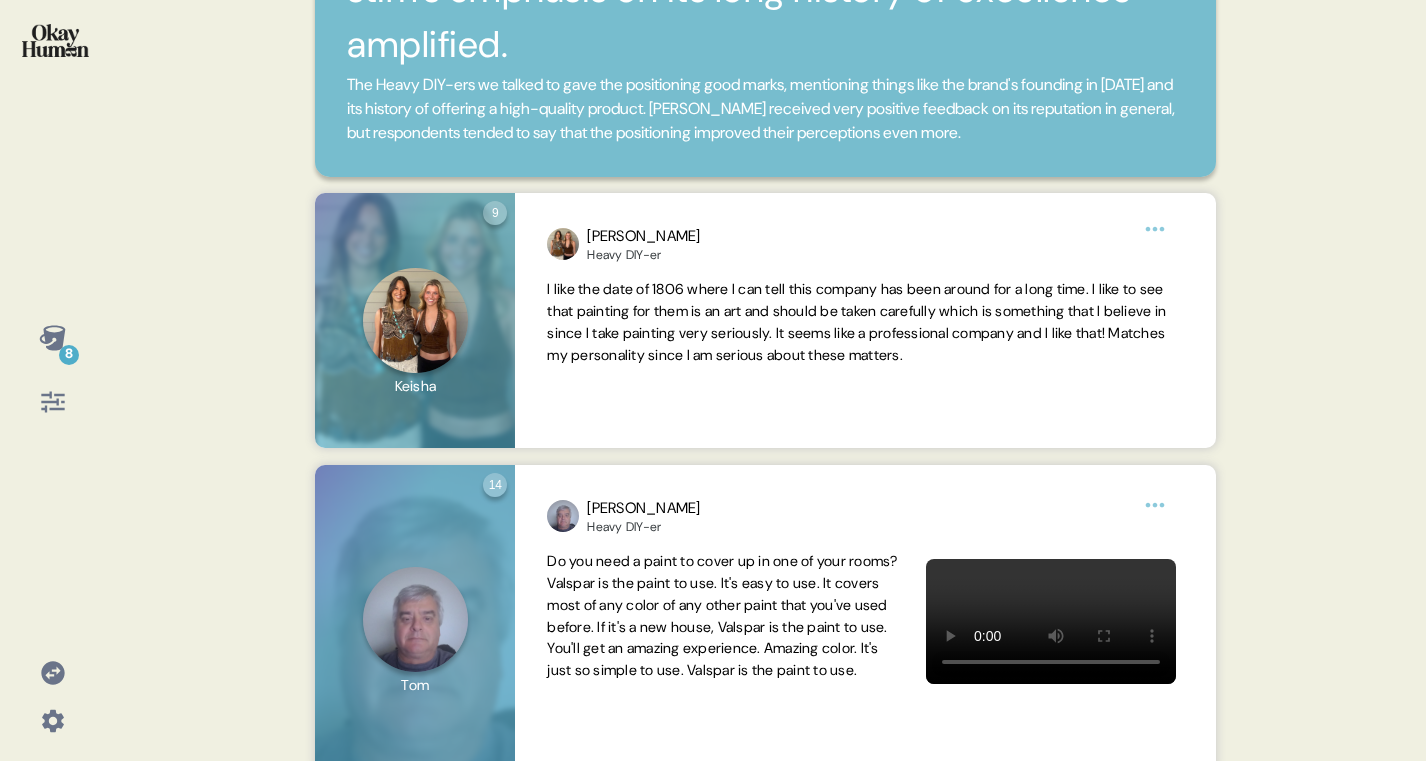 scroll, scrollTop: 504, scrollLeft: 0, axis: vertical 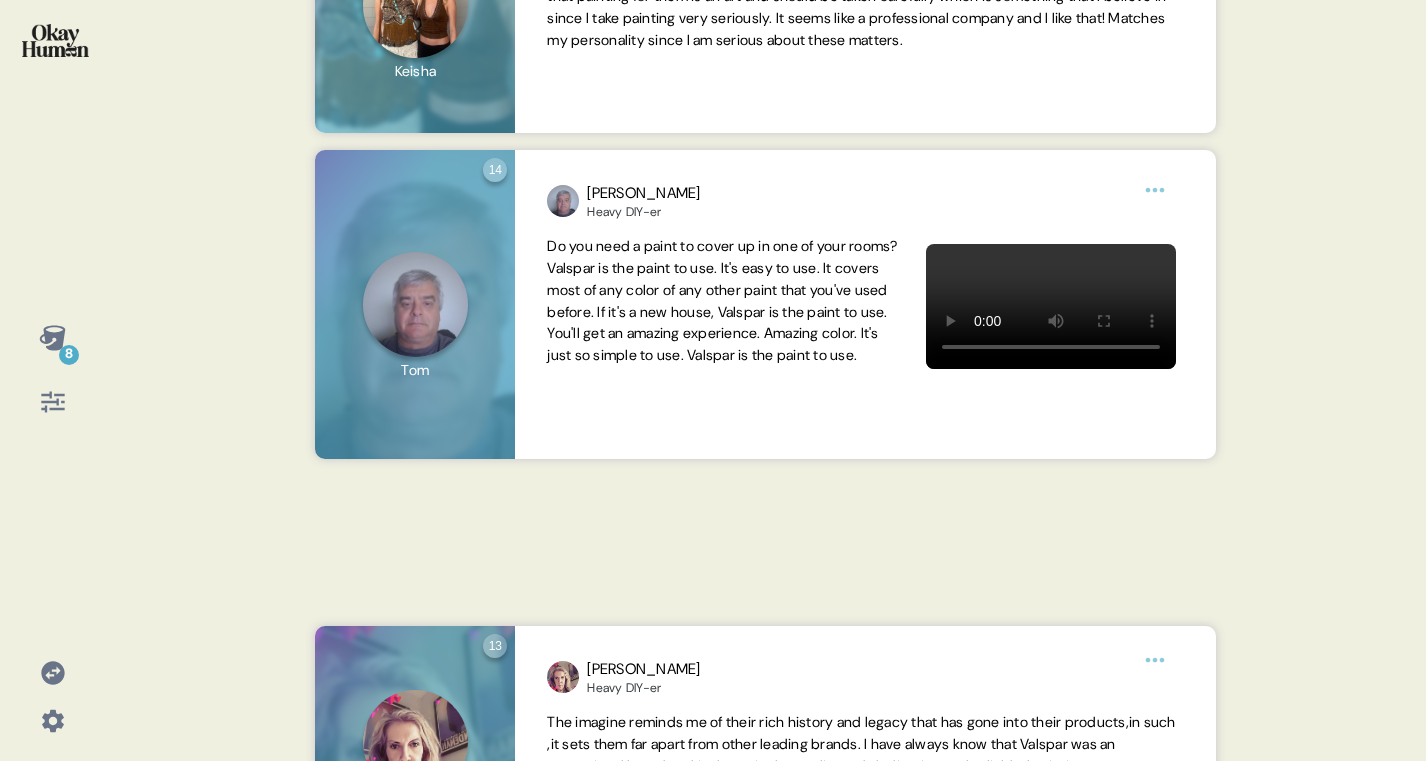 click 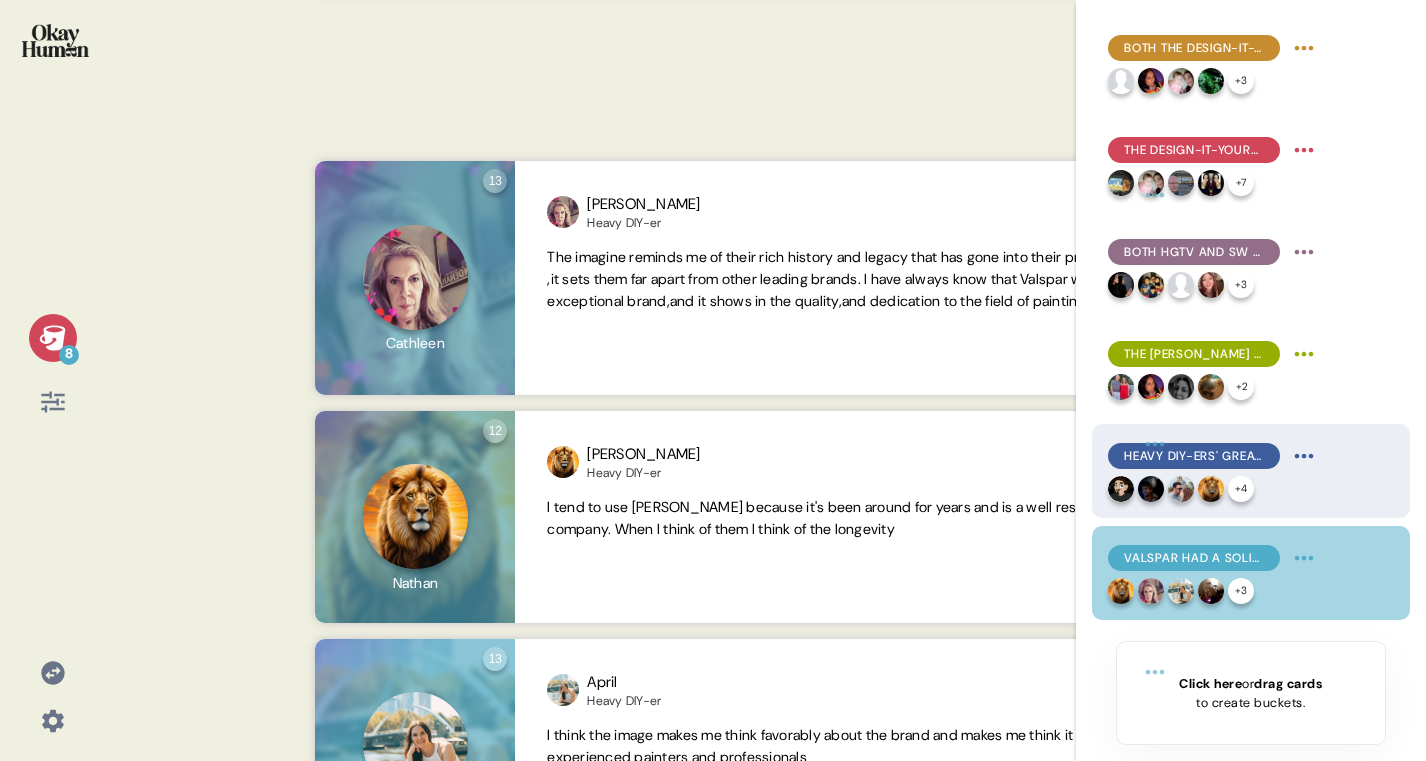 scroll, scrollTop: 1097, scrollLeft: 0, axis: vertical 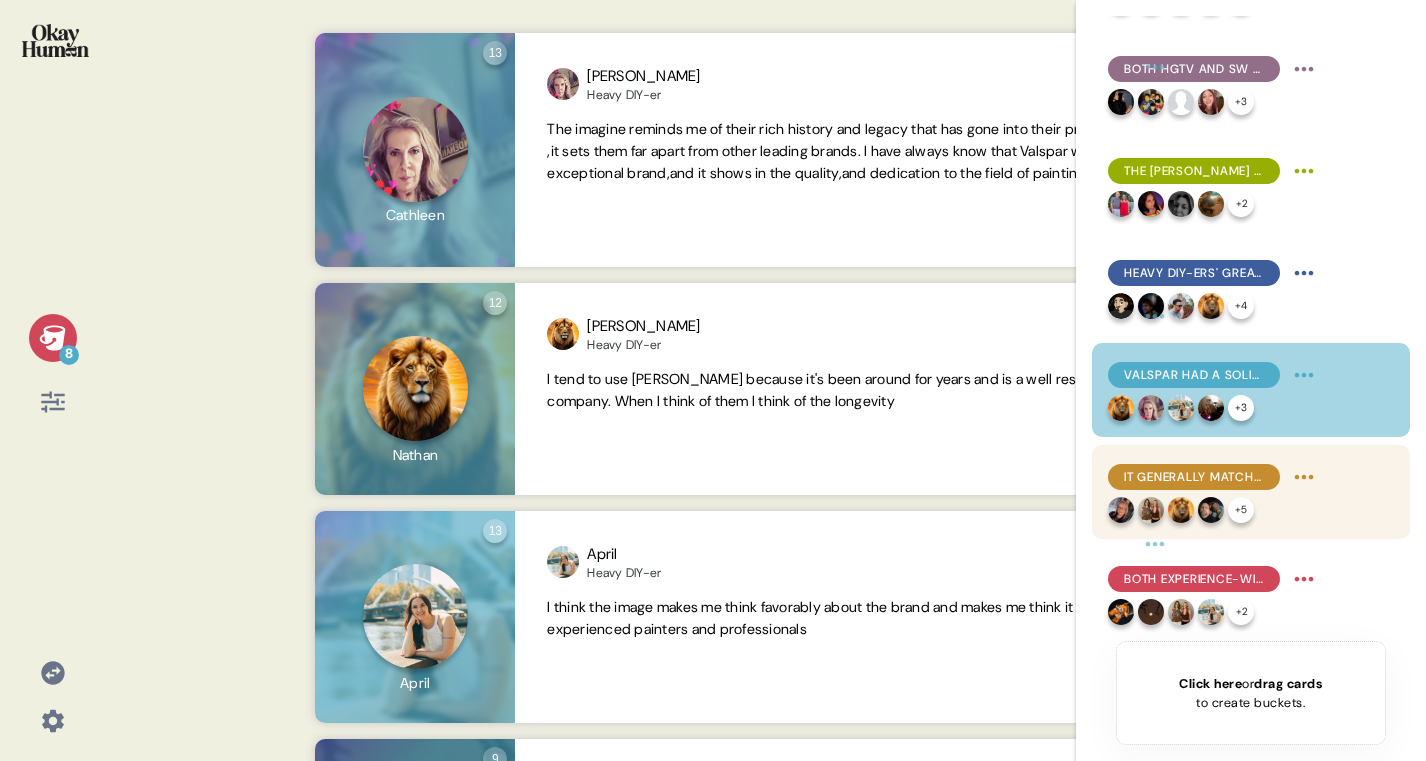 click on "It generally matches their purchase priorities, though more experience means there's a higher bar to clear." at bounding box center (1214, 477) 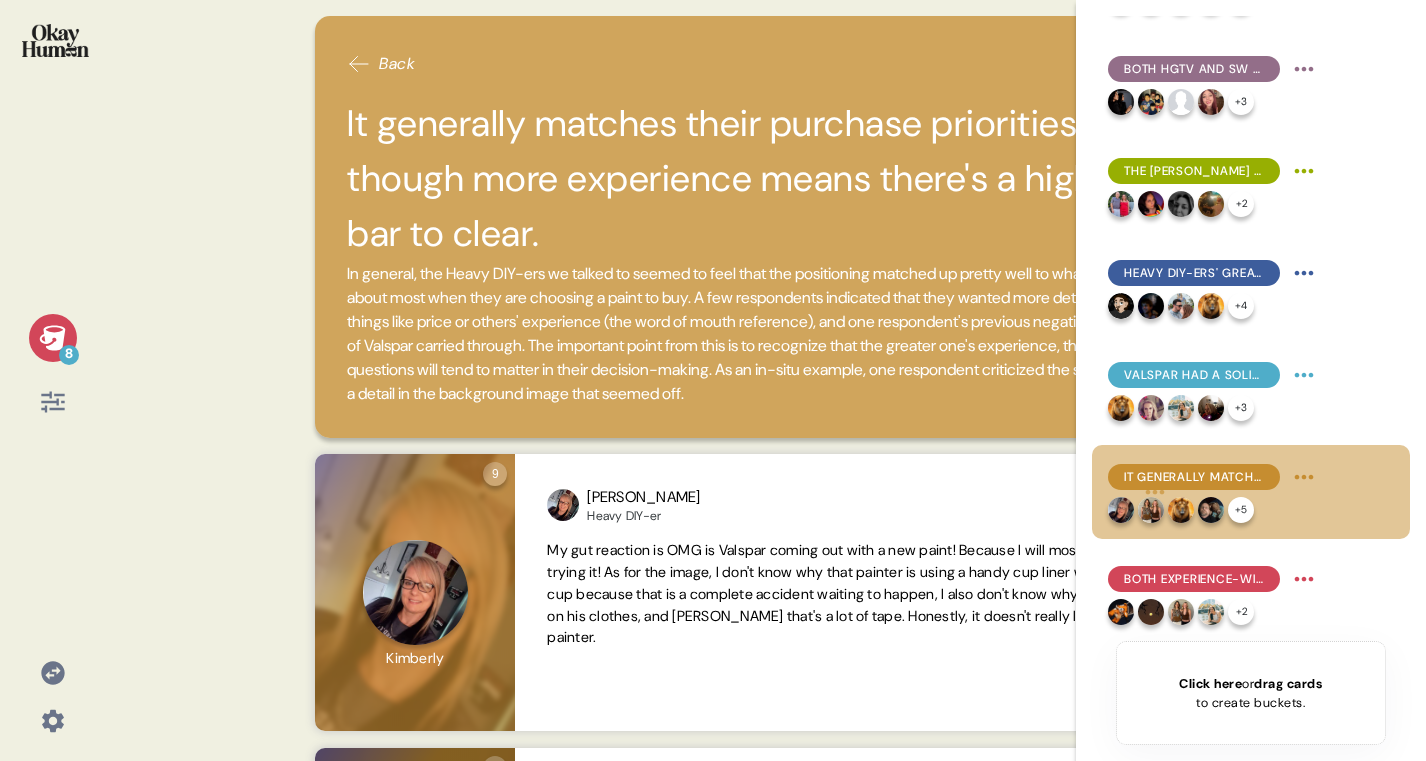 click 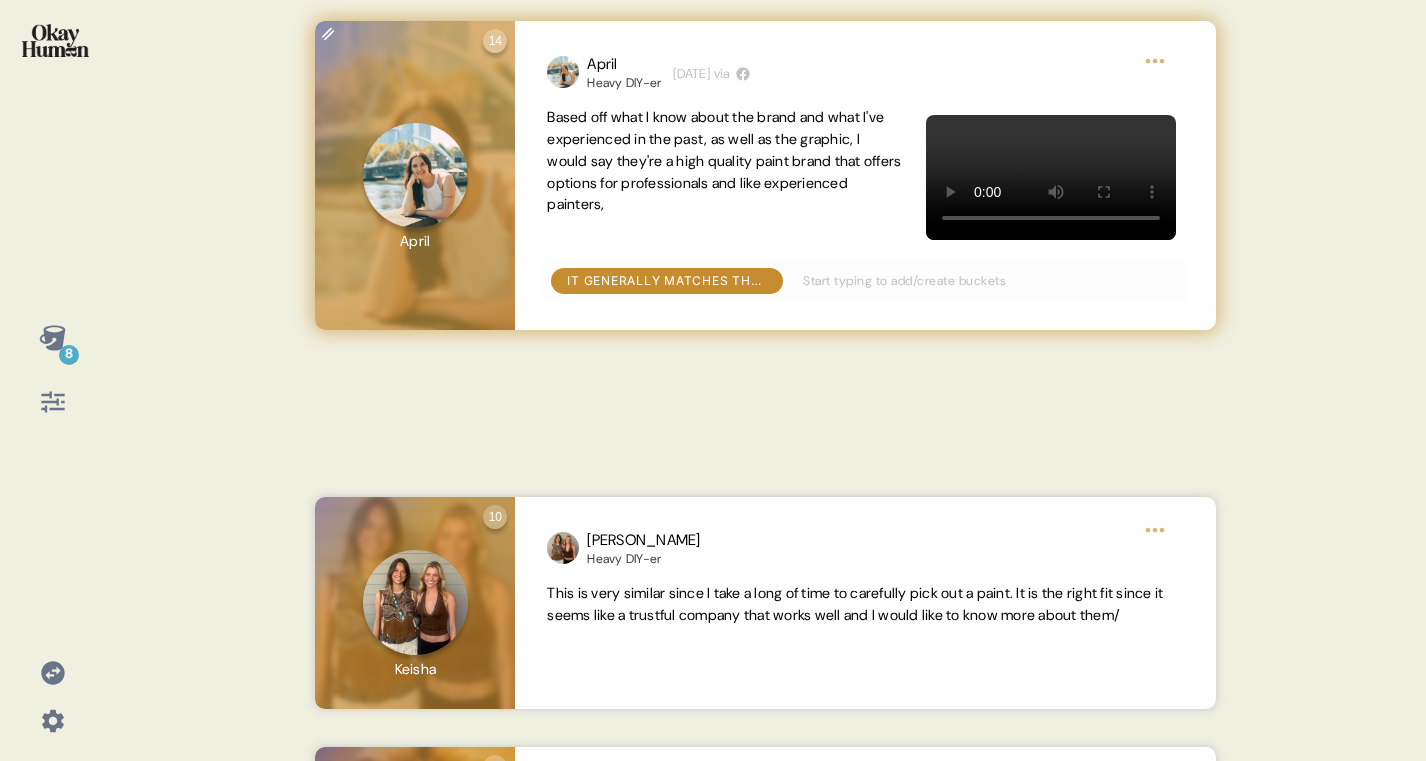 scroll, scrollTop: 1166, scrollLeft: 0, axis: vertical 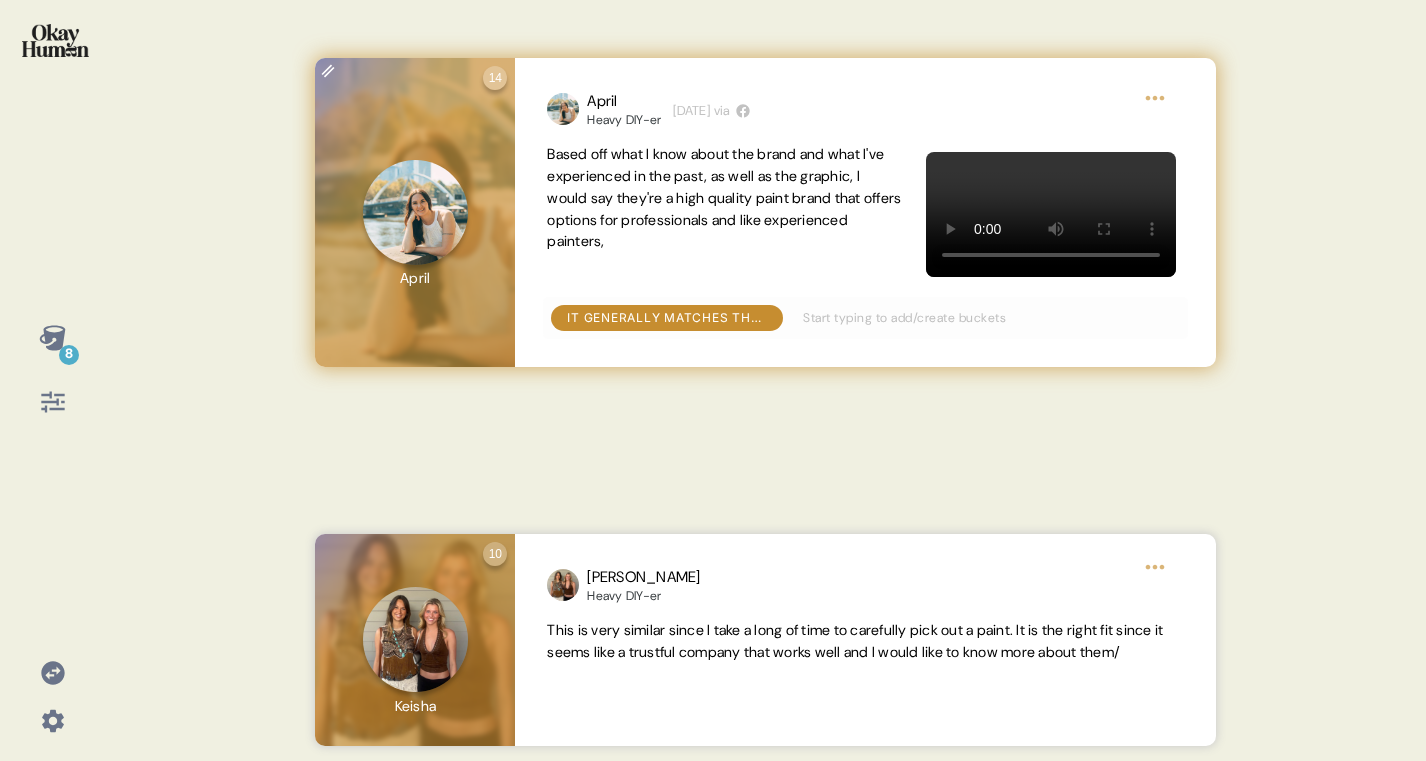 click on "8   Back It generally matches their purchase priorities, though more experience means there's a higher bar to clear. In general, the Heavy DIY-ers we talked to seemed to feel that the positioning matched up pretty well to what they care about most when they are choosing a paint to buy. A few respondents indicated that they wanted more details around things like price or others' experience (the word of mouth reference), and one respondent's previous negative perceptions of Valspar carried through. The important point from this is to recognize that the greater one's experience, the more detail questions will tend to matter in their decision-making. As an in-situ example, one respondent criticized the stim because of a detail in the background image that seemed off. 10 Question  ten Click to view responses to this question How well does this Valspar image line up with your priorities when choosing paint—what fits and what doesn’t? [PERSON_NAME] Heavy DIY-er [DATE] via 10 Question  ten [PERSON_NAME] Heavy DIY-er [DATE]" at bounding box center (713, 380) 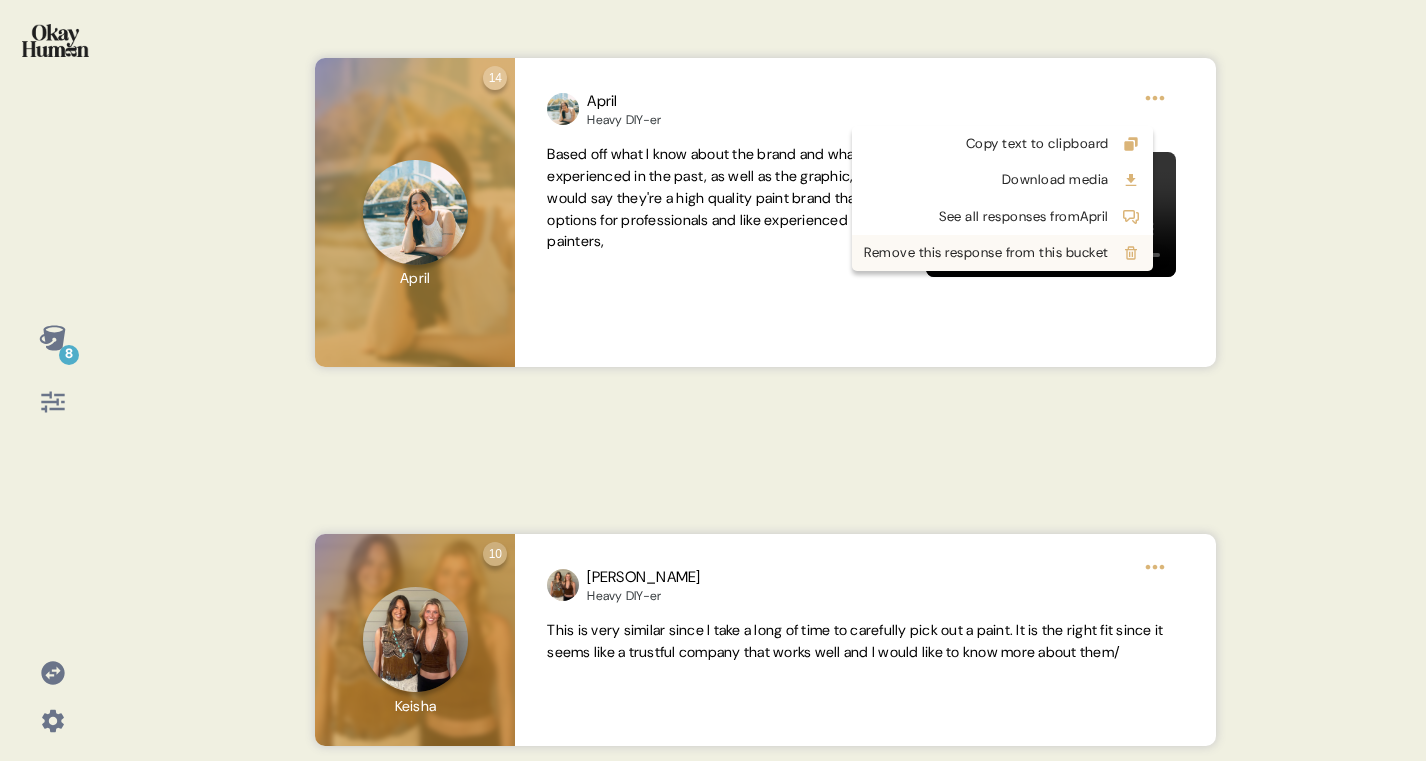 click on "Remove this response from this bucket" at bounding box center [986, 253] 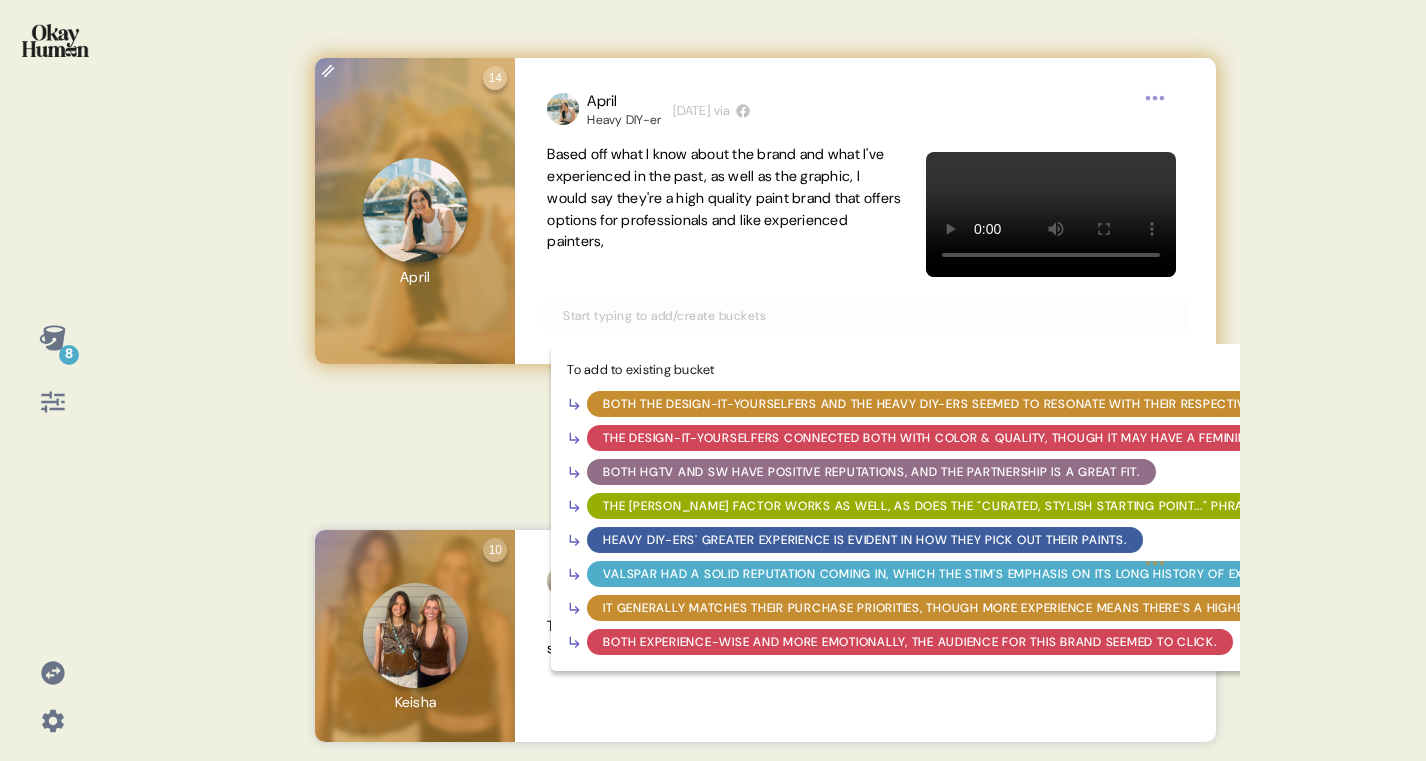 click at bounding box center (865, 316) 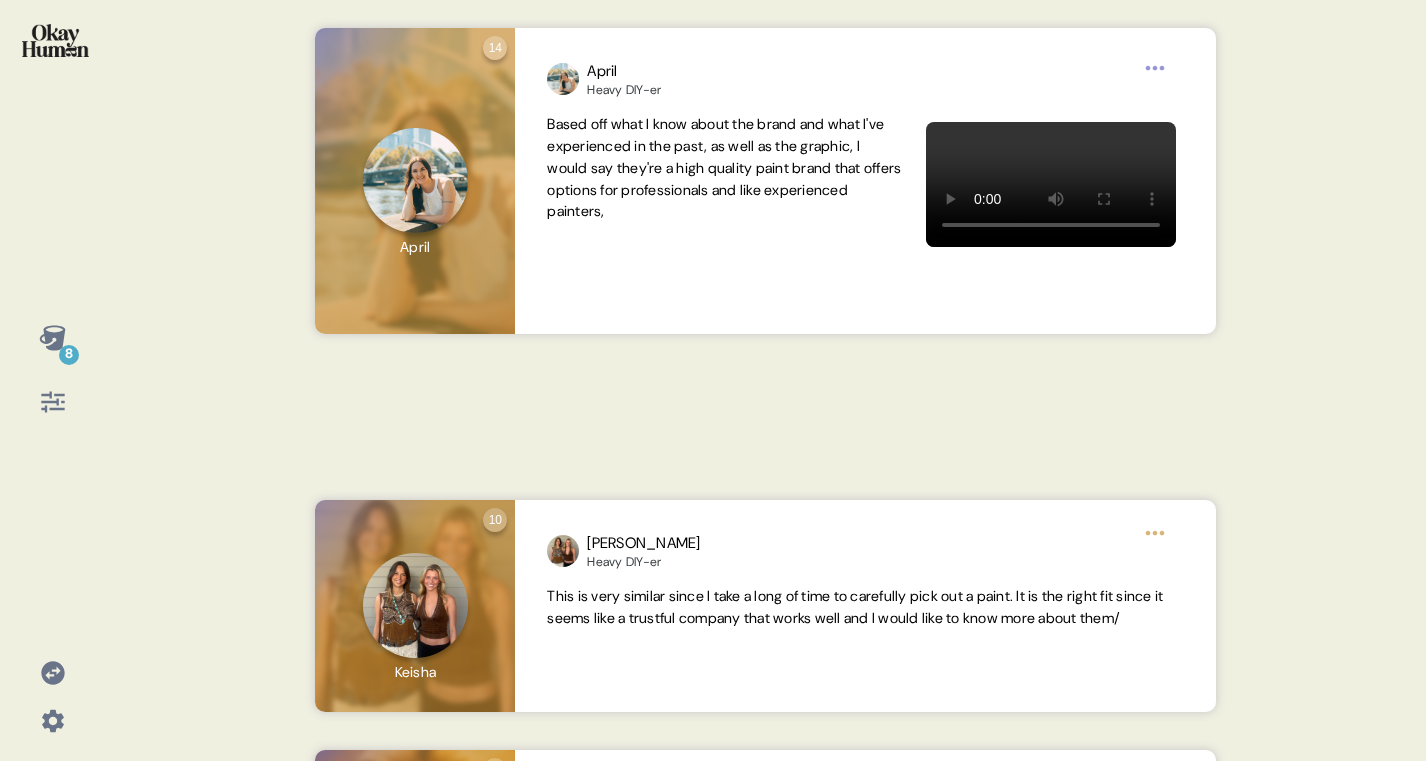 scroll, scrollTop: 1201, scrollLeft: 0, axis: vertical 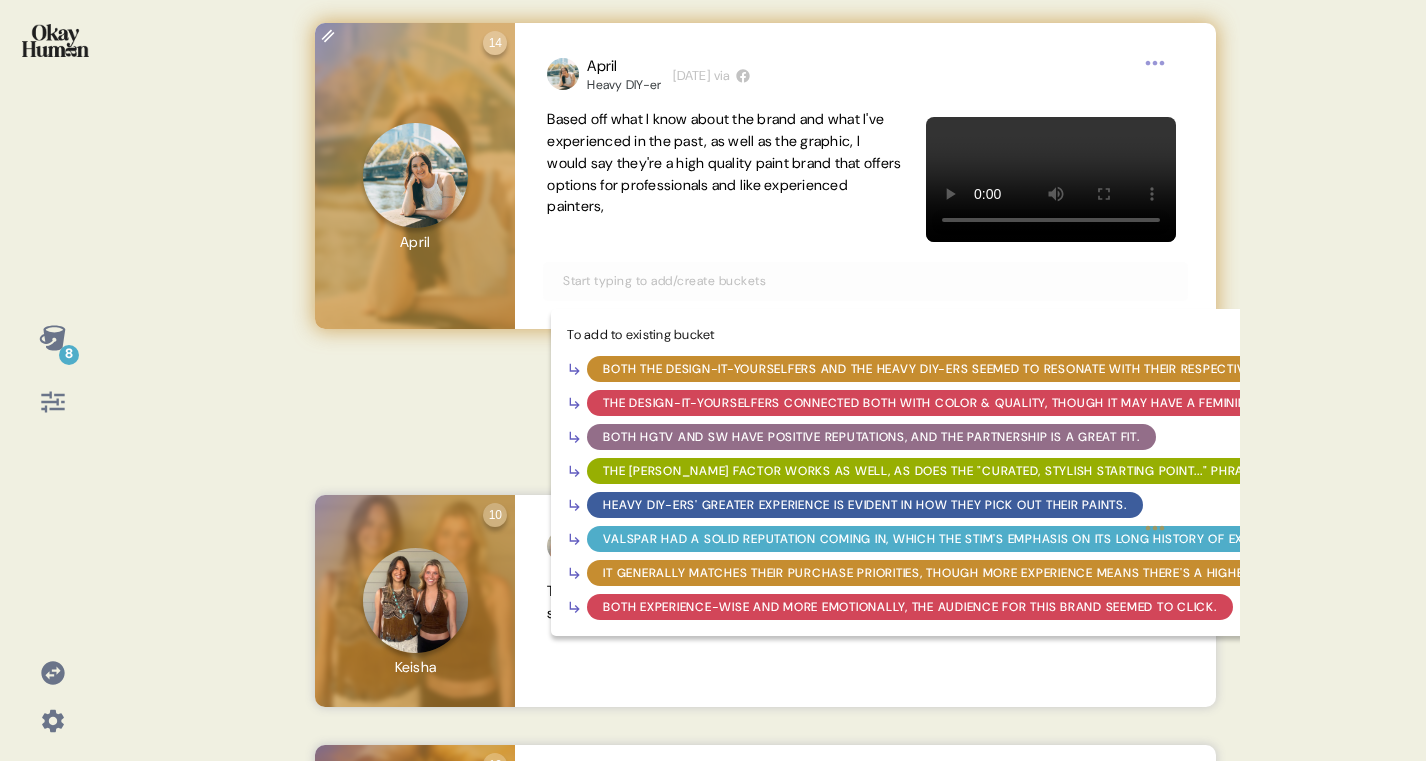 click on "Both experience-wise and more emotionally, the audience for this brand seemed to click." at bounding box center (909, 607) 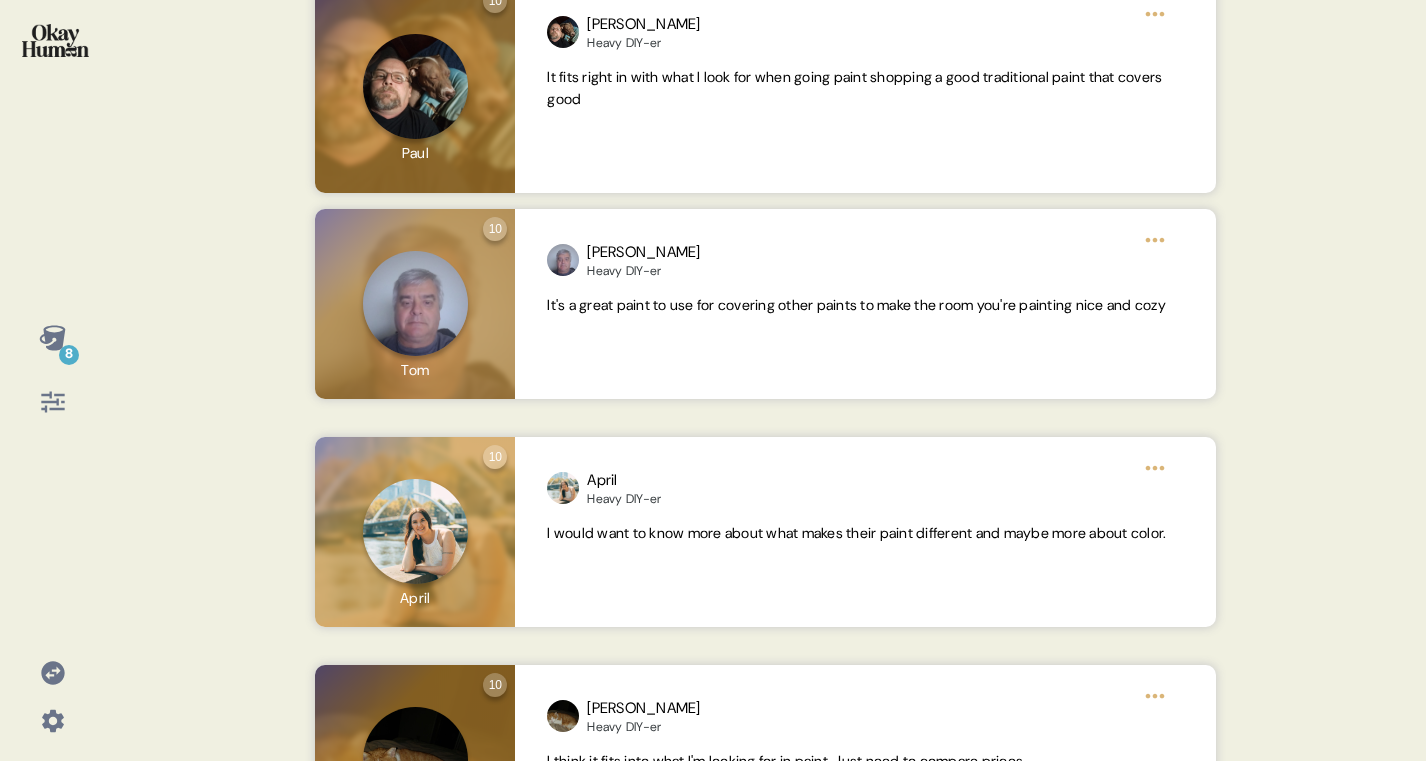 scroll, scrollTop: 2307, scrollLeft: 0, axis: vertical 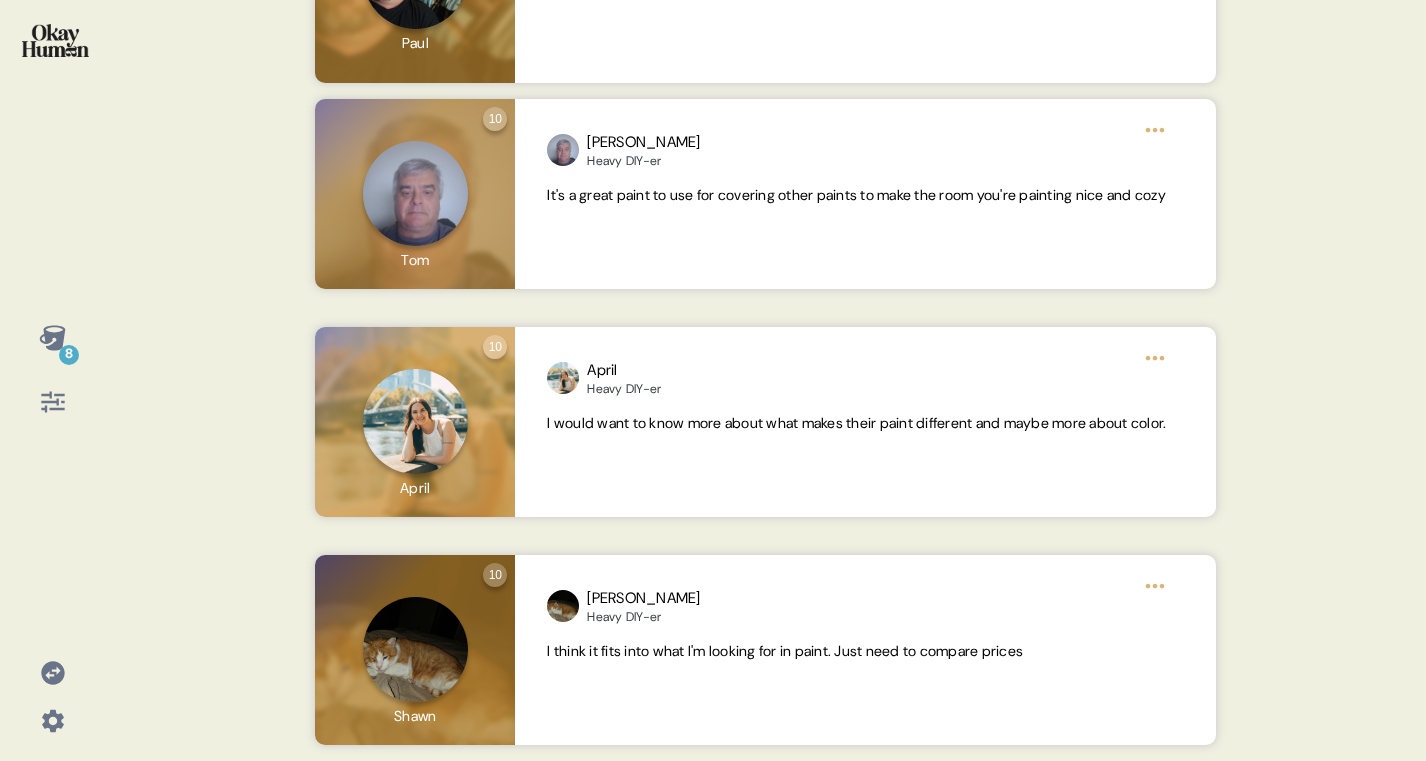 click on "8" at bounding box center [53, 338] 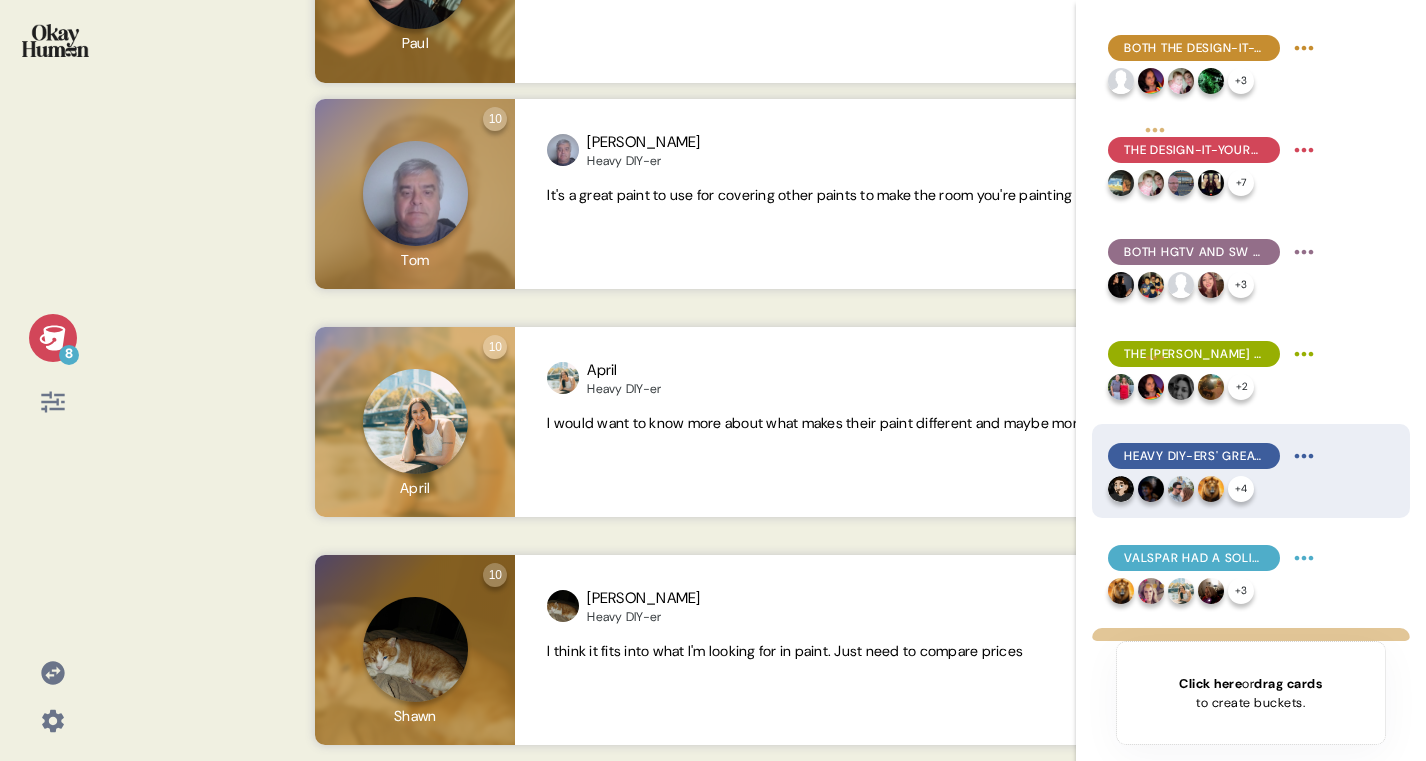 scroll, scrollTop: 183, scrollLeft: 0, axis: vertical 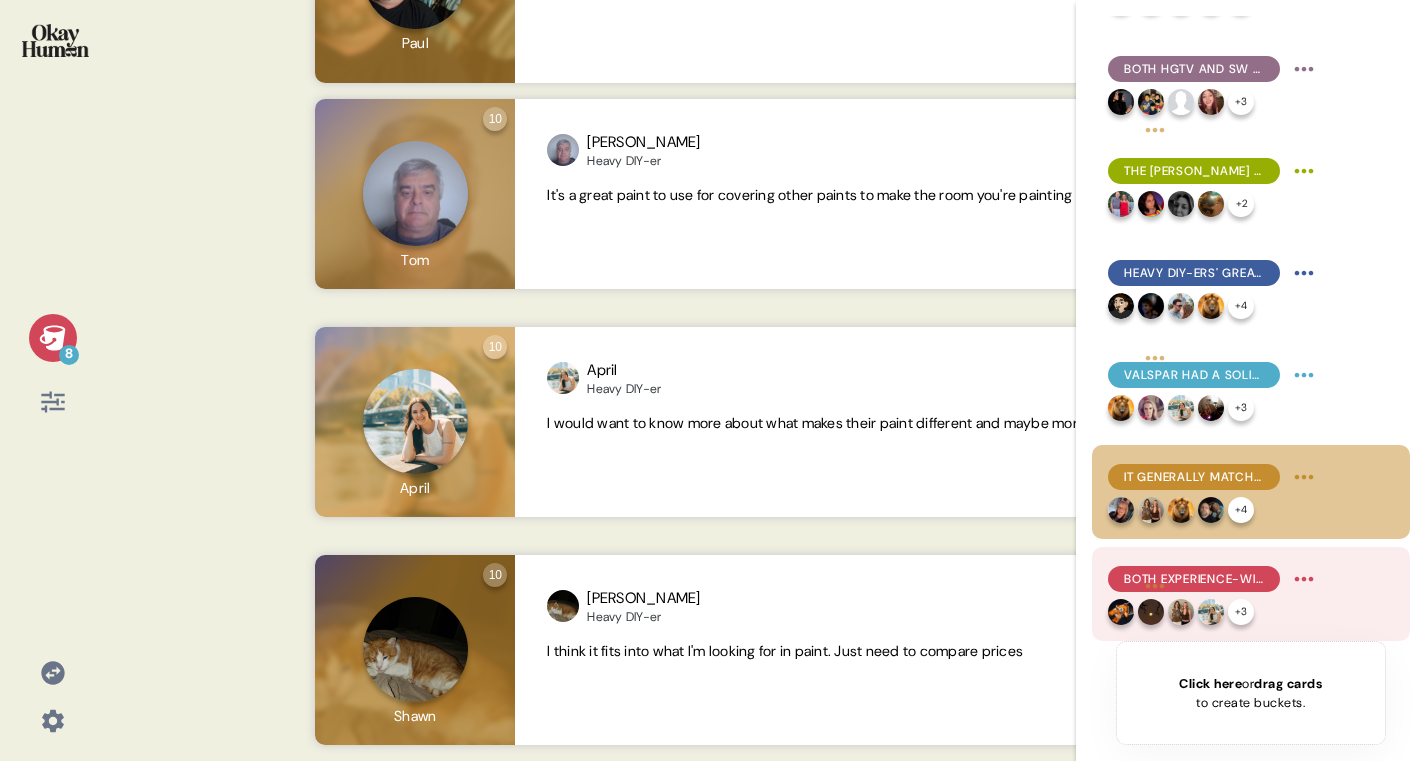 click at bounding box center (1151, 612) 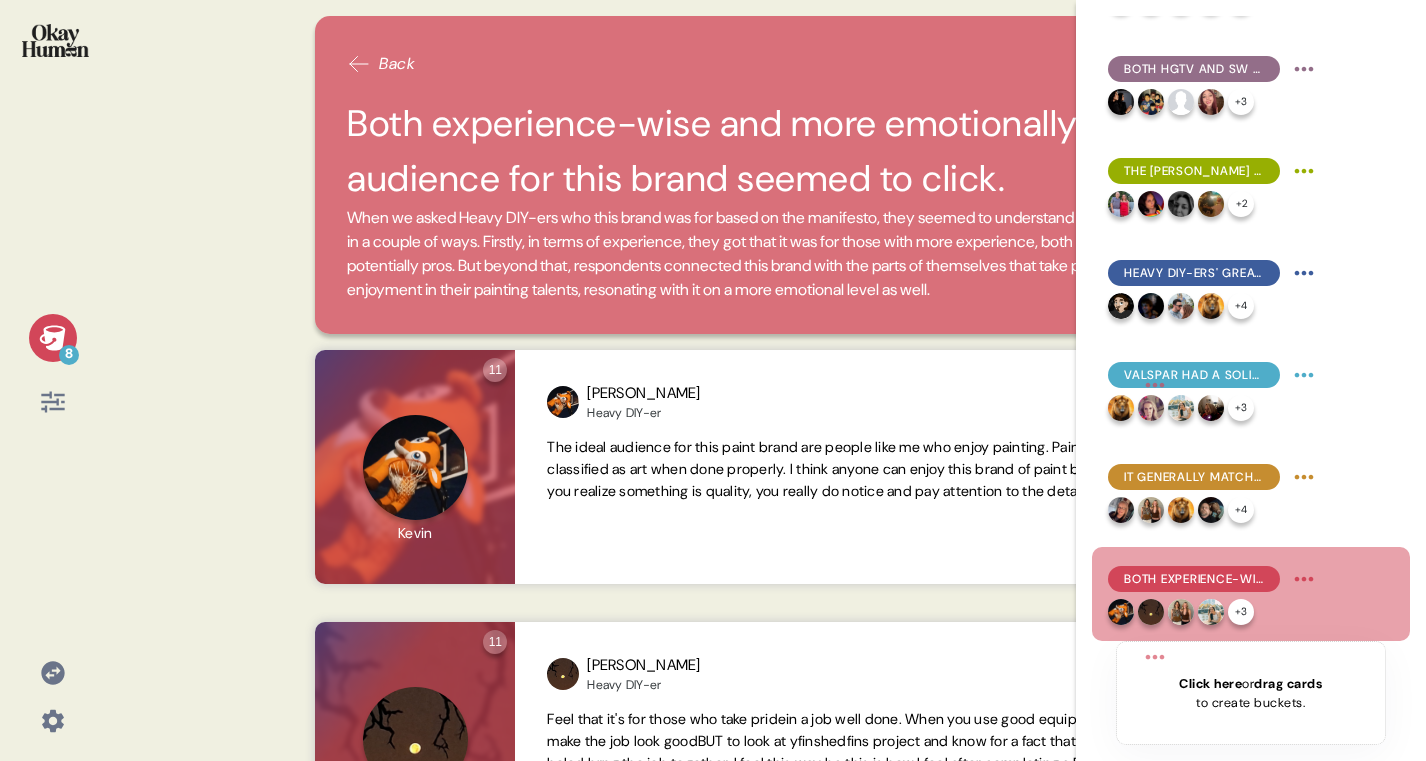 click 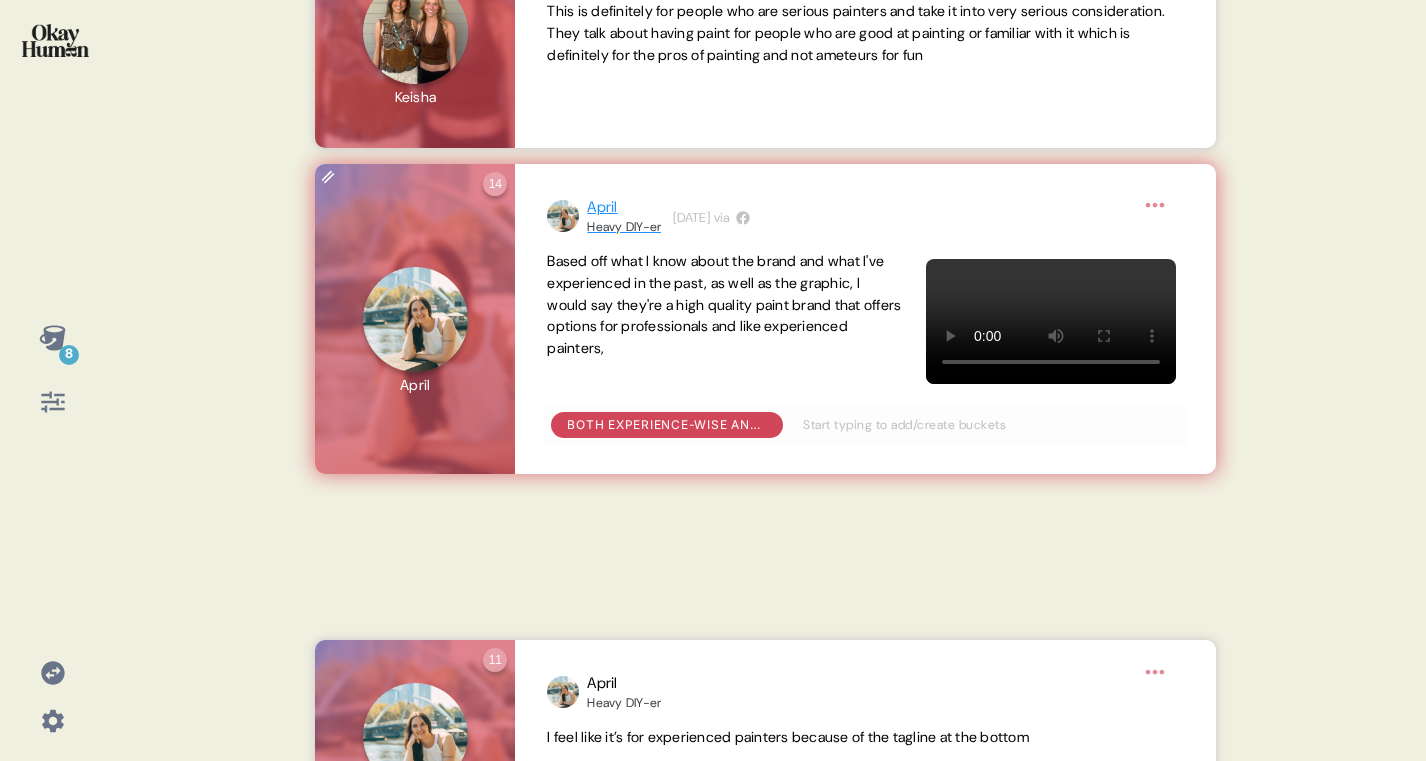 scroll, scrollTop: 986, scrollLeft: 0, axis: vertical 